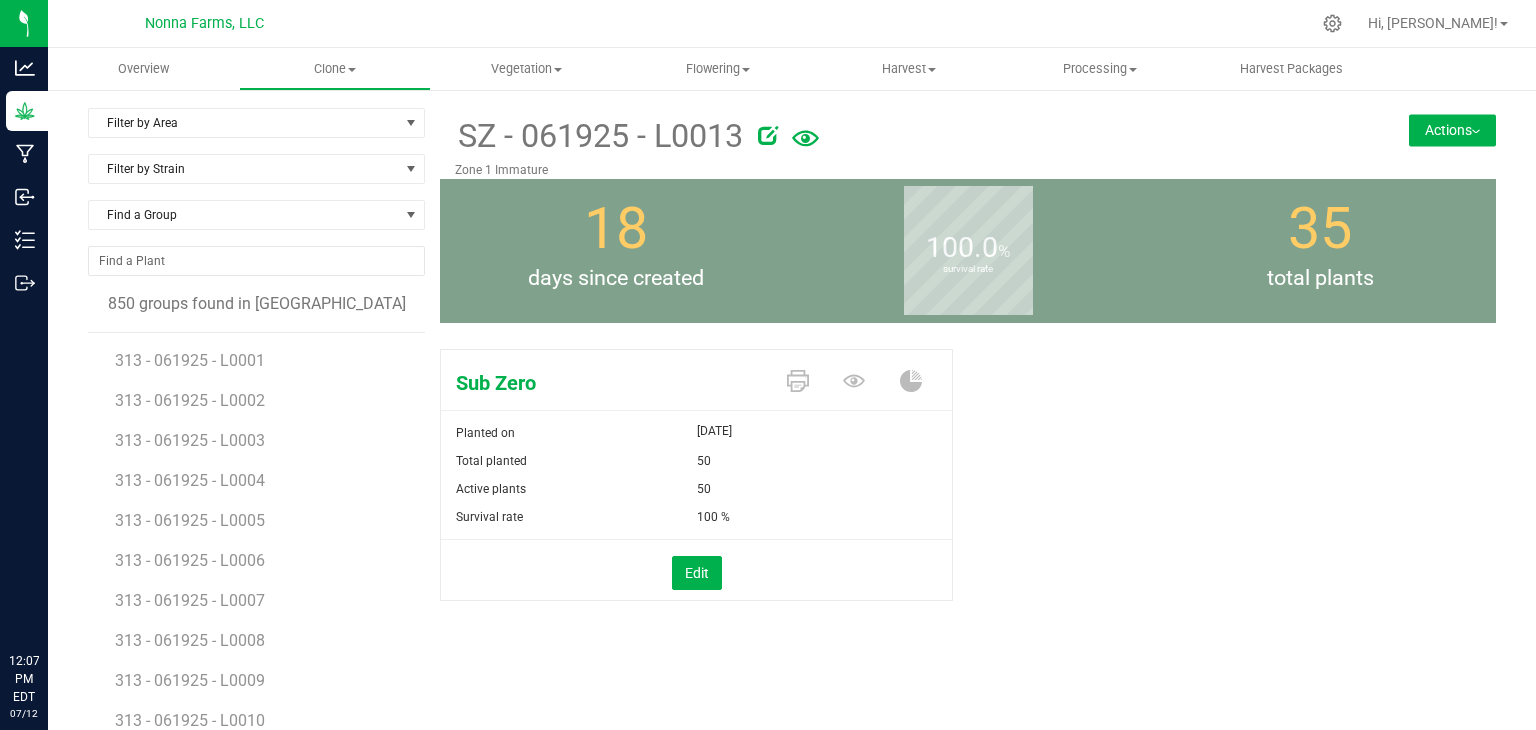 scroll, scrollTop: 0, scrollLeft: 0, axis: both 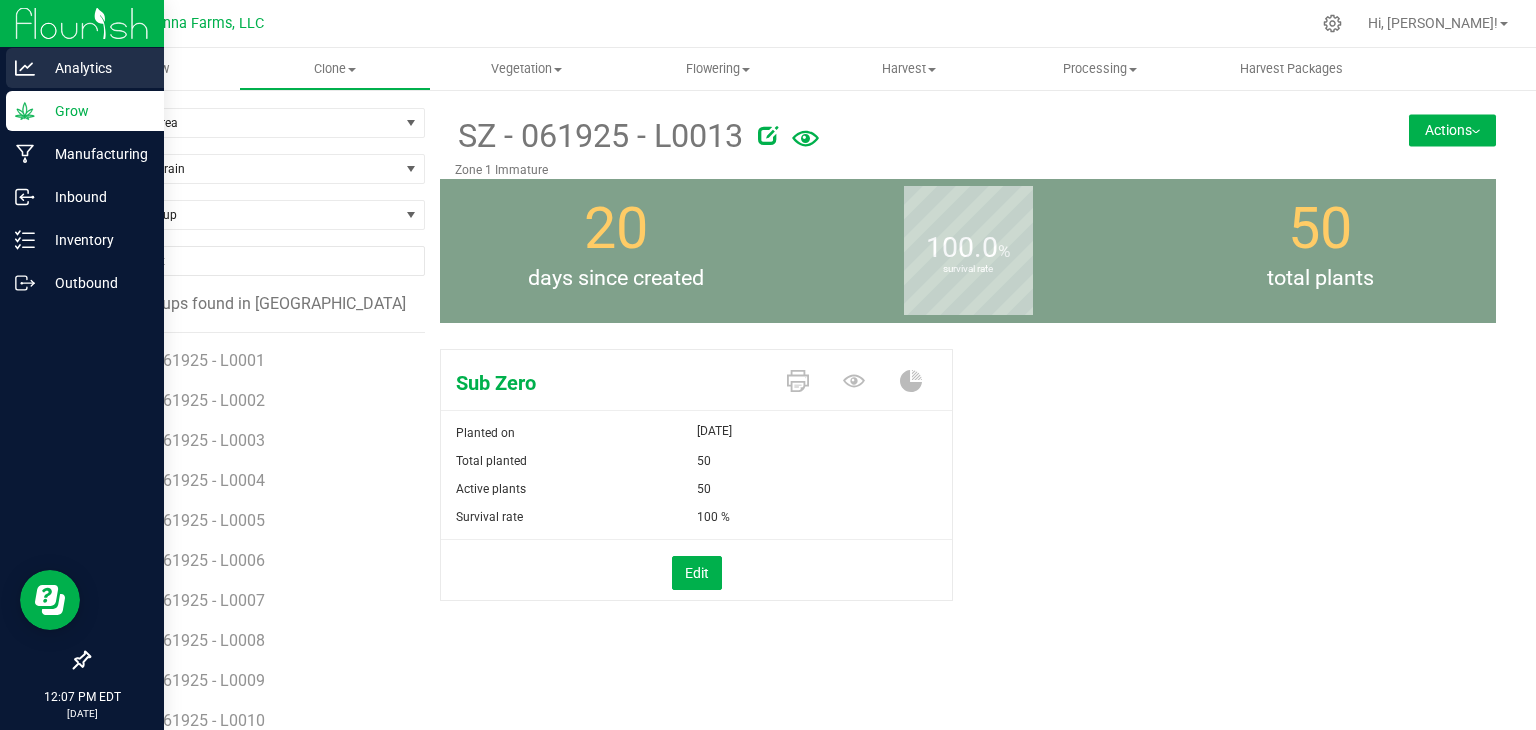 click on "Analytics" at bounding box center [95, 68] 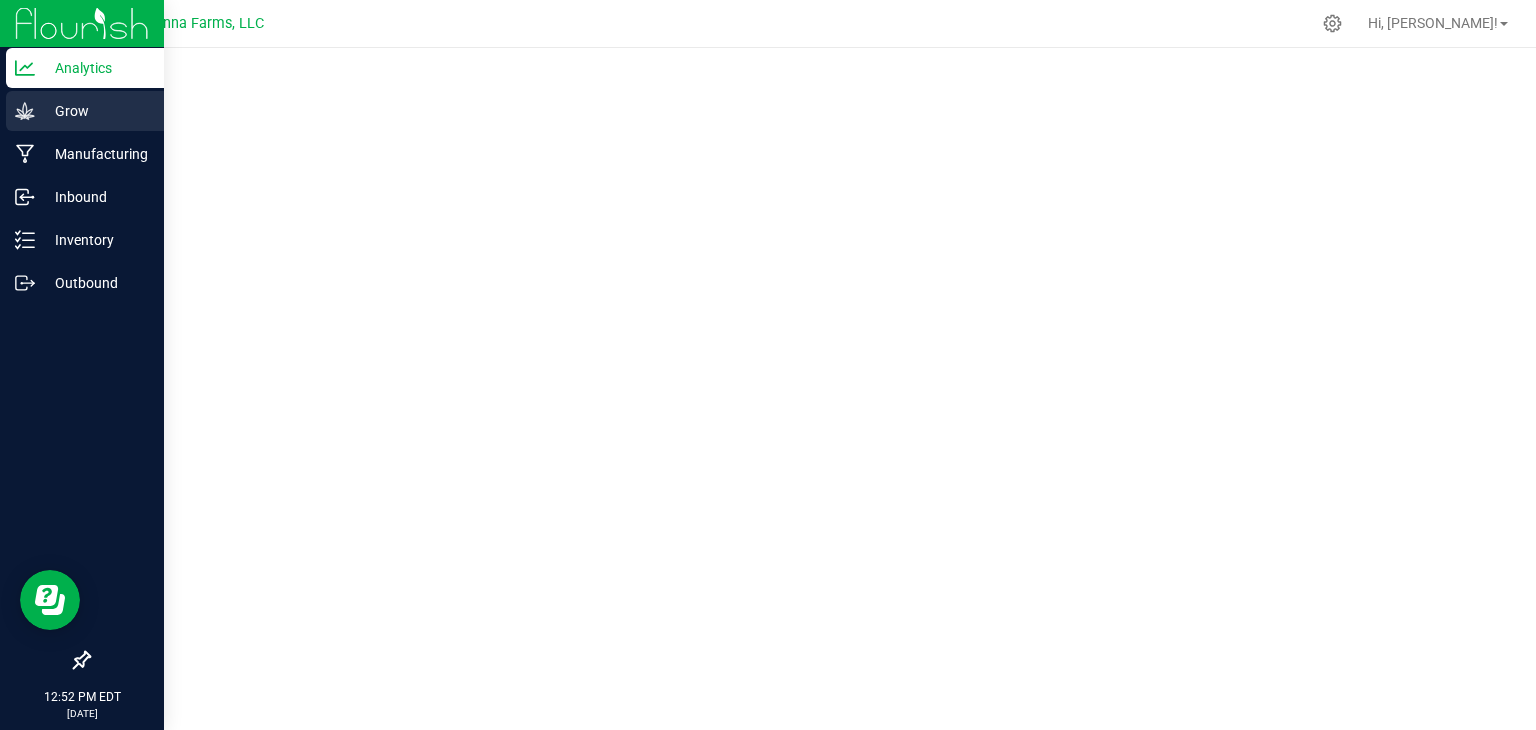 click on "Grow" at bounding box center (95, 111) 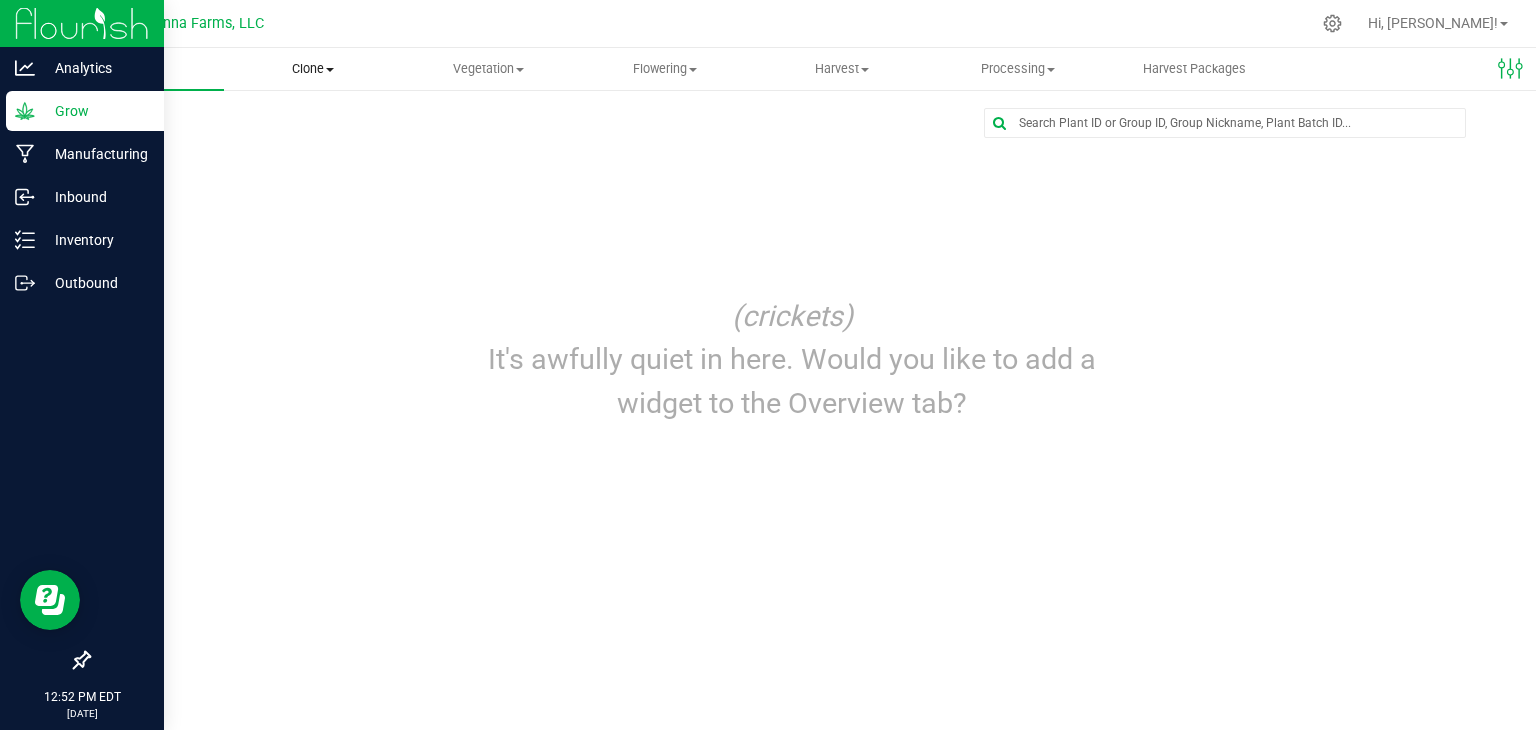 click at bounding box center (330, 70) 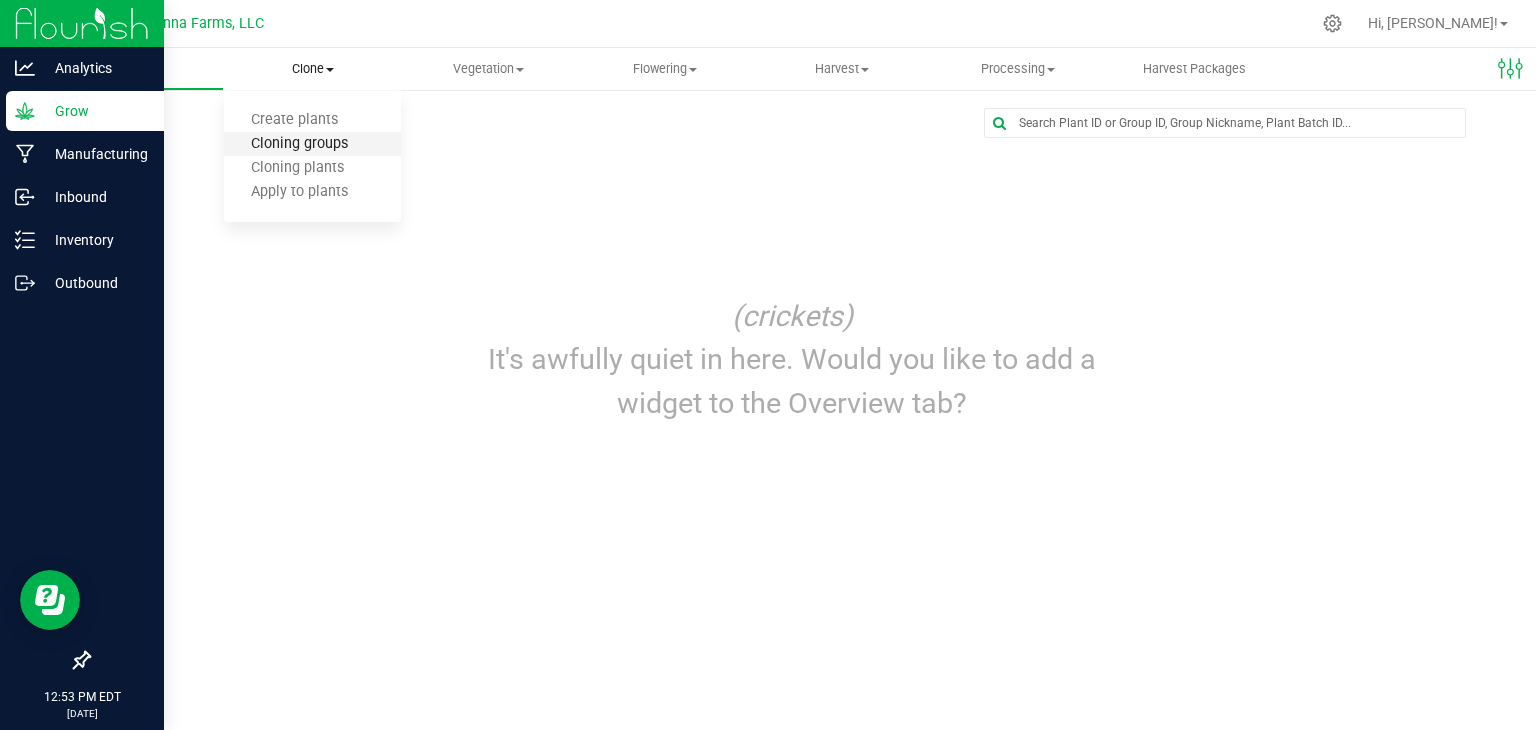 click on "Cloning groups" at bounding box center (299, 144) 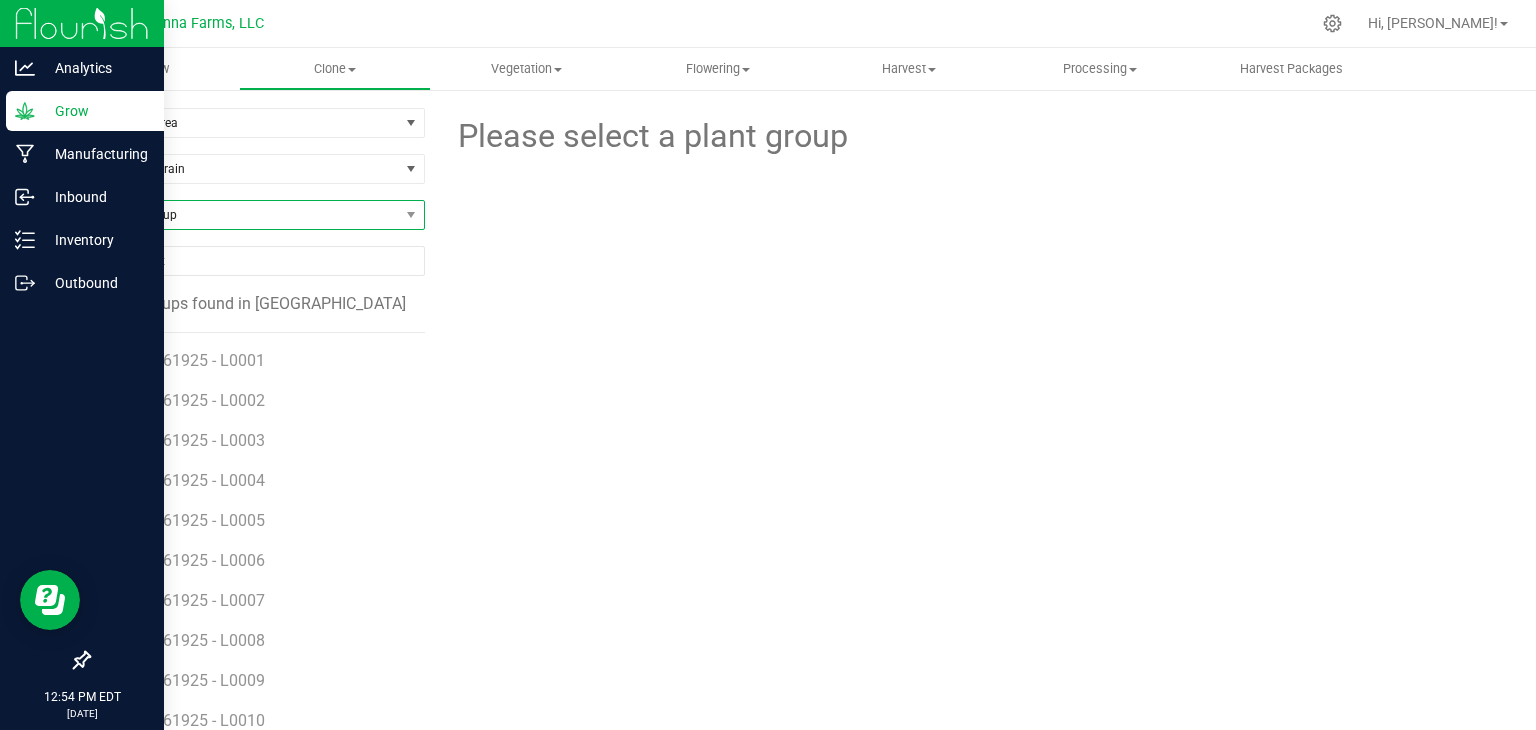 click on "Find a Group" at bounding box center [244, 215] 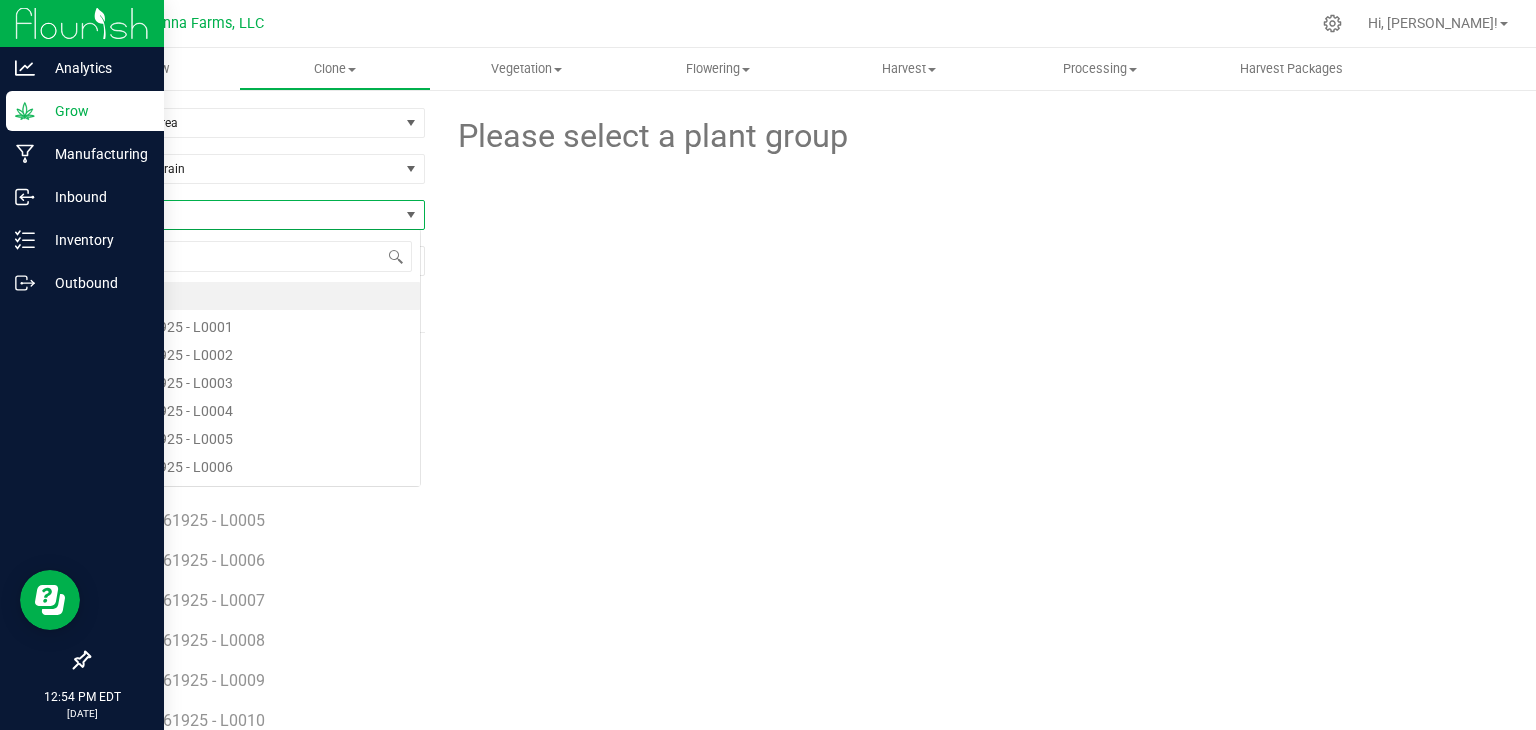 scroll, scrollTop: 99970, scrollLeft: 99666, axis: both 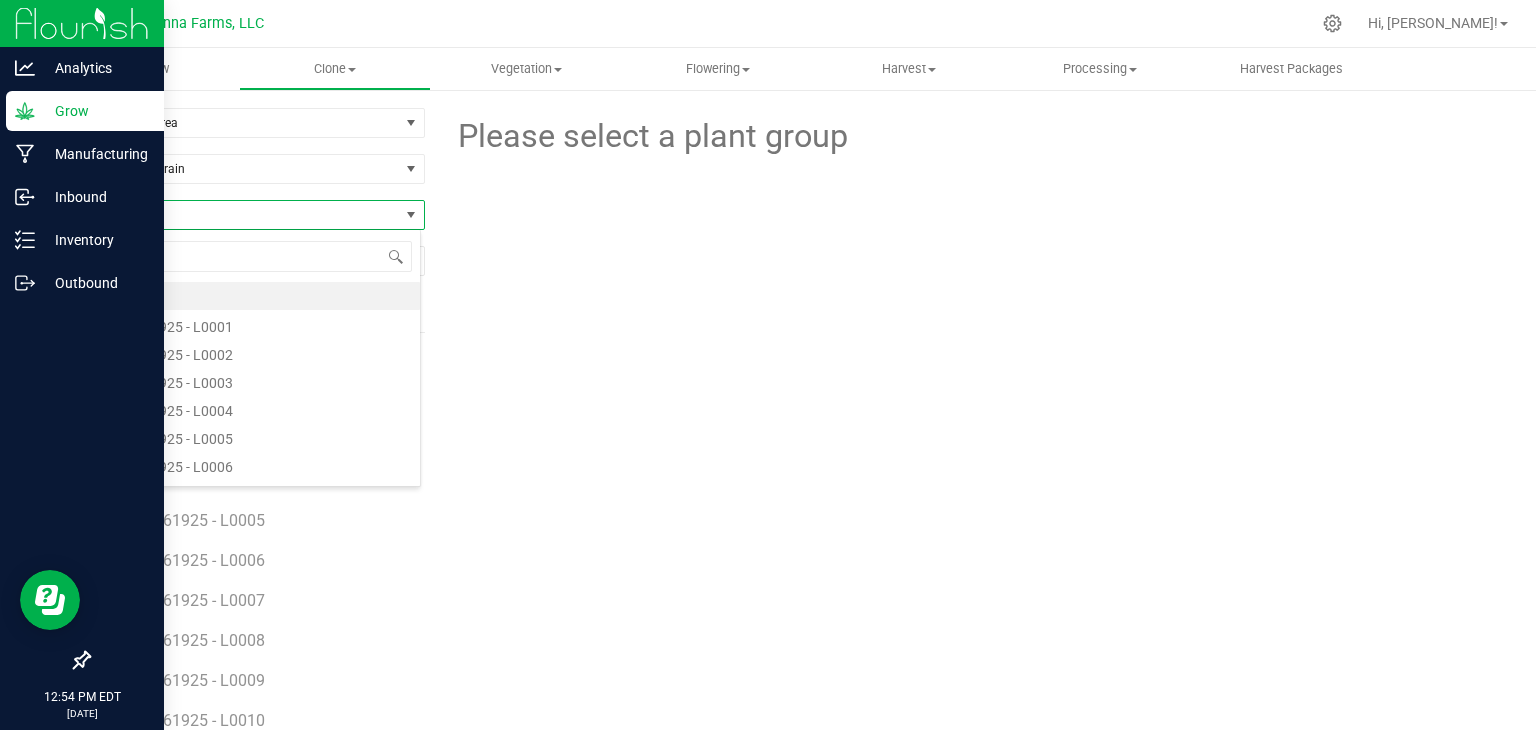 type on "RNTZ - 062125 - L0006" 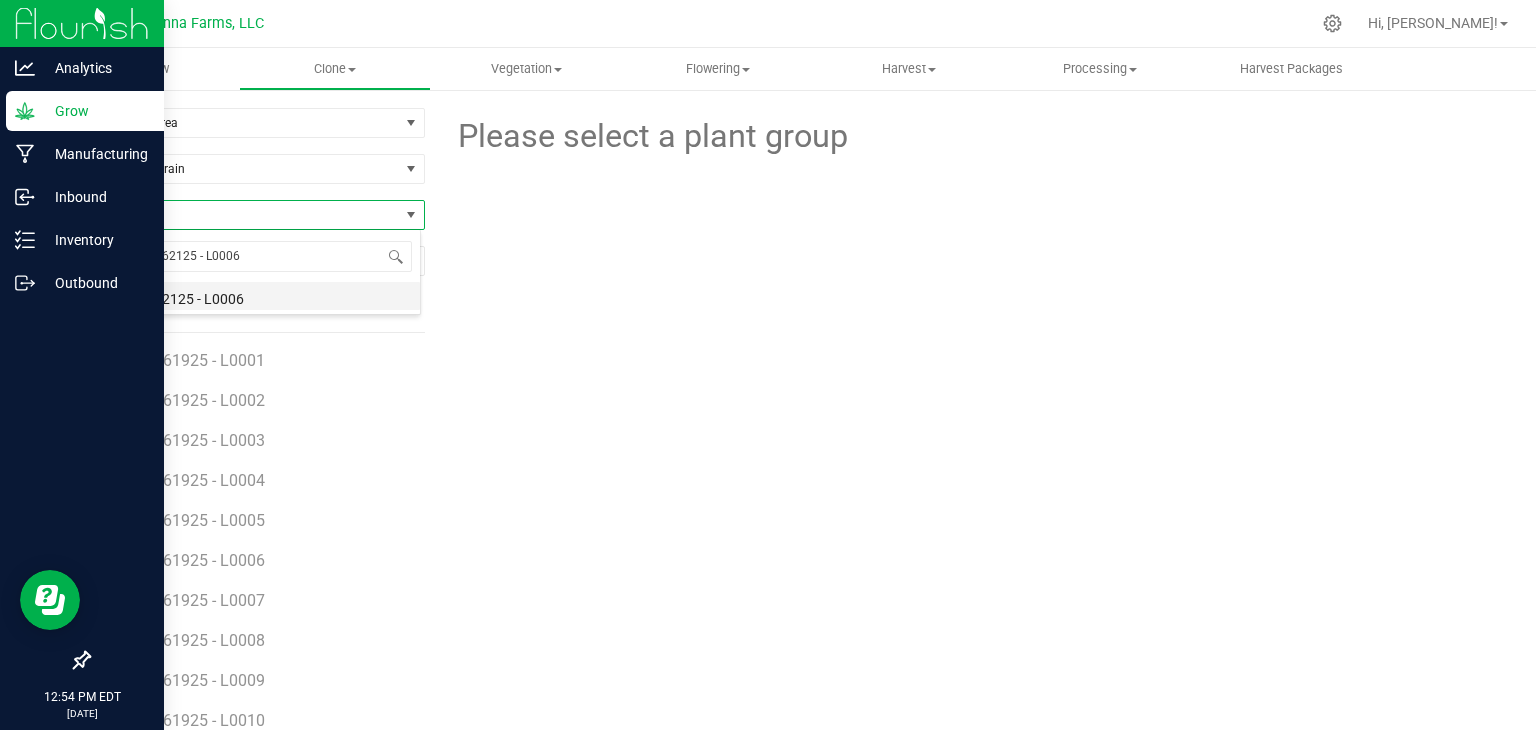 click on "RNTZ - 062125 - L0006" at bounding box center (254, 296) 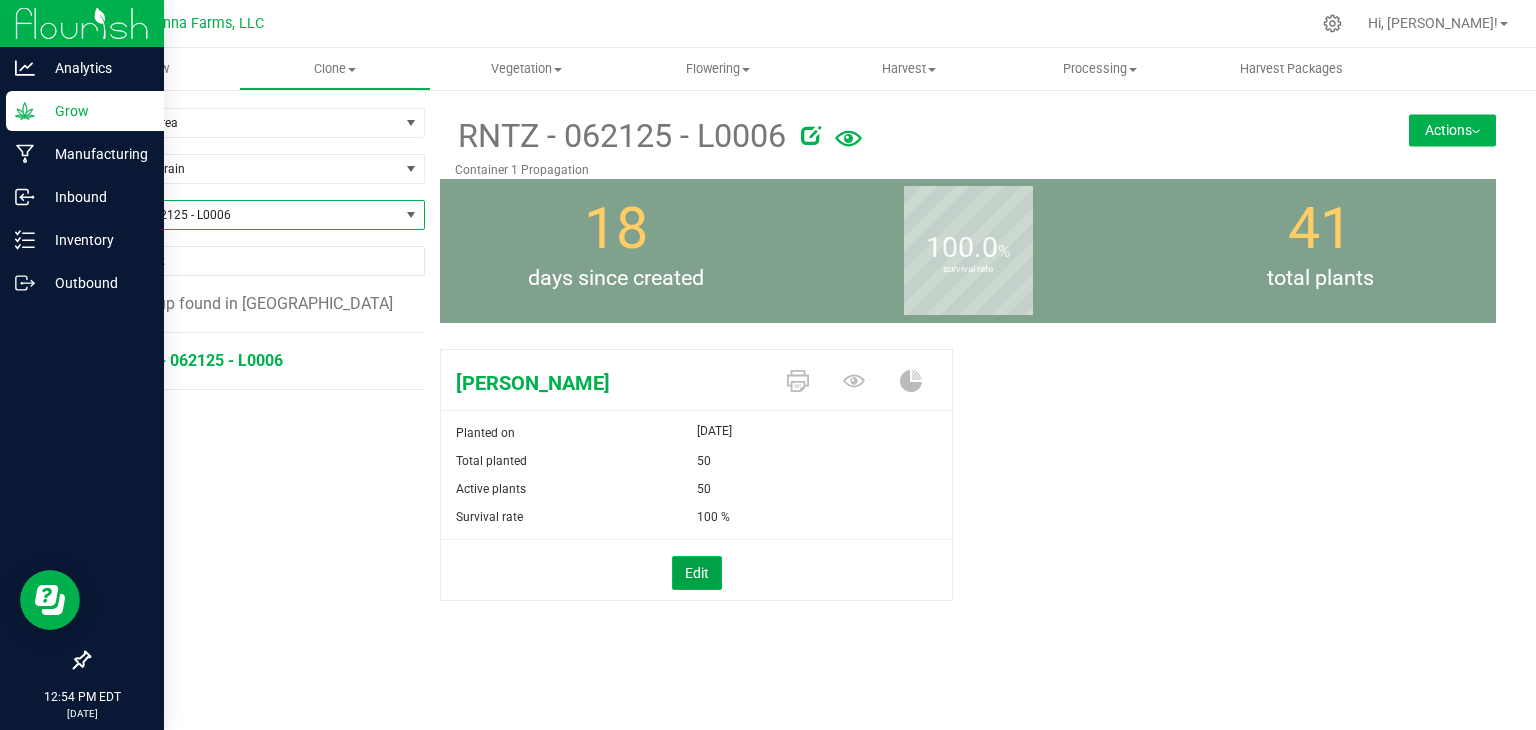 click on "Edit" at bounding box center (697, 573) 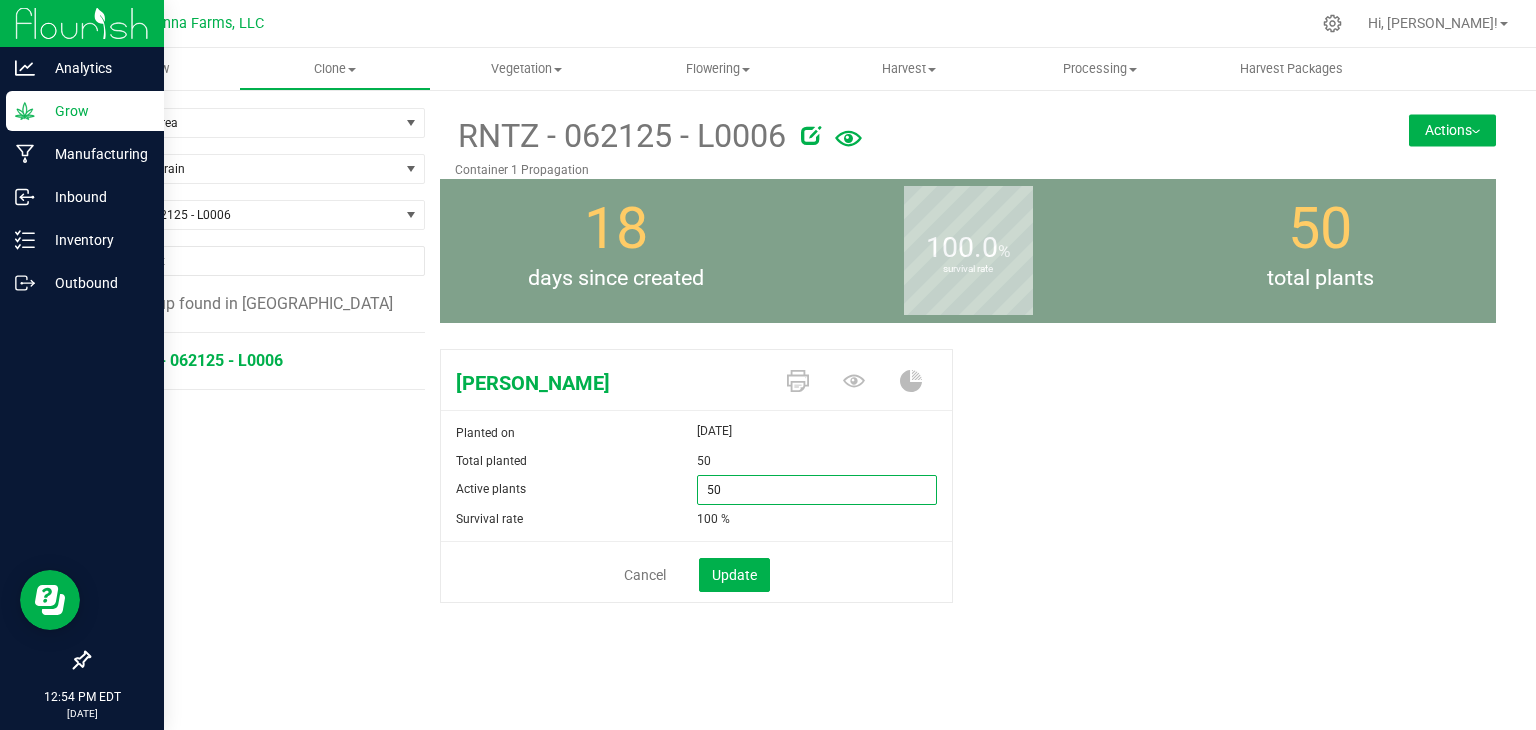 drag, startPoint x: 693, startPoint y: 491, endPoint x: 682, endPoint y: 488, distance: 11.401754 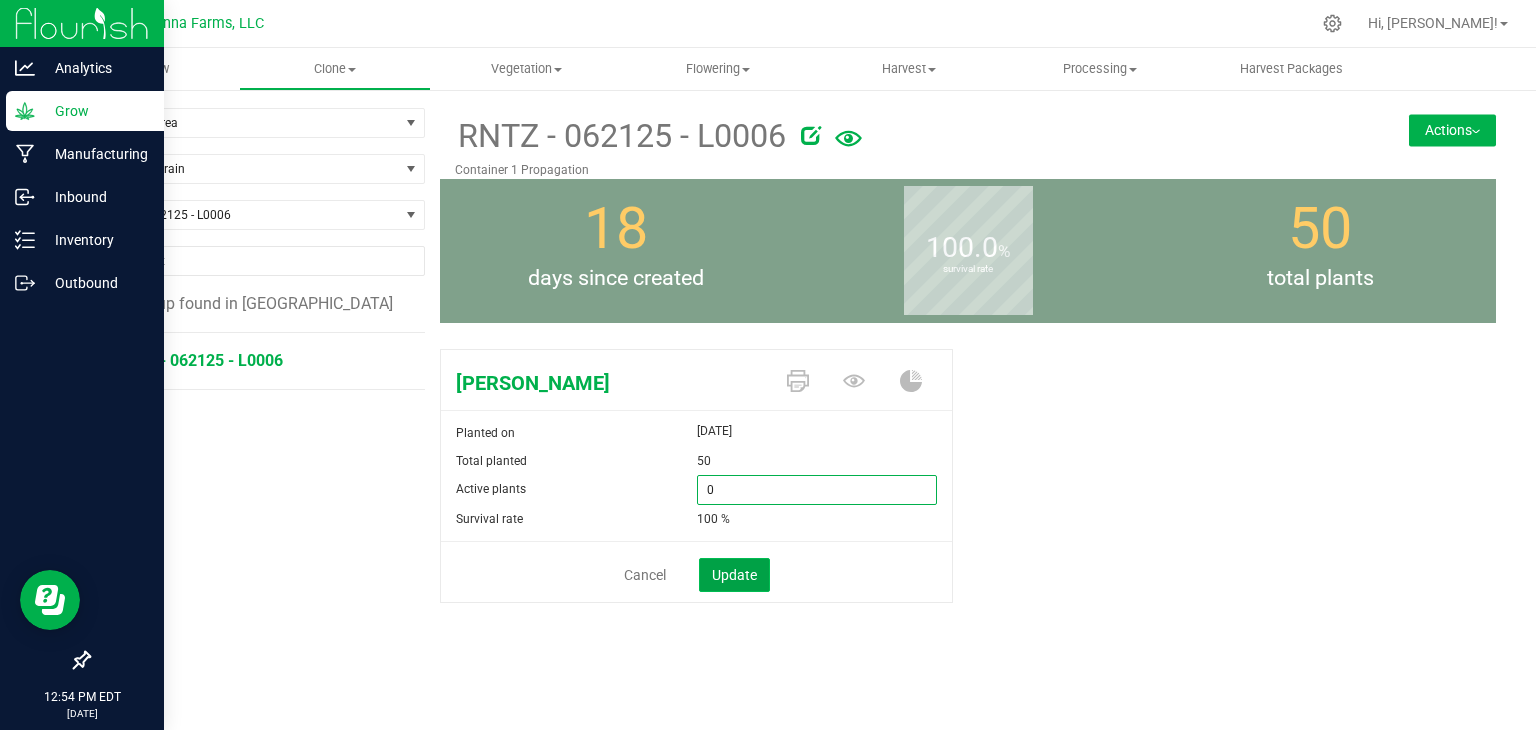 type on "0" 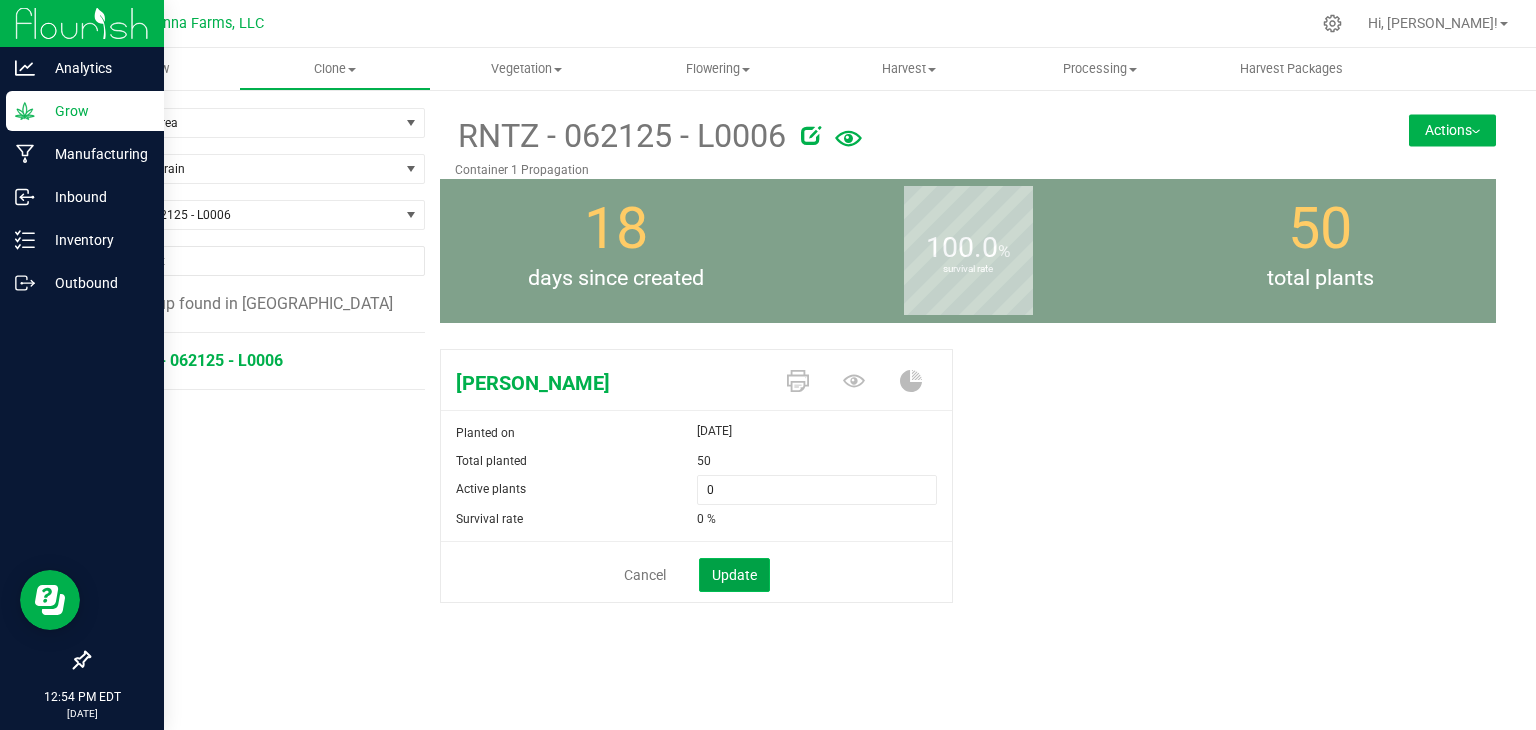 click on "Update" 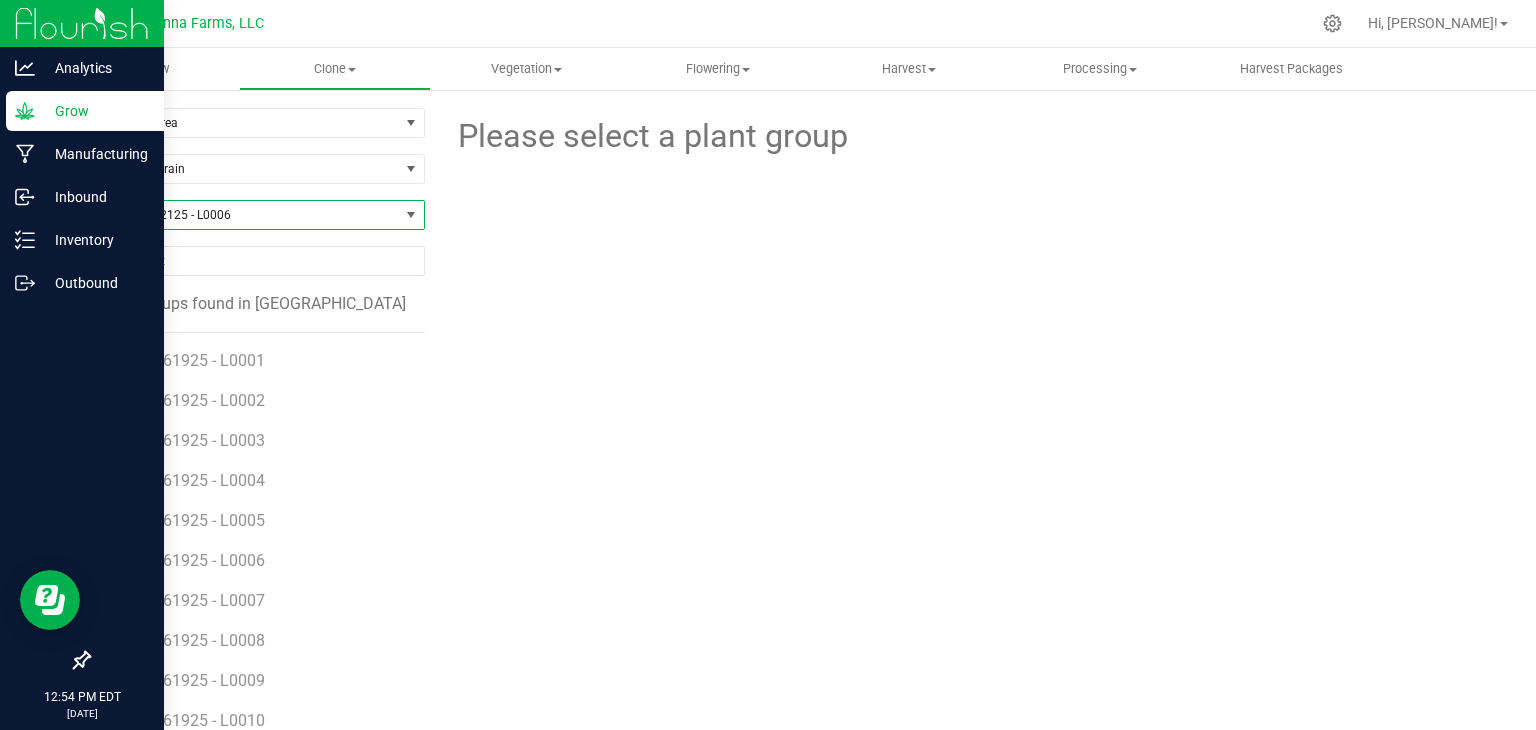 click on "RNTZ - 062125 - L0006" at bounding box center (244, 215) 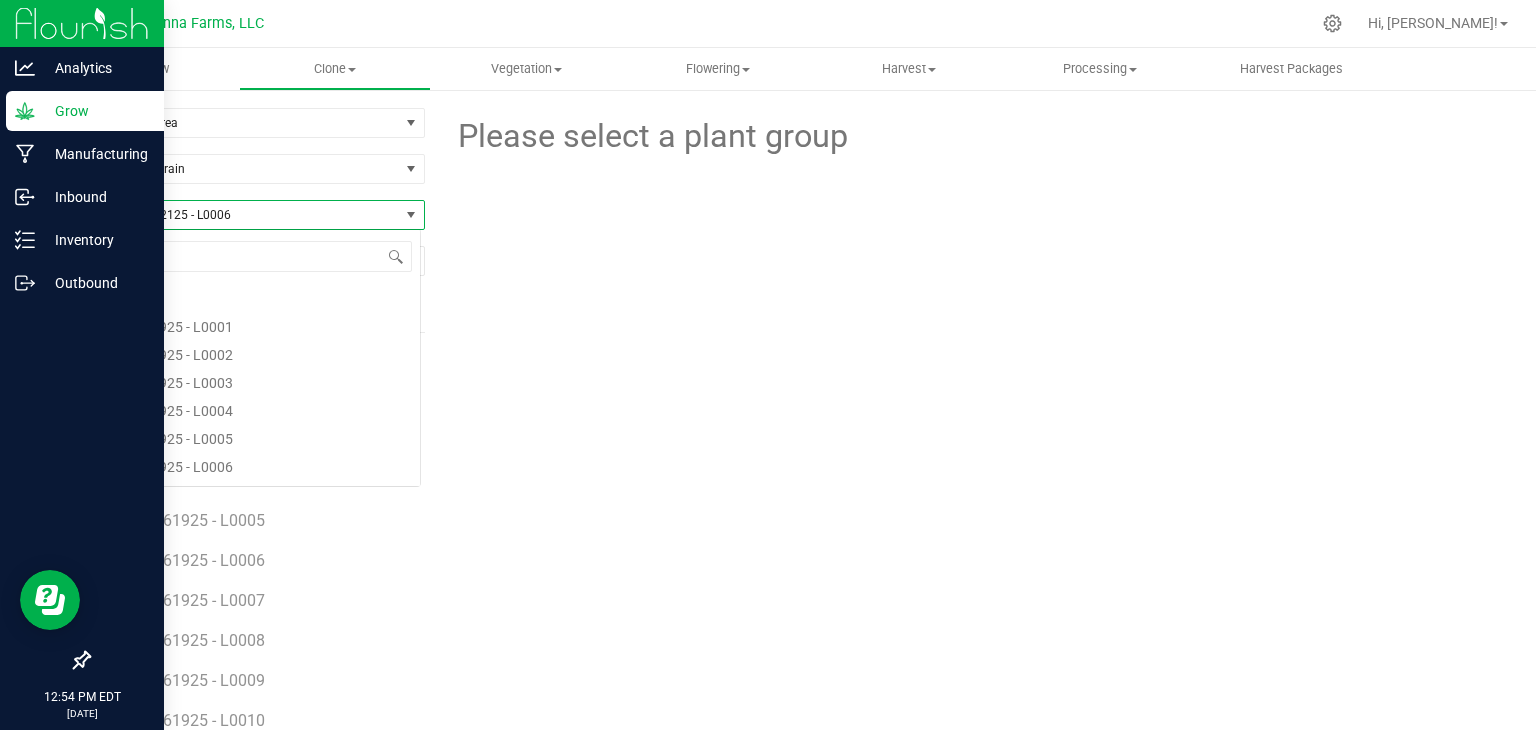scroll, scrollTop: 5848, scrollLeft: 0, axis: vertical 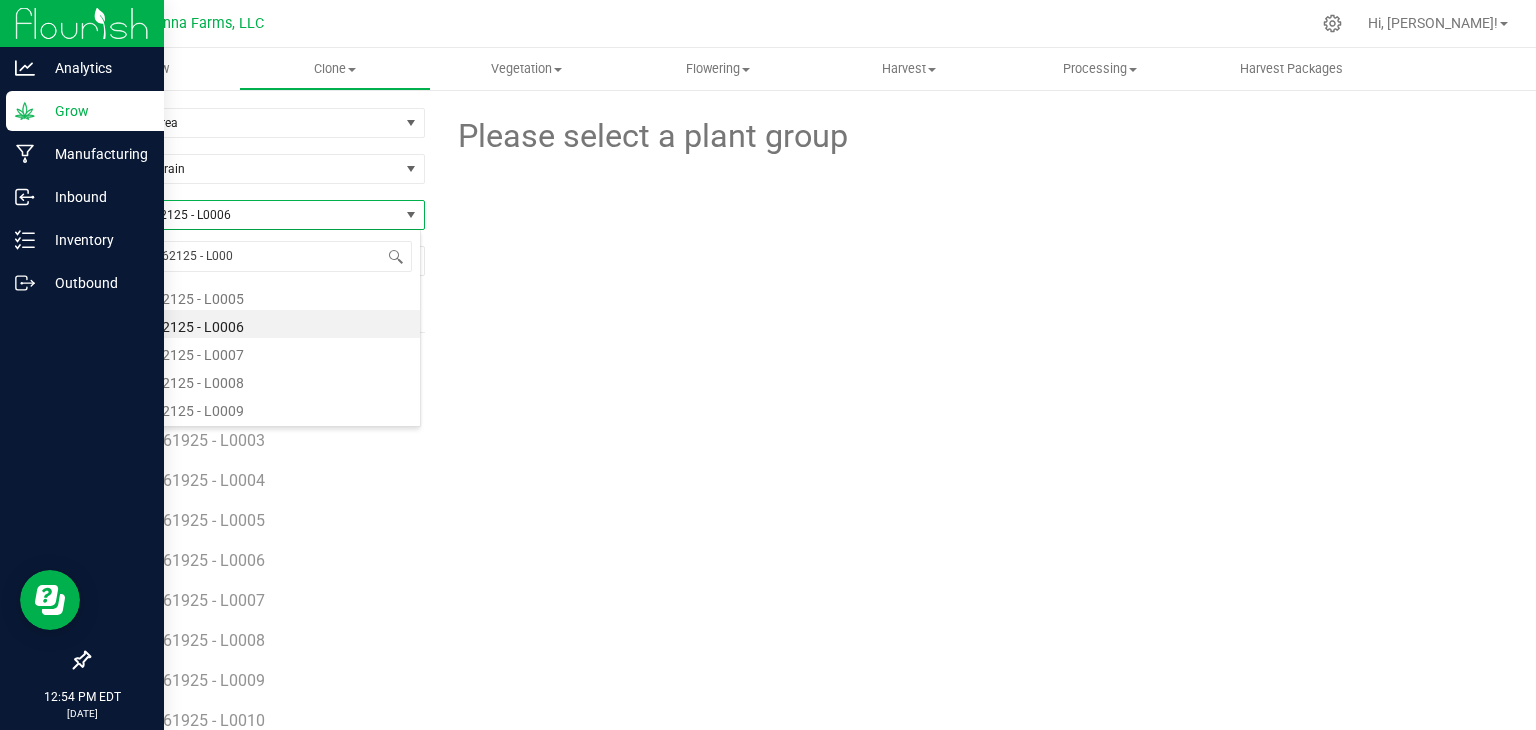 type on "RNTZ - 062125 - L0007" 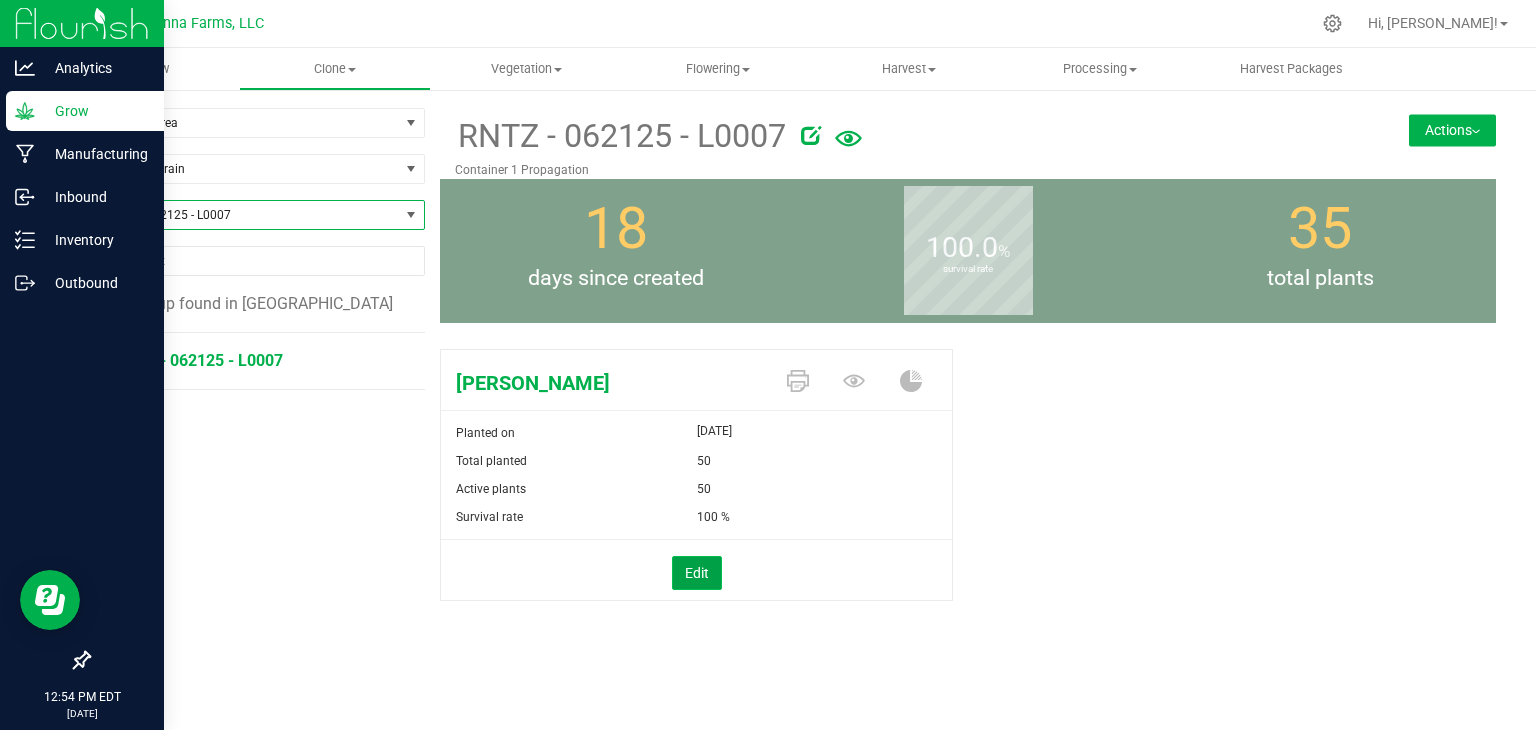 click on "Edit" at bounding box center (697, 573) 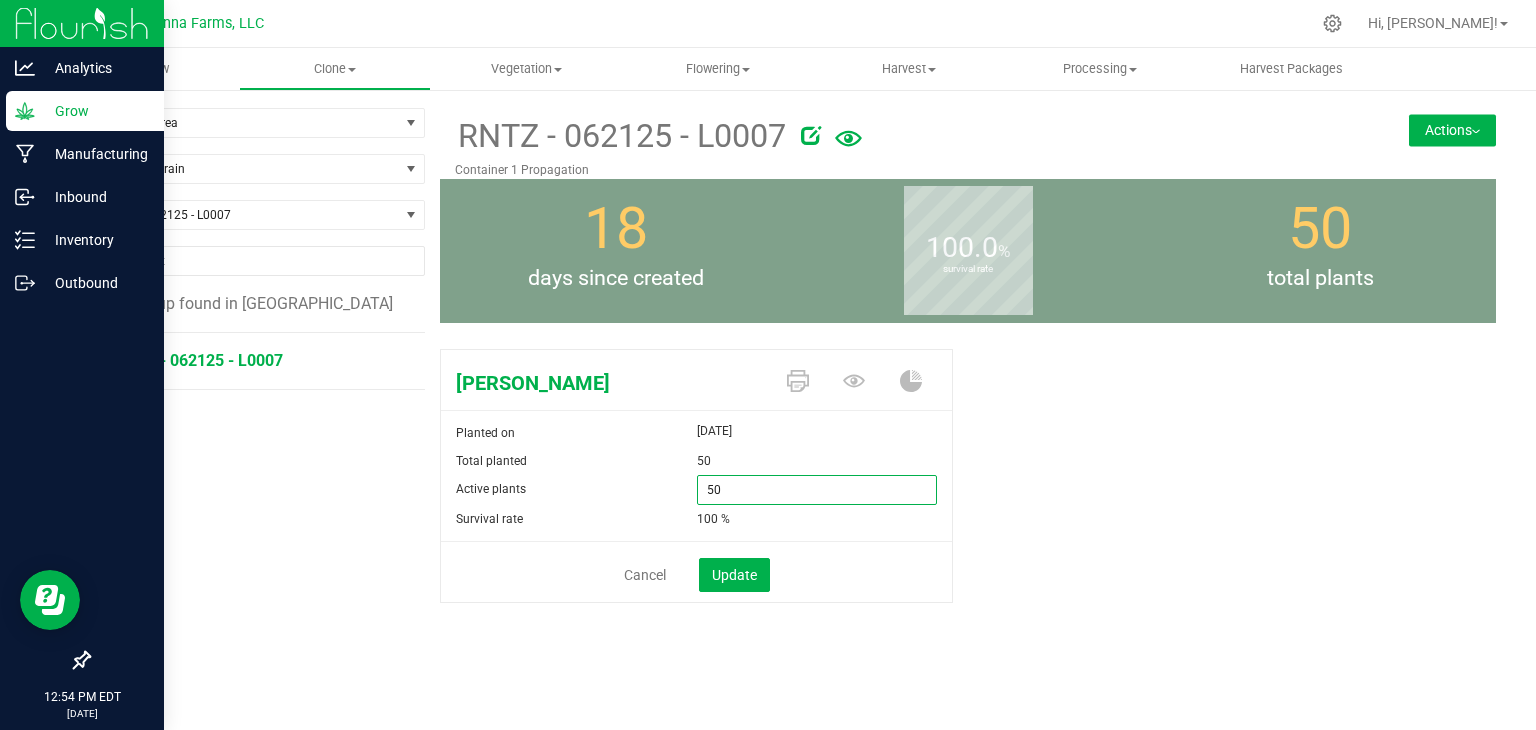 drag, startPoint x: 756, startPoint y: 493, endPoint x: 604, endPoint y: 459, distance: 155.75623 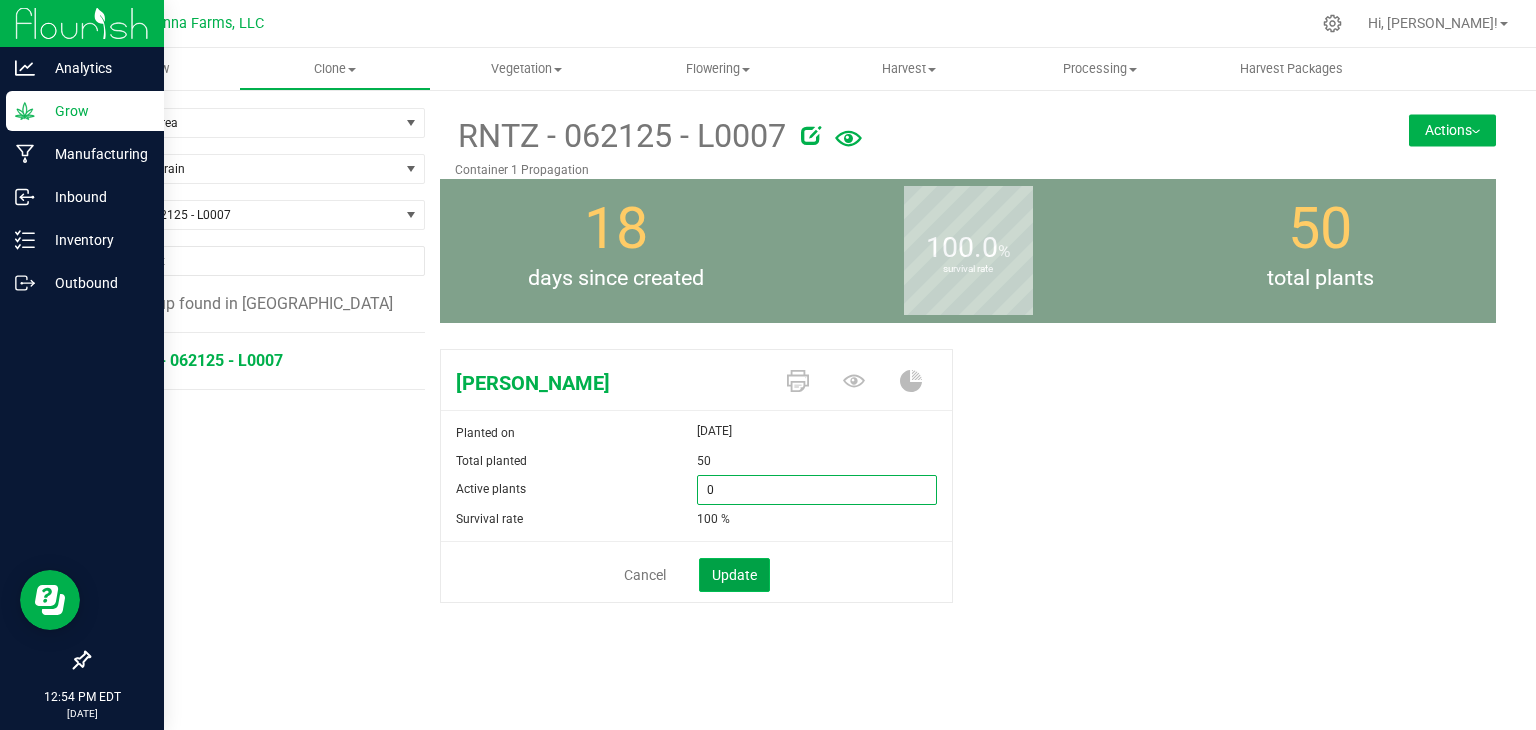 type on "0" 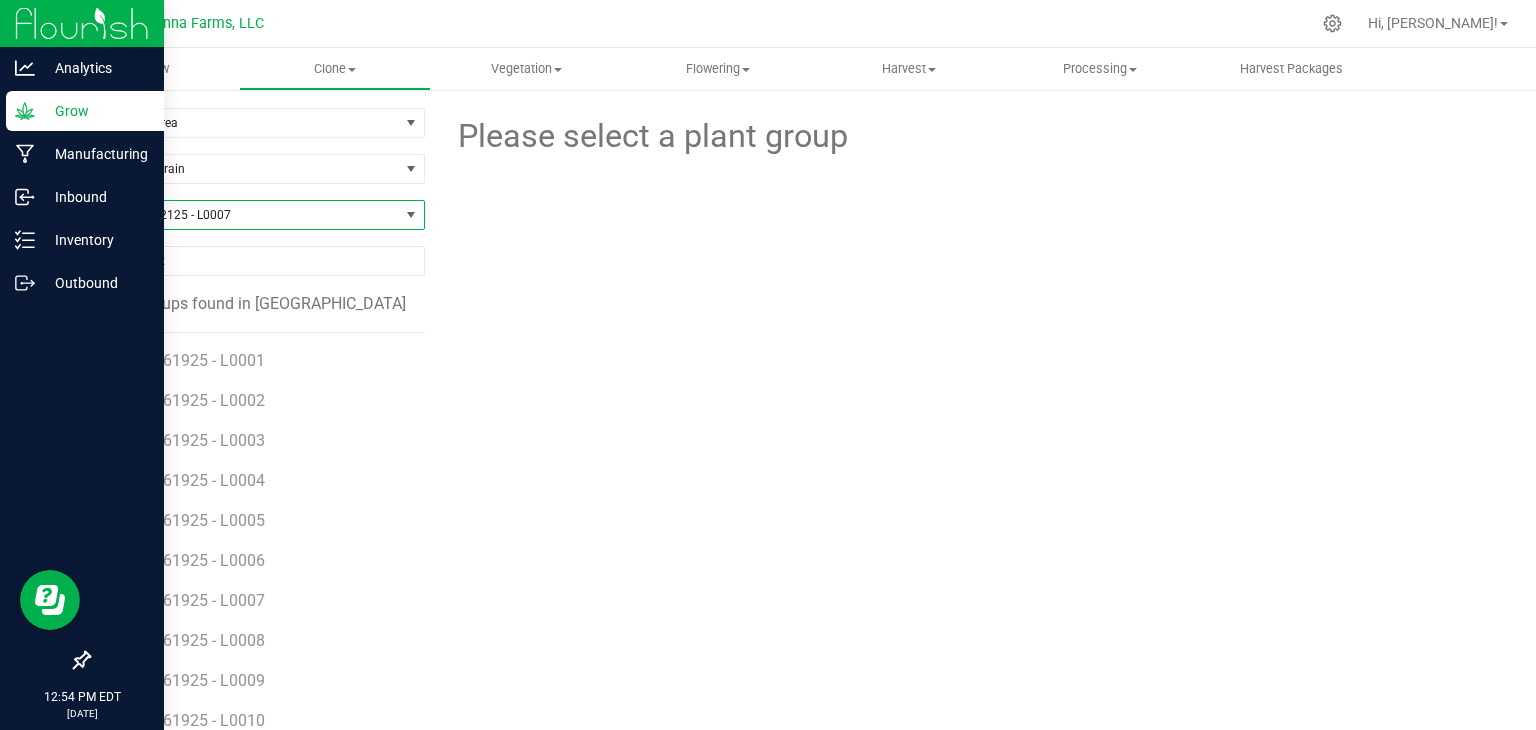 click on "RNTZ - 062125 - L0007" at bounding box center [244, 215] 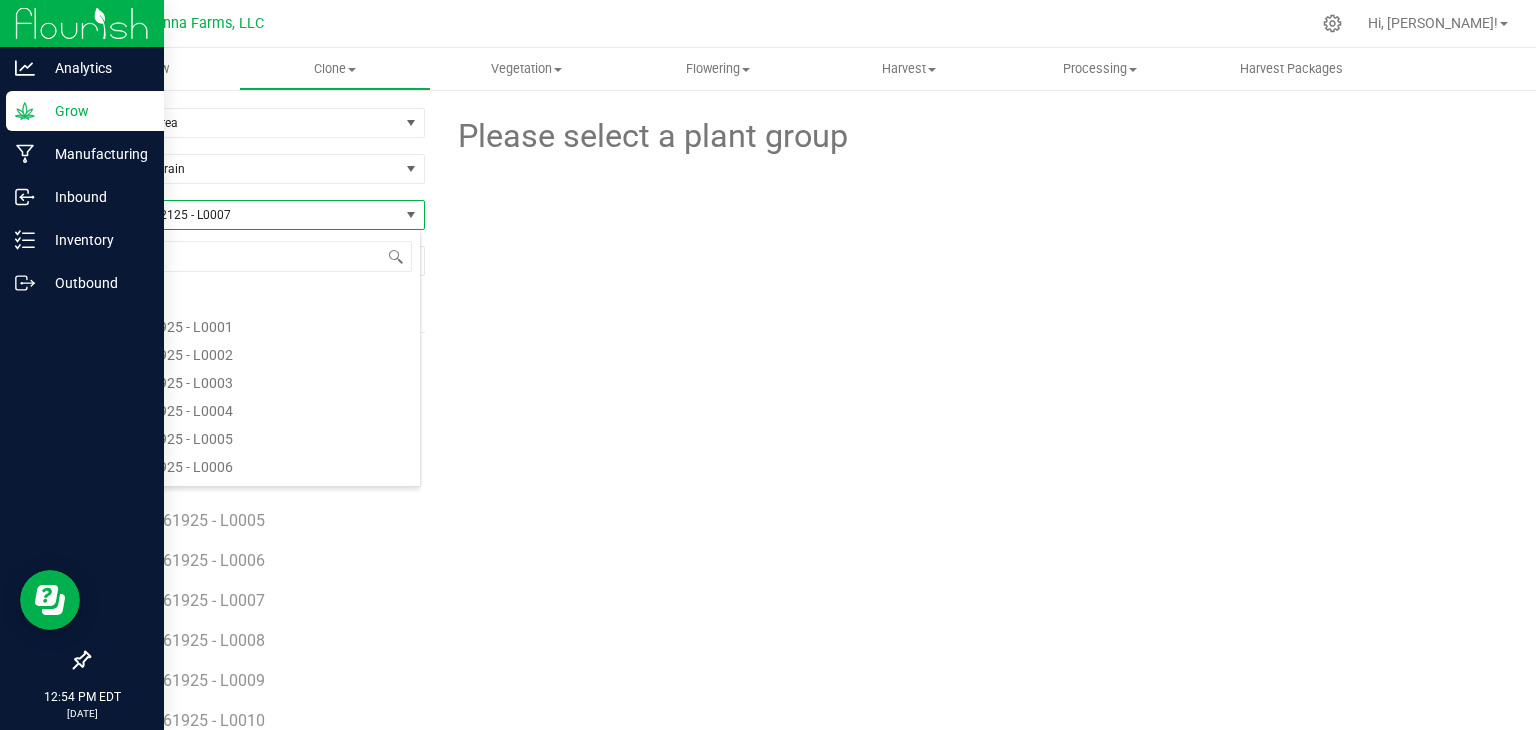 scroll, scrollTop: 5876, scrollLeft: 0, axis: vertical 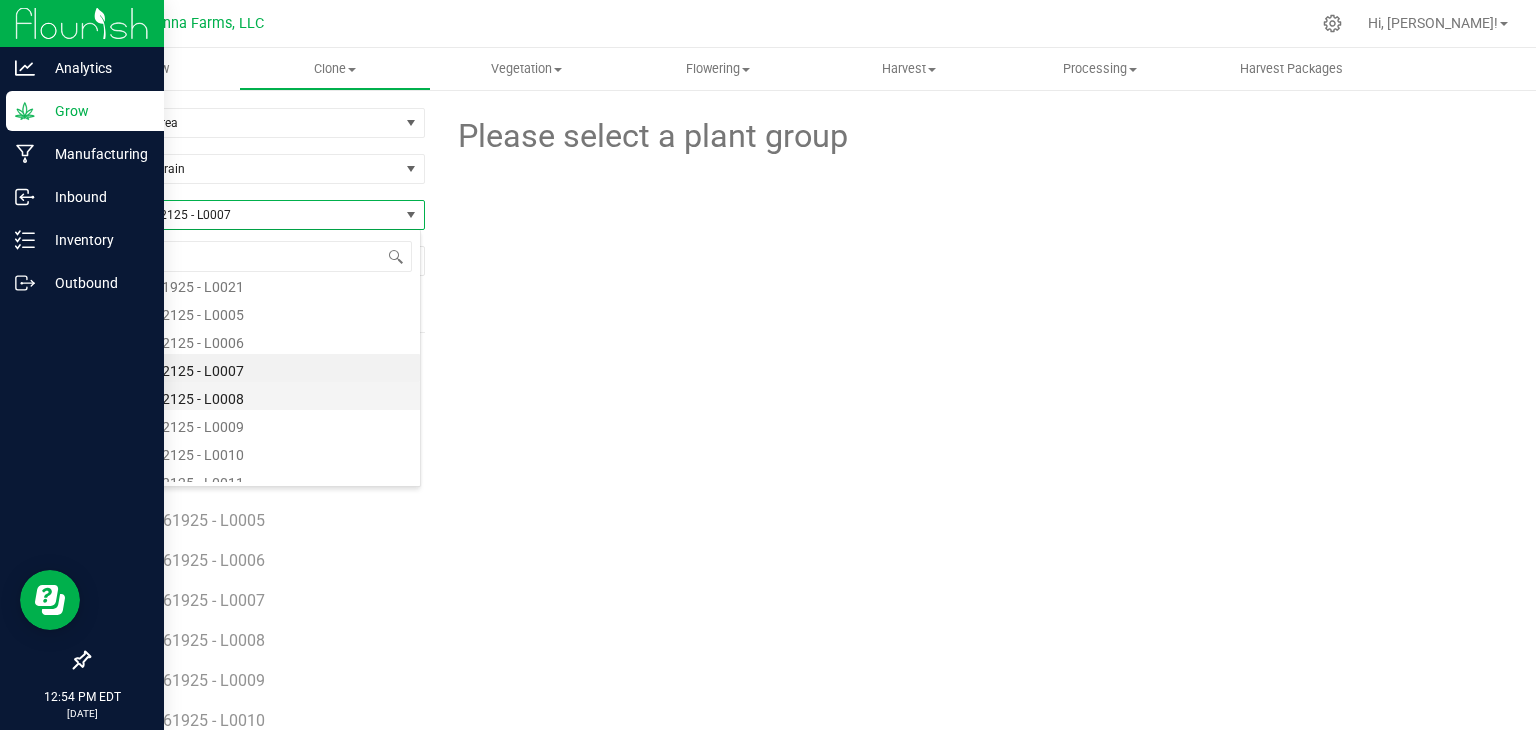 click on "RNTZ - 062125 - L0008" at bounding box center [254, 396] 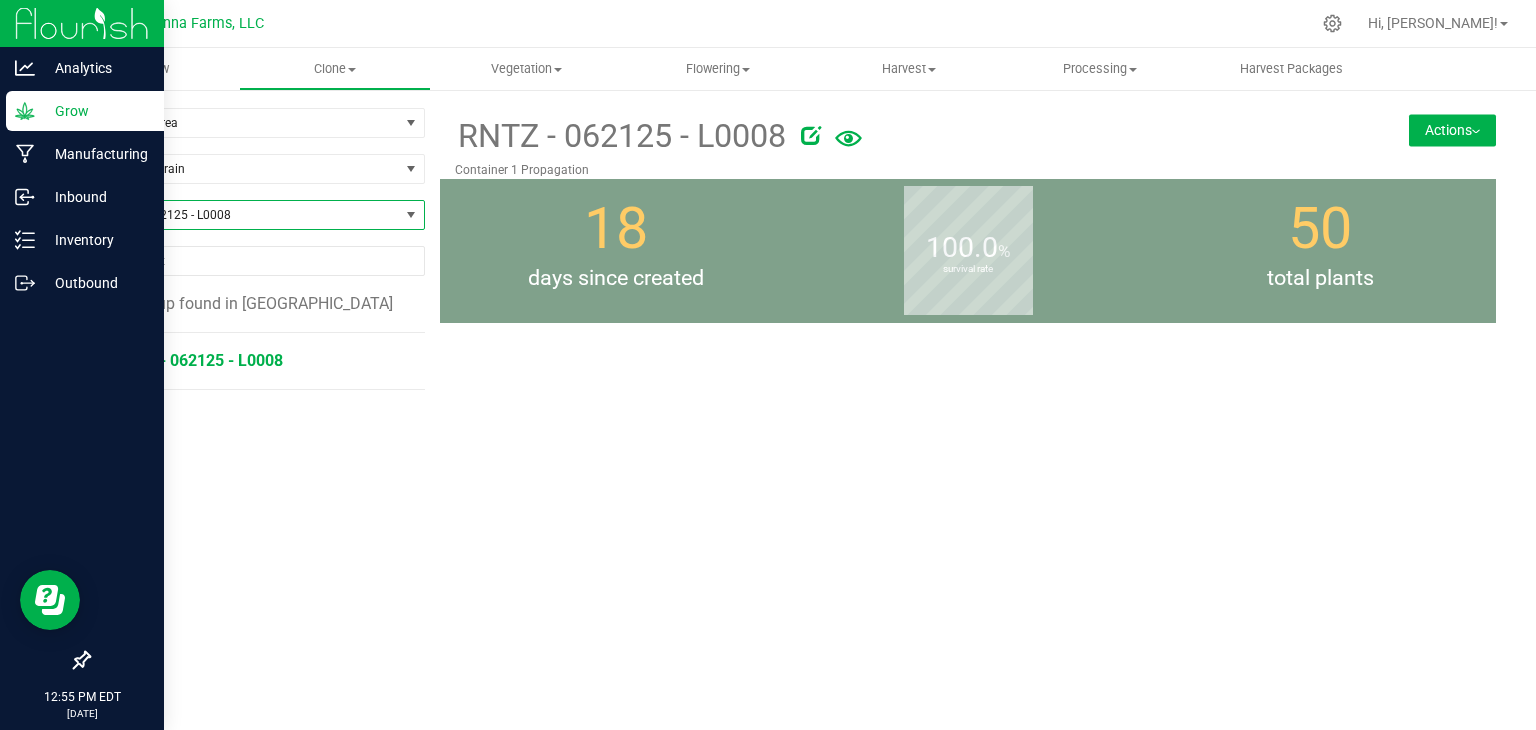 click on "RNTZ - 062125 - L0008" at bounding box center [199, 360] 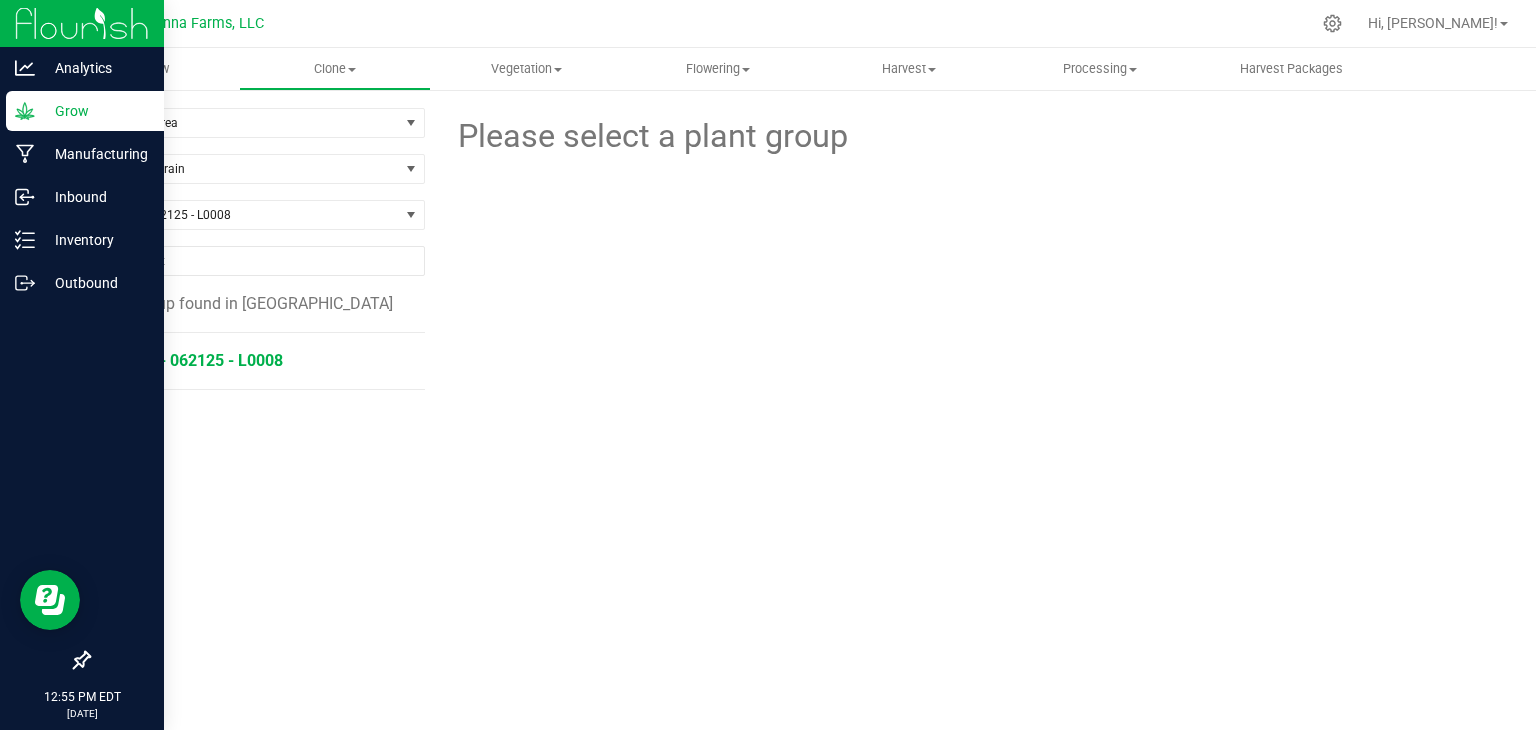 click on "RNTZ - 062125 - L0008" at bounding box center (199, 360) 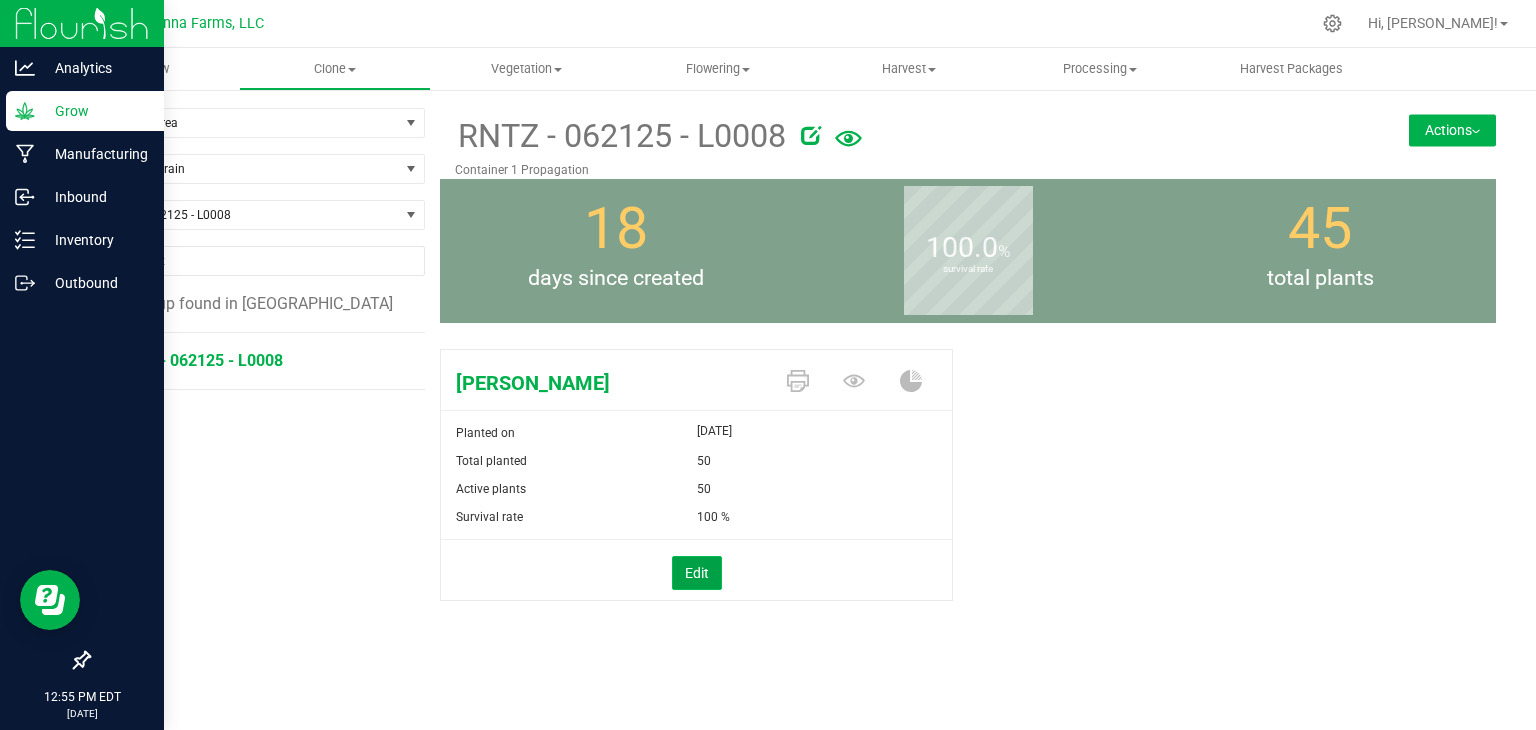 drag, startPoint x: 700, startPoint y: 559, endPoint x: 728, endPoint y: 505, distance: 60.827625 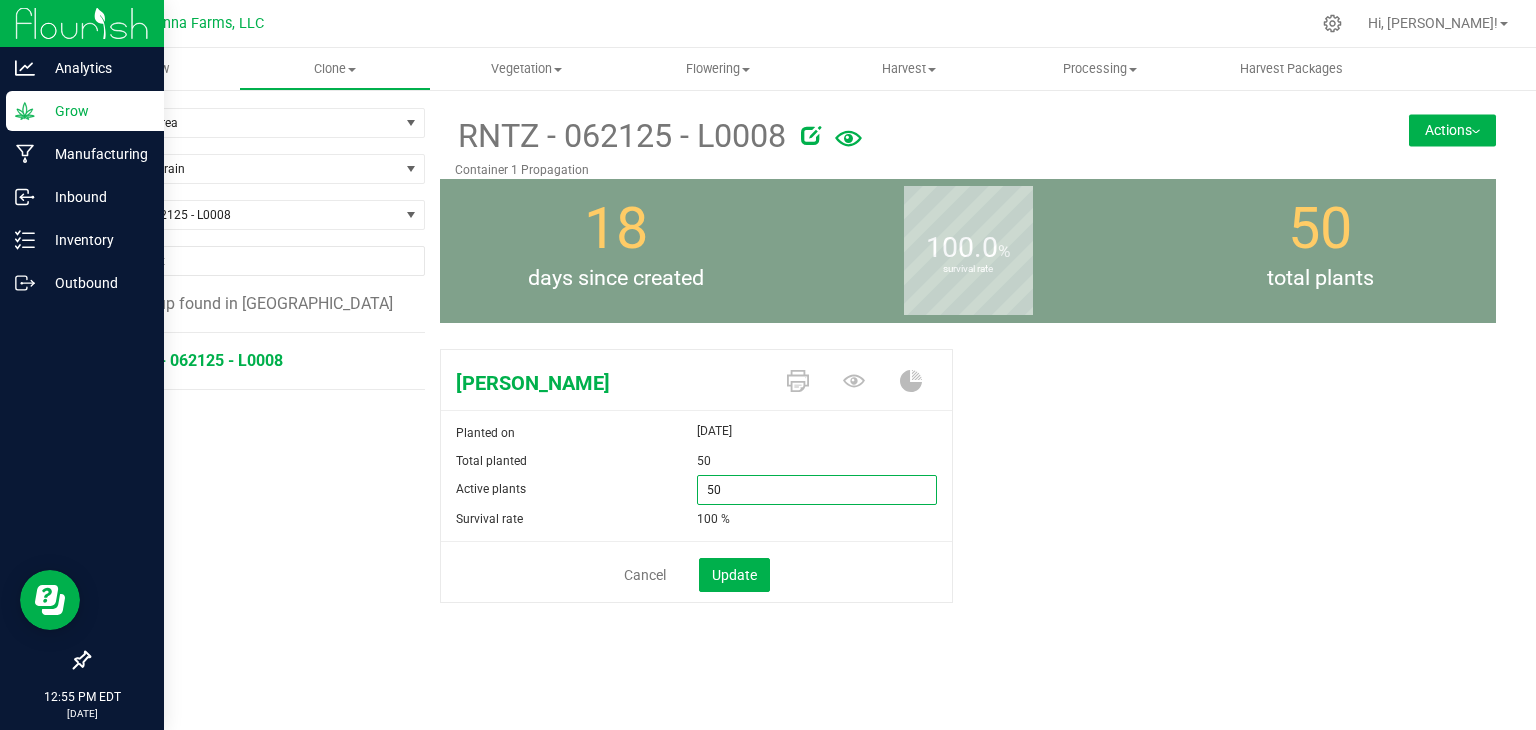 drag, startPoint x: 728, startPoint y: 505, endPoint x: 640, endPoint y: 484, distance: 90.47099 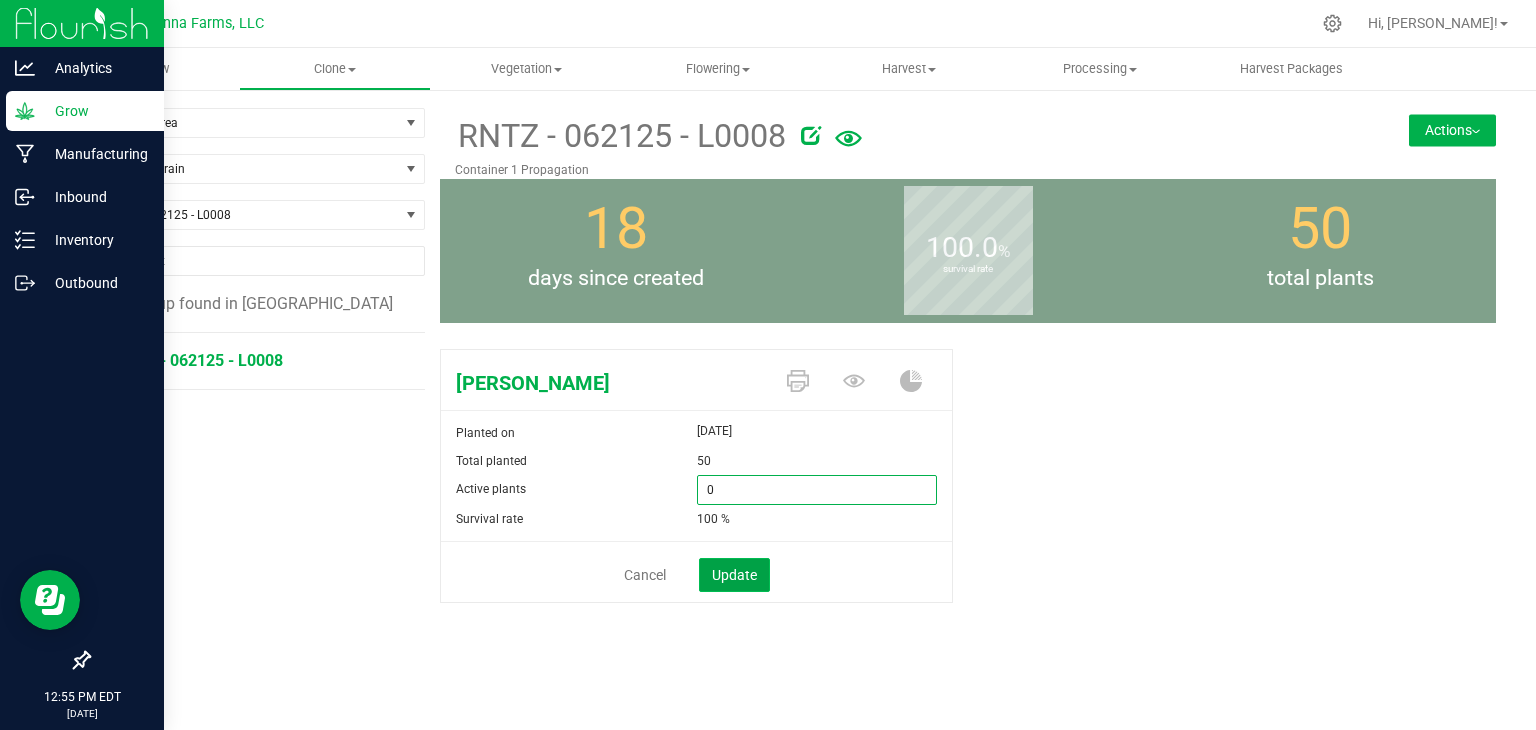 type on "0" 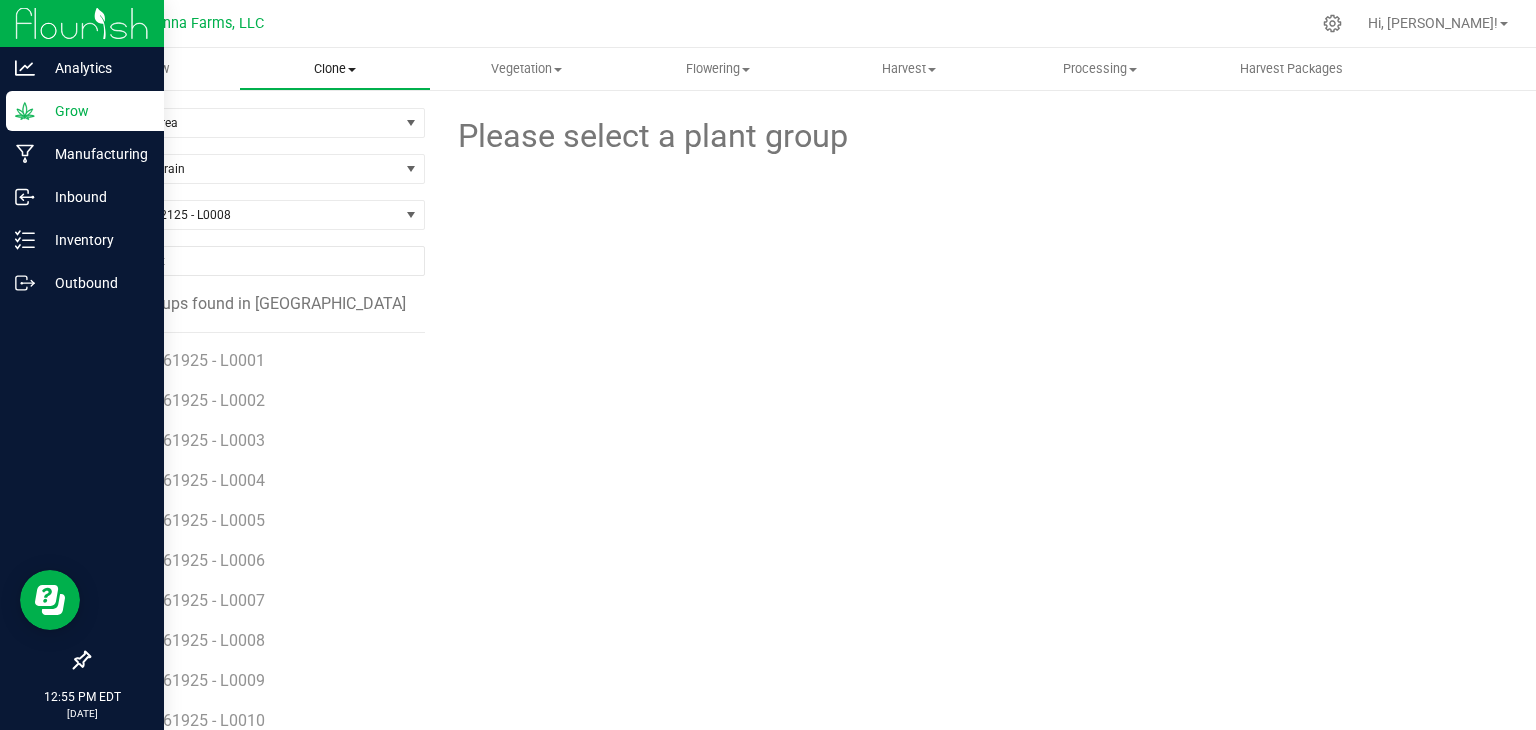 click on "Clone" at bounding box center [334, 69] 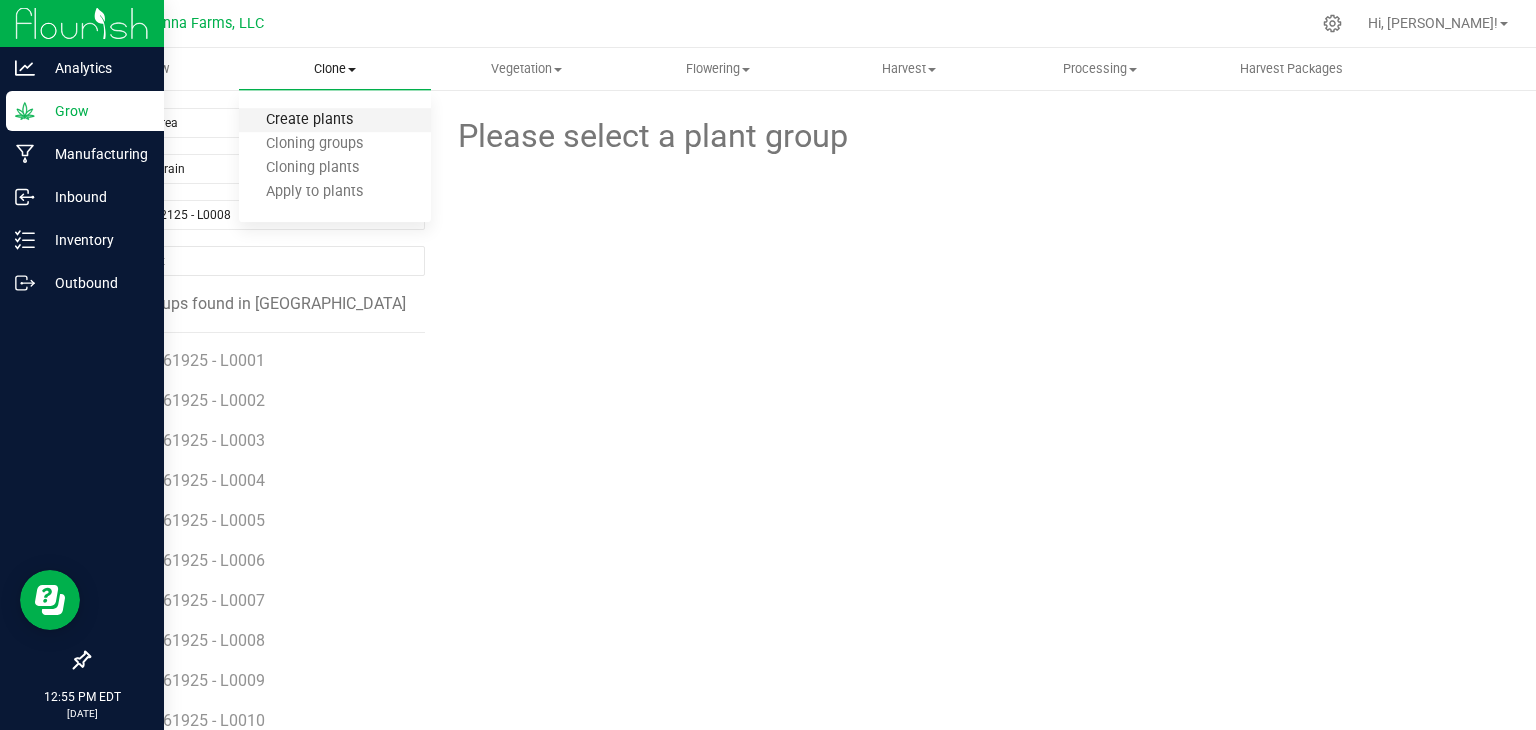 click on "Create plants" at bounding box center [309, 120] 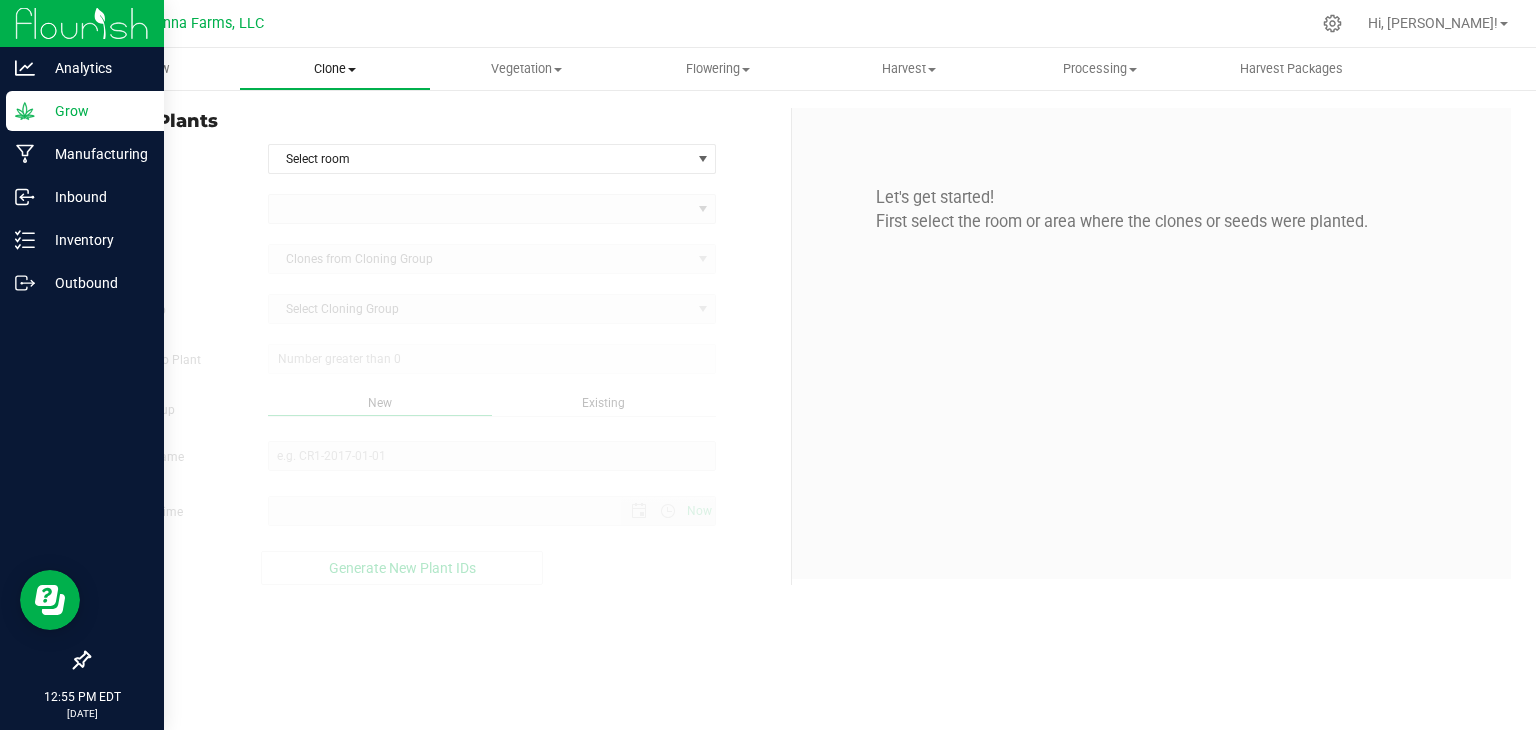 type on "[DATE] 12:55 PM" 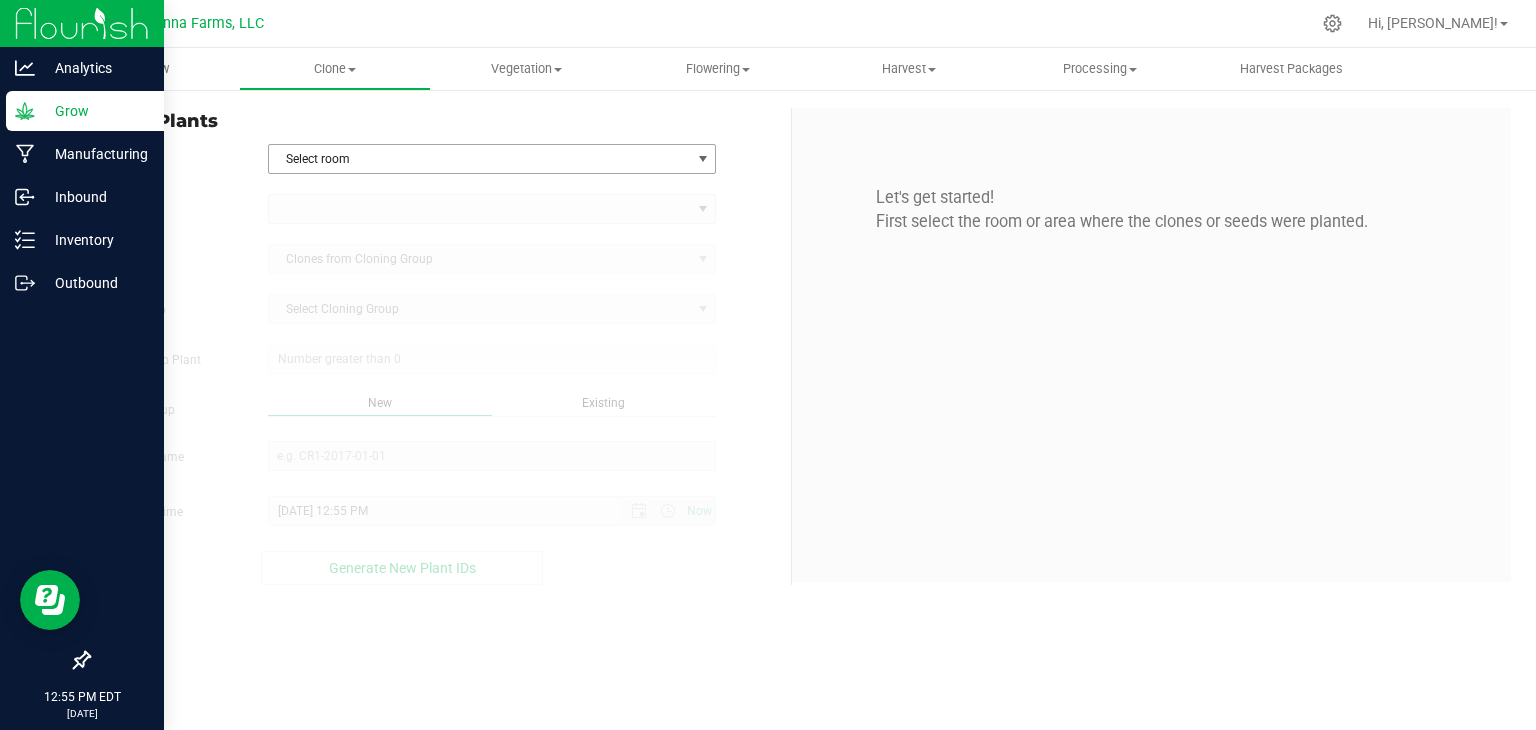 click on "Select room" at bounding box center (480, 159) 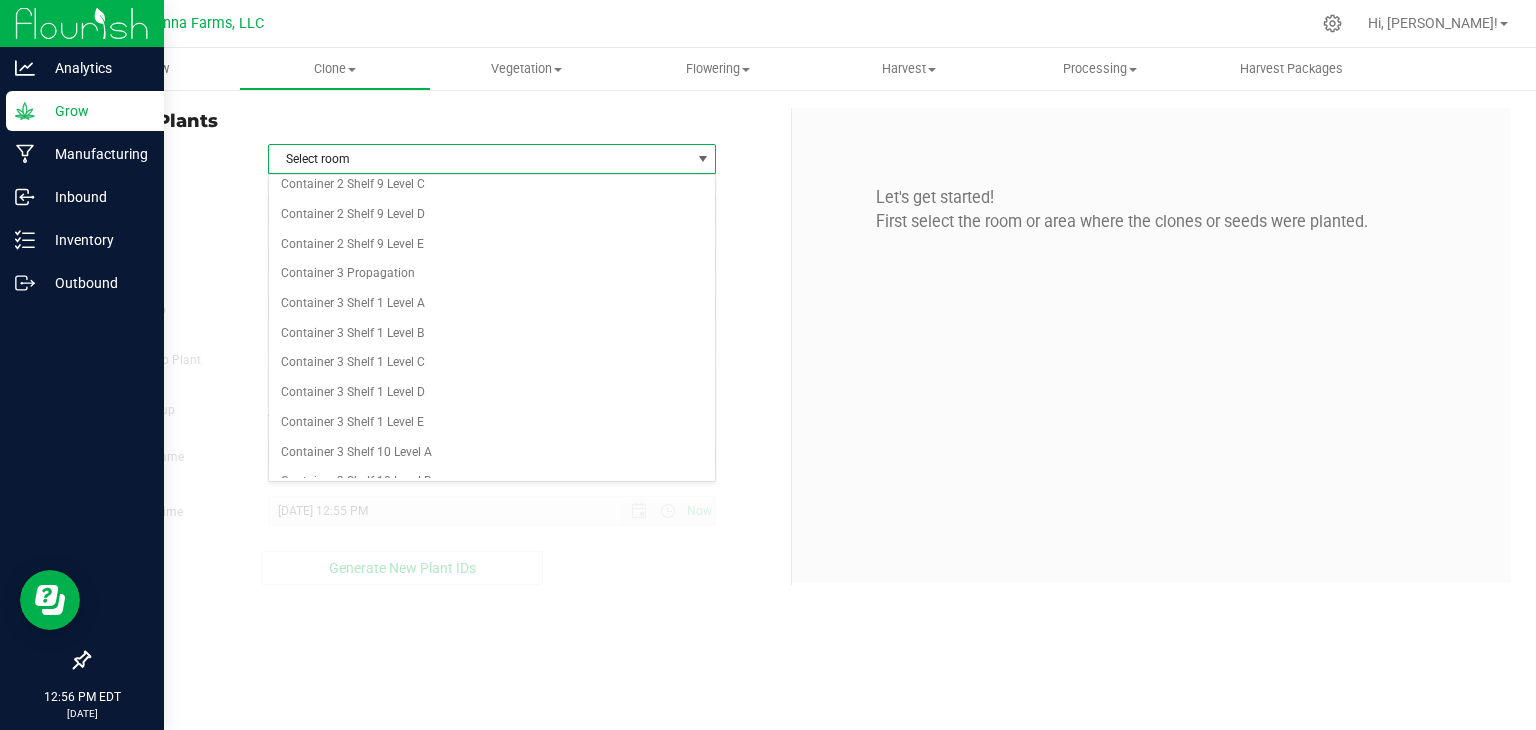 scroll, scrollTop: 5300, scrollLeft: 0, axis: vertical 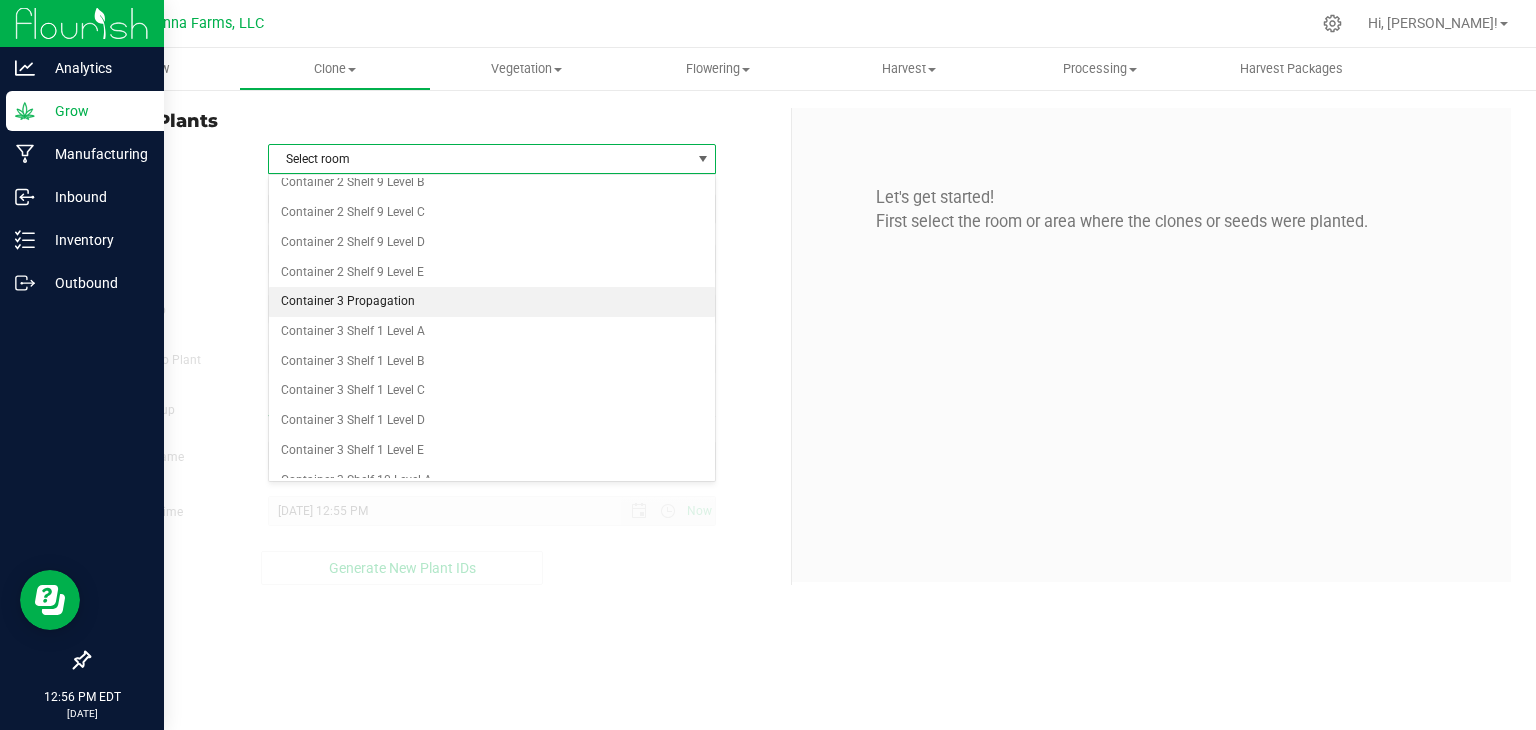 click on "Container 3 Propagation" at bounding box center (492, 302) 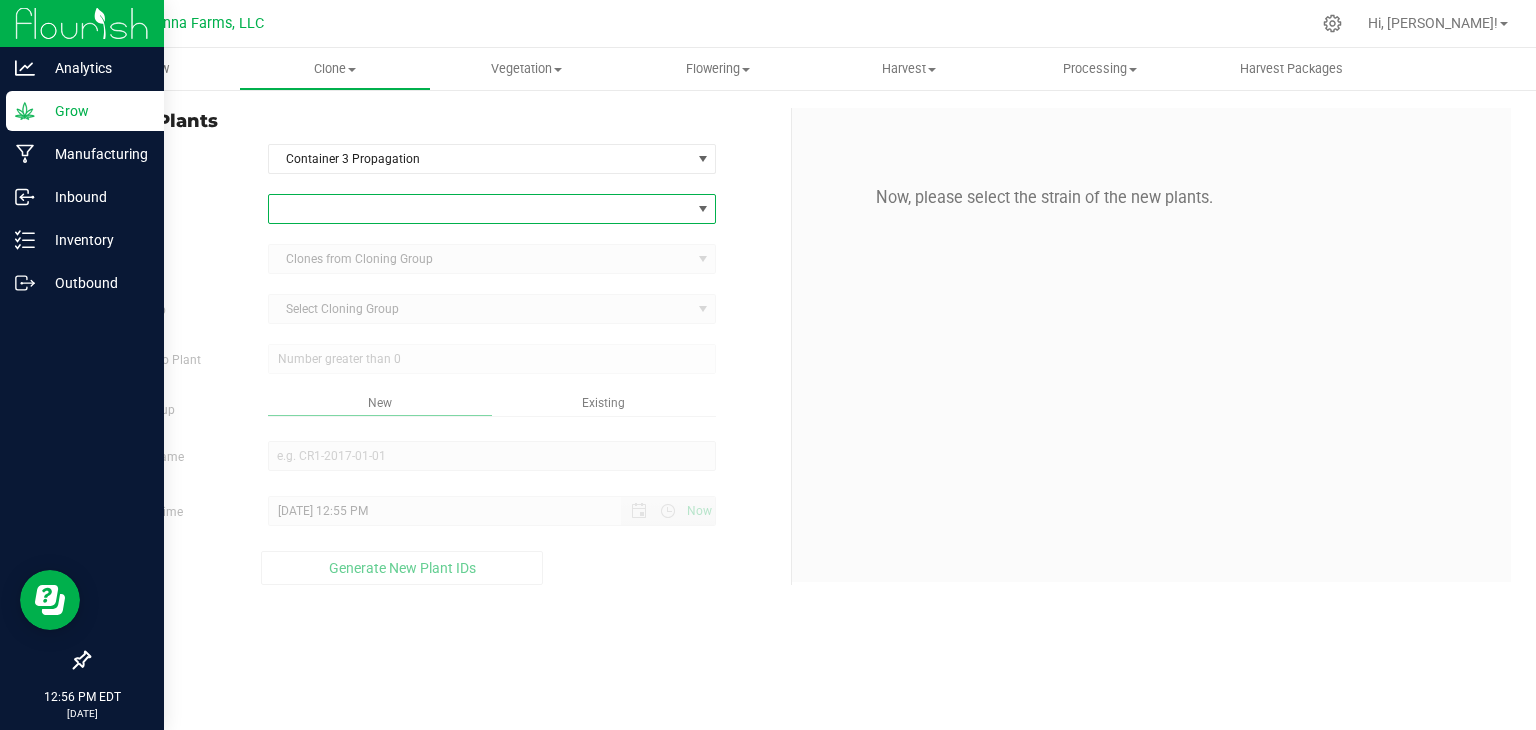 click at bounding box center (480, 209) 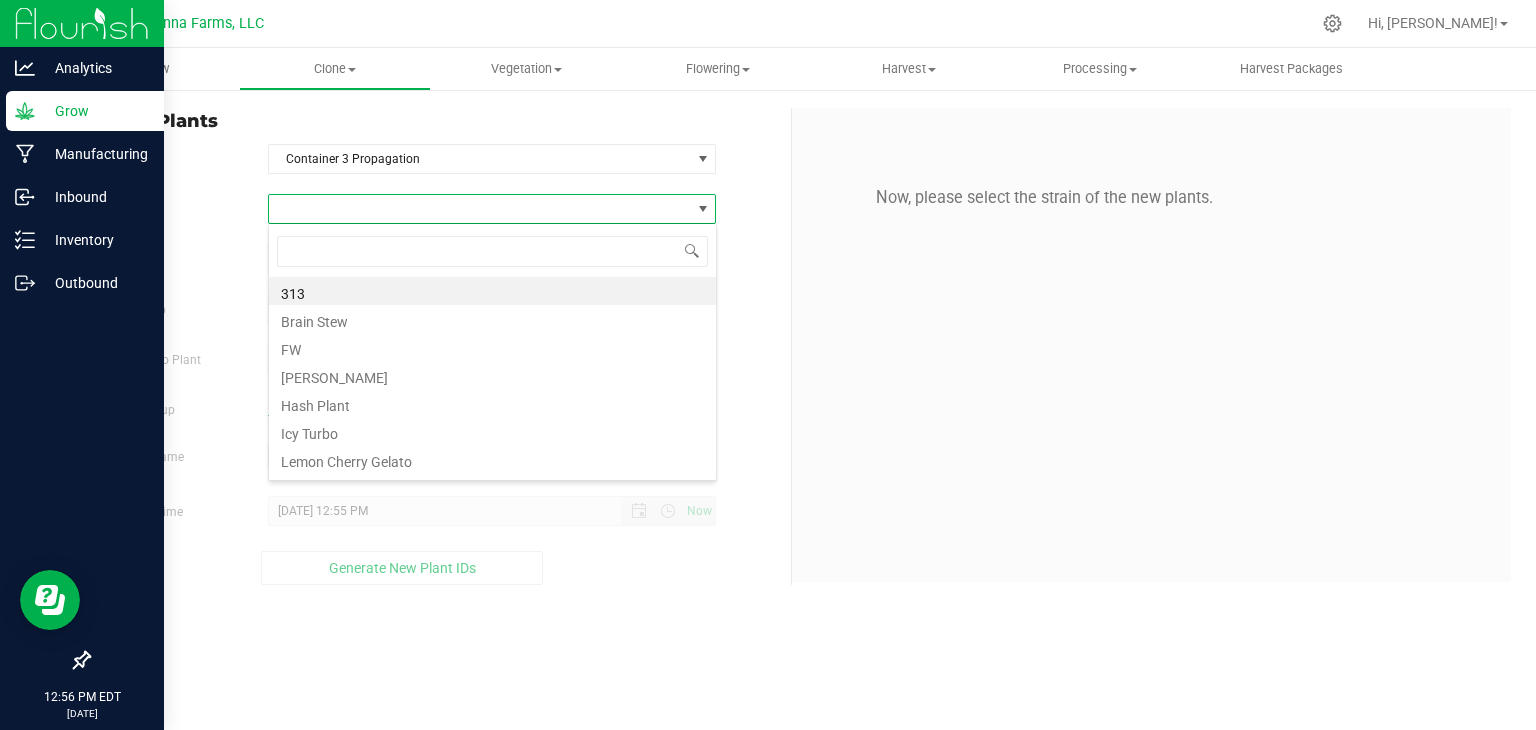 scroll, scrollTop: 99970, scrollLeft: 99551, axis: both 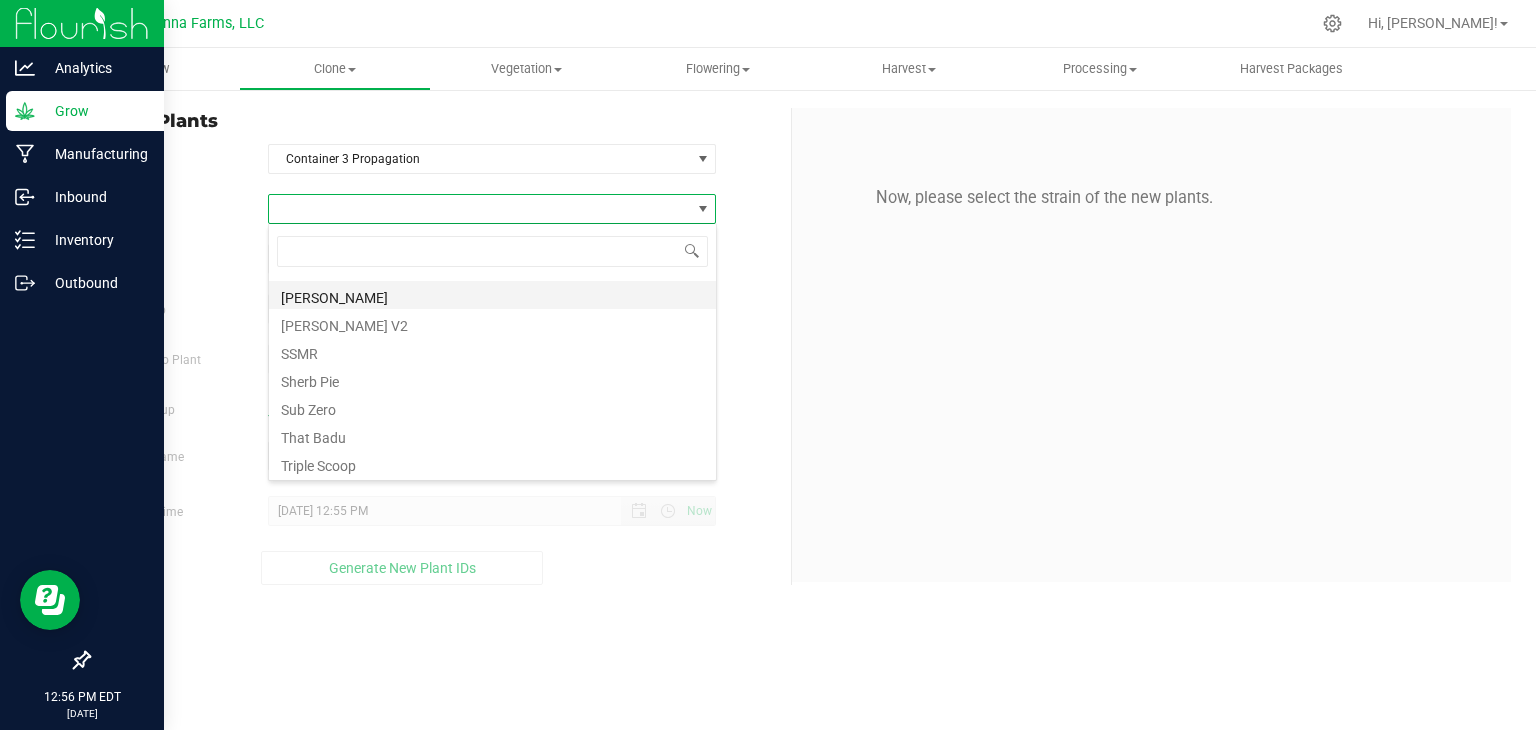 click on "[PERSON_NAME]" at bounding box center (492, 295) 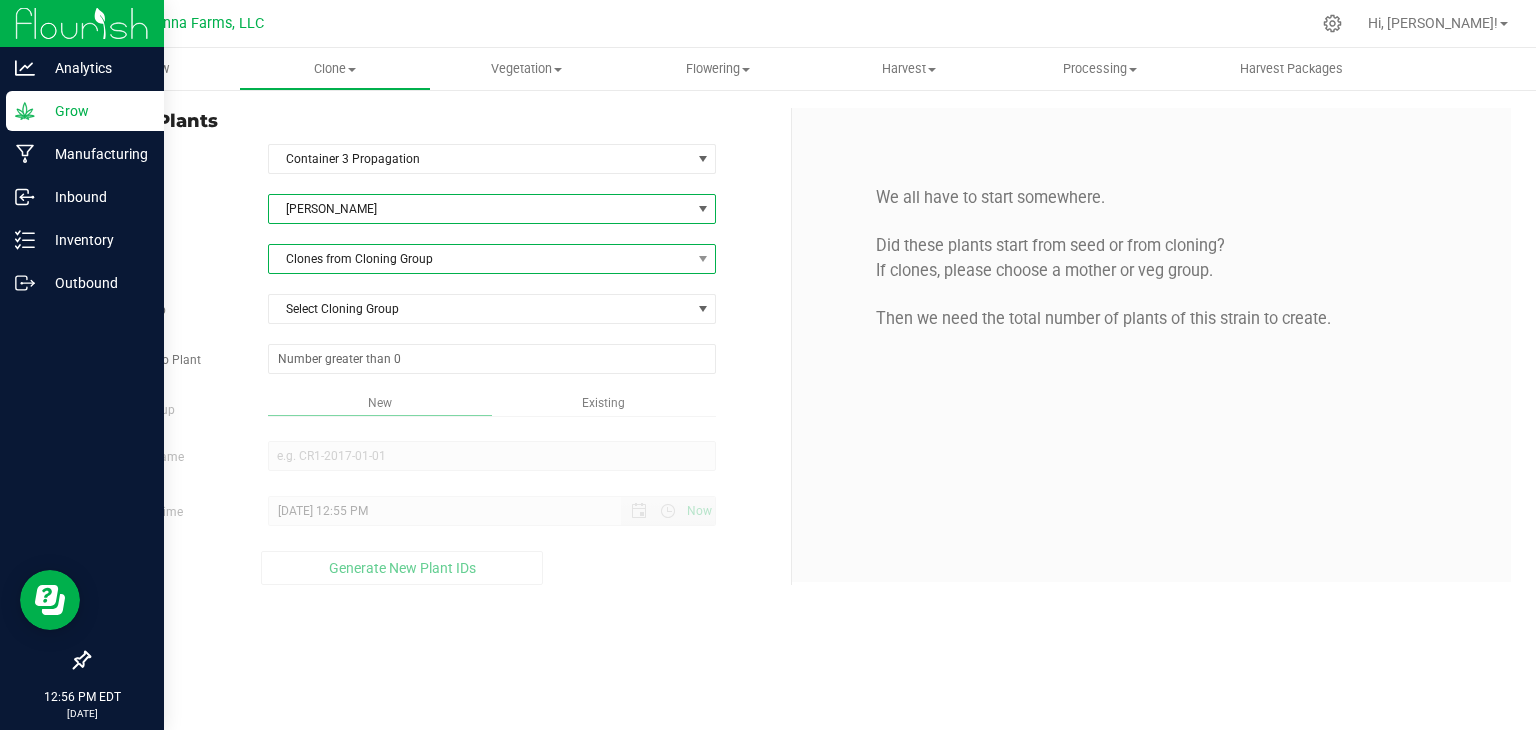 click on "Clones from Cloning Group" at bounding box center [480, 259] 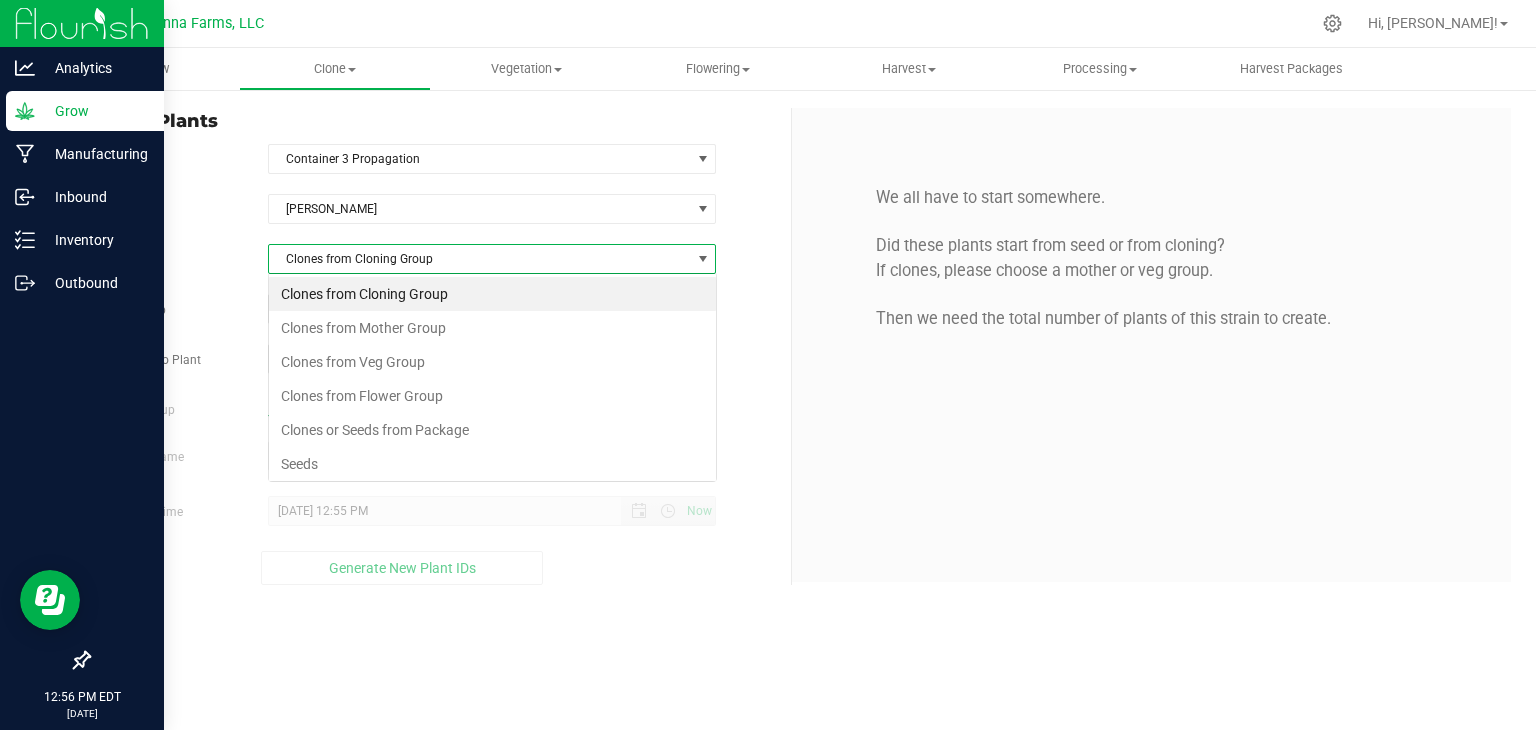 scroll, scrollTop: 99970, scrollLeft: 99551, axis: both 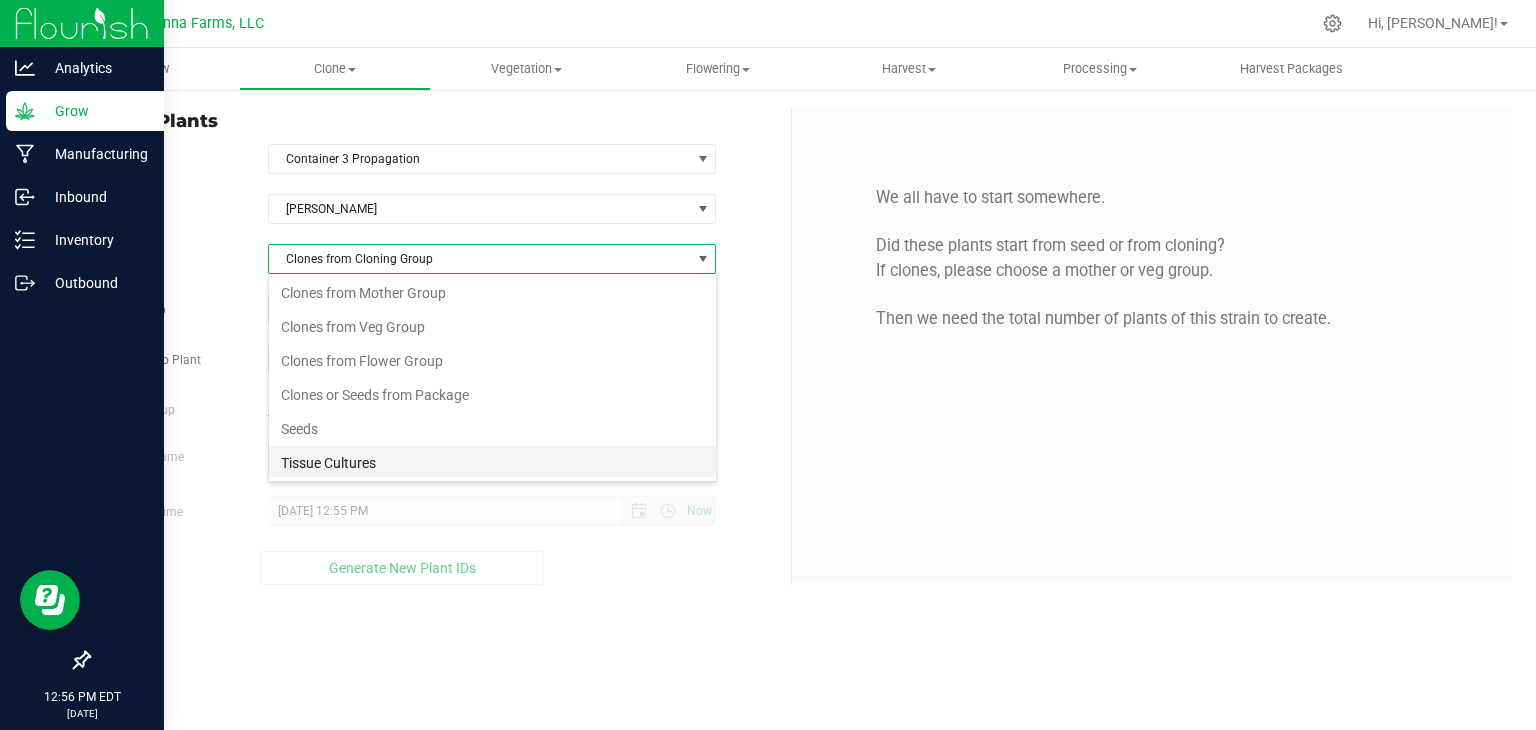 click on "Tissue Cultures" at bounding box center (492, 463) 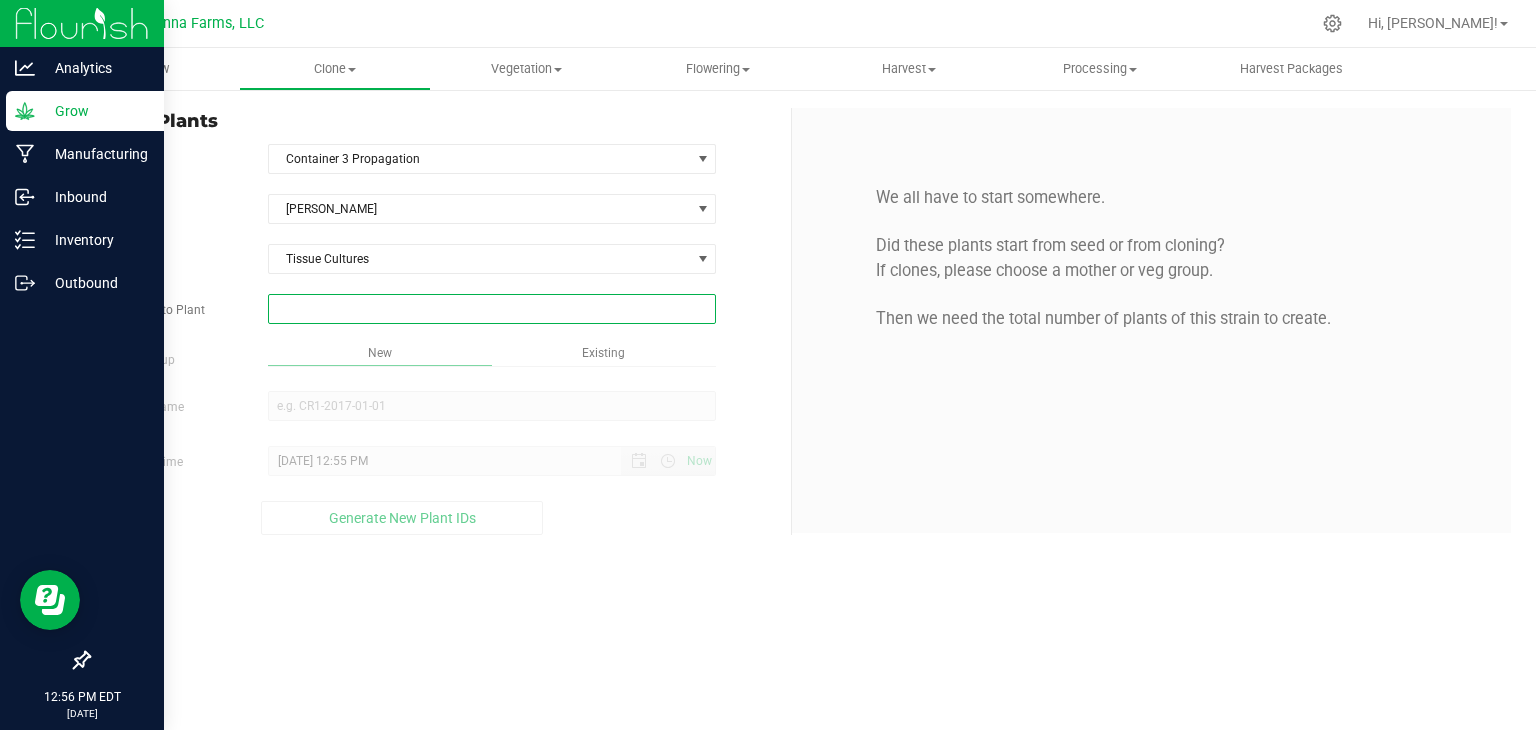 click at bounding box center (492, 309) 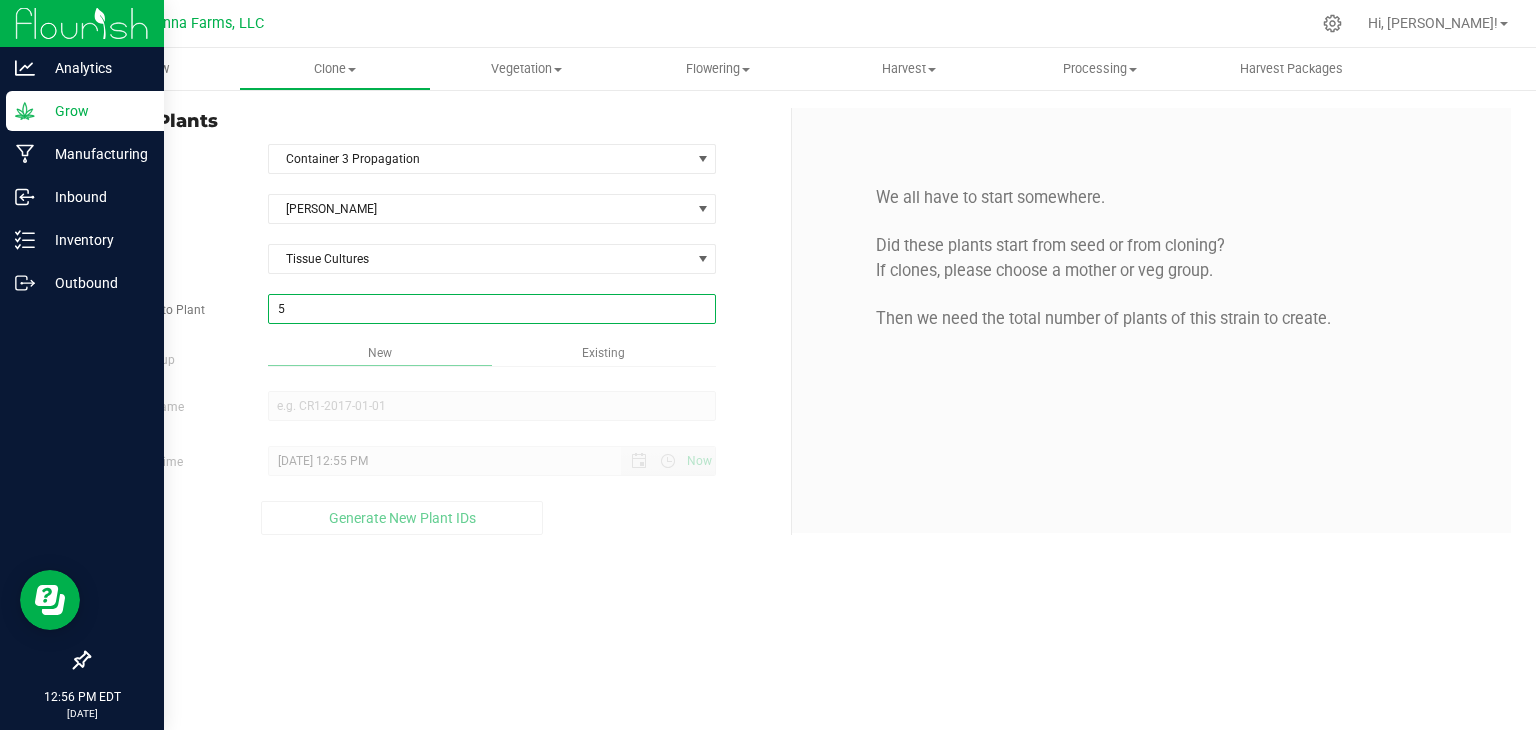 type on "50" 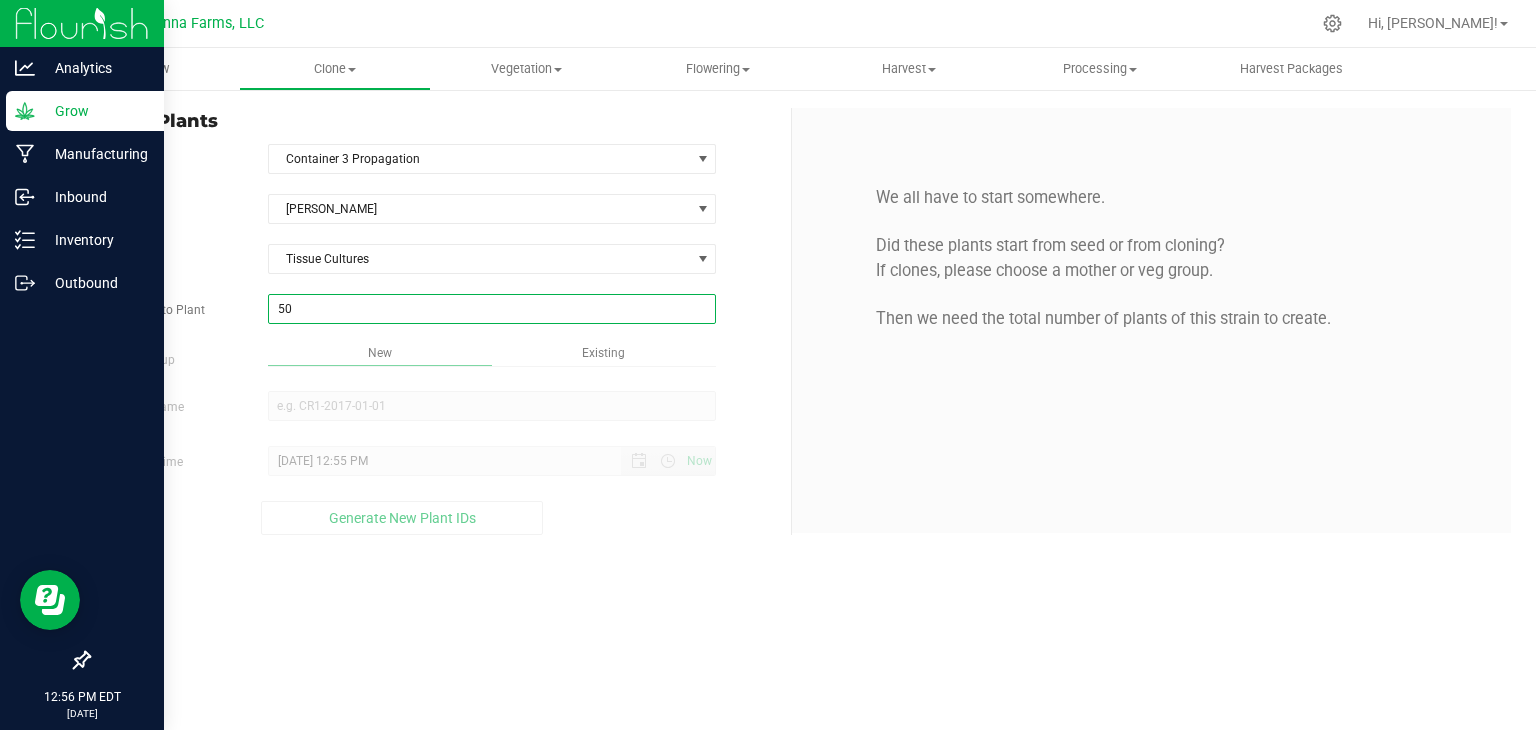 type on "50" 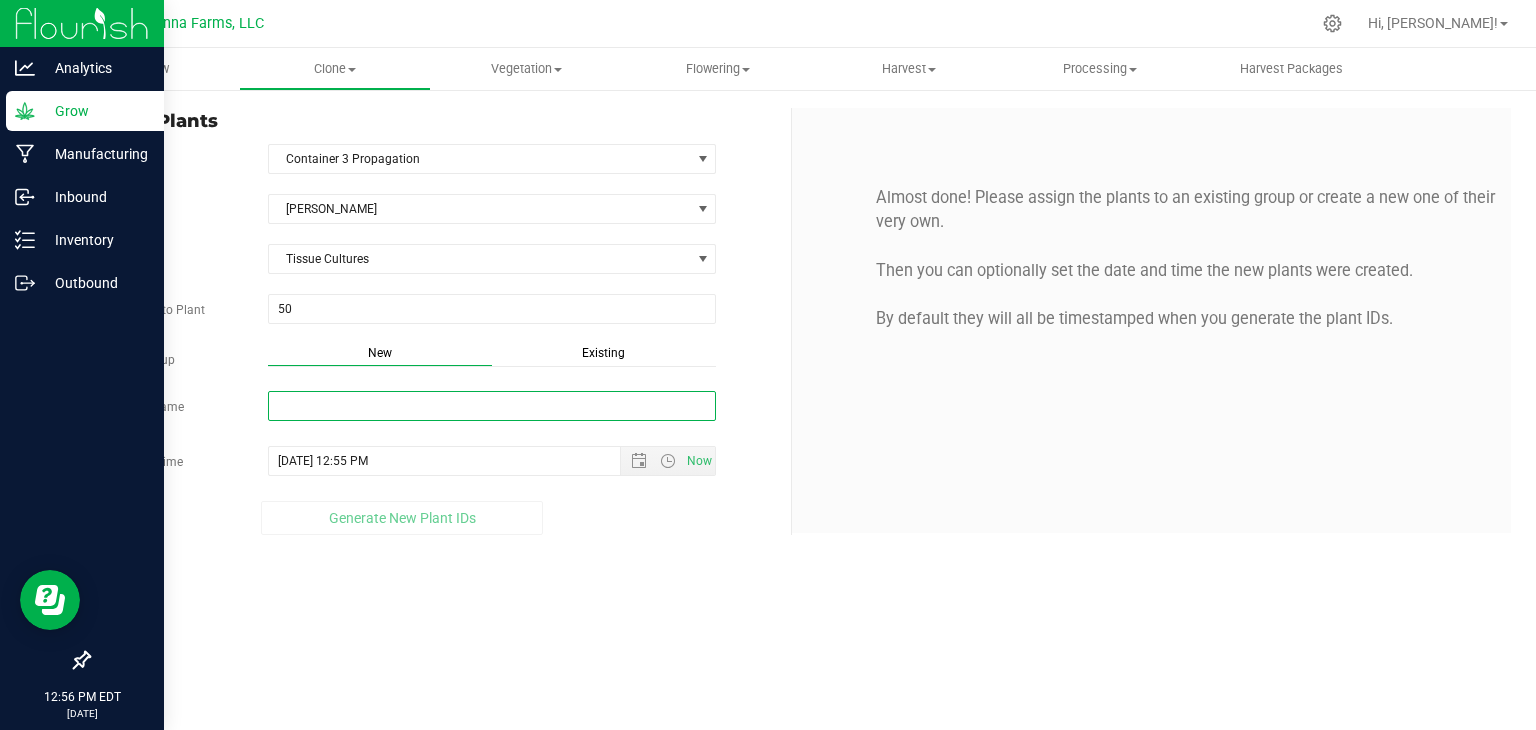 click on "New Group Name" at bounding box center [492, 406] 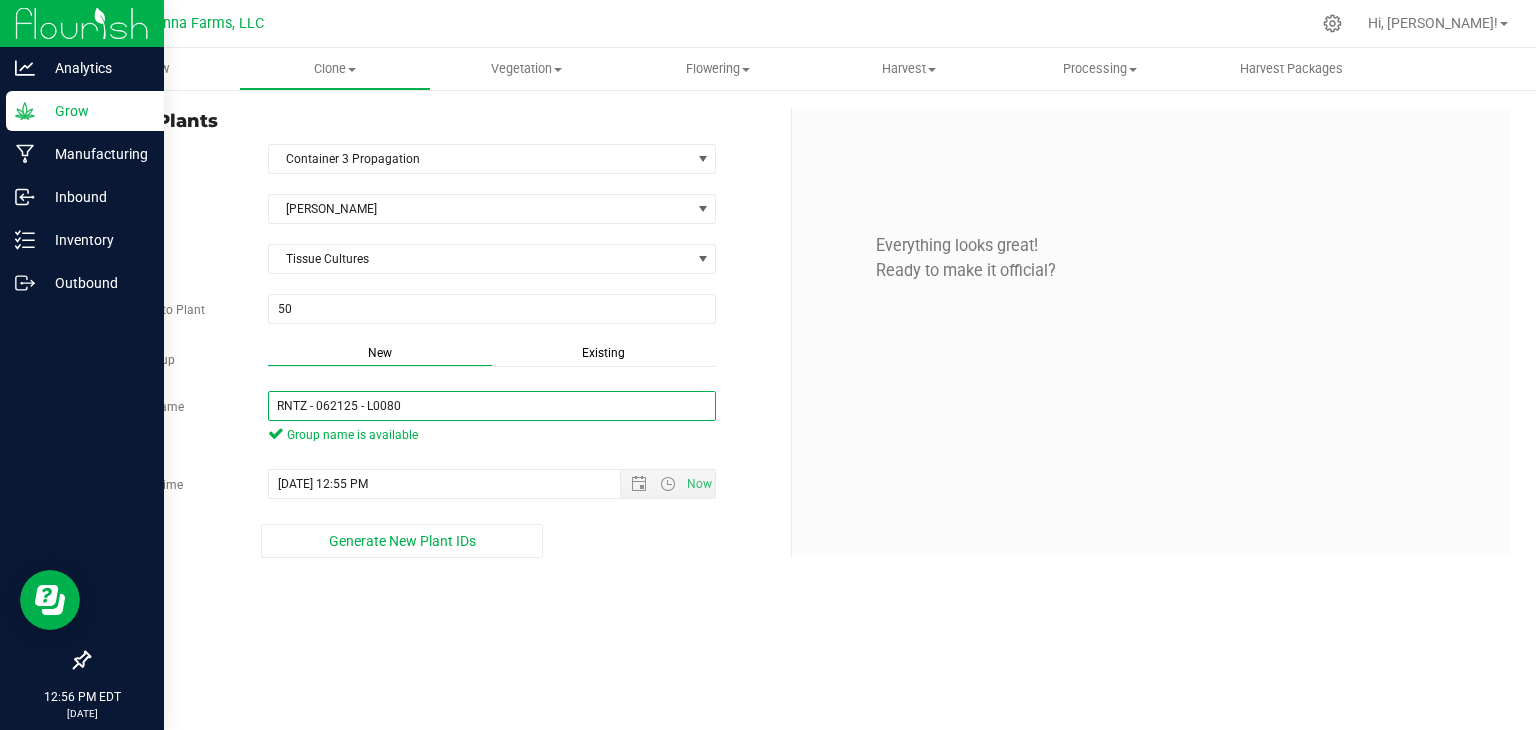 type on "RNTZ - 062125 - L0080" 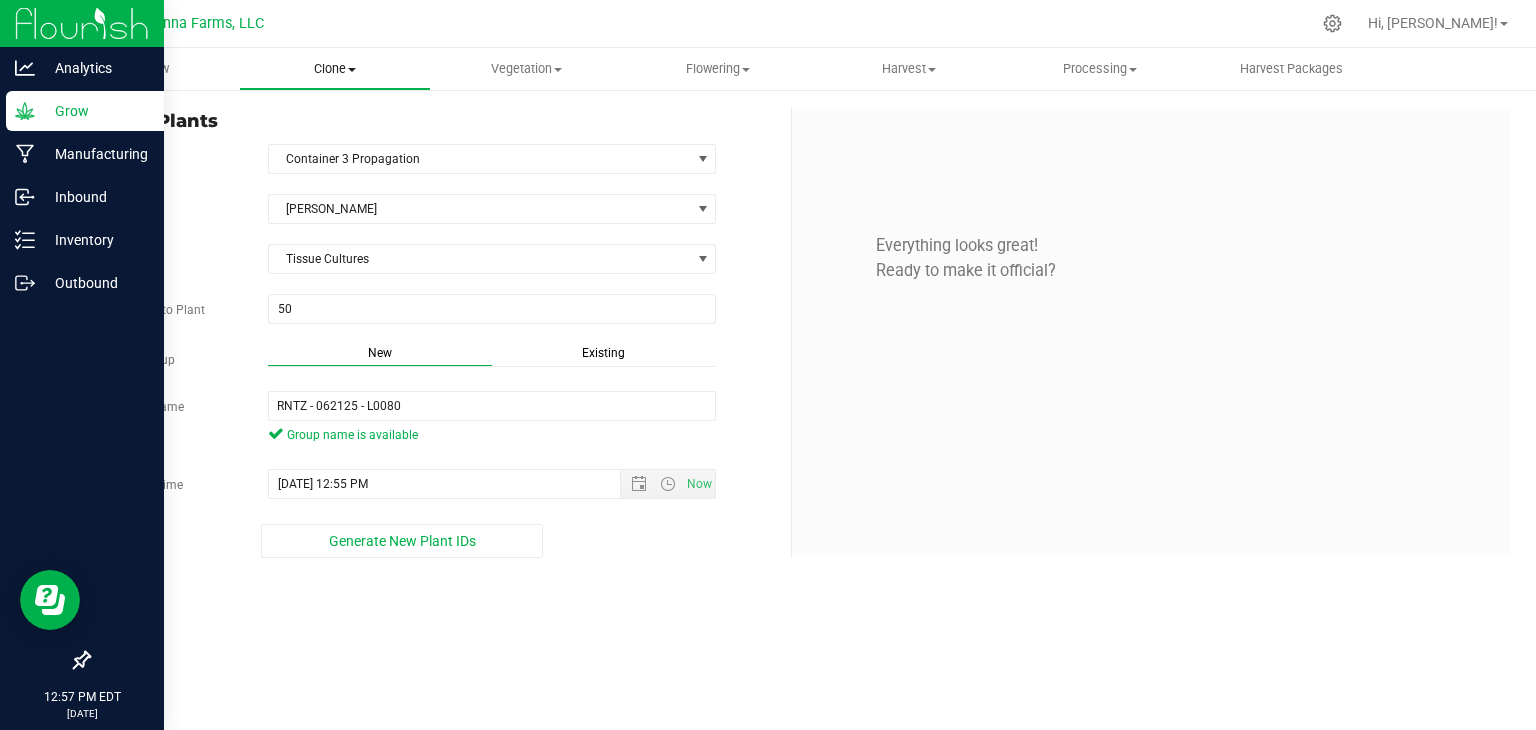 click on "Clone" at bounding box center [334, 69] 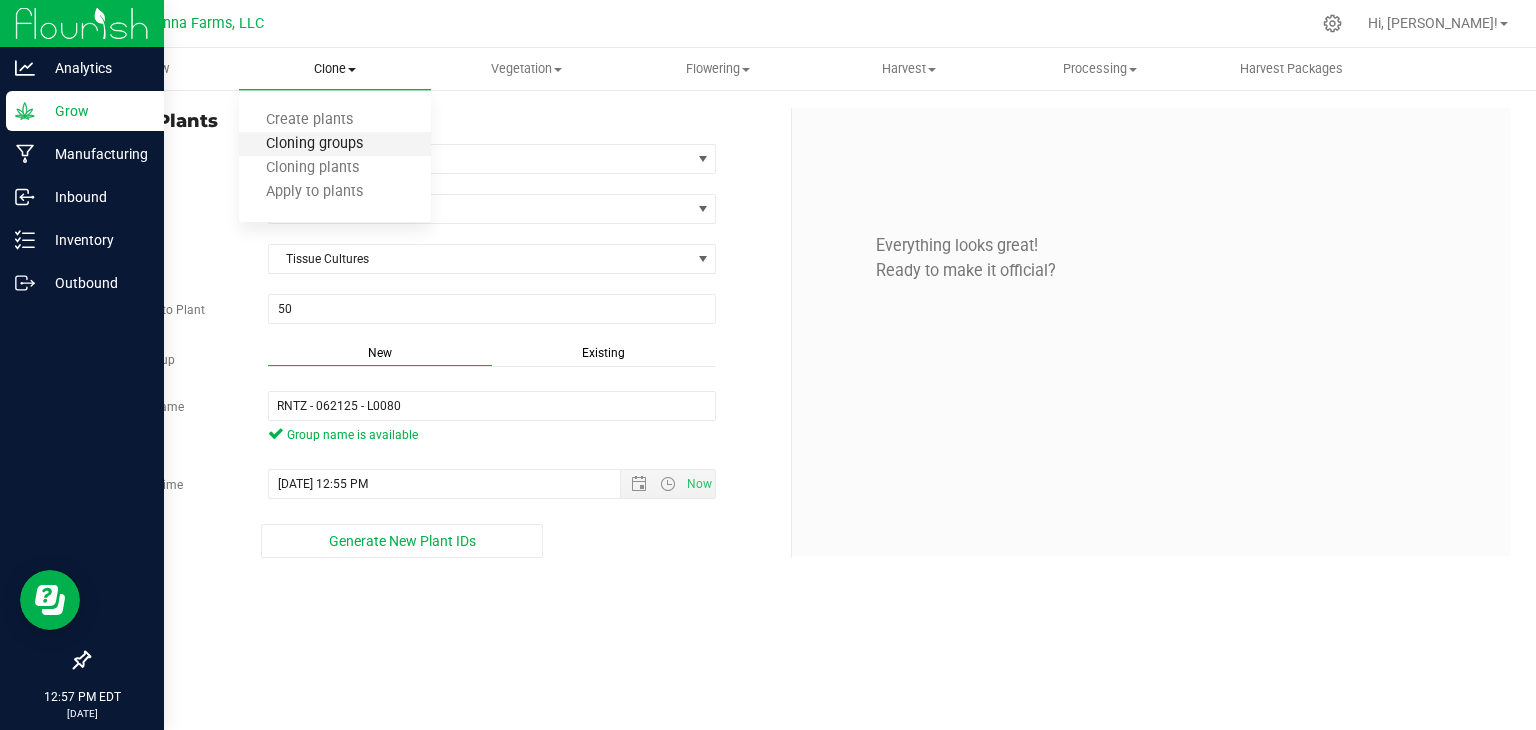 click on "Cloning groups" at bounding box center (314, 144) 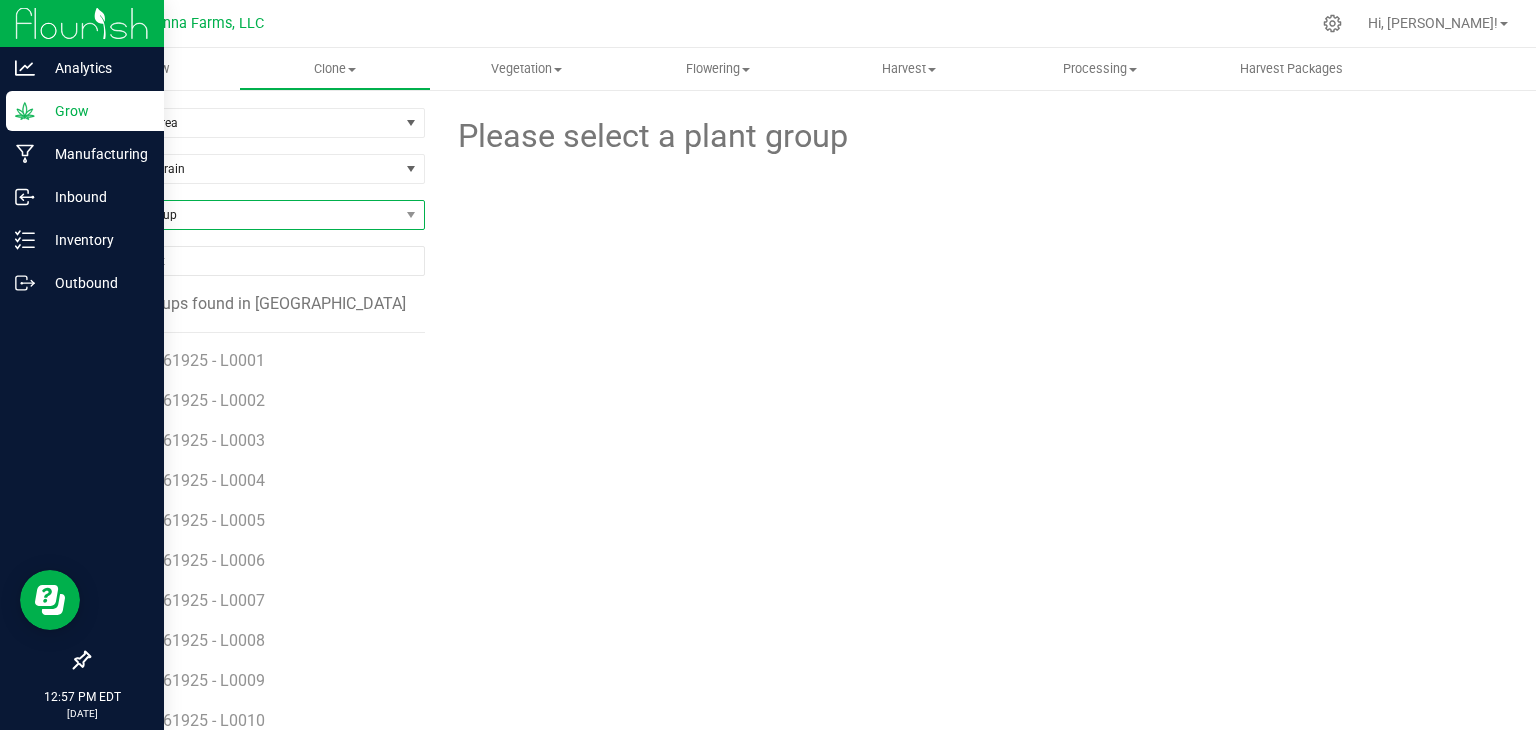 click on "Find a Group" at bounding box center (244, 215) 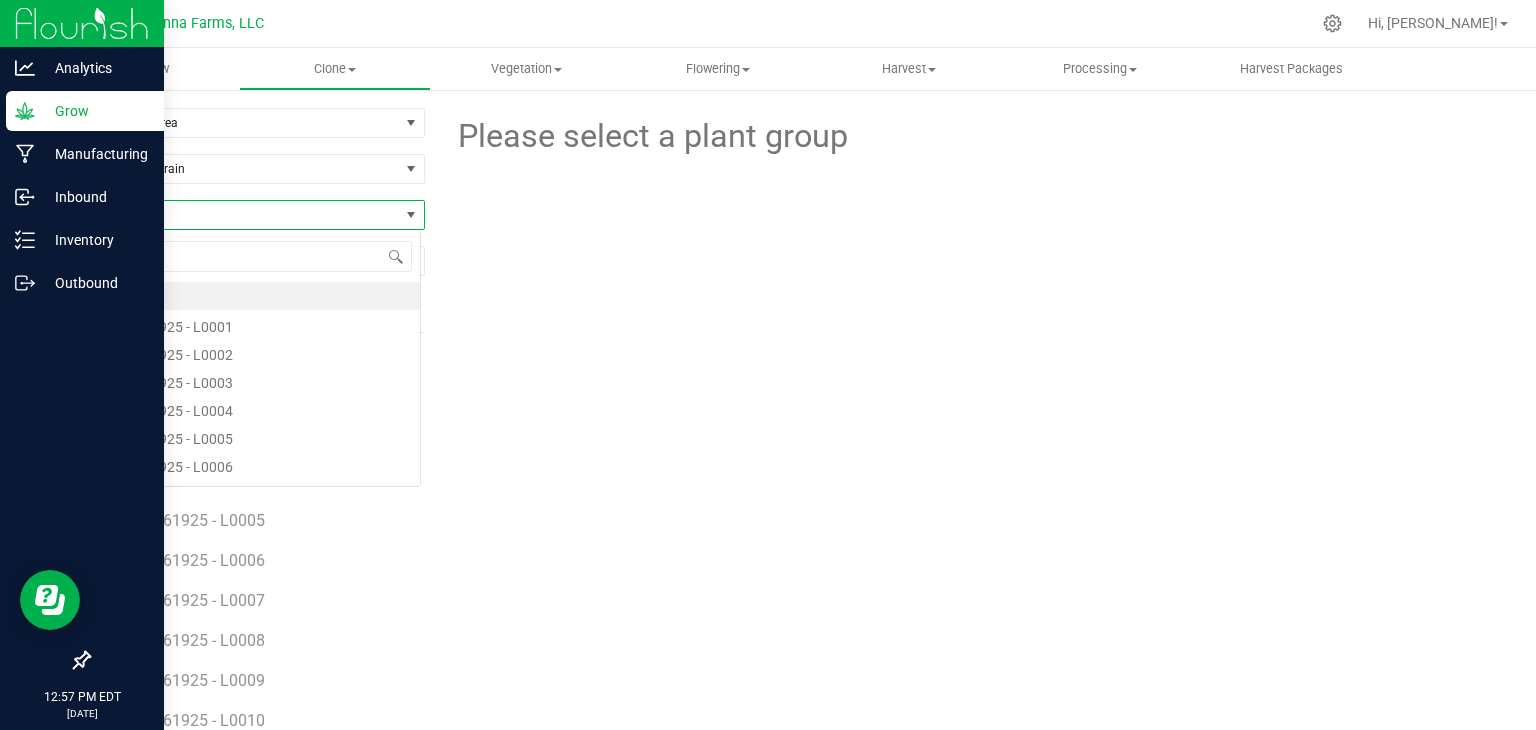 scroll, scrollTop: 99970, scrollLeft: 99666, axis: both 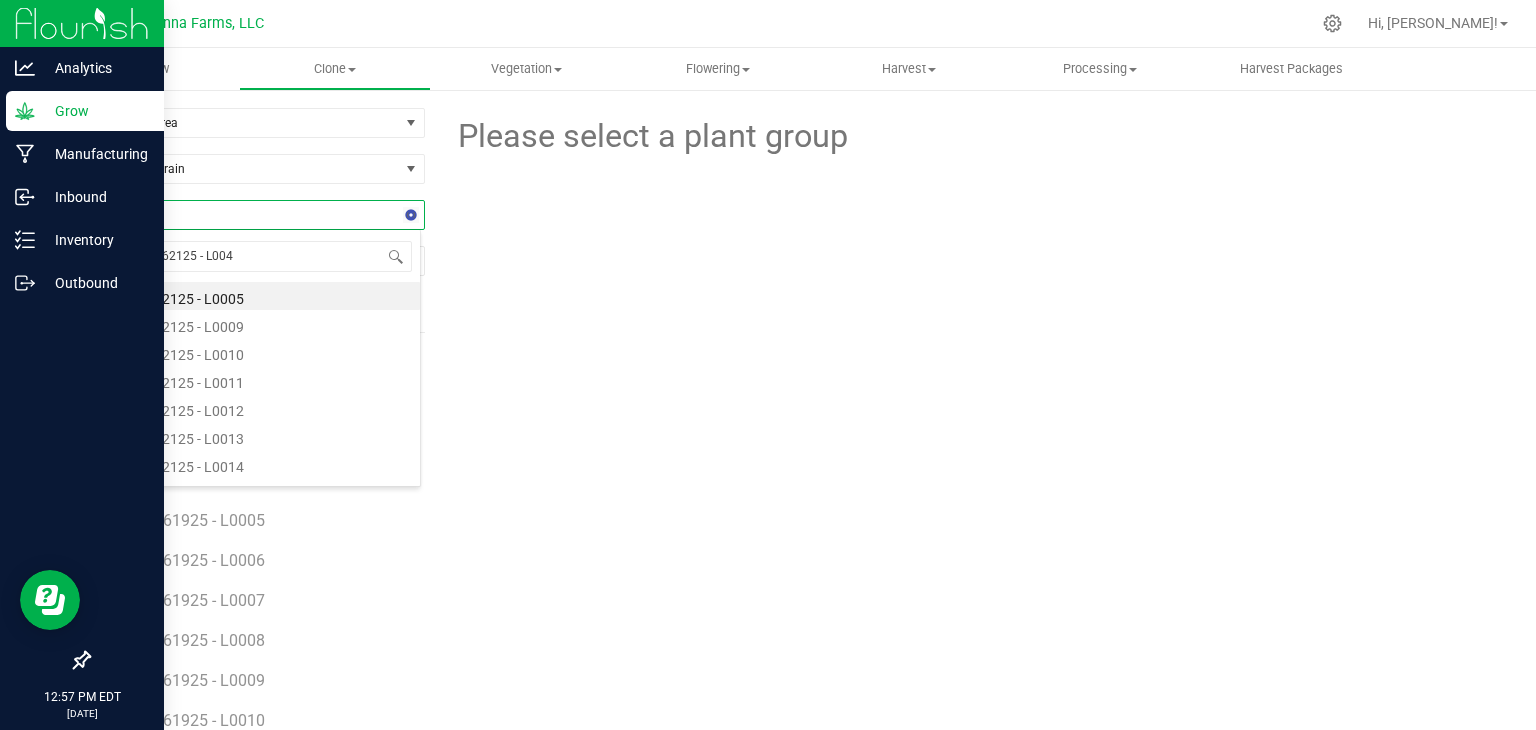 type on "RNTZ - 062125 - L0044" 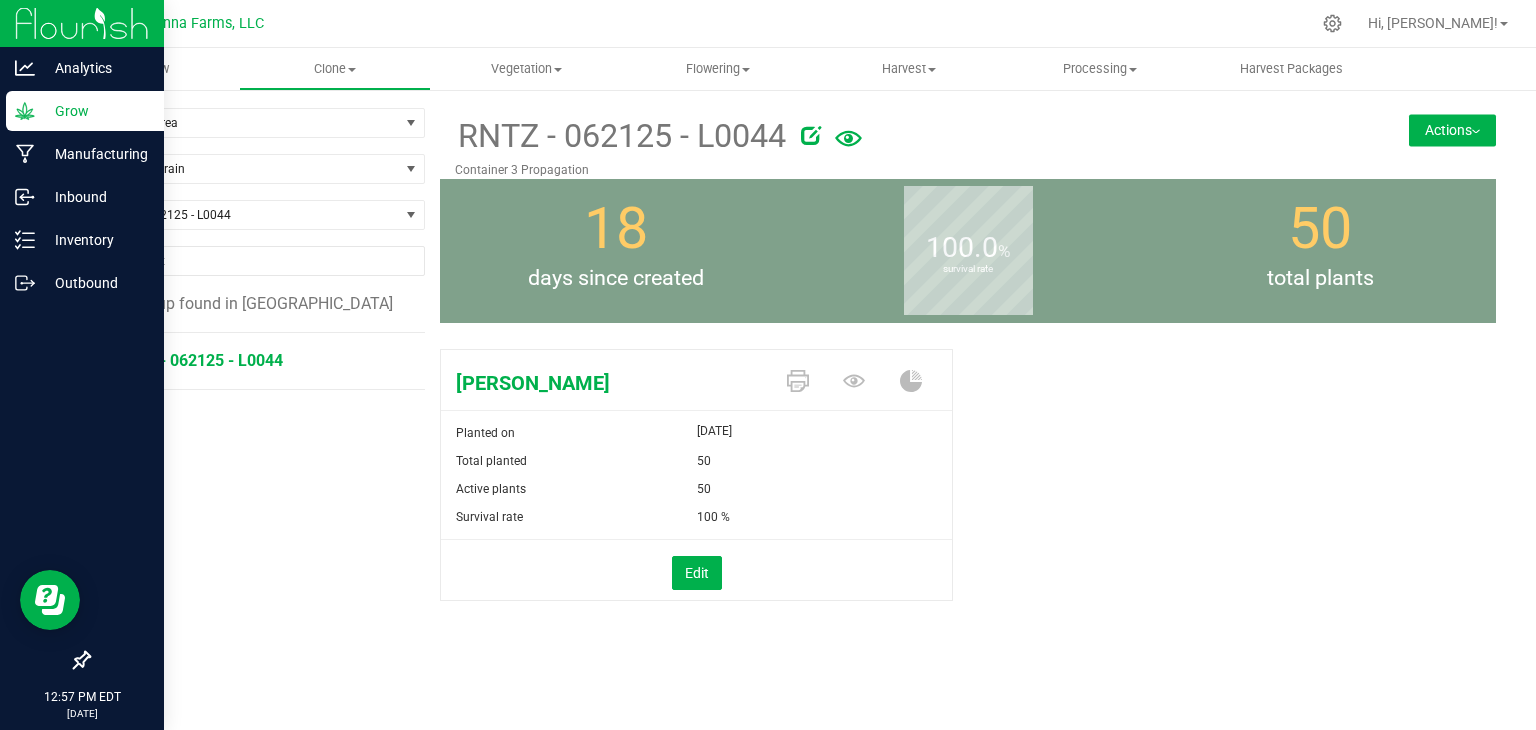 click at bounding box center [811, 135] 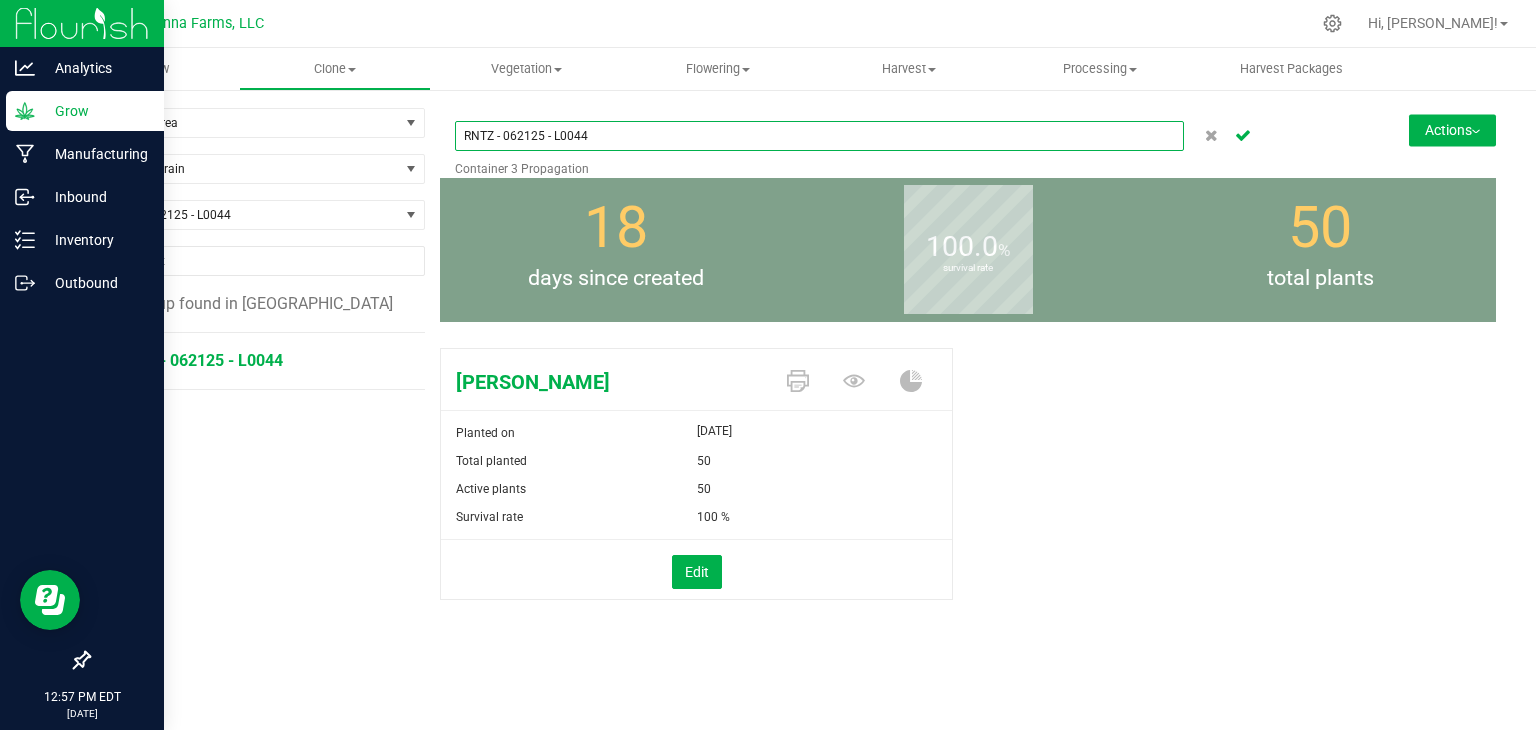 click on "RNTZ - 062125 - L0044" at bounding box center [819, 136] 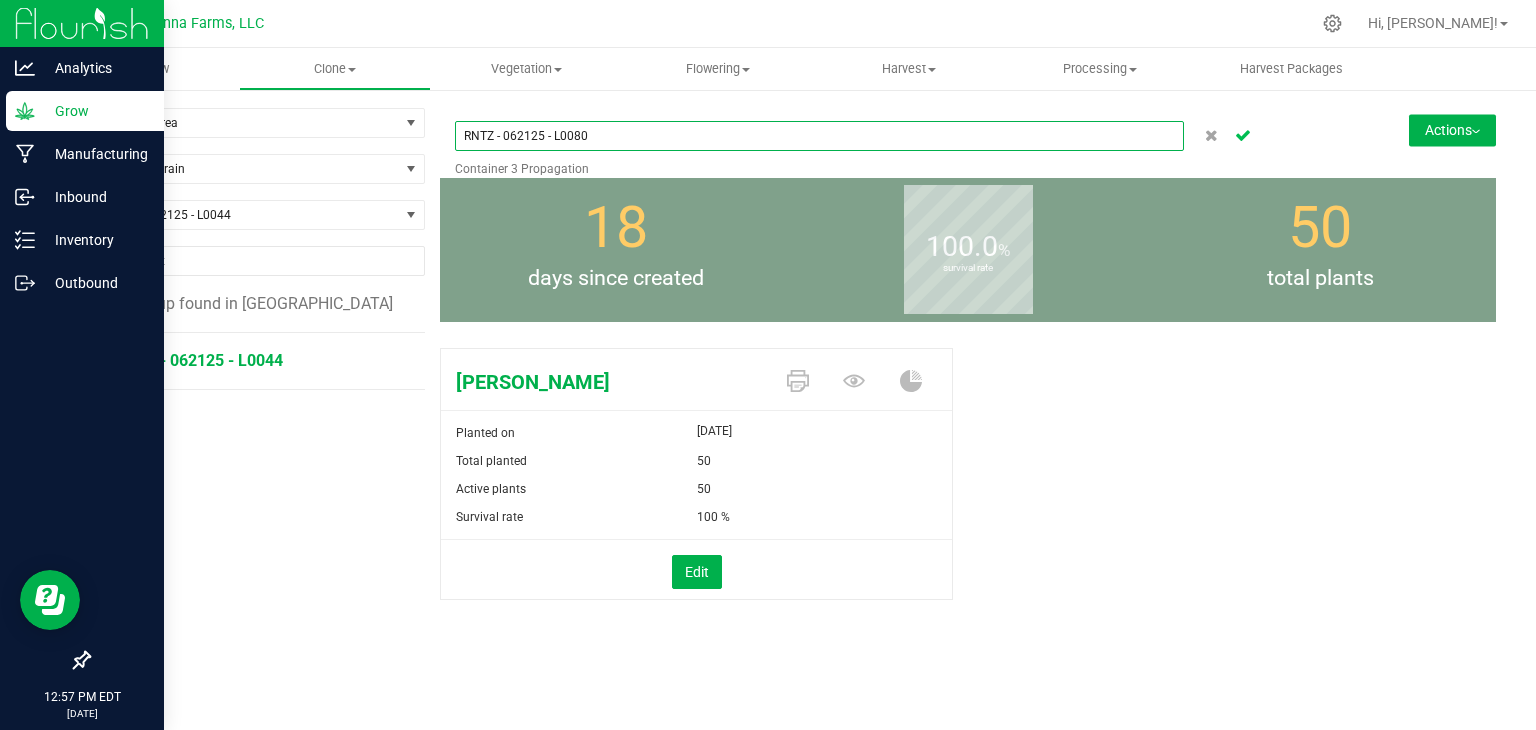 type on "RNTZ - 062125 - L0080" 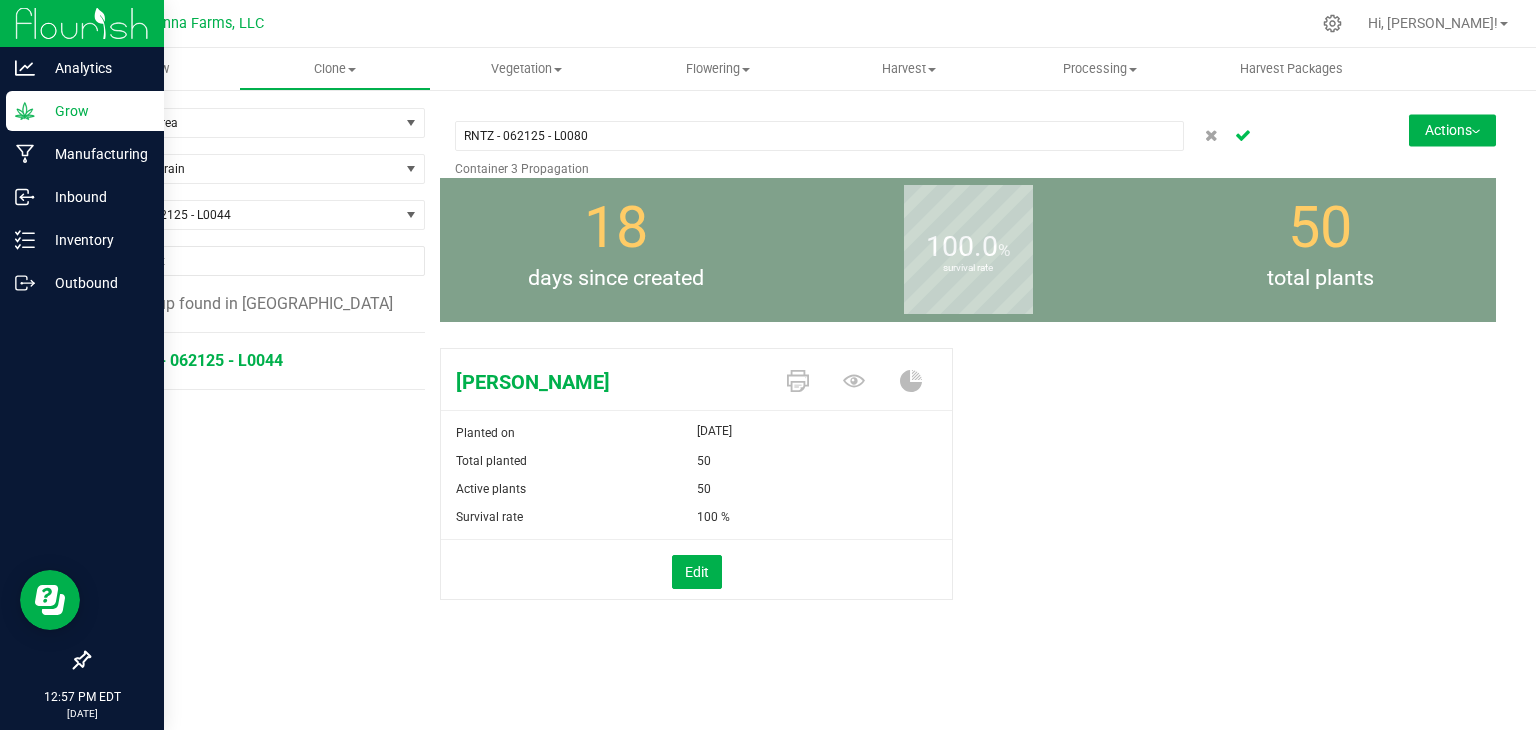 click 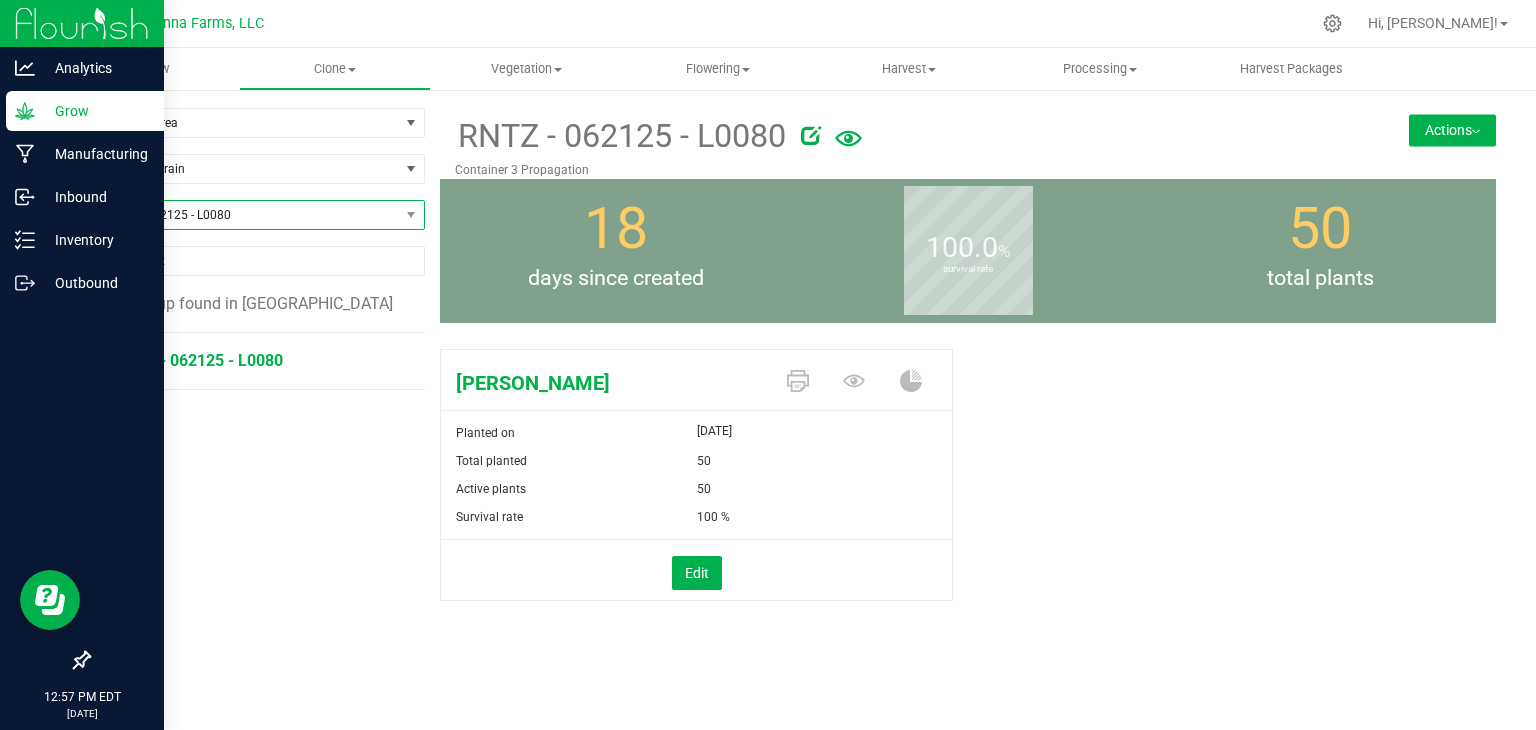 click on "RNTZ - 062125 - L0080" at bounding box center [244, 215] 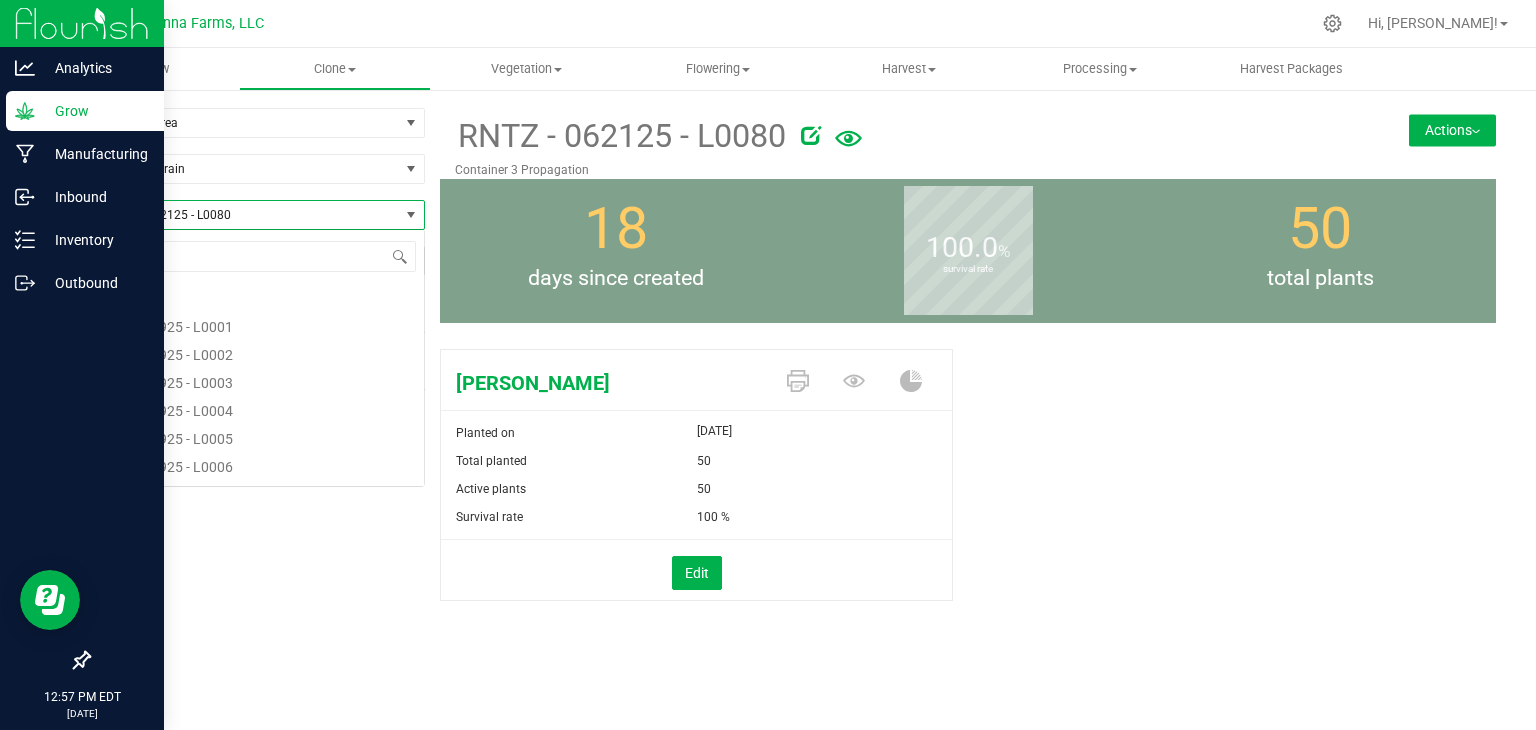 scroll, scrollTop: 6828, scrollLeft: 0, axis: vertical 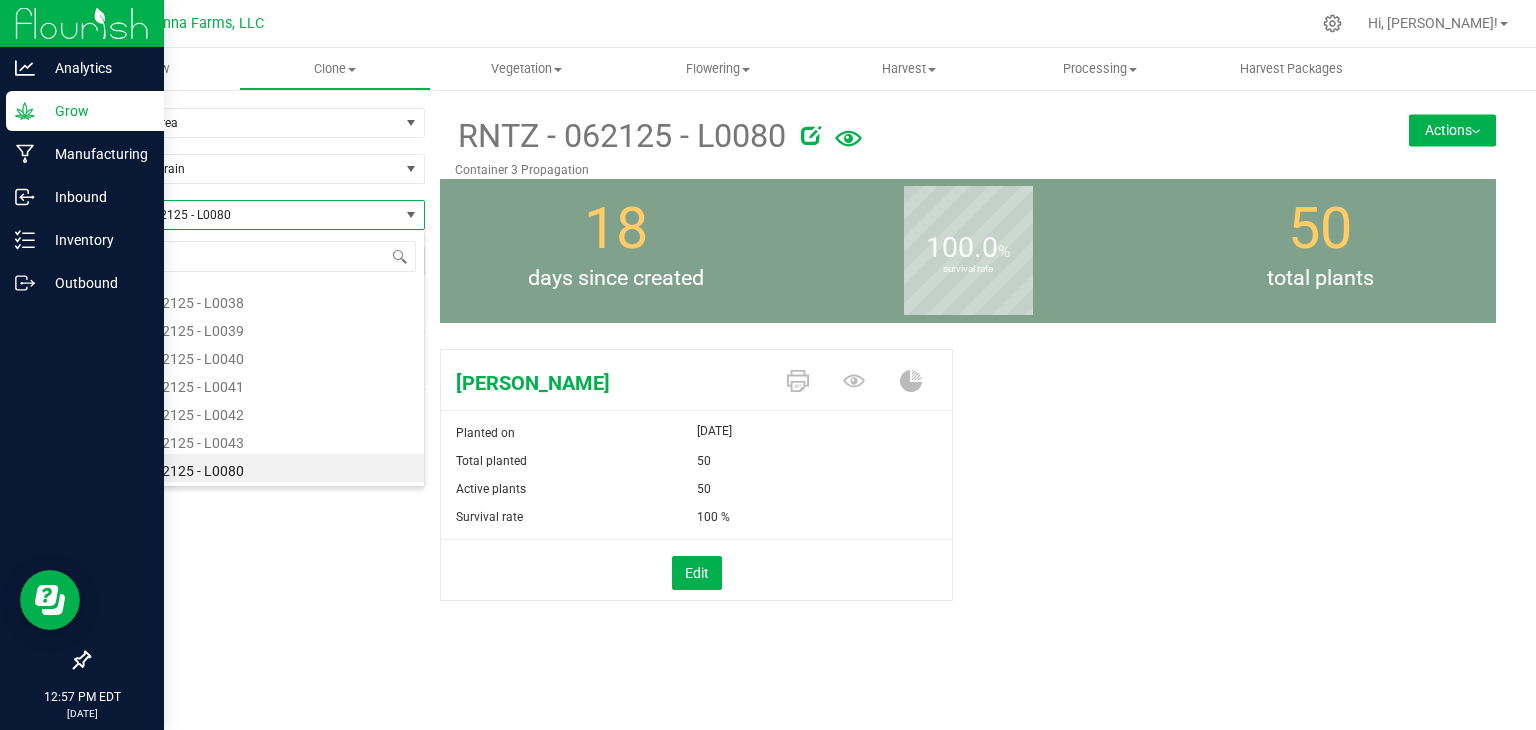 type on "RNTZ - 062125 - L0010" 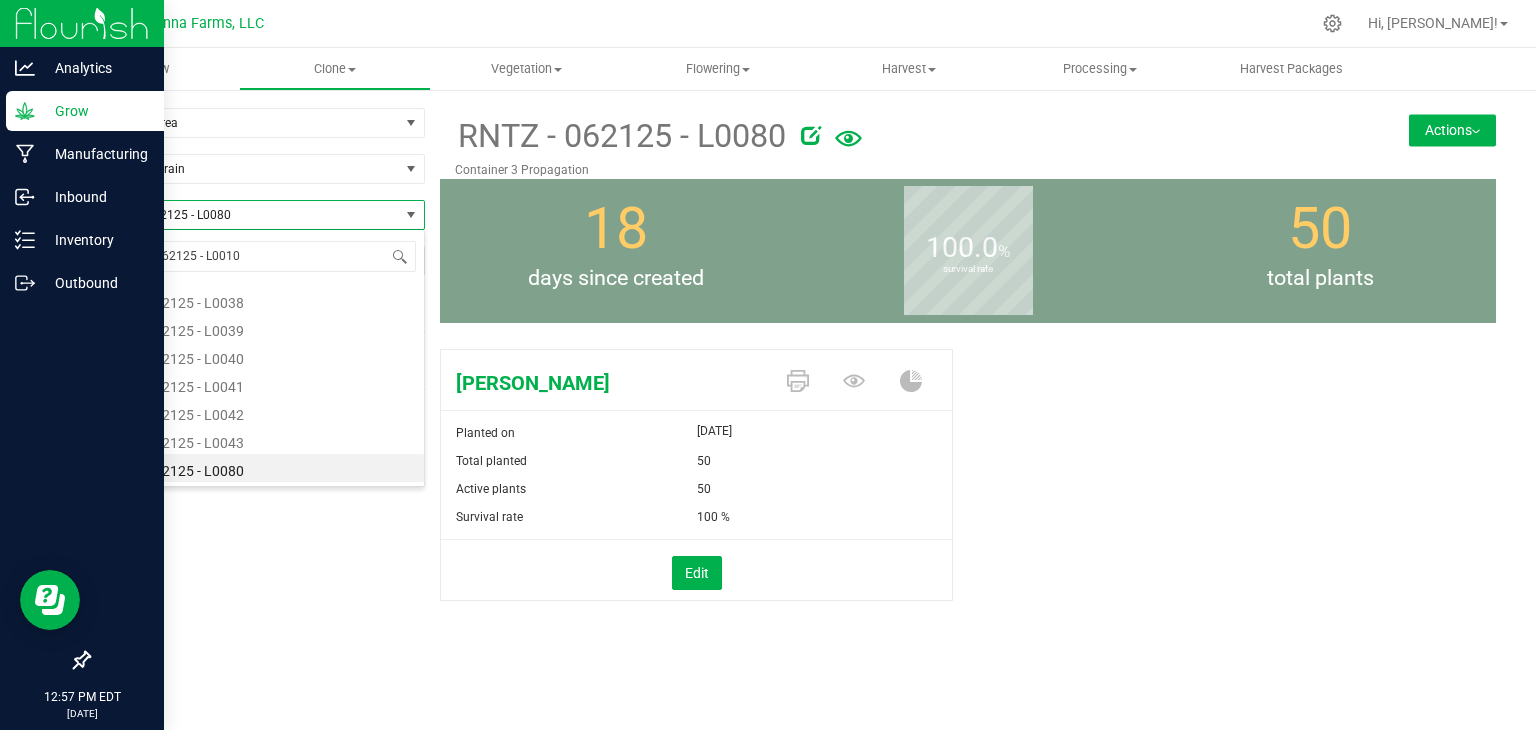 scroll, scrollTop: 0, scrollLeft: 0, axis: both 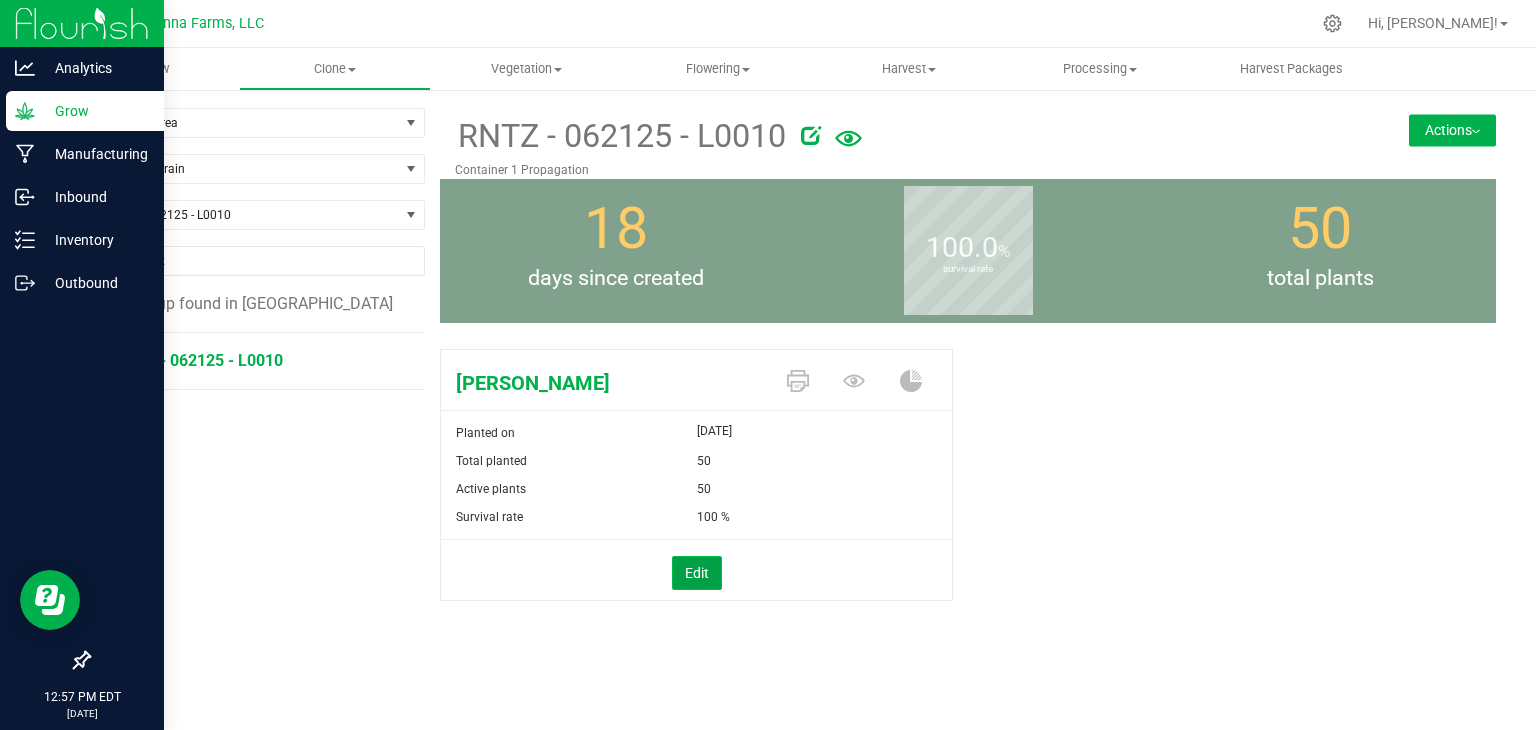 click on "Edit" at bounding box center [697, 573] 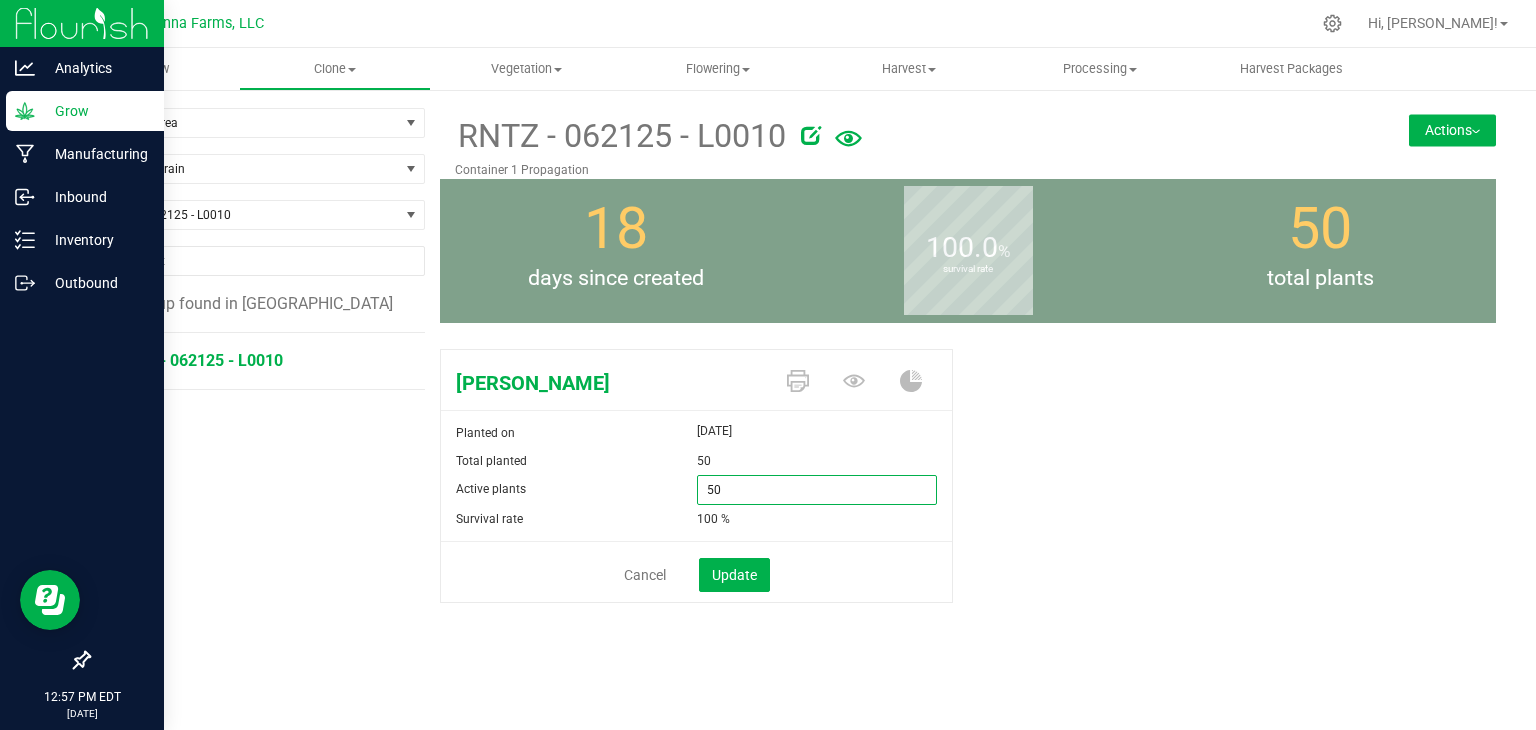 drag, startPoint x: 729, startPoint y: 495, endPoint x: 648, endPoint y: 481, distance: 82.20097 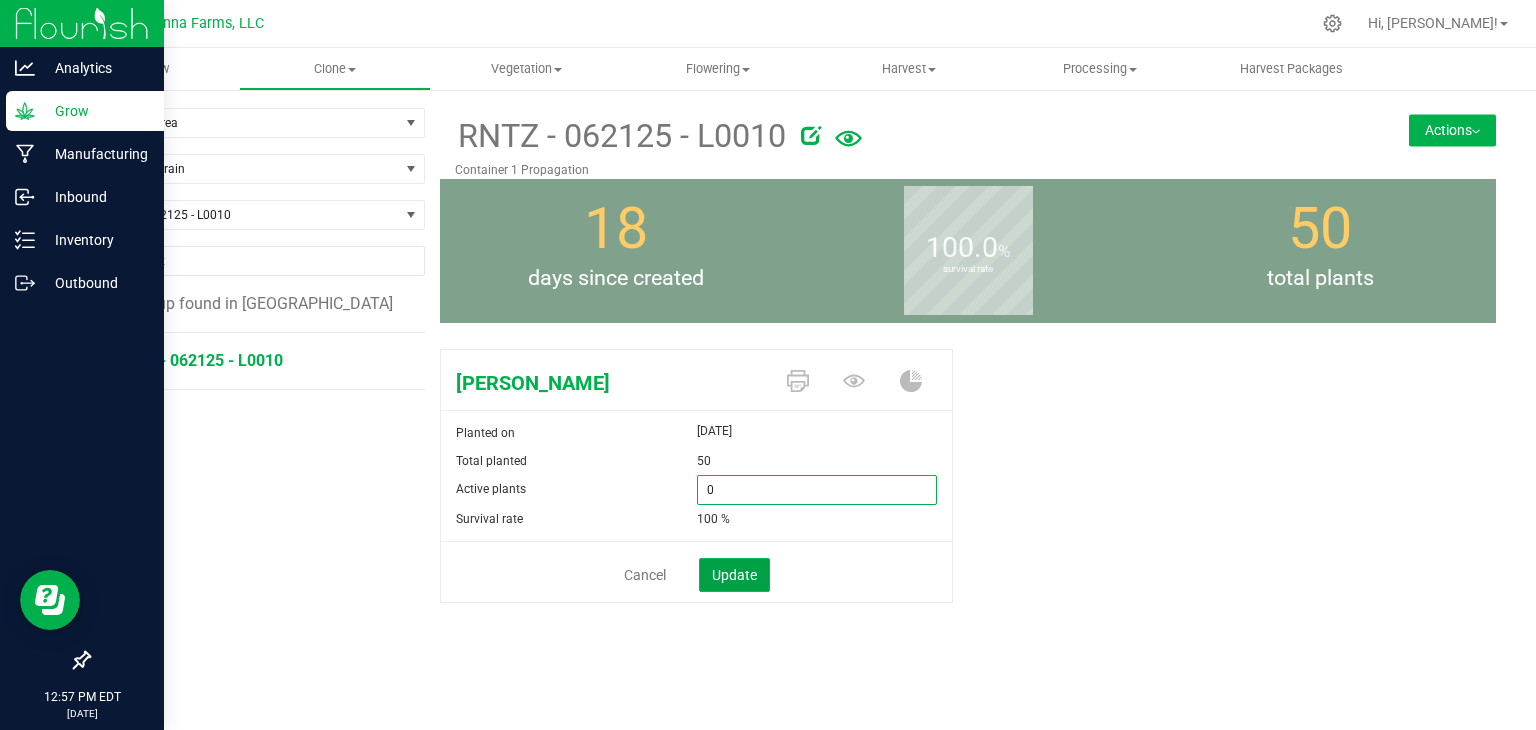 type on "0" 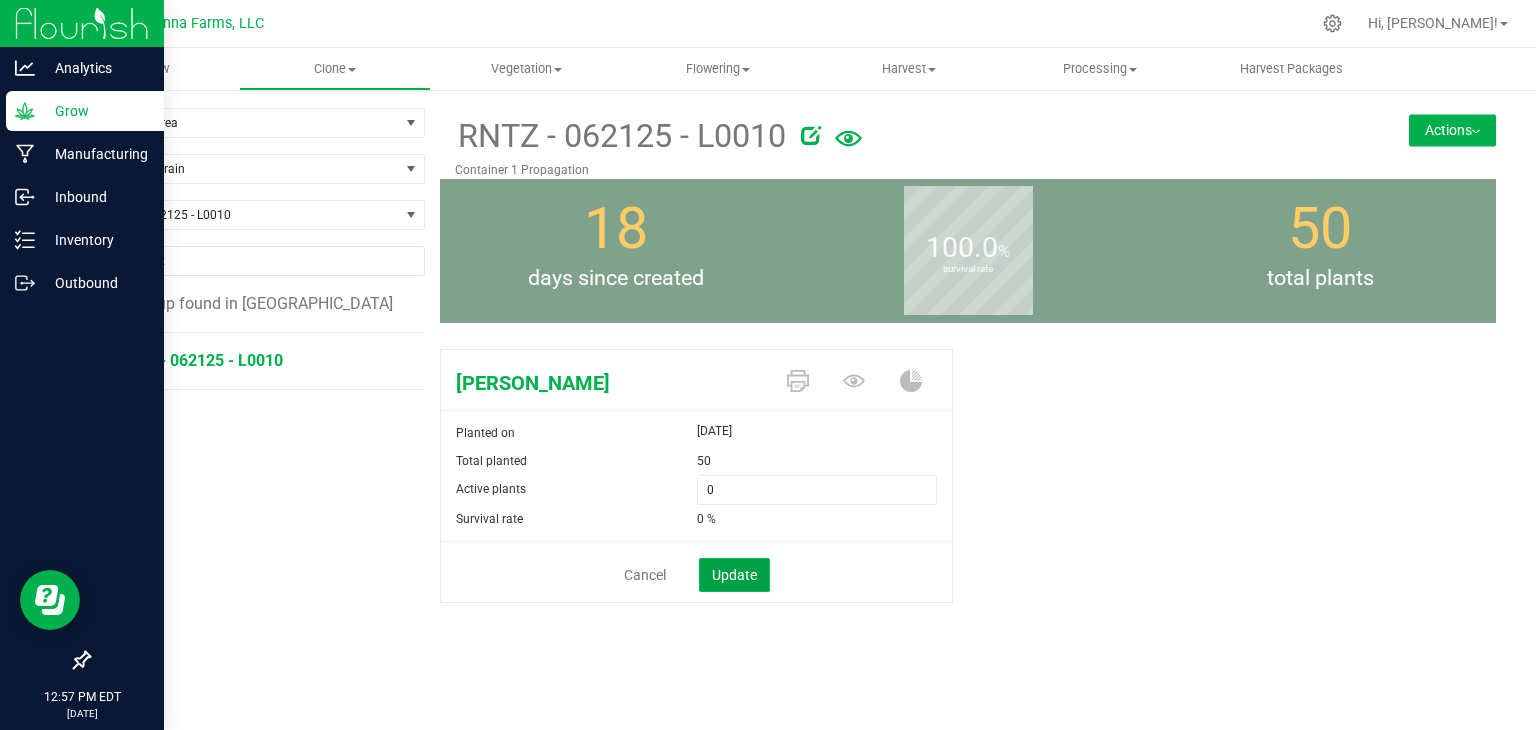 click on "Update" 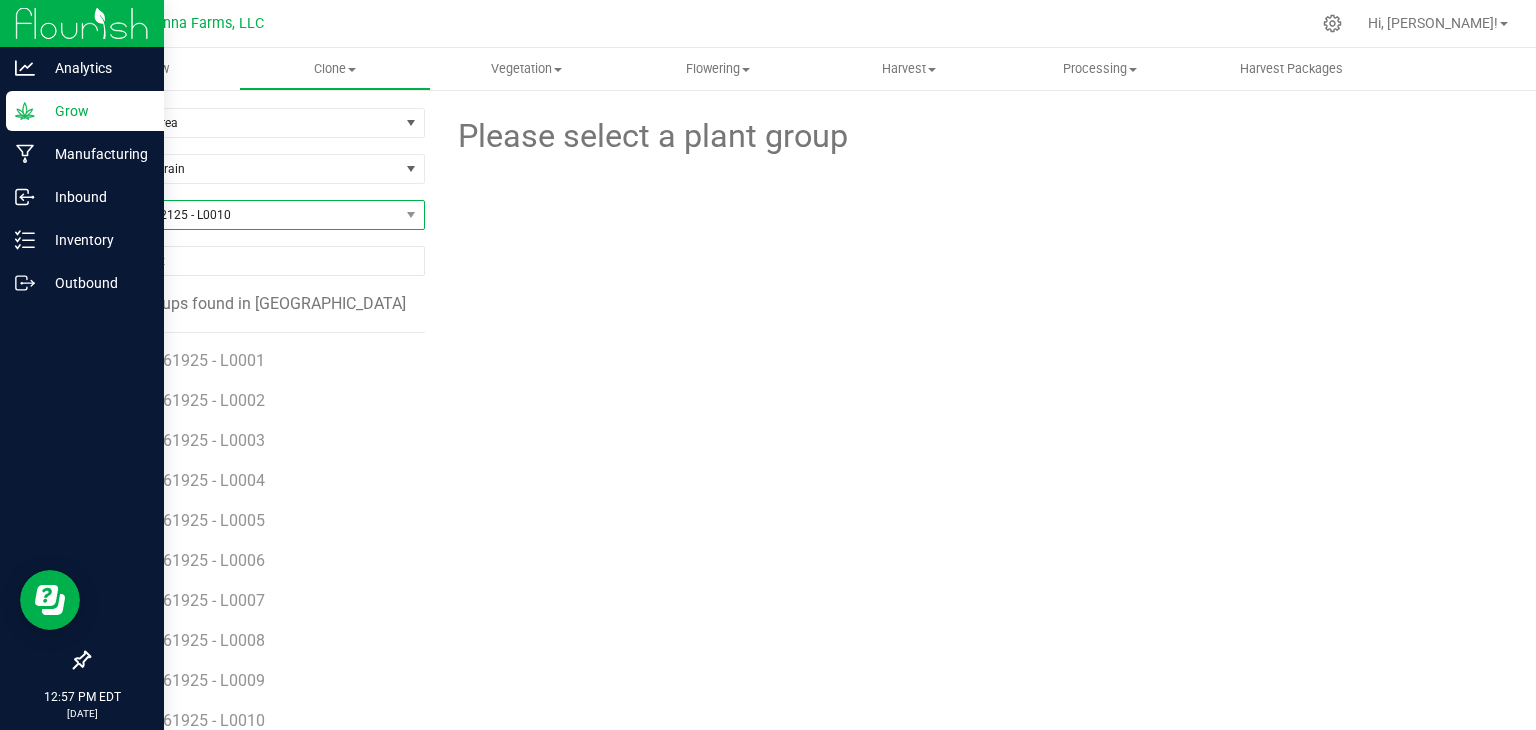 click on "RNTZ - 062125 - L0010" at bounding box center (244, 215) 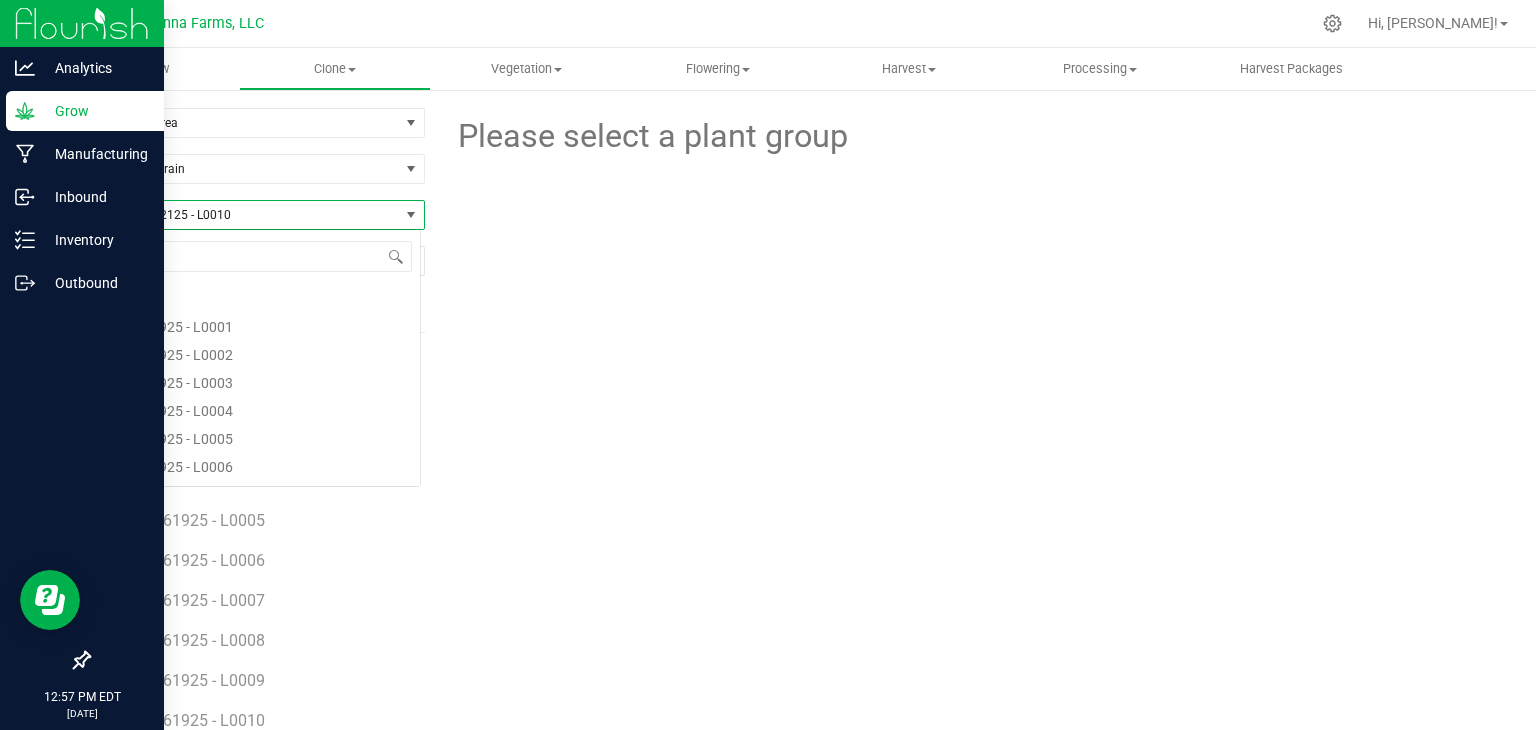 scroll, scrollTop: 99970, scrollLeft: 99666, axis: both 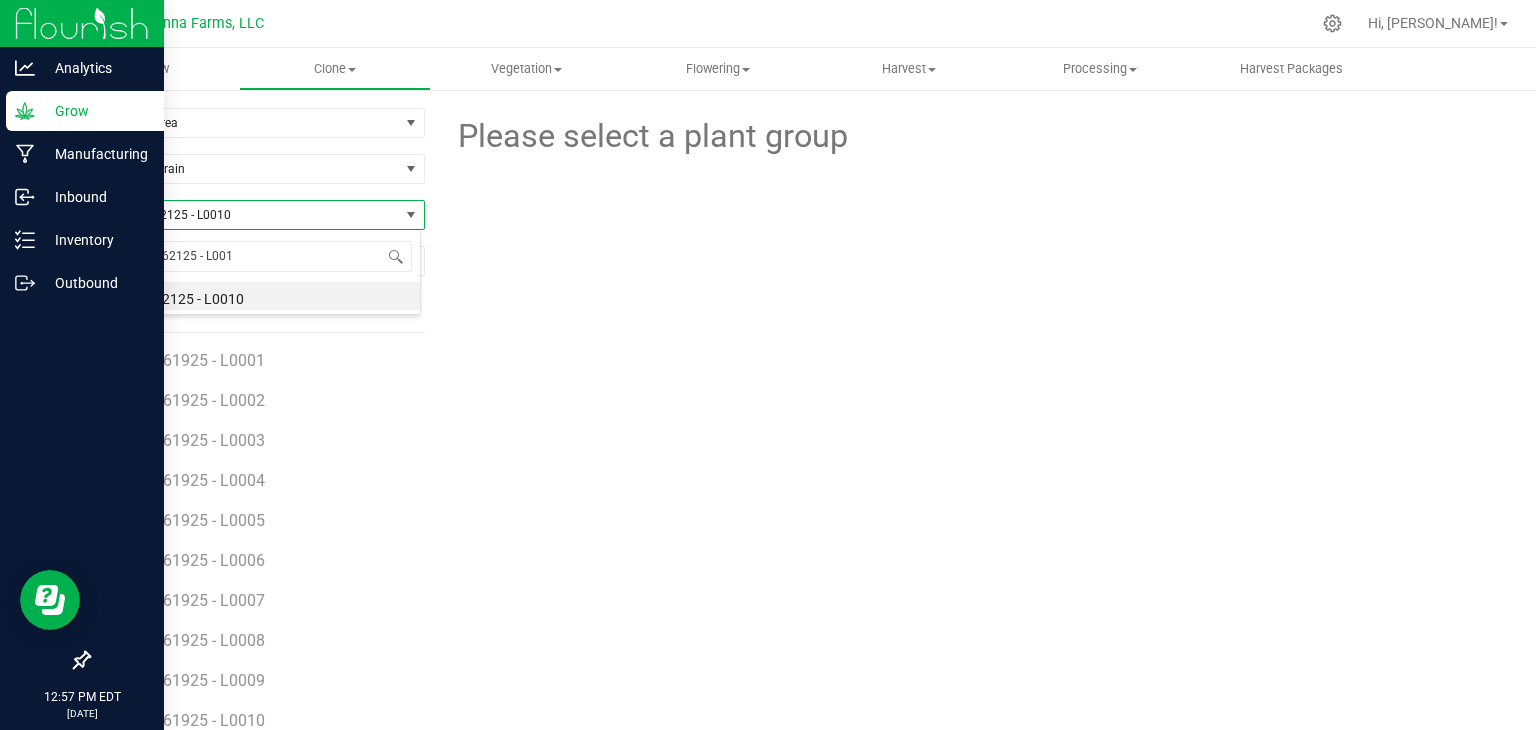 type on "RNTZ - 062125 - L0011" 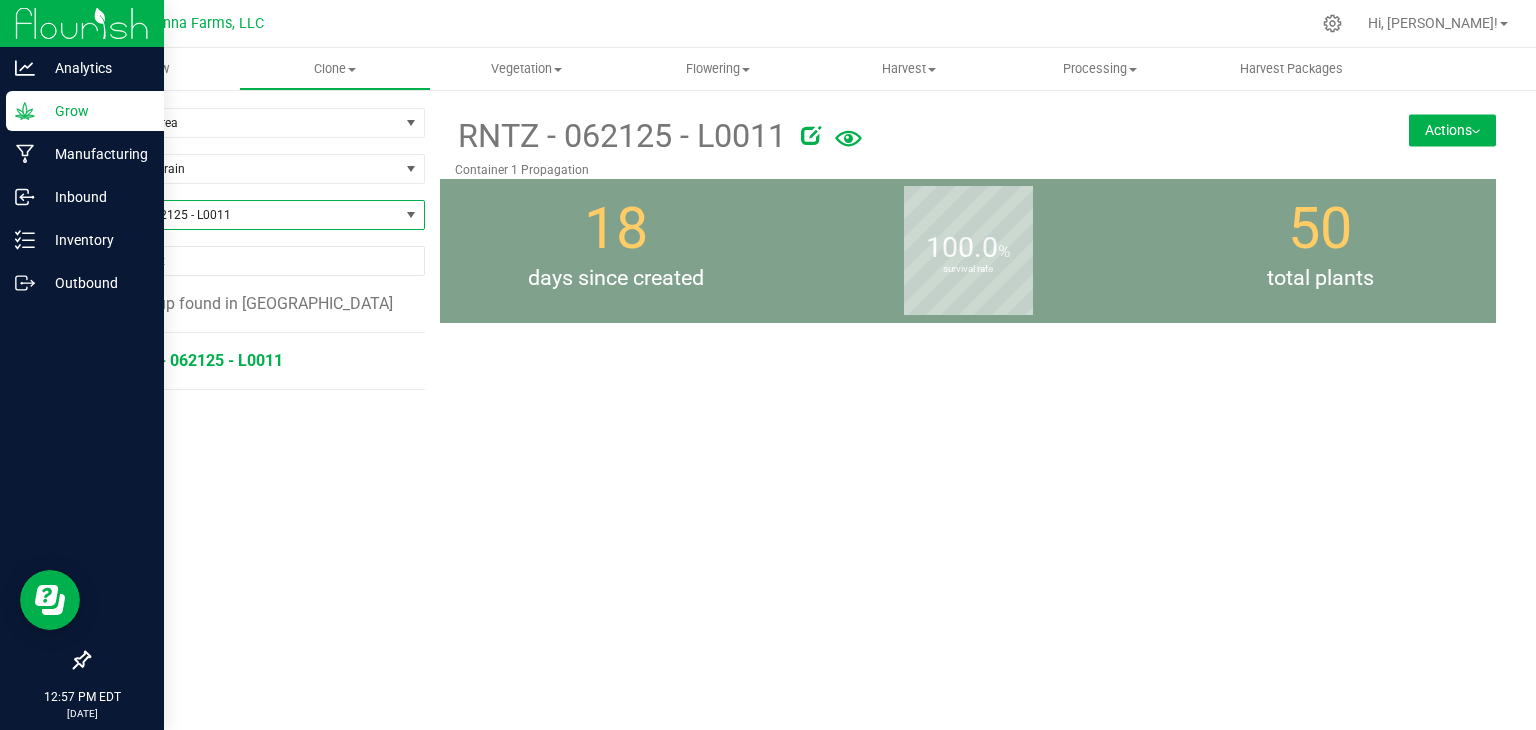 click on "RNTZ - 062125 - L0011" at bounding box center (199, 360) 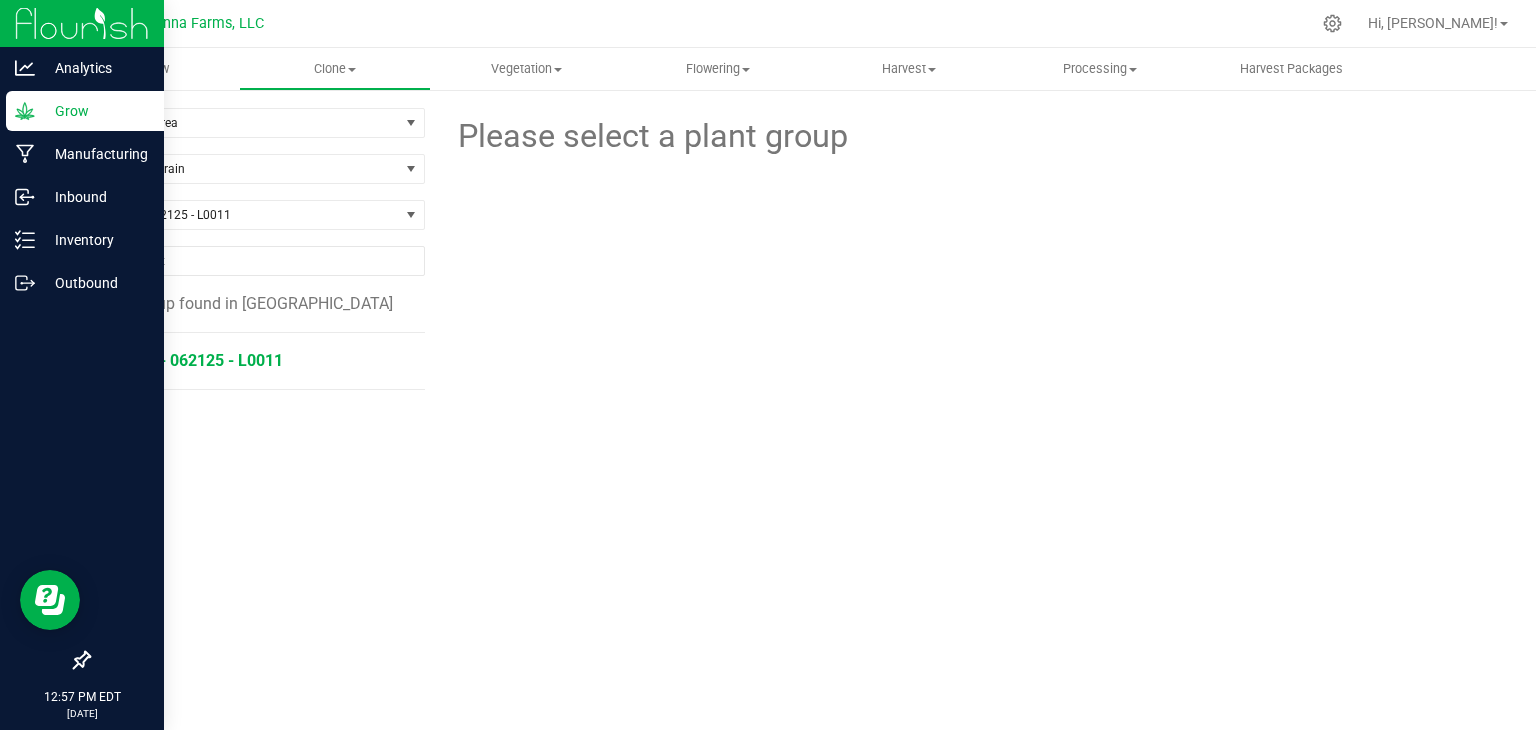 click on "RNTZ - 062125 - L0011" at bounding box center (199, 360) 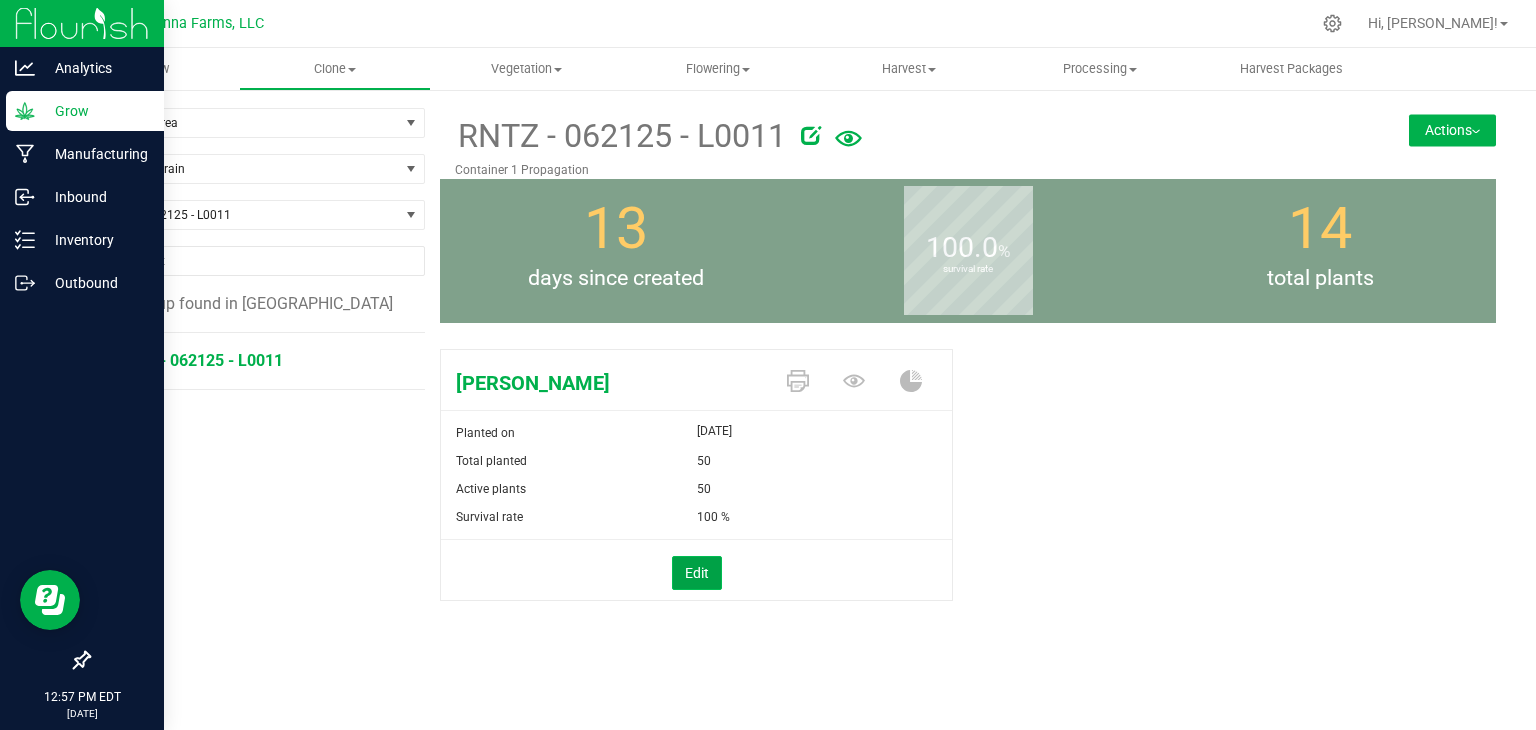 click on "Edit" at bounding box center (697, 573) 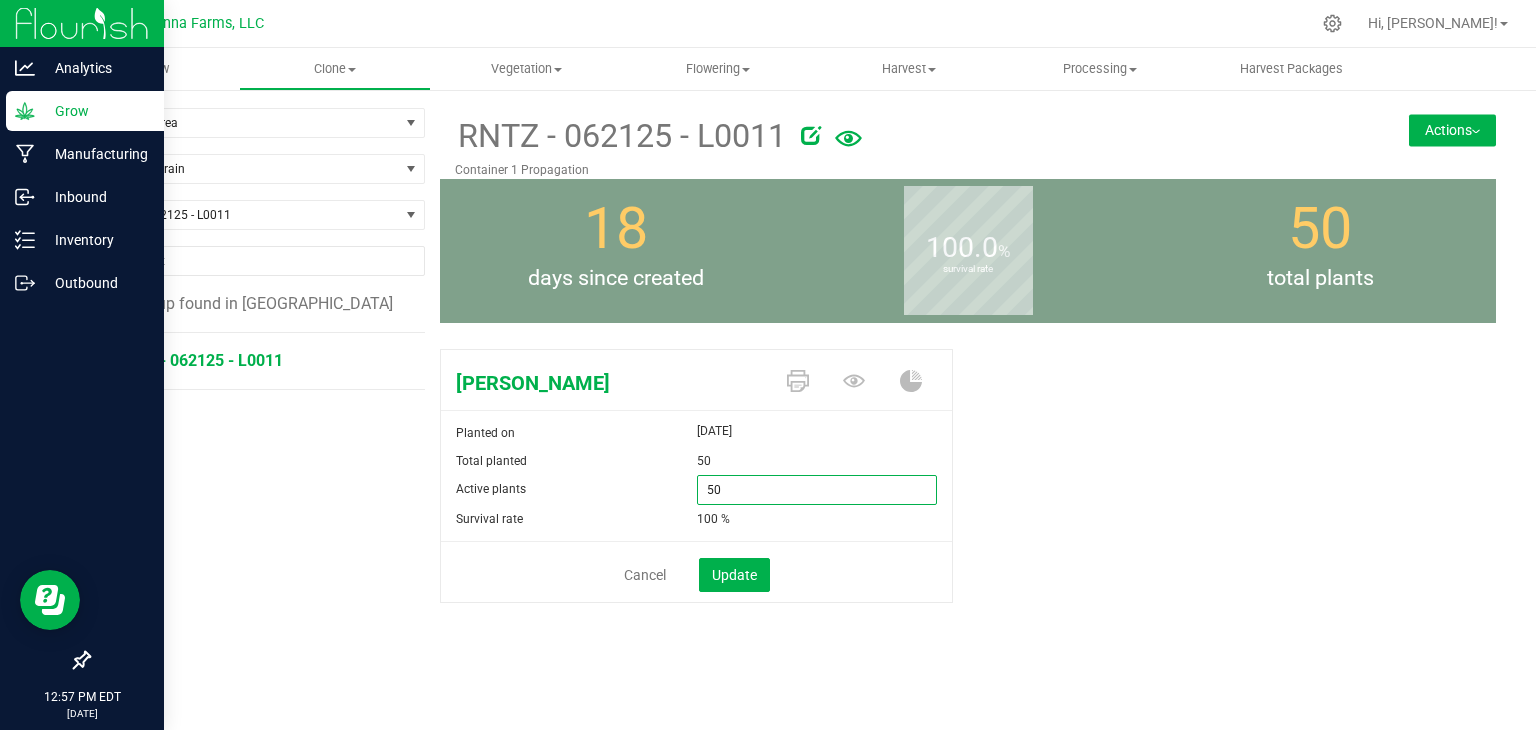 drag, startPoint x: 751, startPoint y: 488, endPoint x: 596, endPoint y: 475, distance: 155.5442 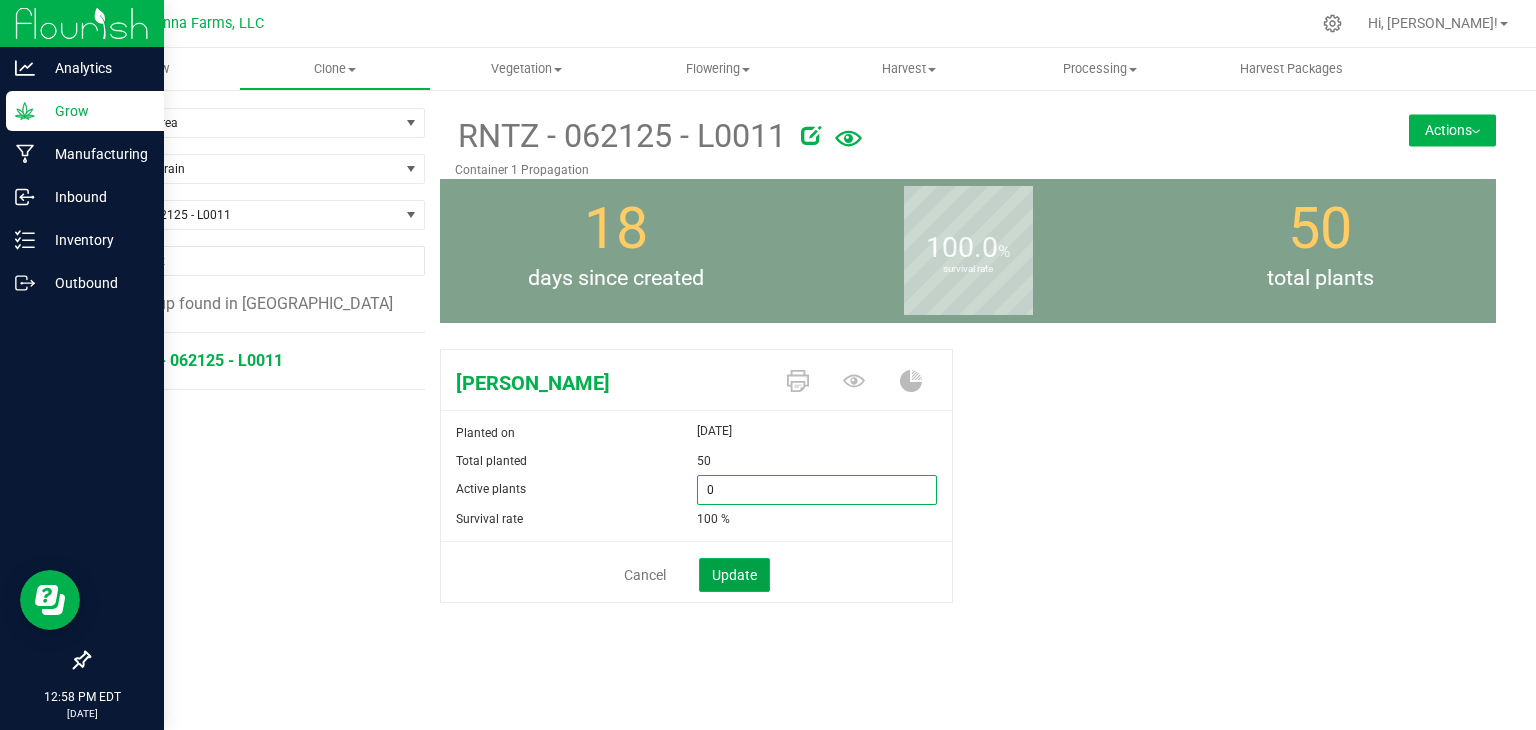 type on "0" 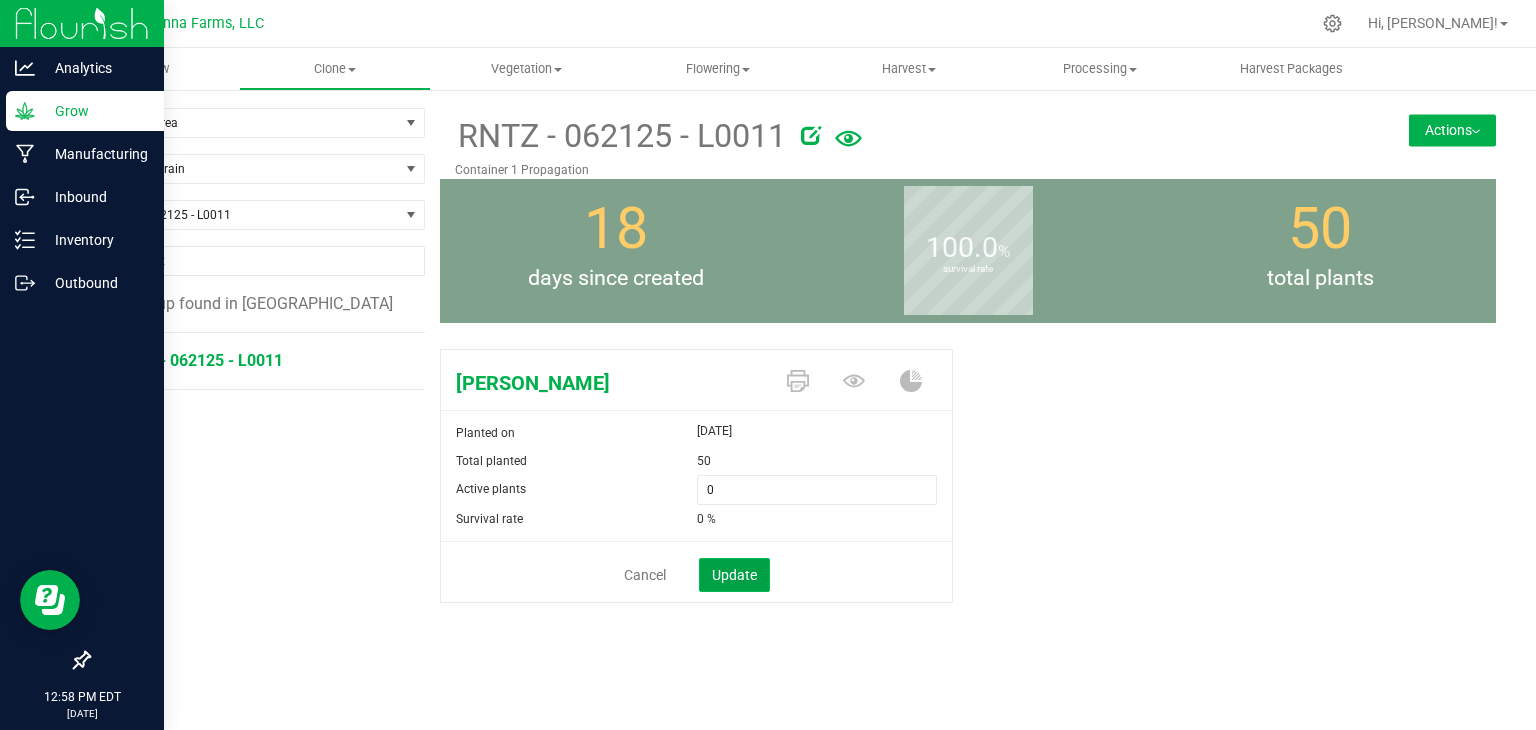 click on "Update" 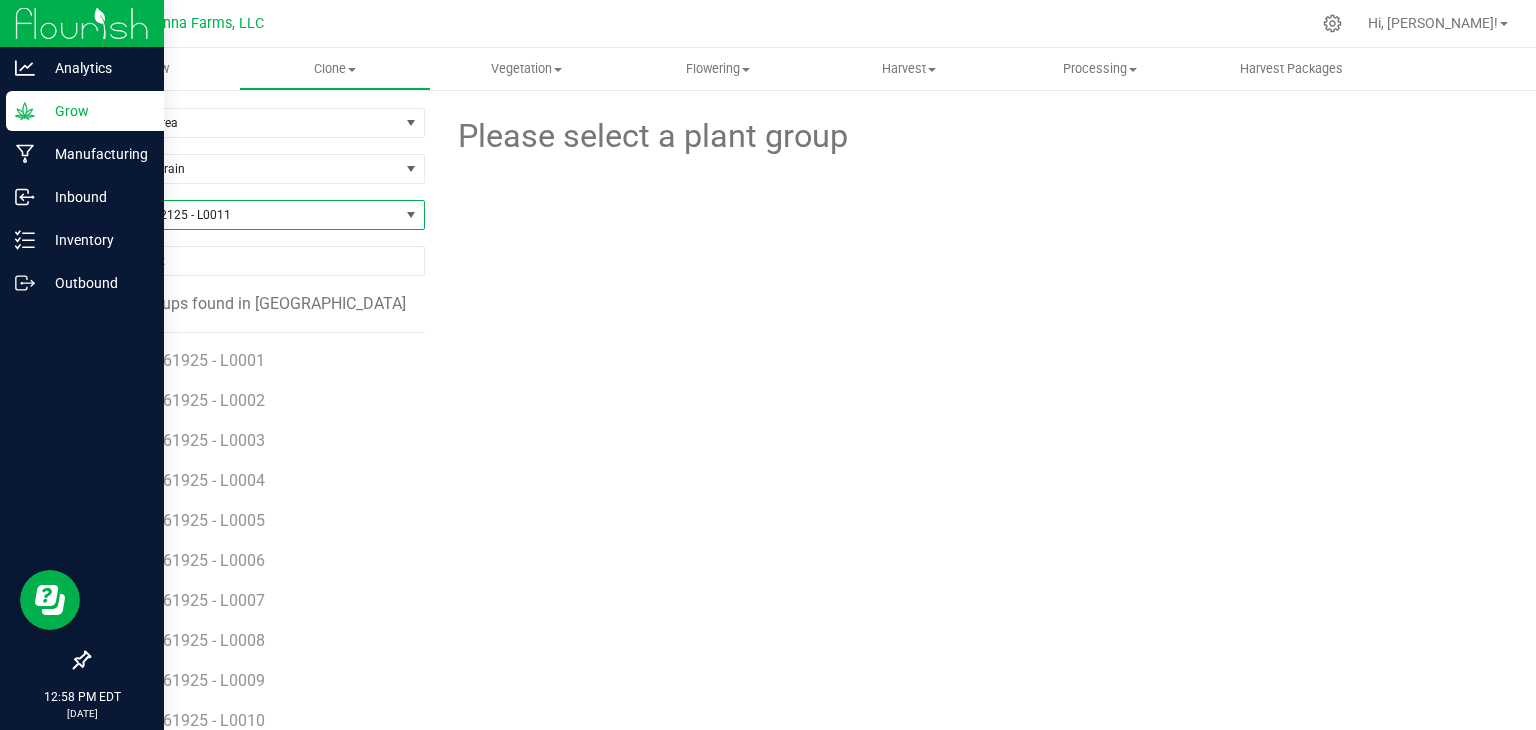 click on "RNTZ - 062125 - L0011" at bounding box center (244, 215) 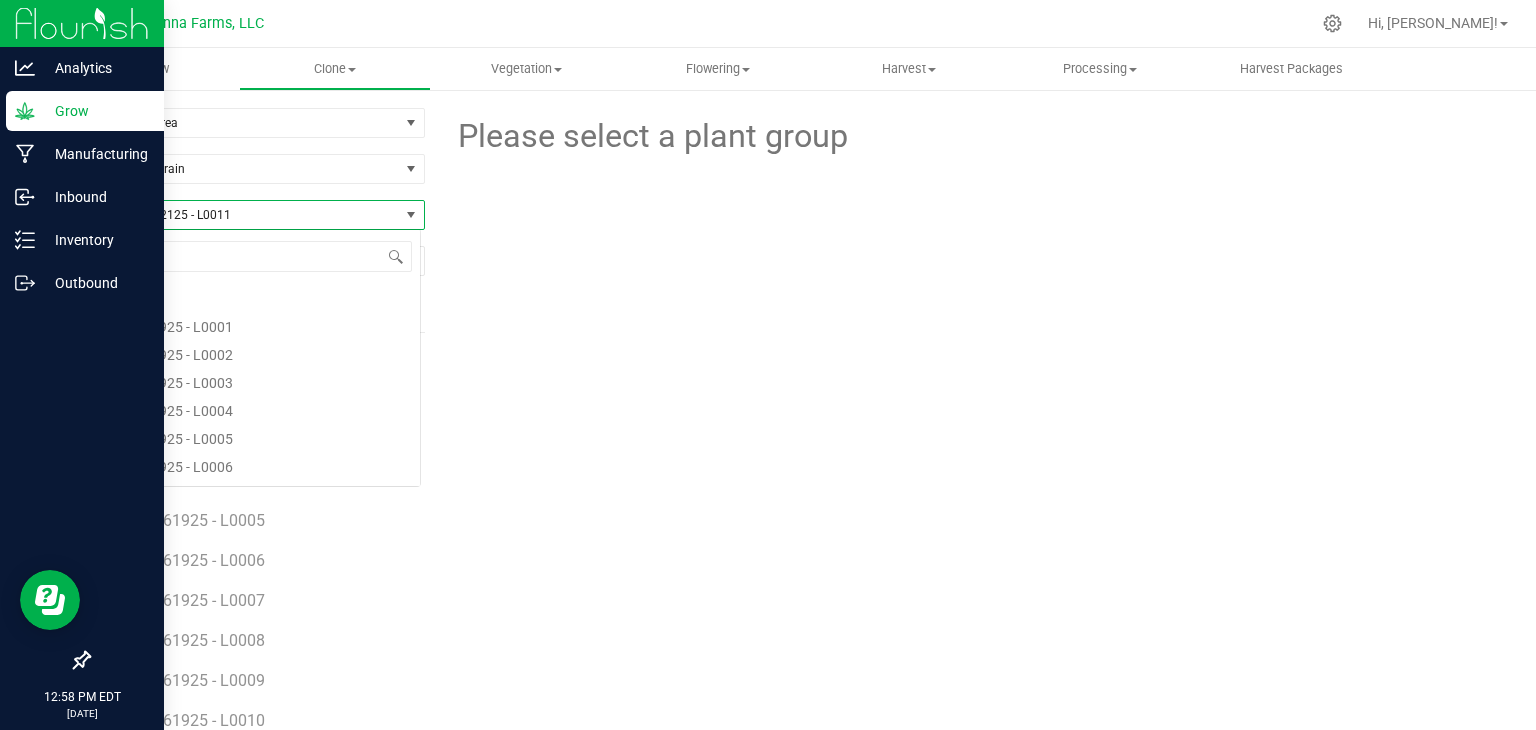scroll, scrollTop: 5904, scrollLeft: 0, axis: vertical 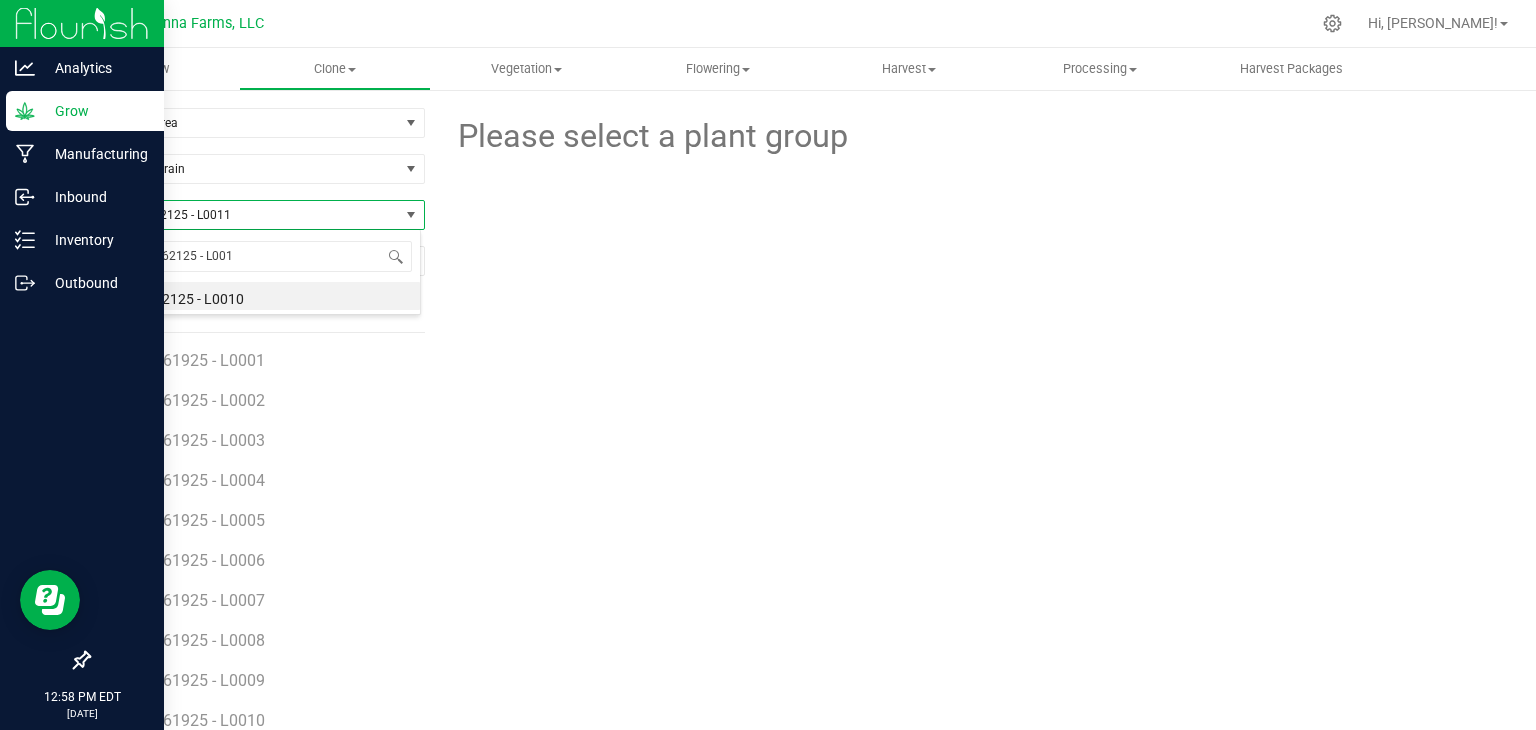type on "RNTZ - 062125 - L0012" 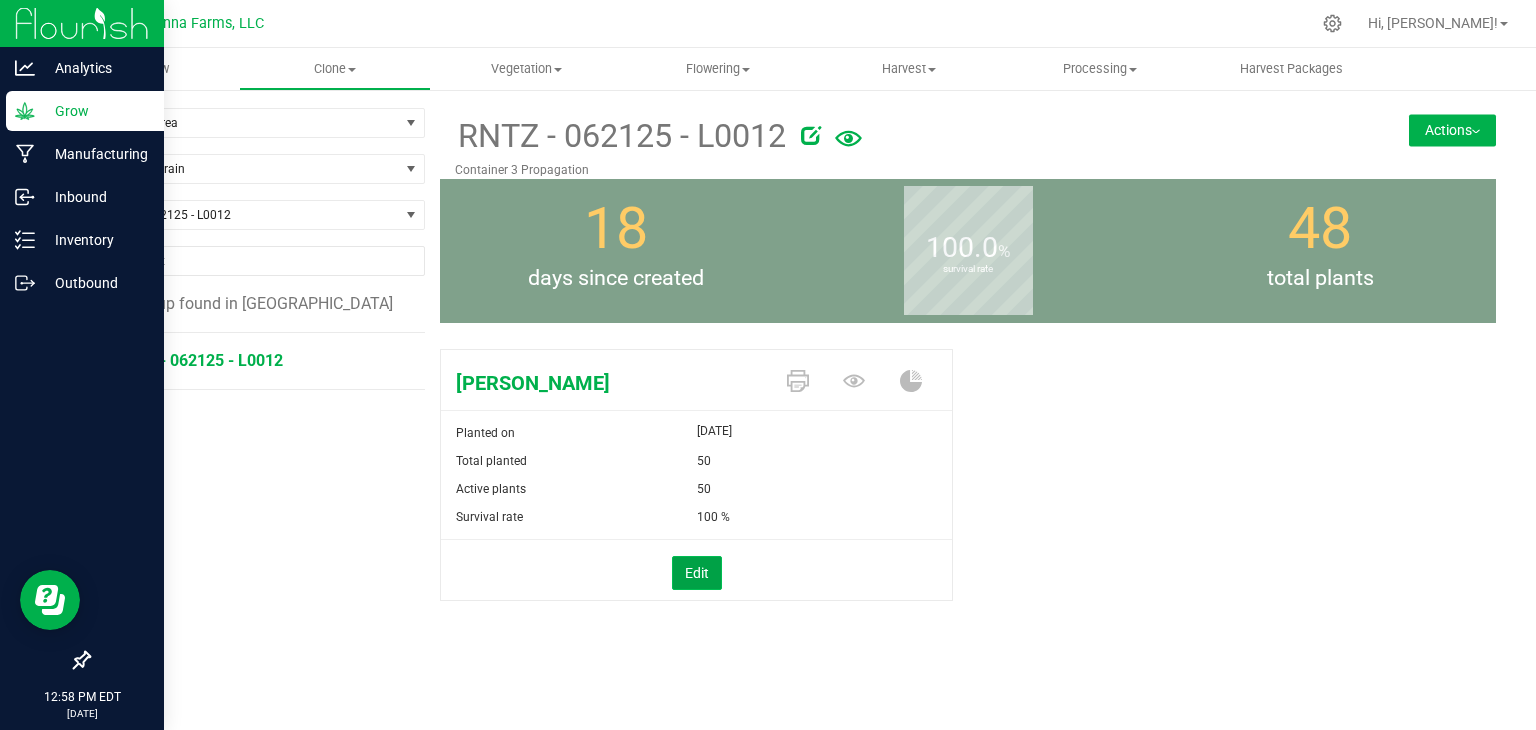 click on "Edit" at bounding box center [697, 573] 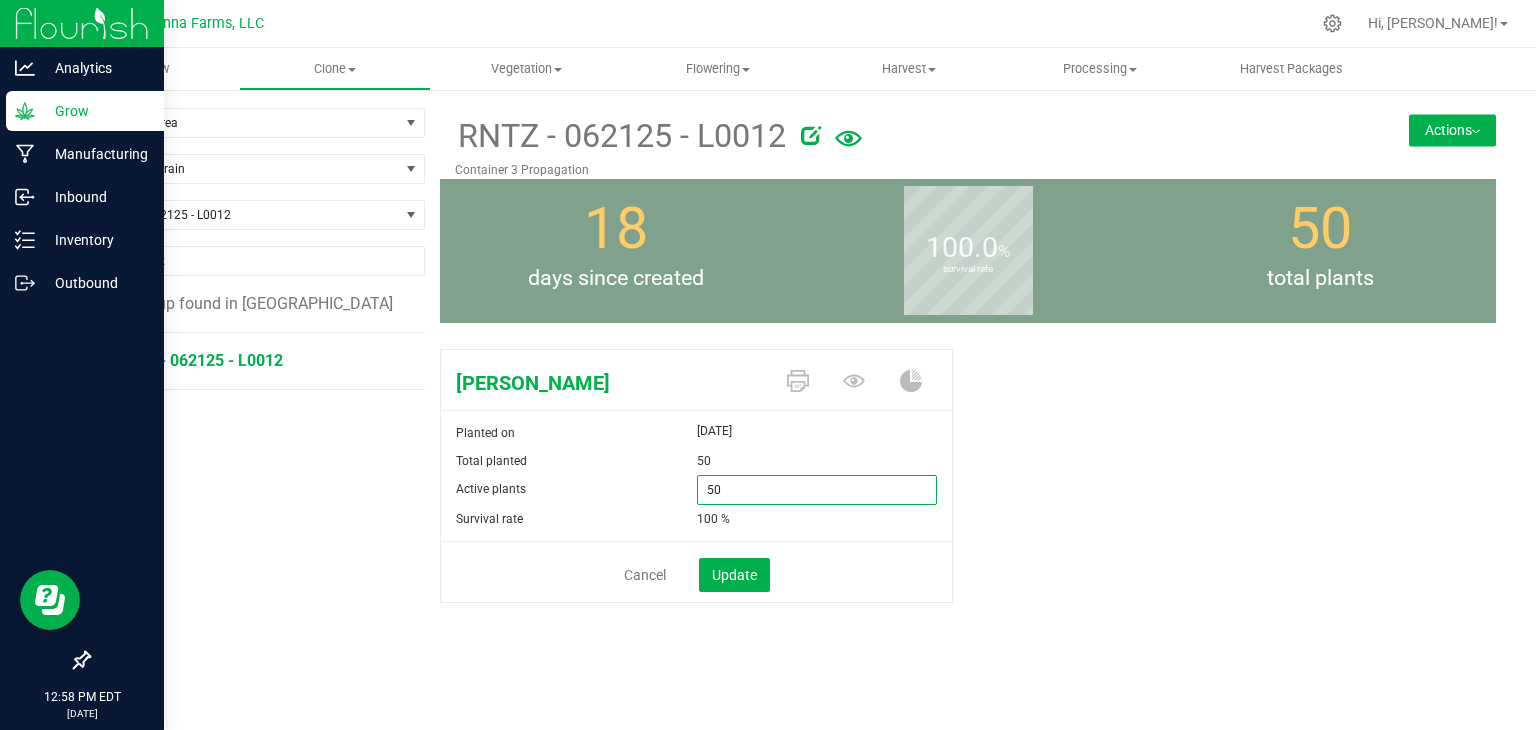 drag, startPoint x: 736, startPoint y: 488, endPoint x: 582, endPoint y: 484, distance: 154.05194 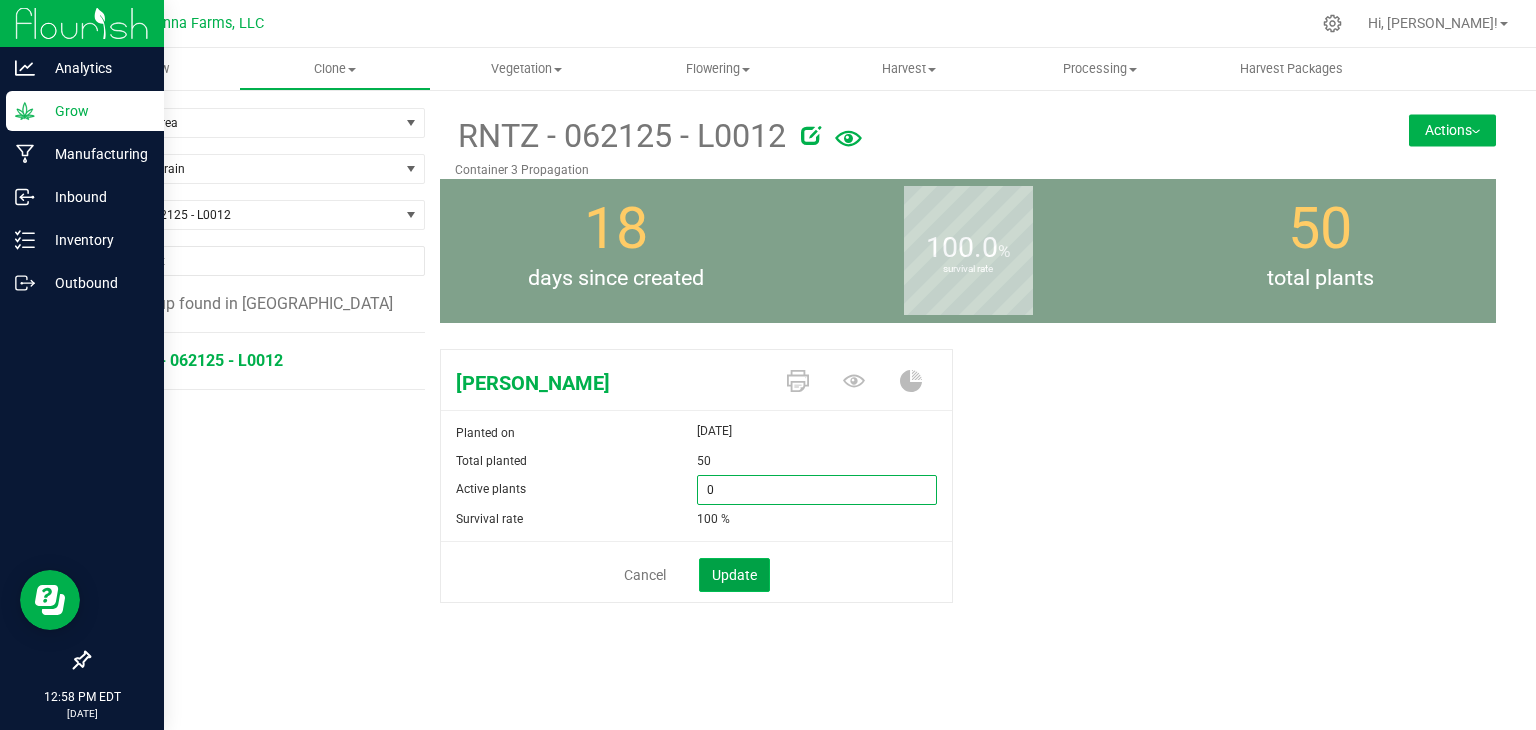 type on "0" 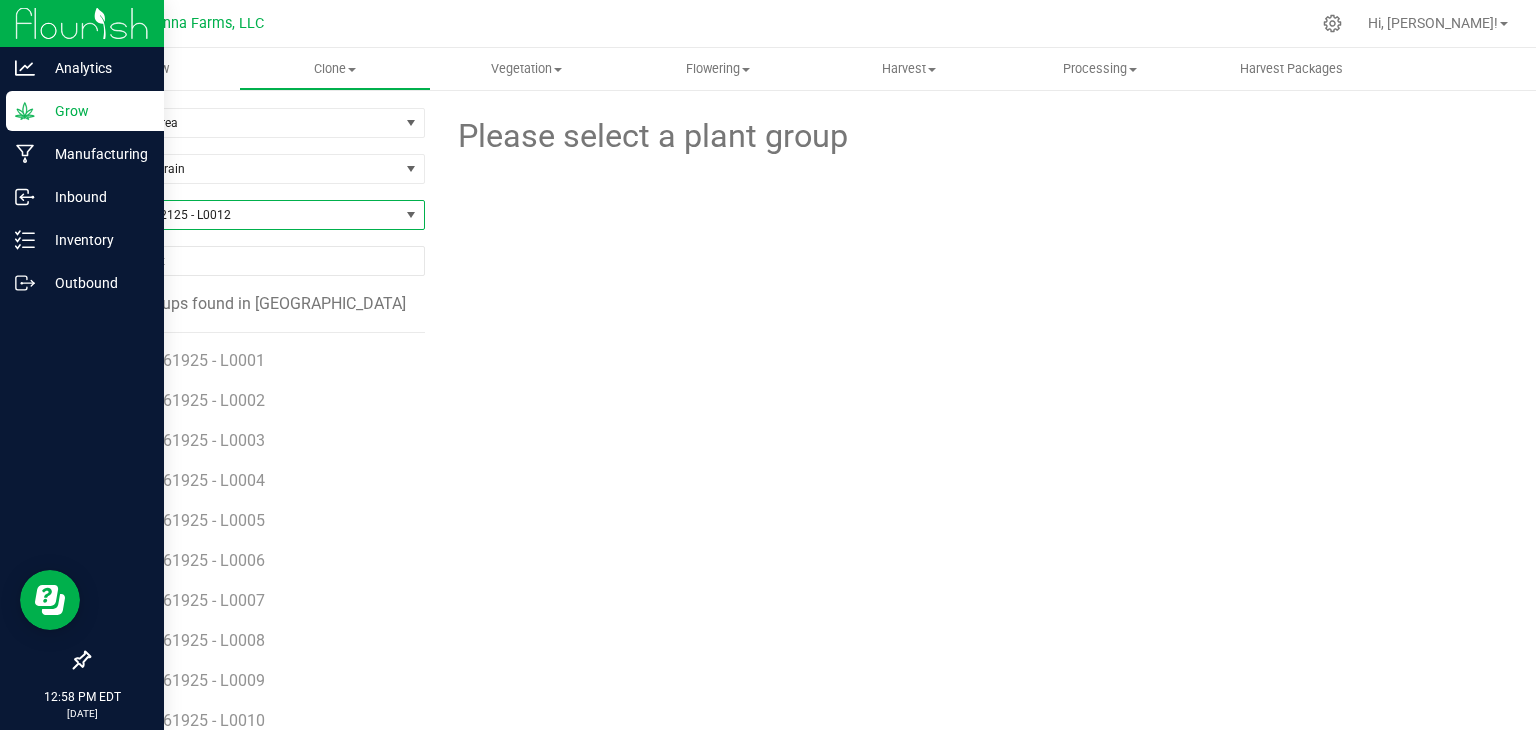 click on "RNTZ - 062125 - L0012" at bounding box center [244, 215] 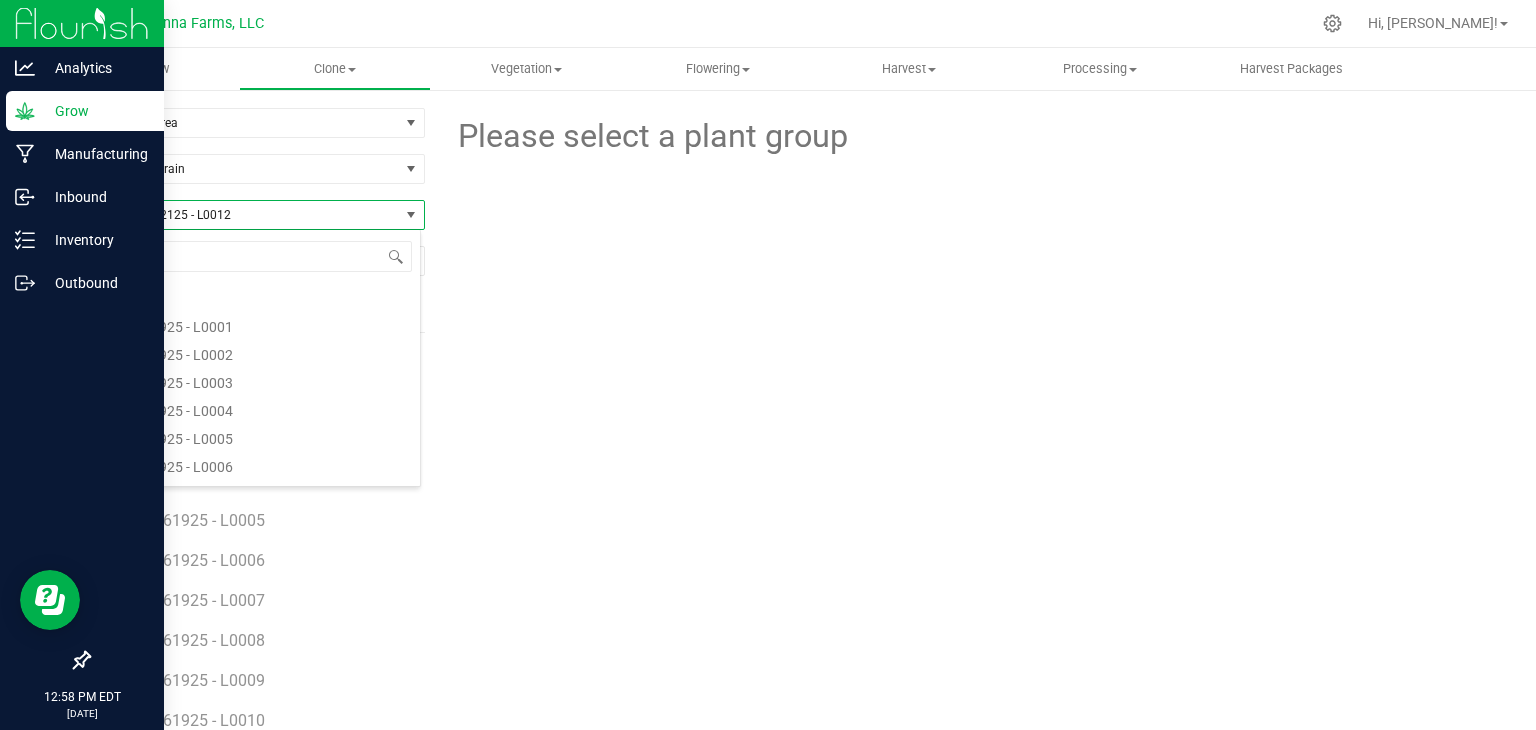 scroll, scrollTop: 5932, scrollLeft: 0, axis: vertical 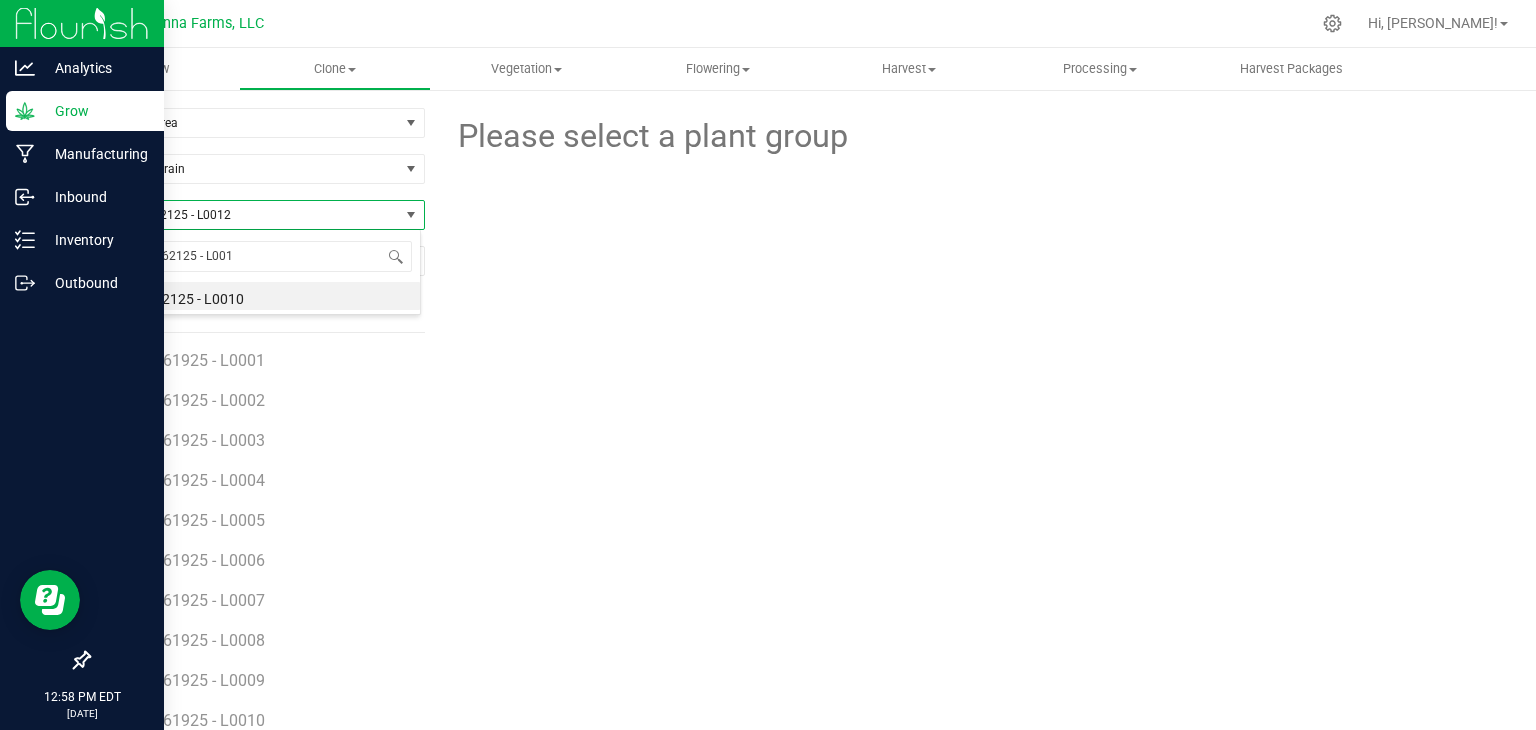 type on "RNTZ - 062125 - L0013" 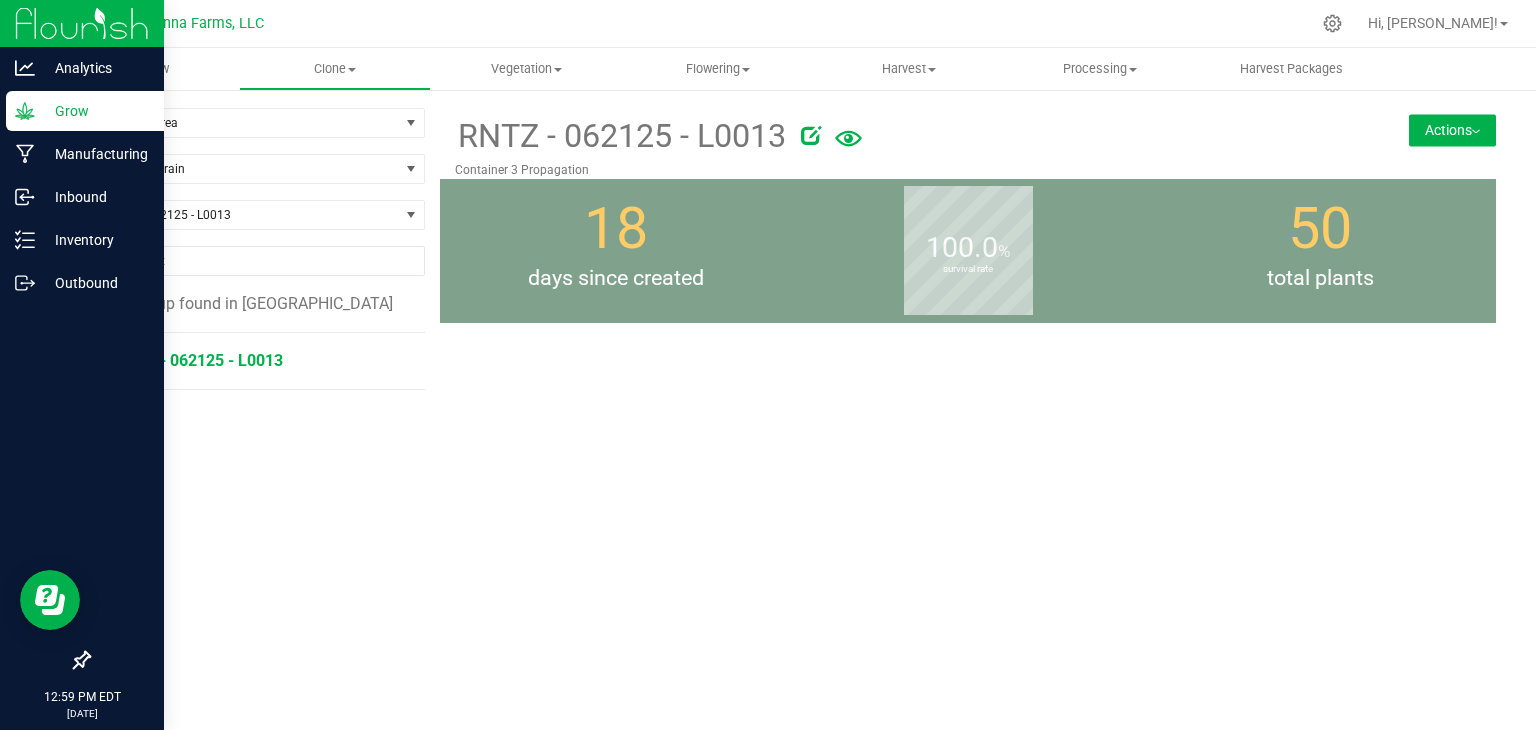 click on "RNTZ - 062125 - L0013" at bounding box center [199, 360] 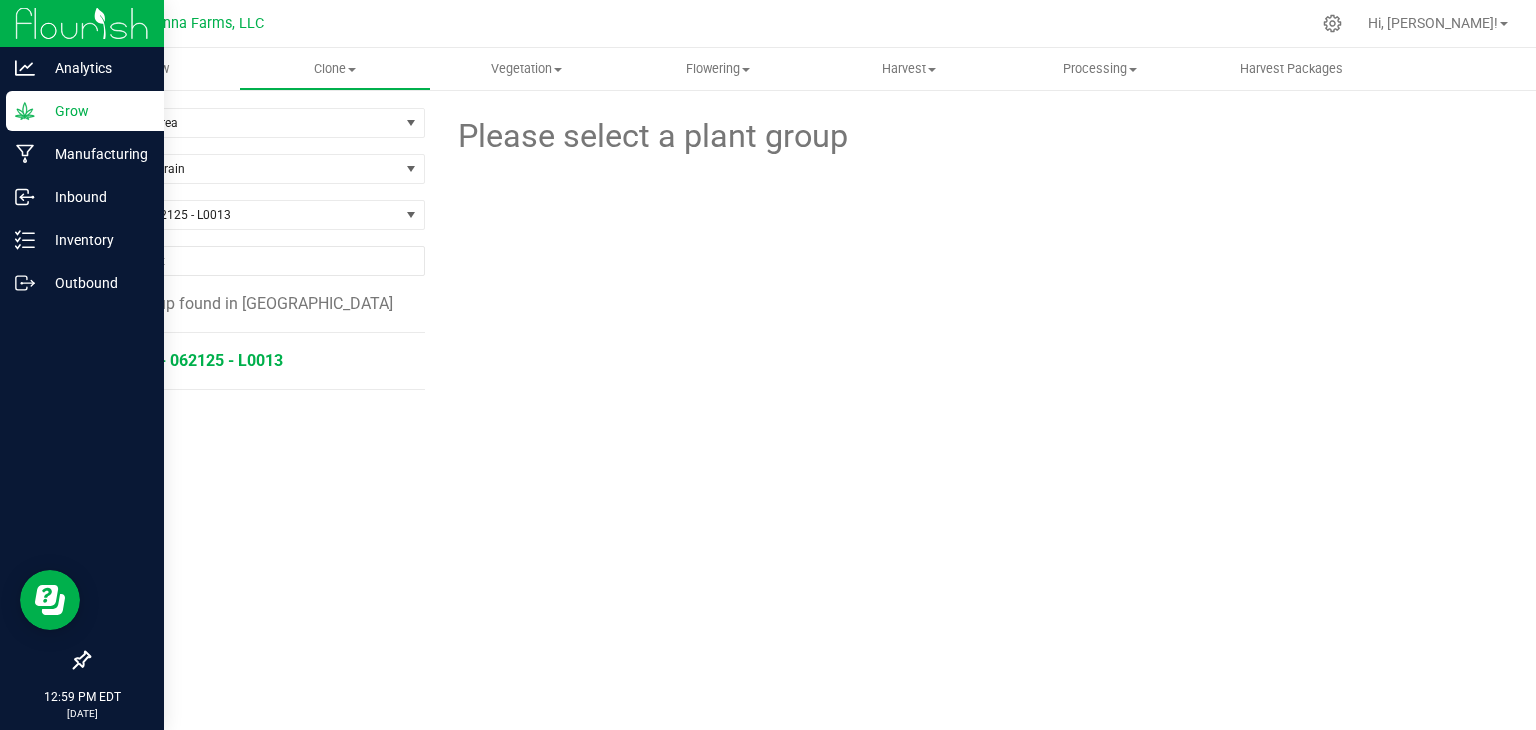 click on "RNTZ - 062125 - L0013" at bounding box center (199, 360) 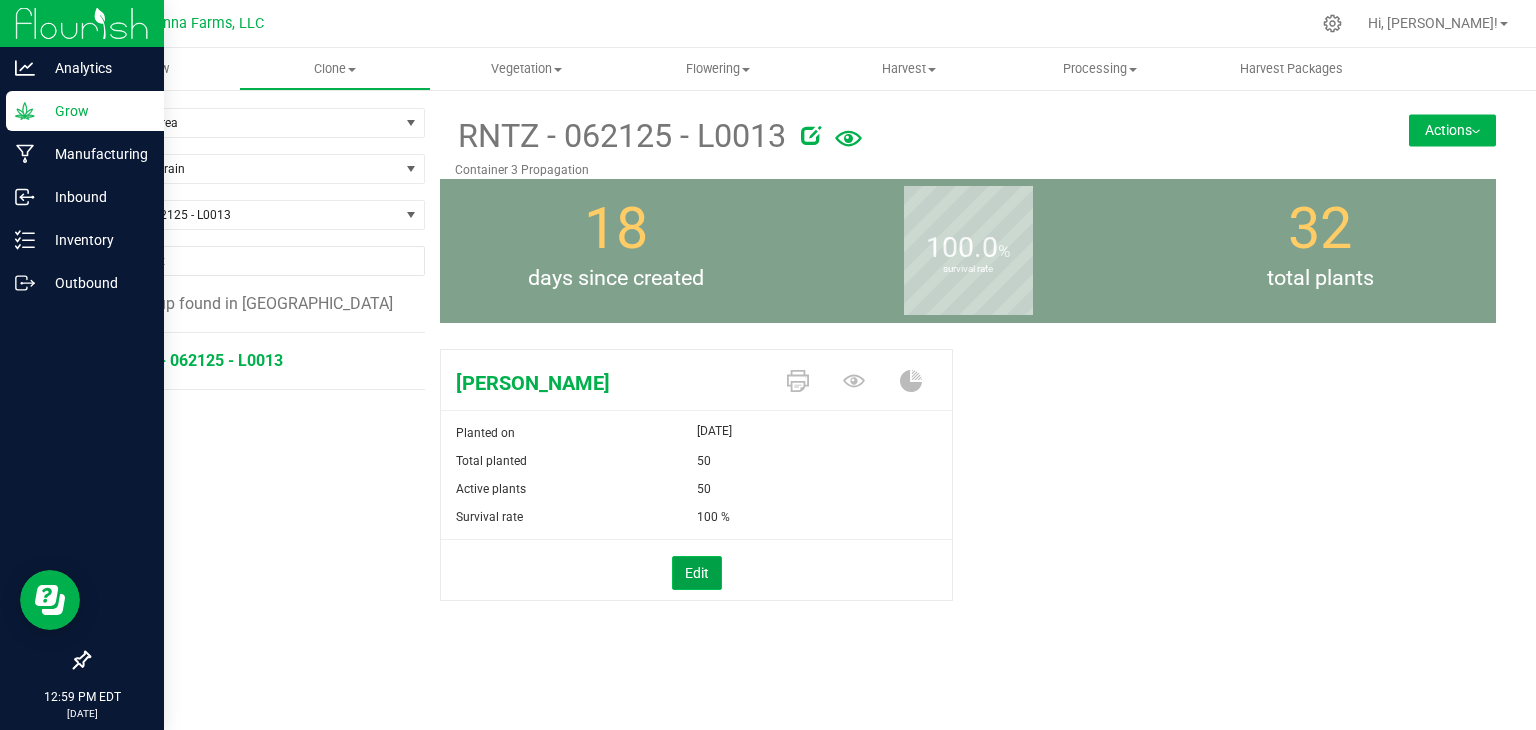 click on "Edit" at bounding box center (697, 573) 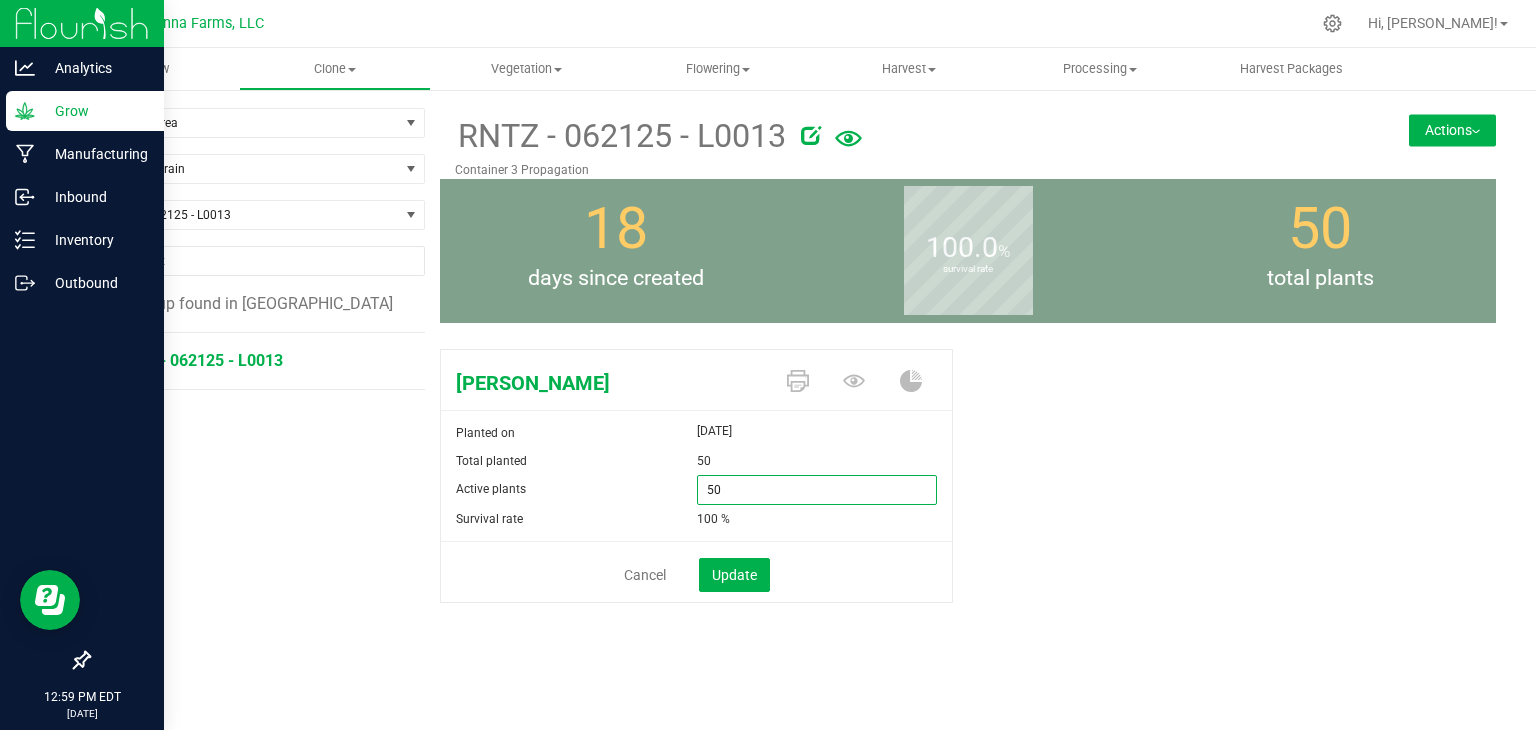 drag, startPoint x: 740, startPoint y: 492, endPoint x: 571, endPoint y: 488, distance: 169.04733 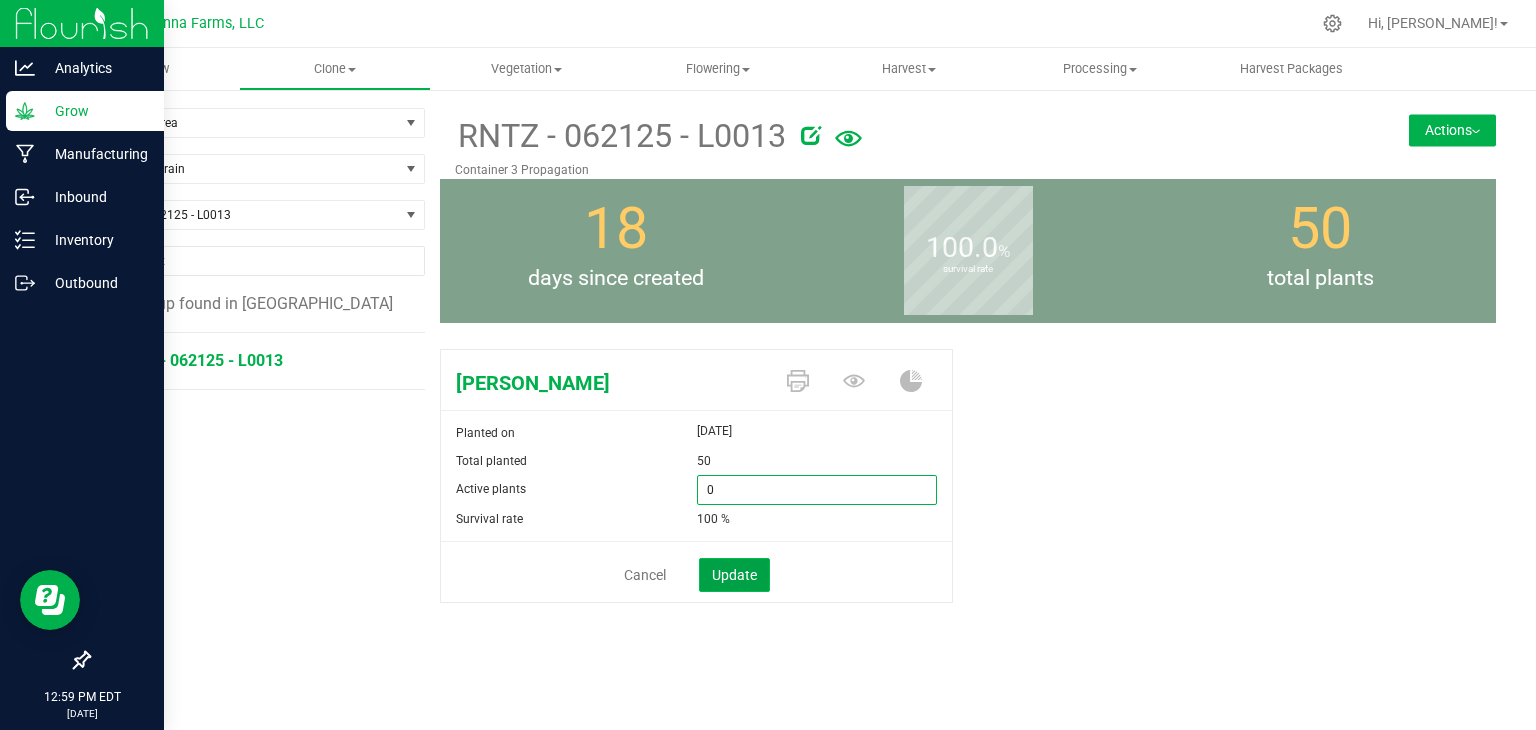 type on "0" 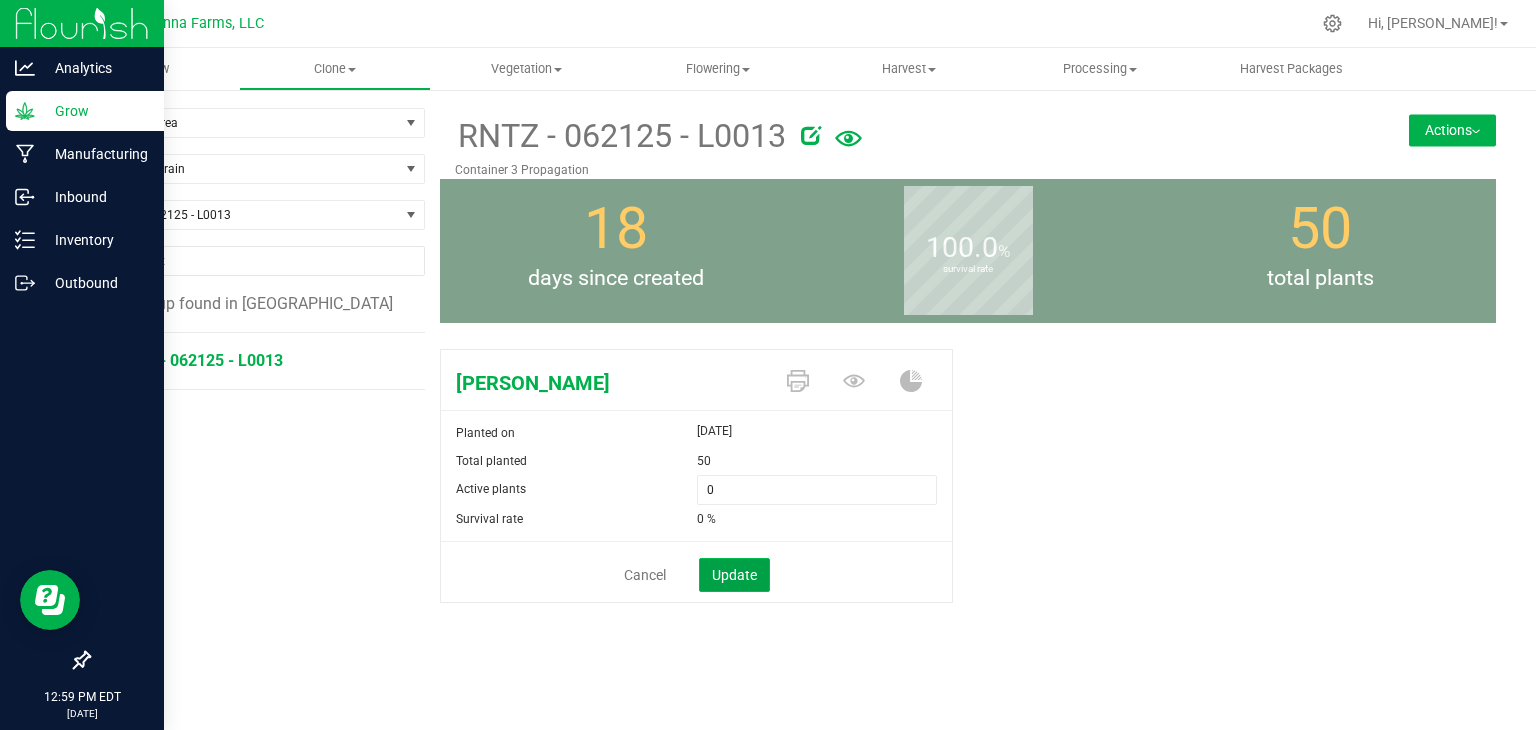 click on "Update" 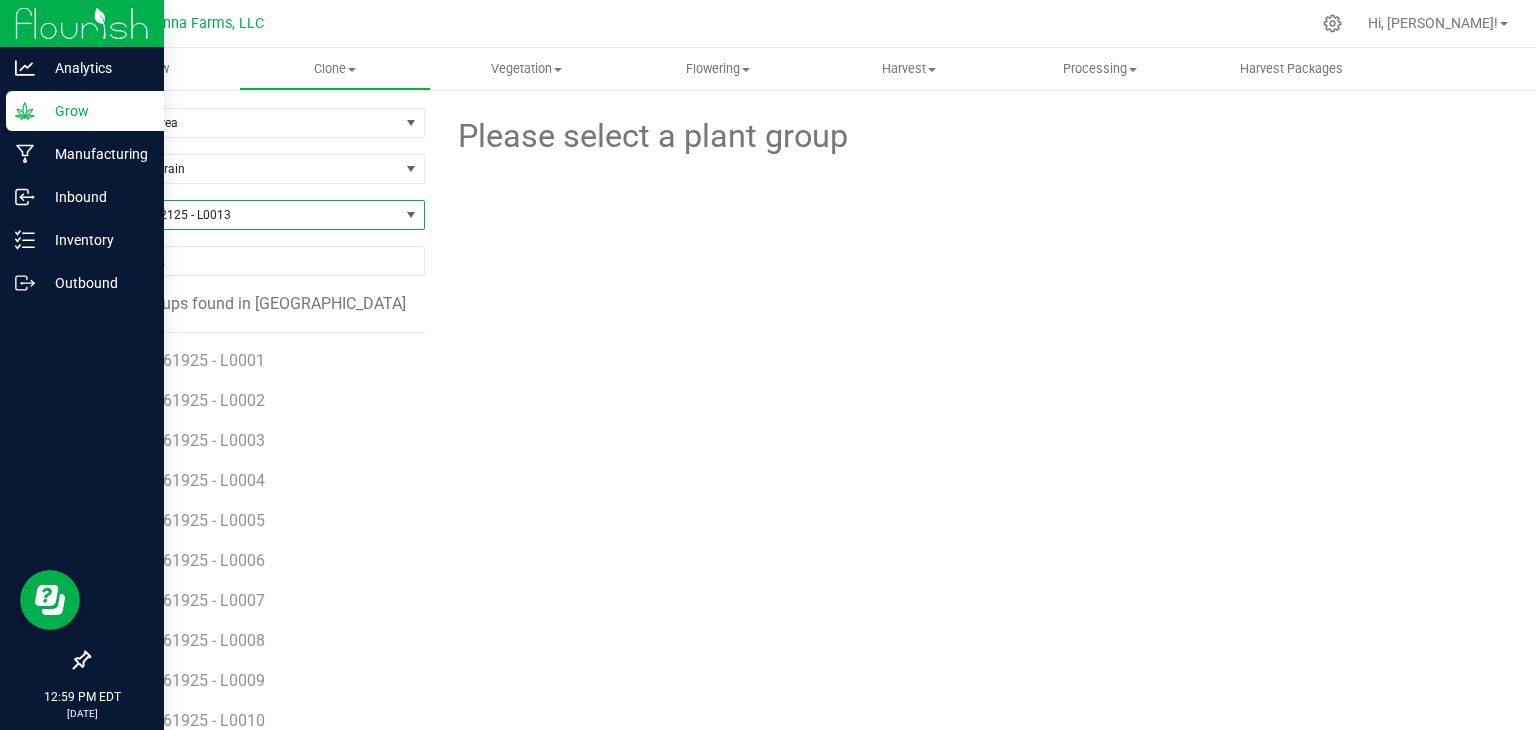 click on "RNTZ - 062125 - L0013" at bounding box center [244, 215] 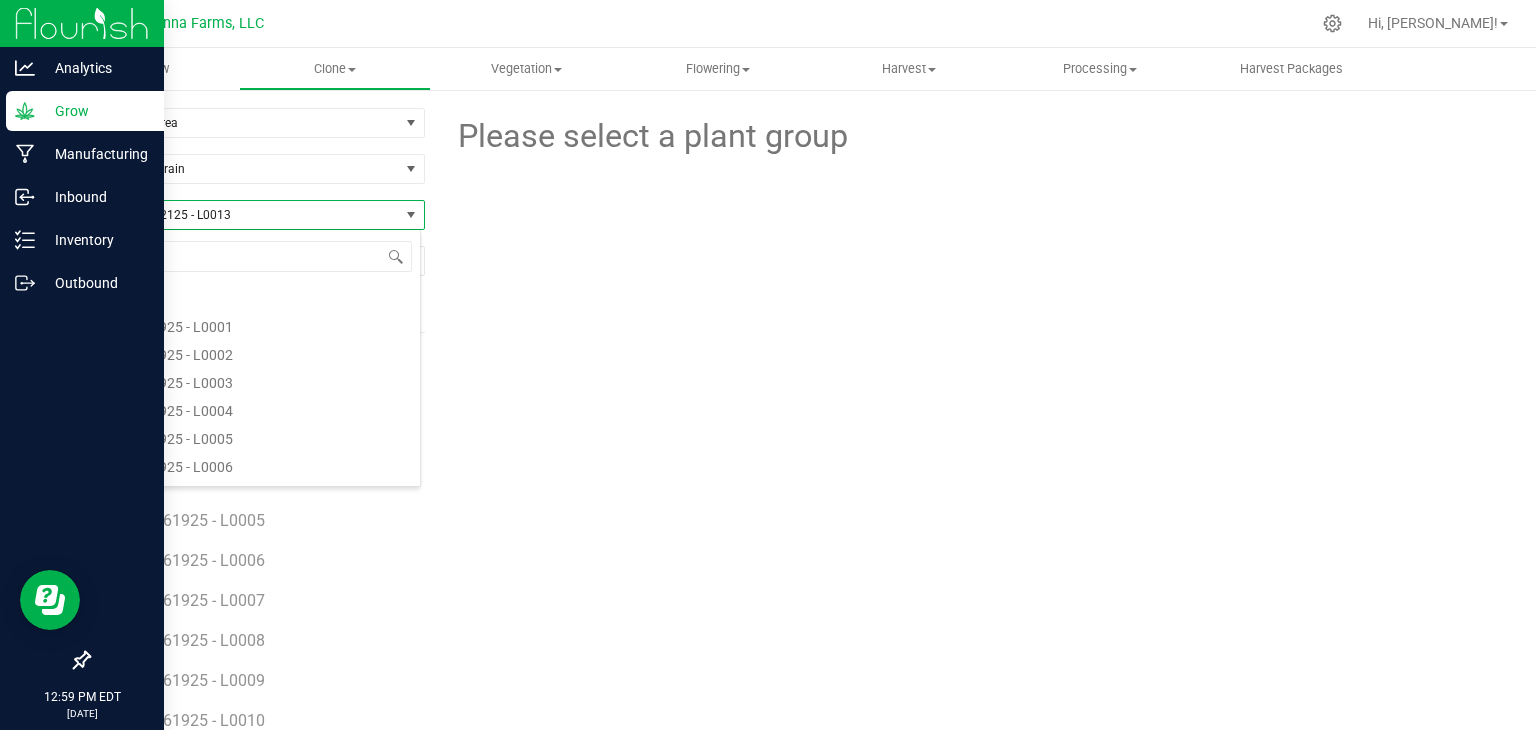 scroll, scrollTop: 5960, scrollLeft: 0, axis: vertical 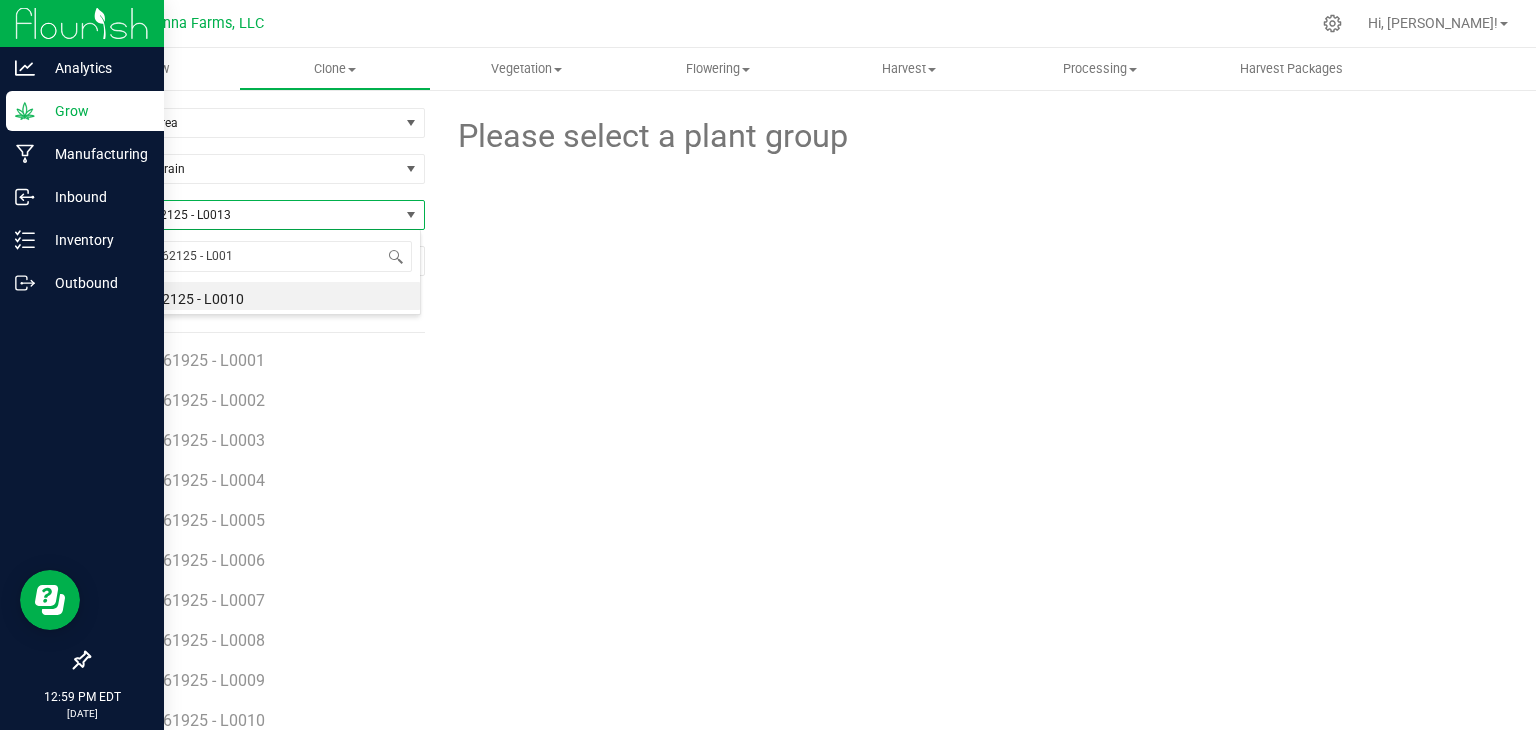 type on "RNTZ - 062125 - L0014" 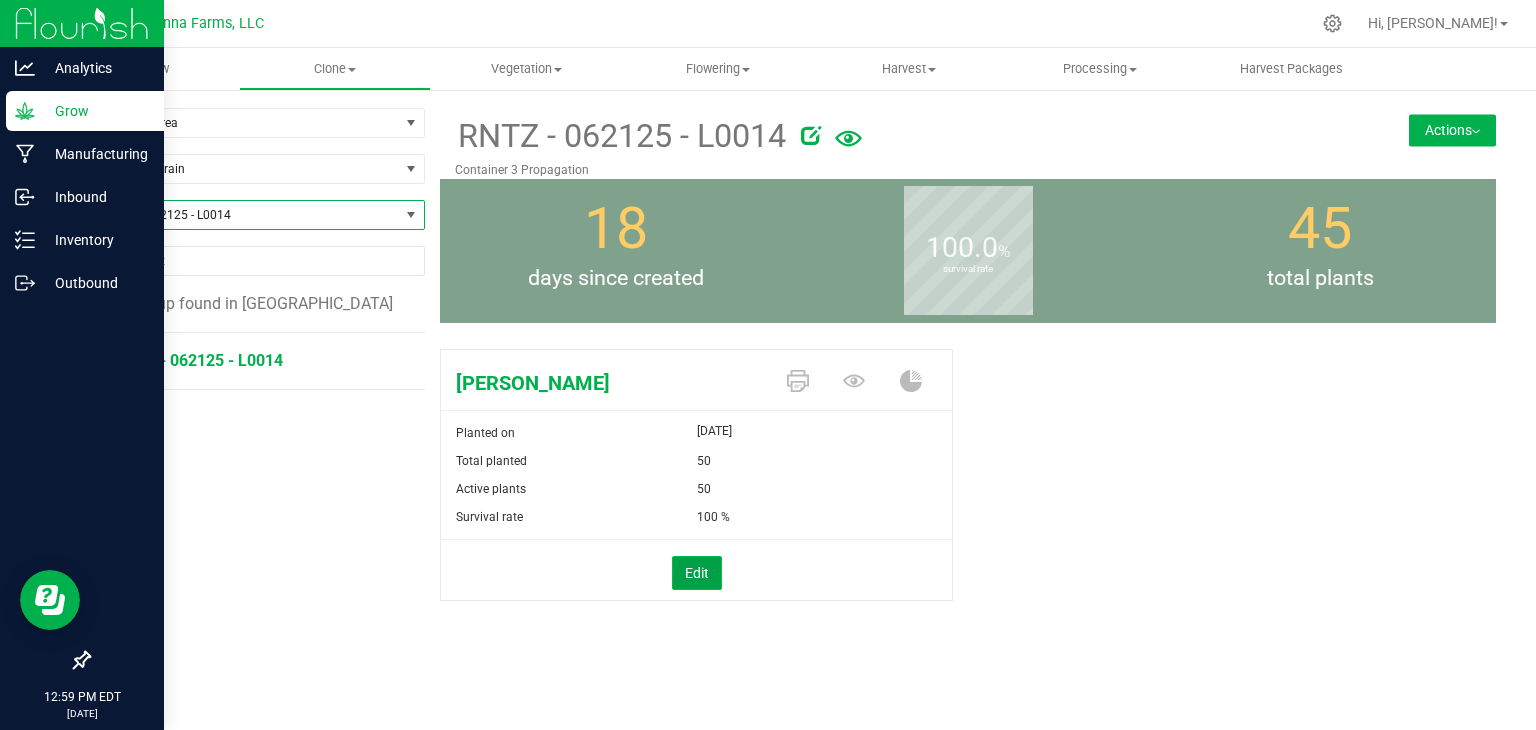 click on "Edit" at bounding box center [697, 573] 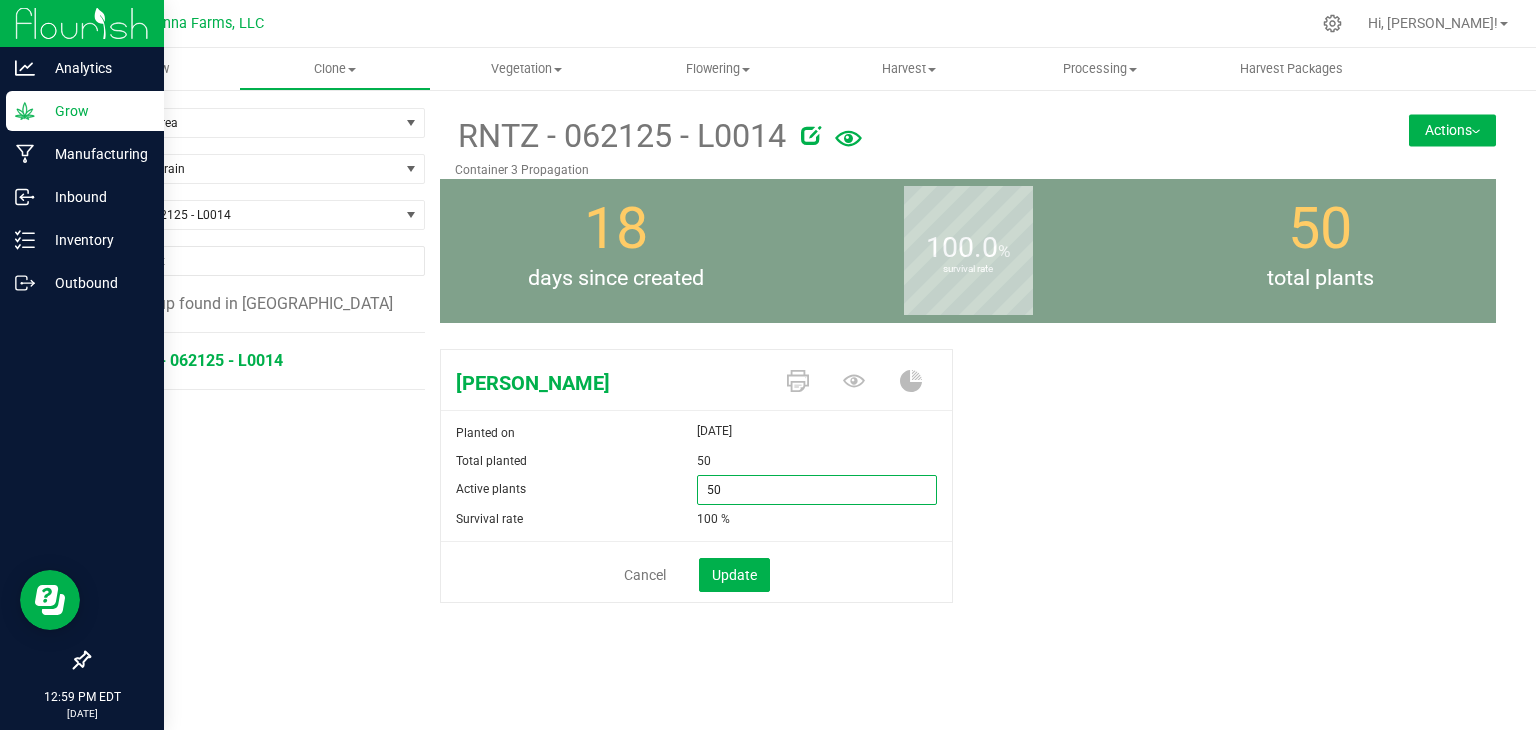 drag, startPoint x: 739, startPoint y: 493, endPoint x: 637, endPoint y: 488, distance: 102.122475 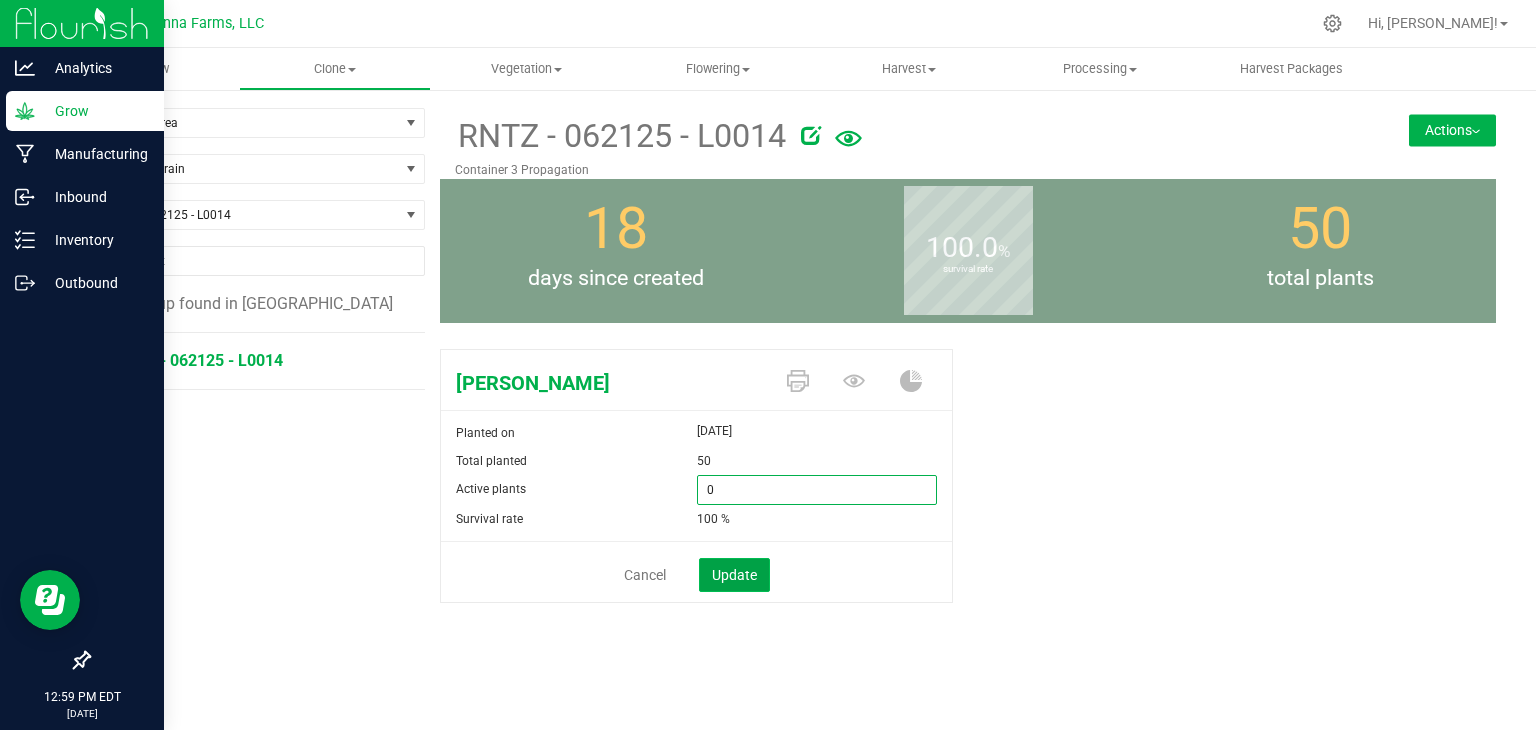 type on "0" 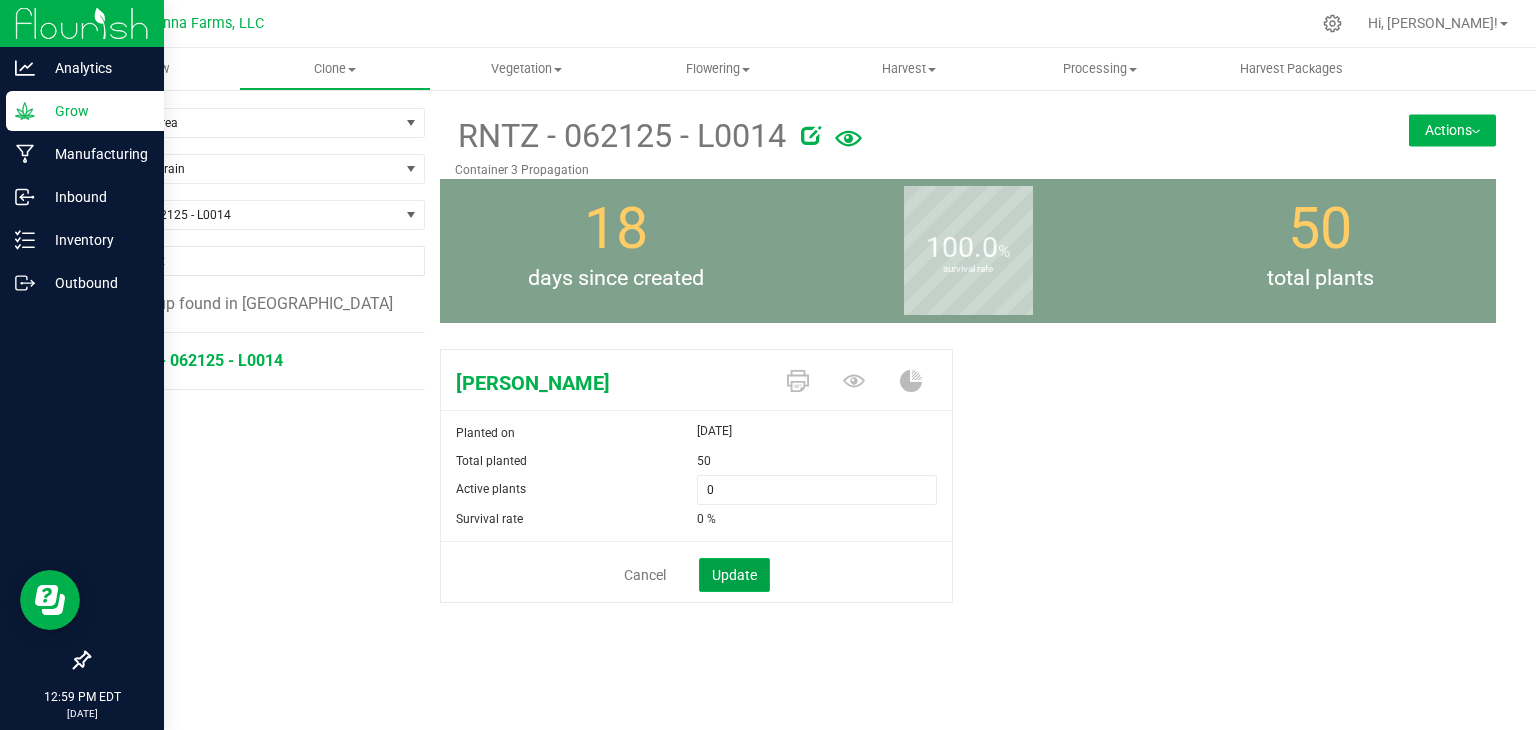 click on "Update" 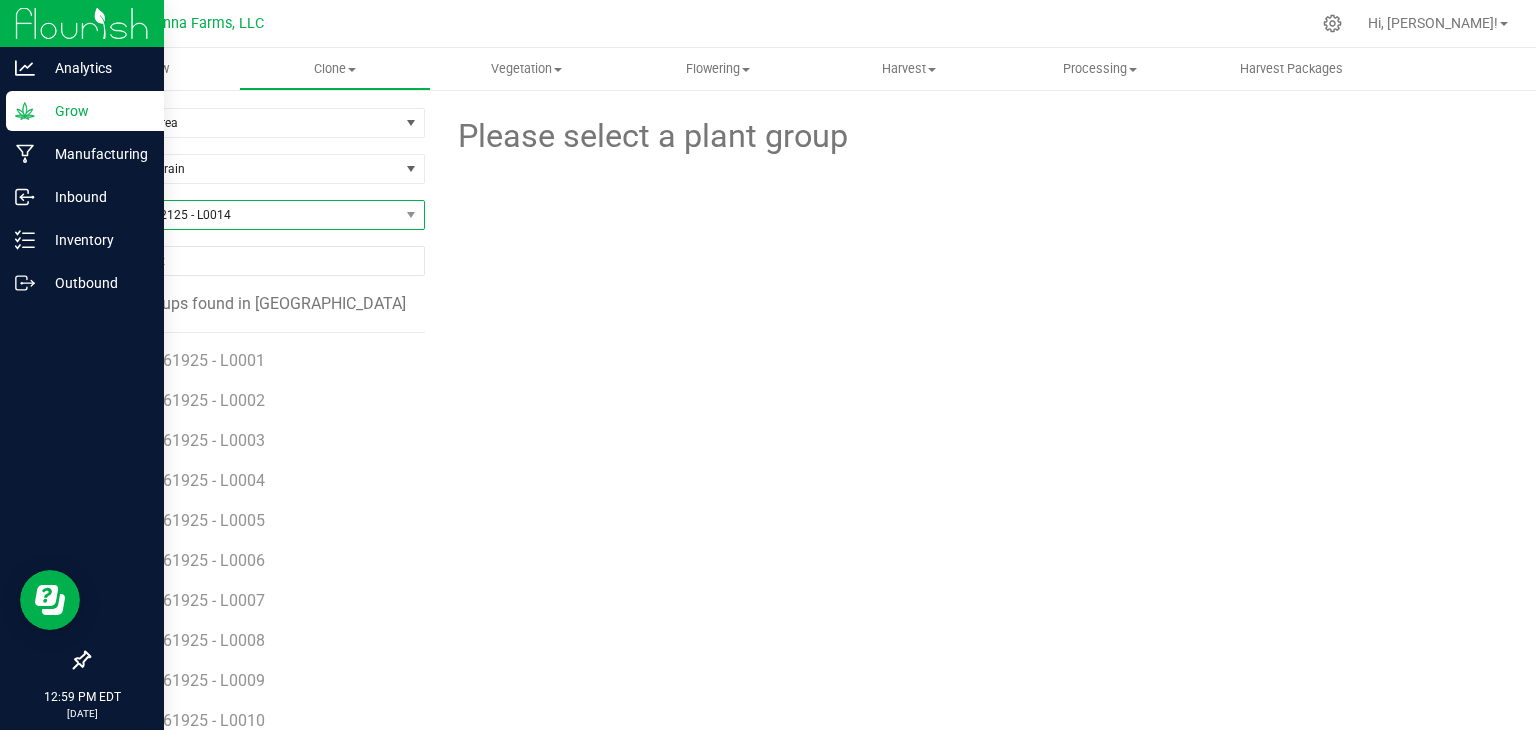 click on "RNTZ - 062125 - L0014" at bounding box center [244, 215] 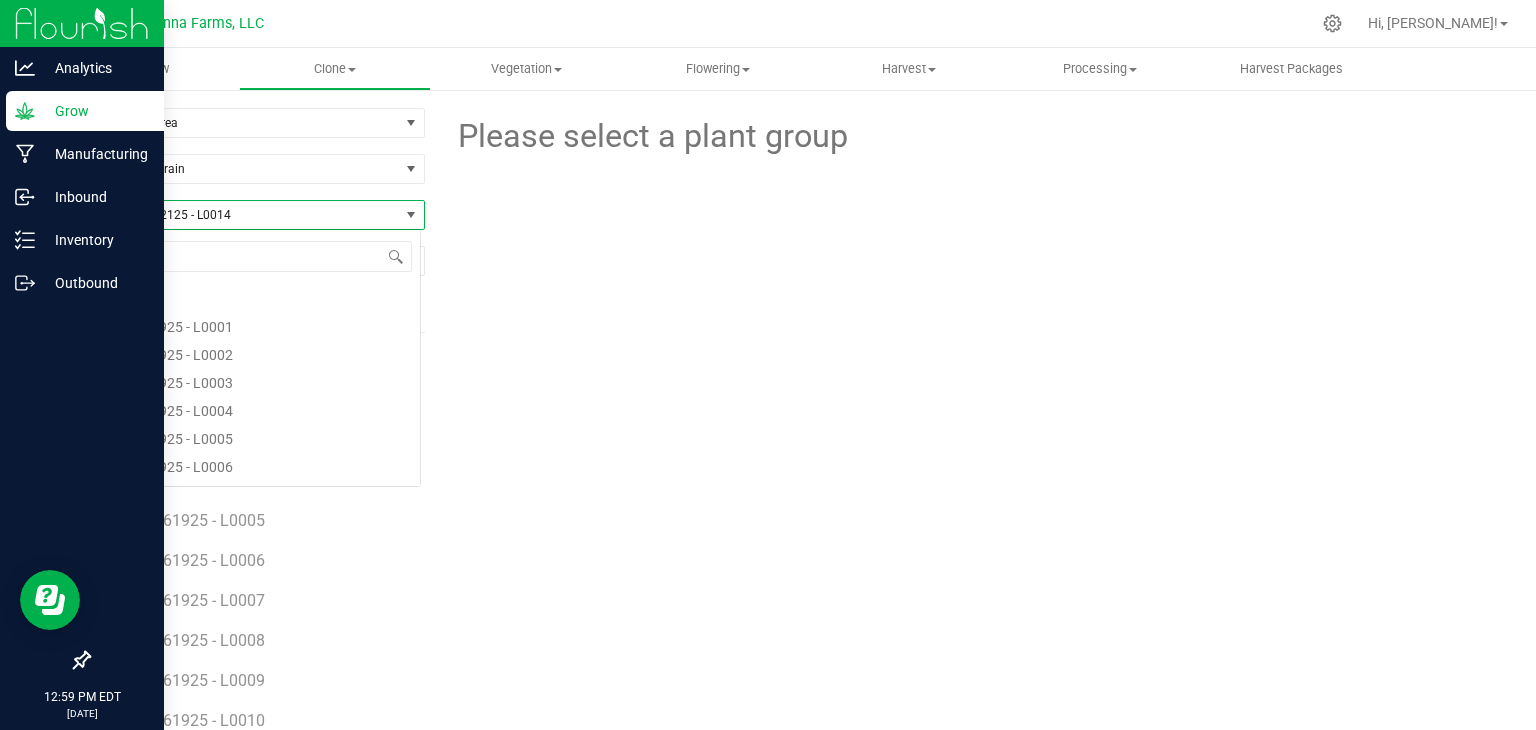scroll, scrollTop: 5988, scrollLeft: 0, axis: vertical 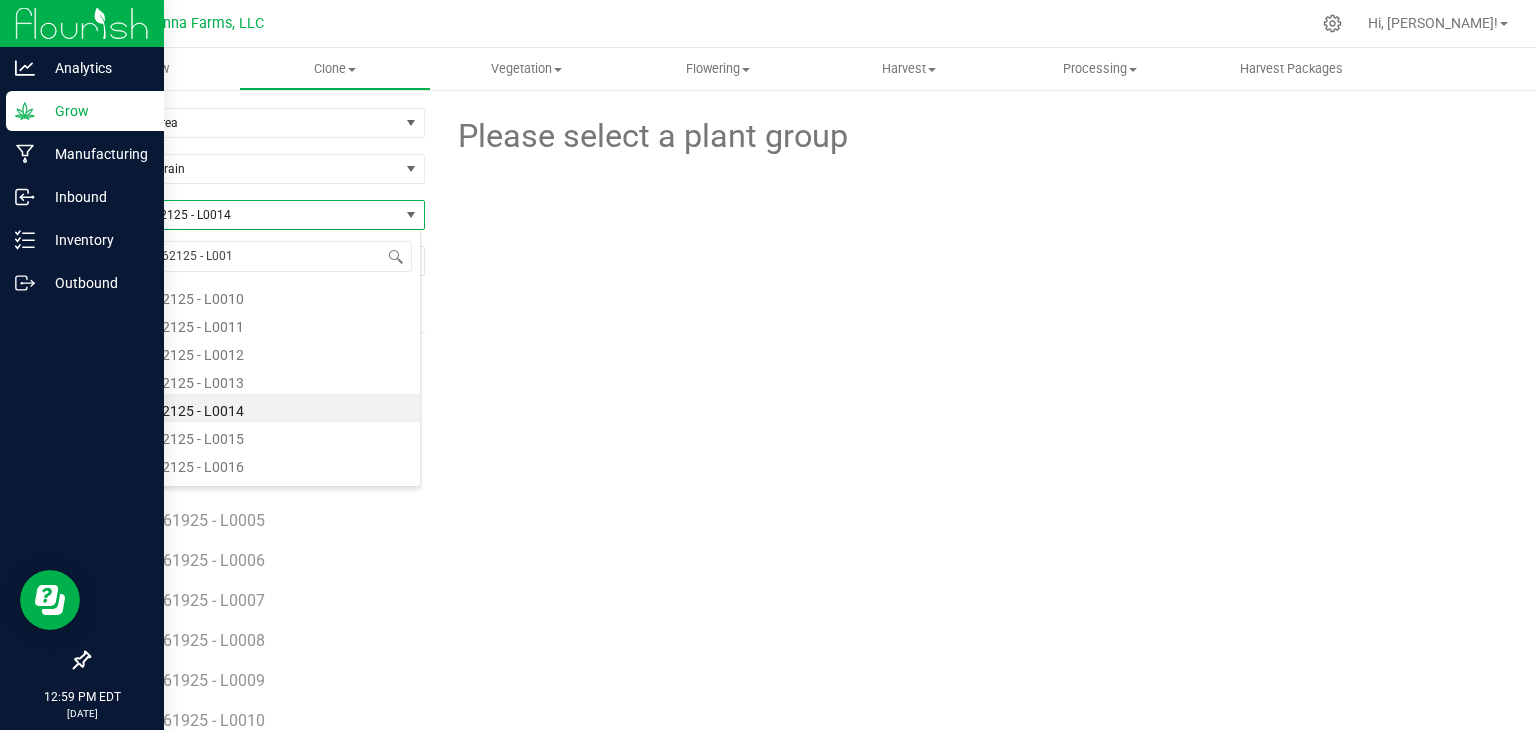 type on "RNTZ - 062125 - L0015" 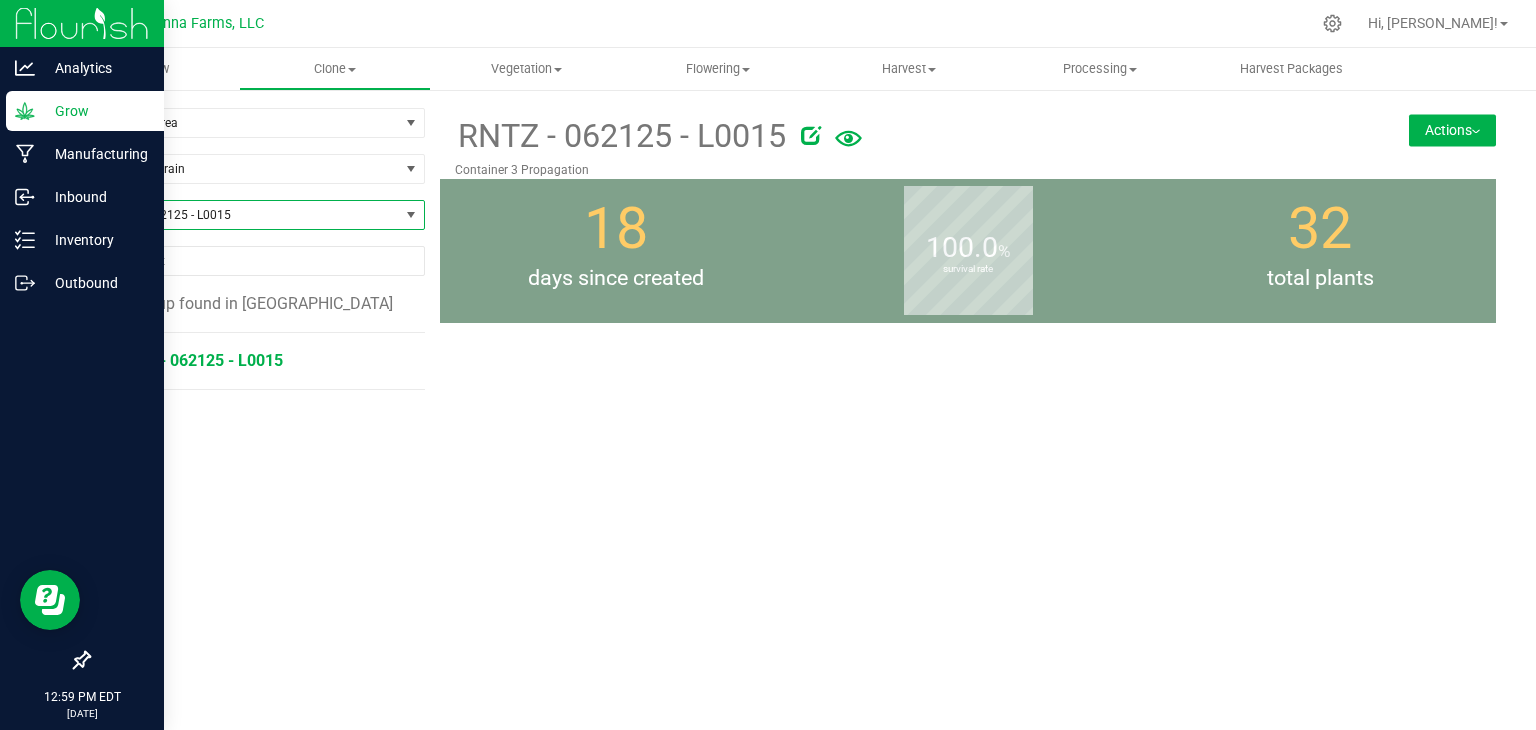 click on "RNTZ - 062125 - L0015" at bounding box center [199, 360] 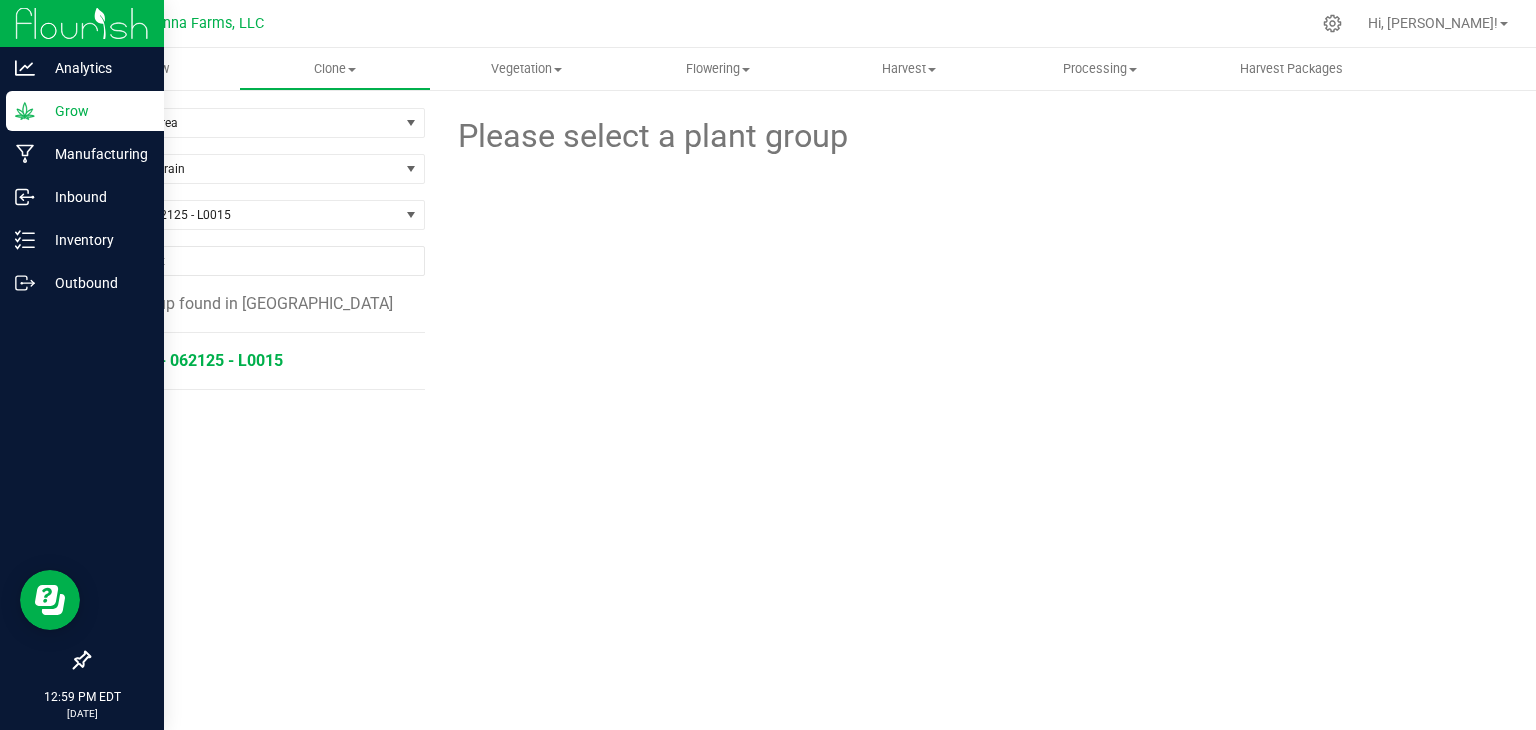 click on "RNTZ - 062125 - L0015" at bounding box center (199, 360) 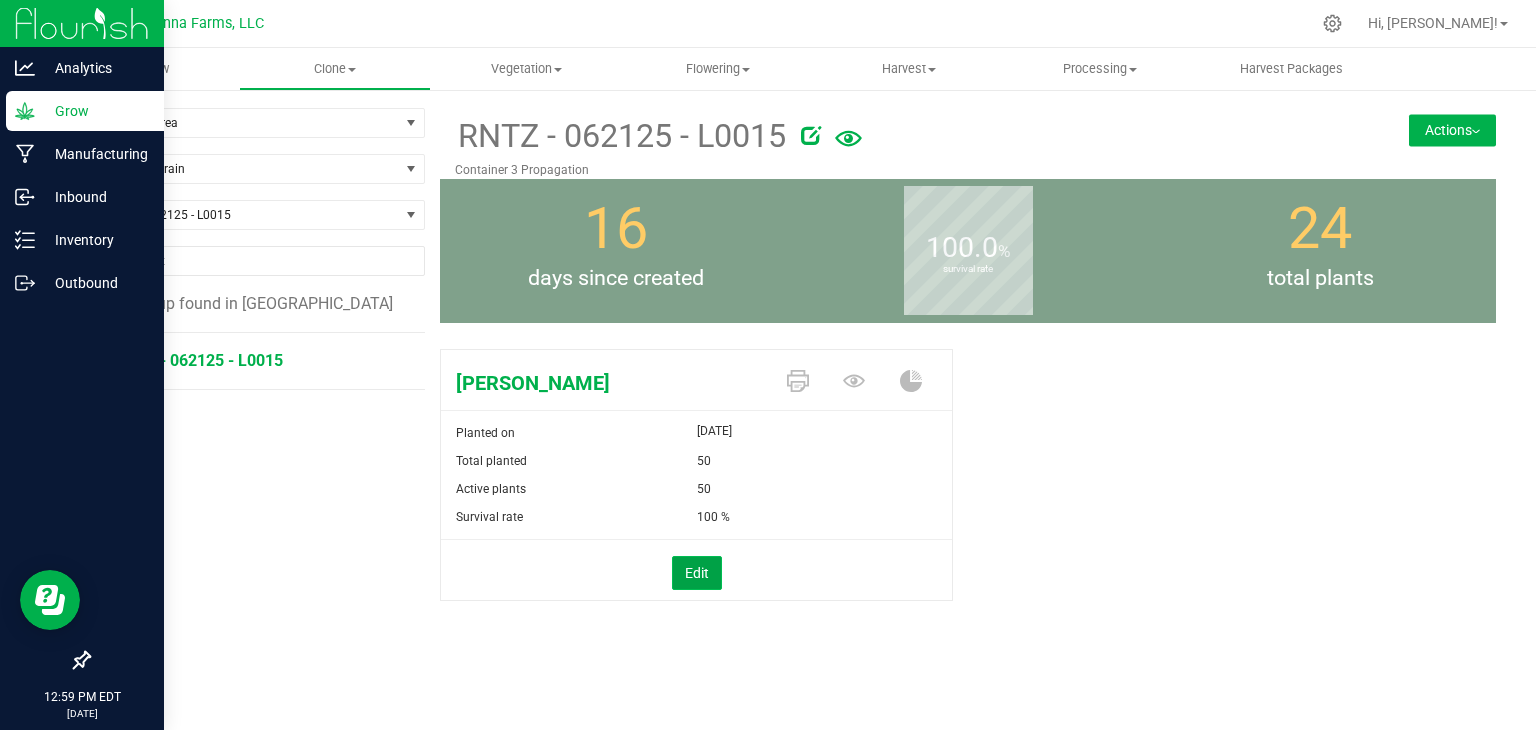click on "Edit" at bounding box center (697, 573) 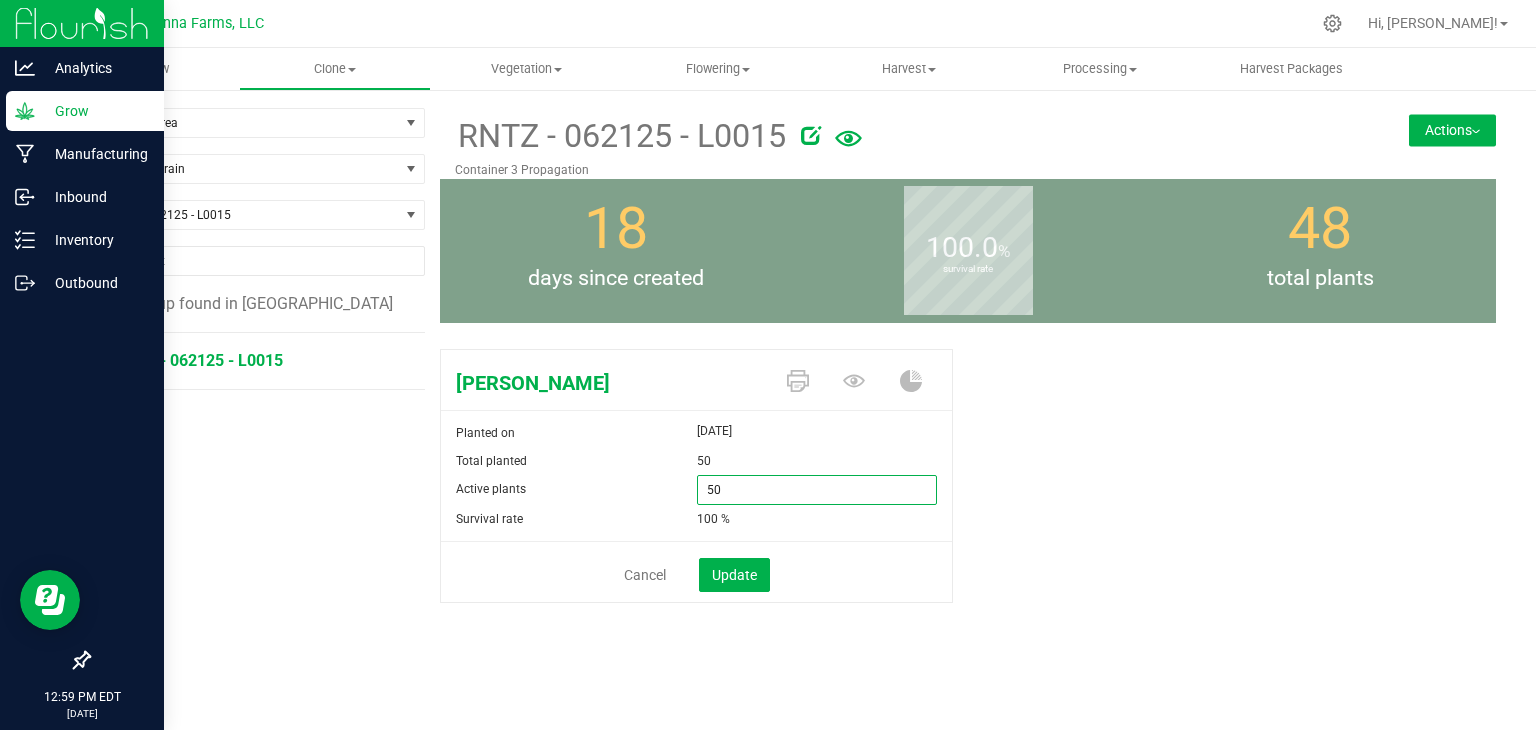 drag, startPoint x: 744, startPoint y: 491, endPoint x: 644, endPoint y: 482, distance: 100.40418 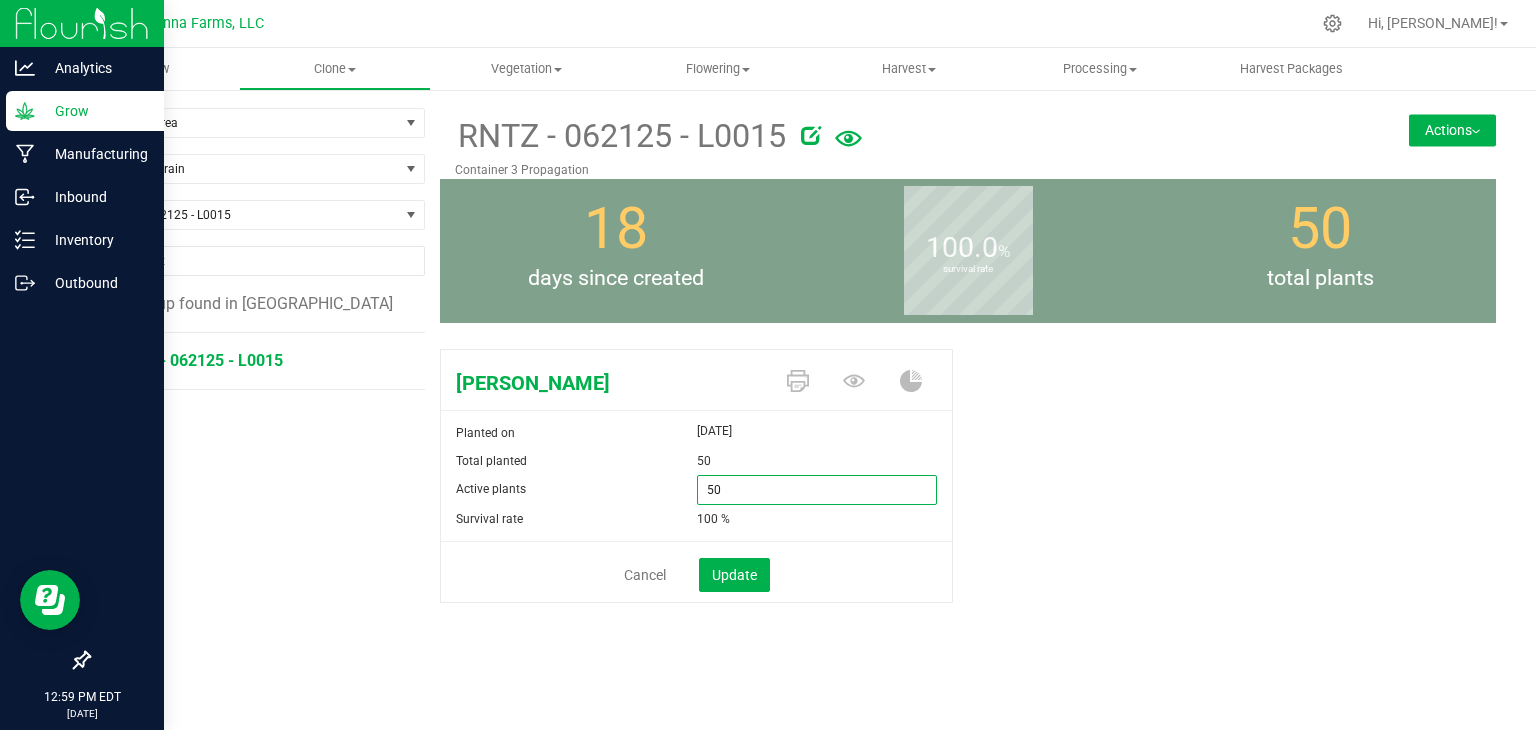 type on "0" 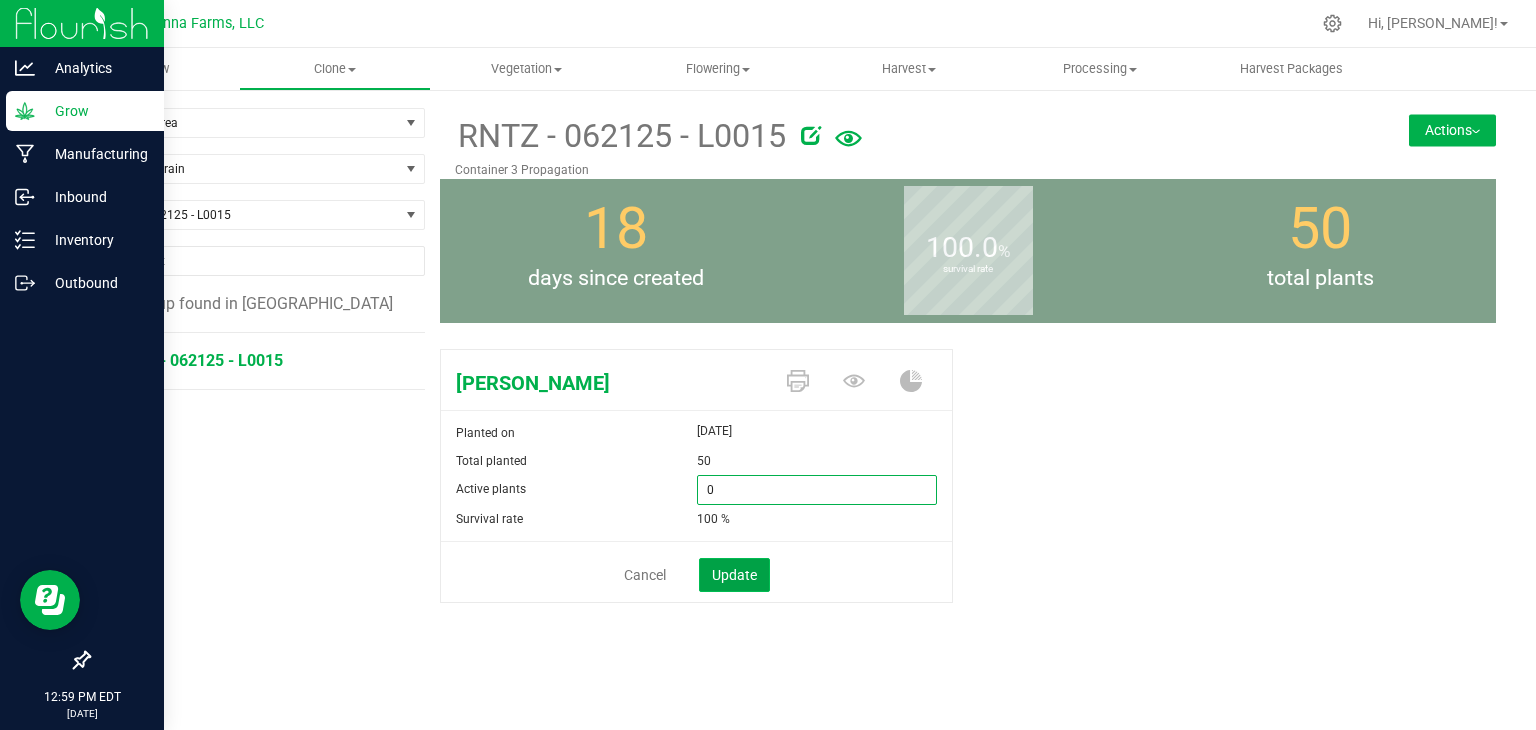 type on "0" 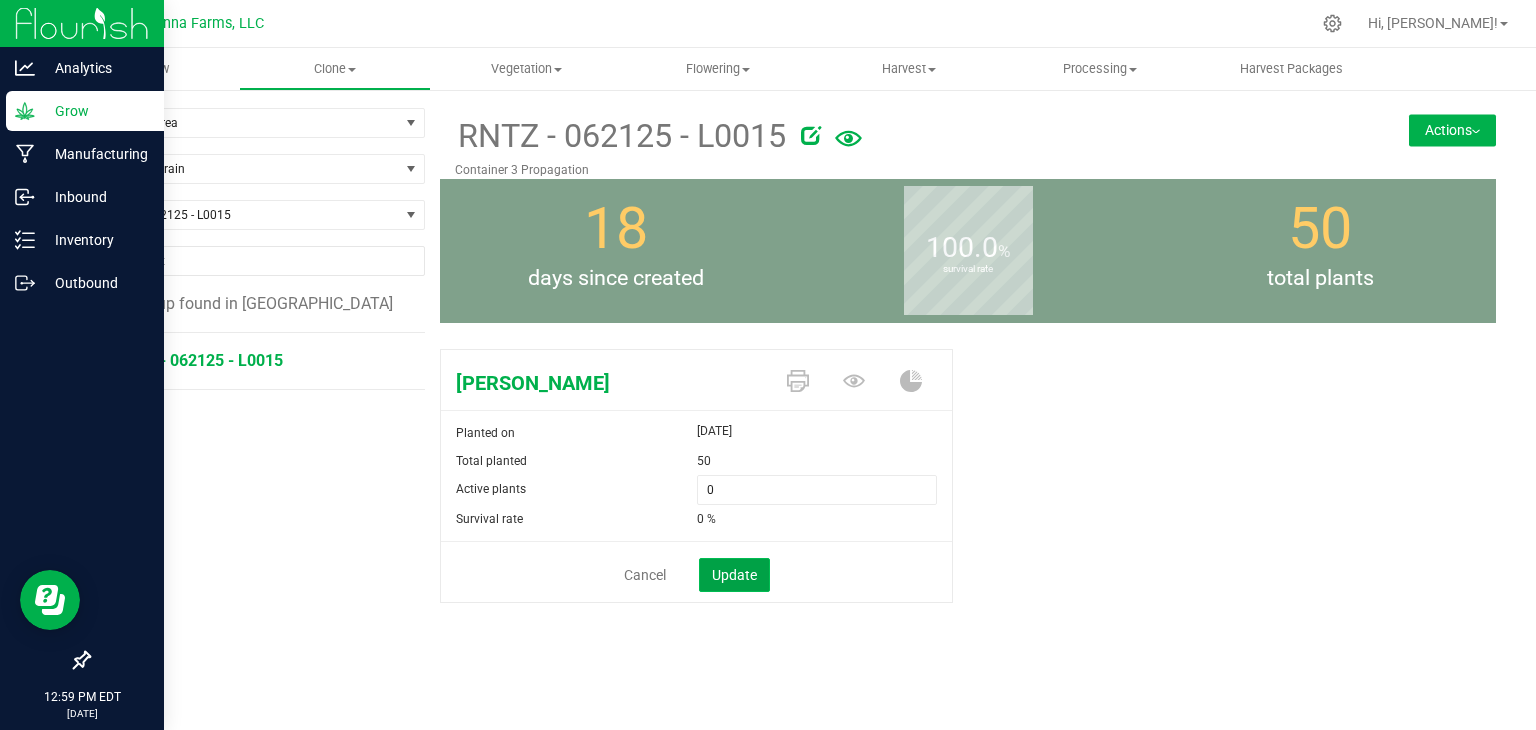 click on "Update" 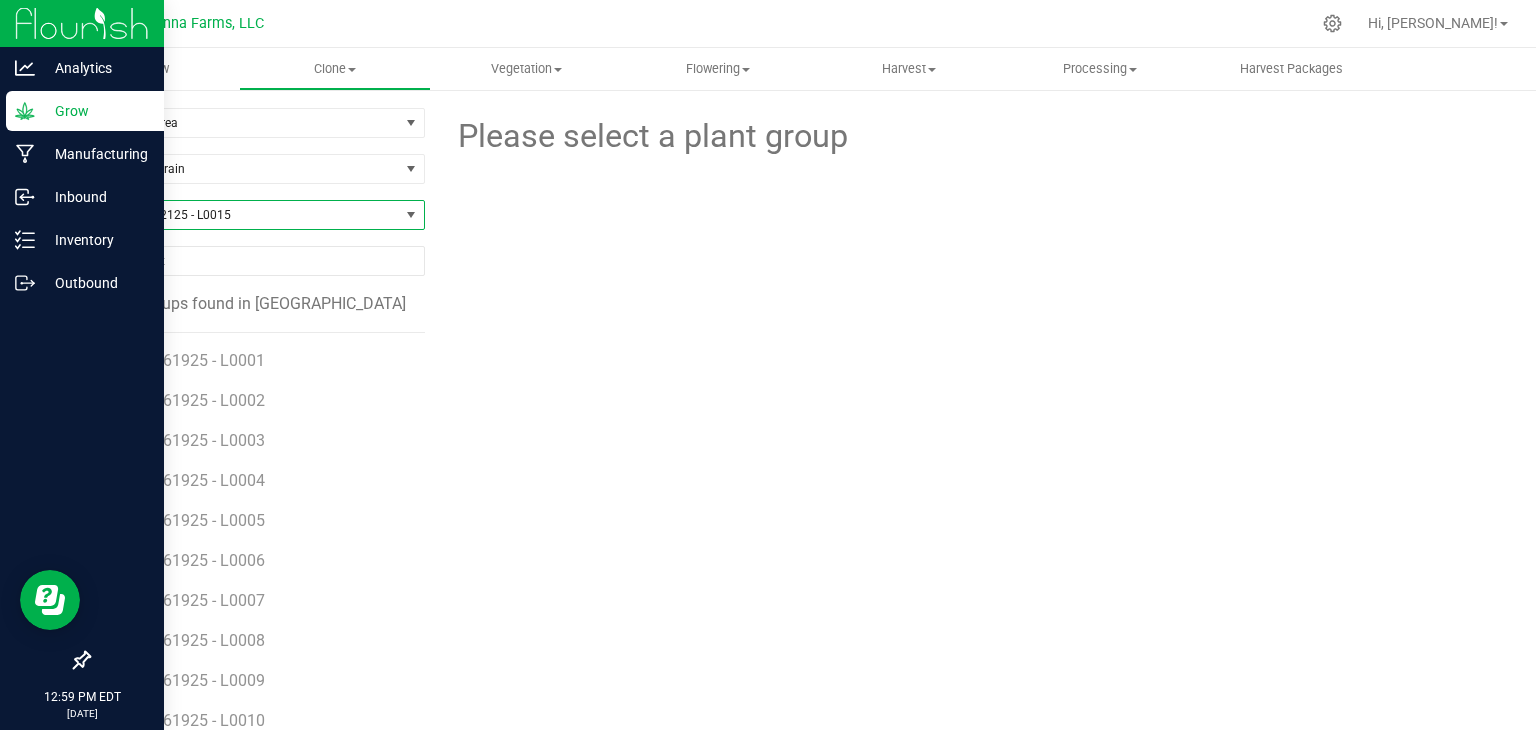 click on "RNTZ - 062125 - L0015" at bounding box center (244, 215) 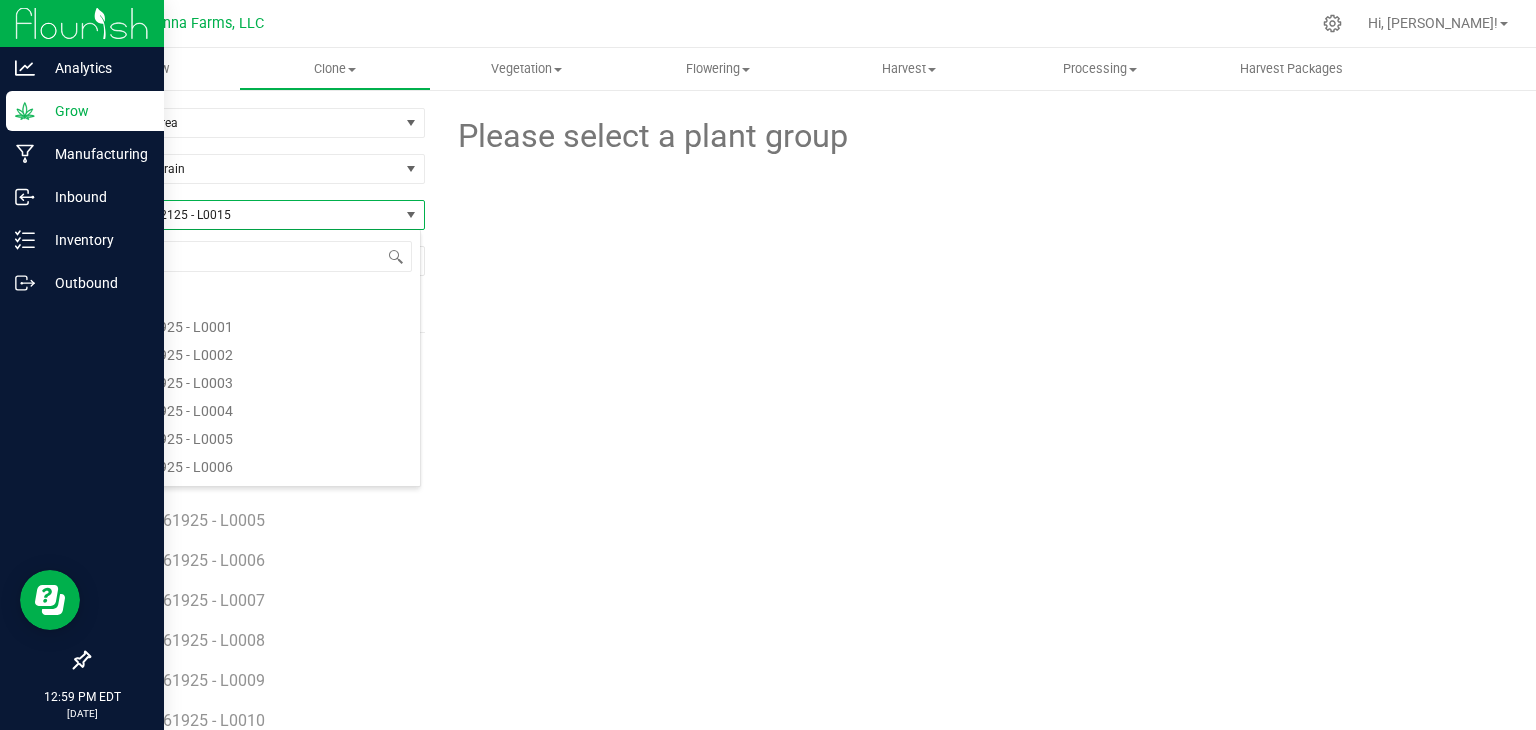 scroll, scrollTop: 6016, scrollLeft: 0, axis: vertical 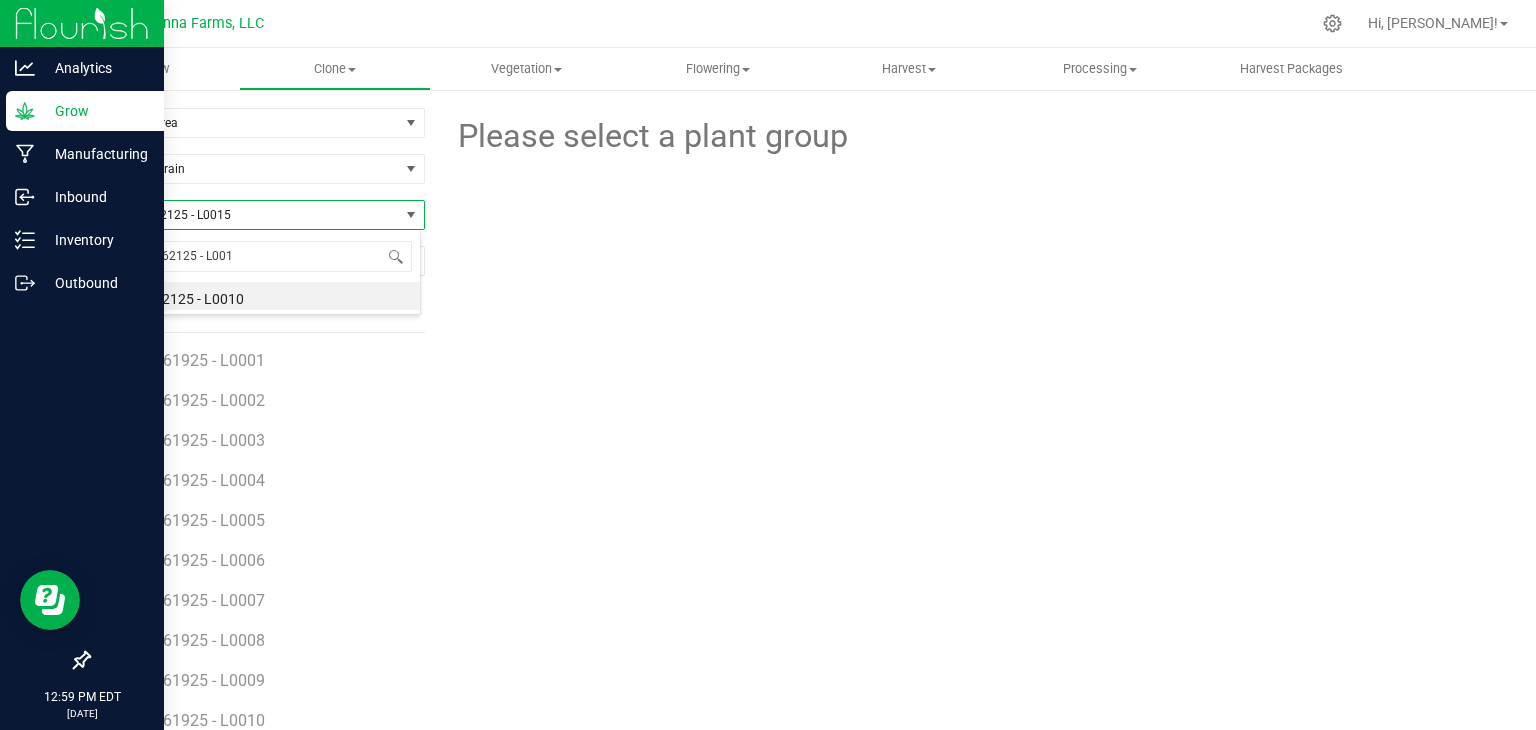 type on "RNTZ - 062125 - L0016" 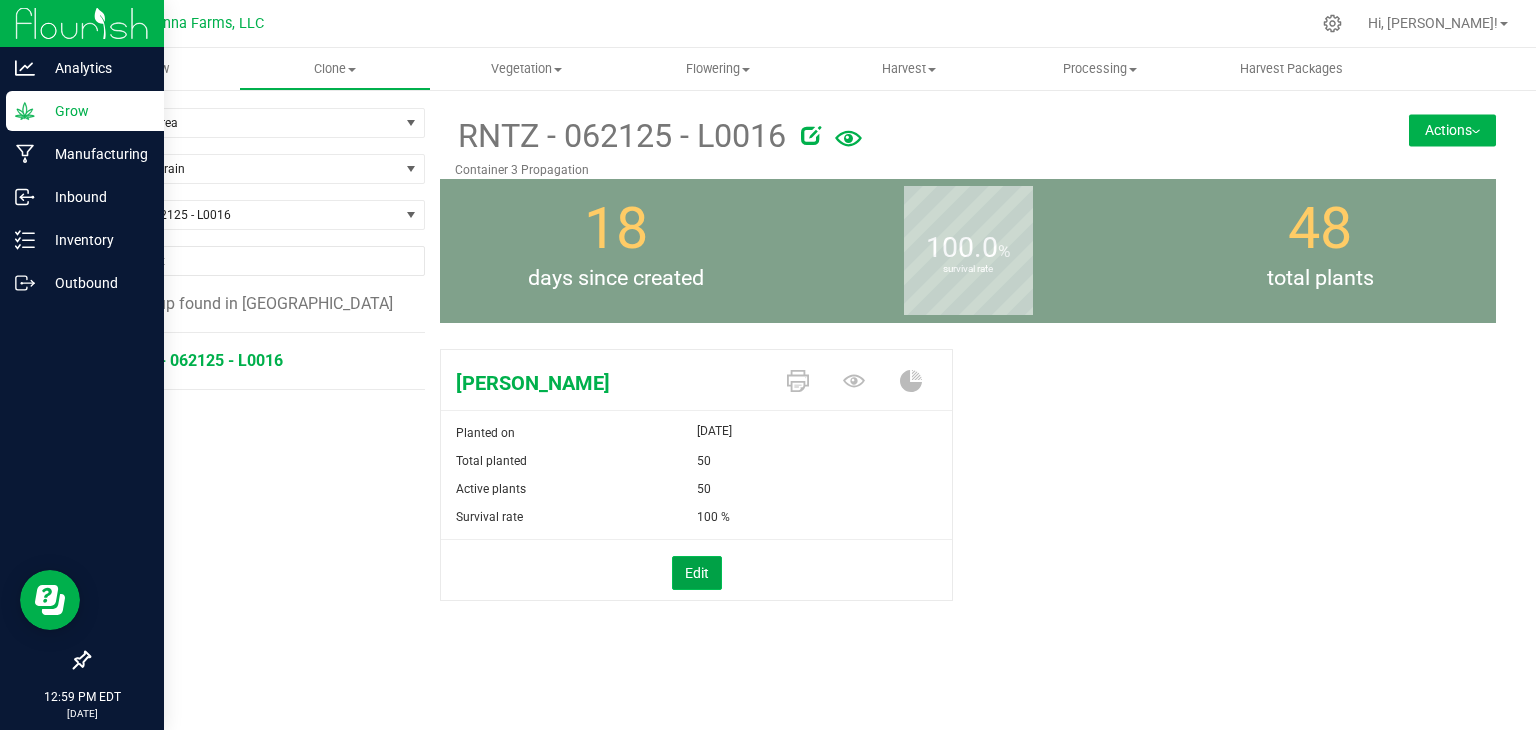 click on "Edit" at bounding box center (697, 573) 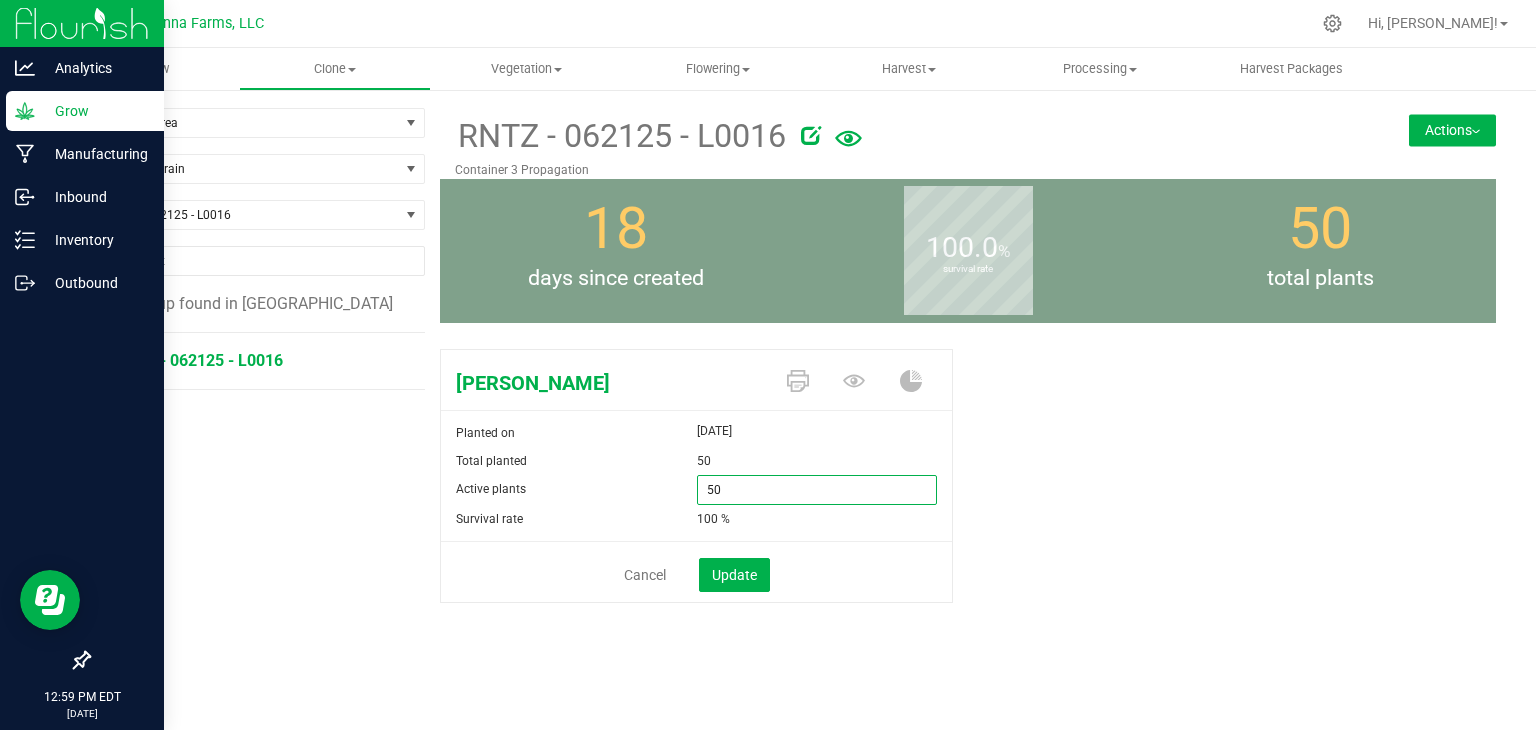 drag, startPoint x: 732, startPoint y: 496, endPoint x: 624, endPoint y: 485, distance: 108.55874 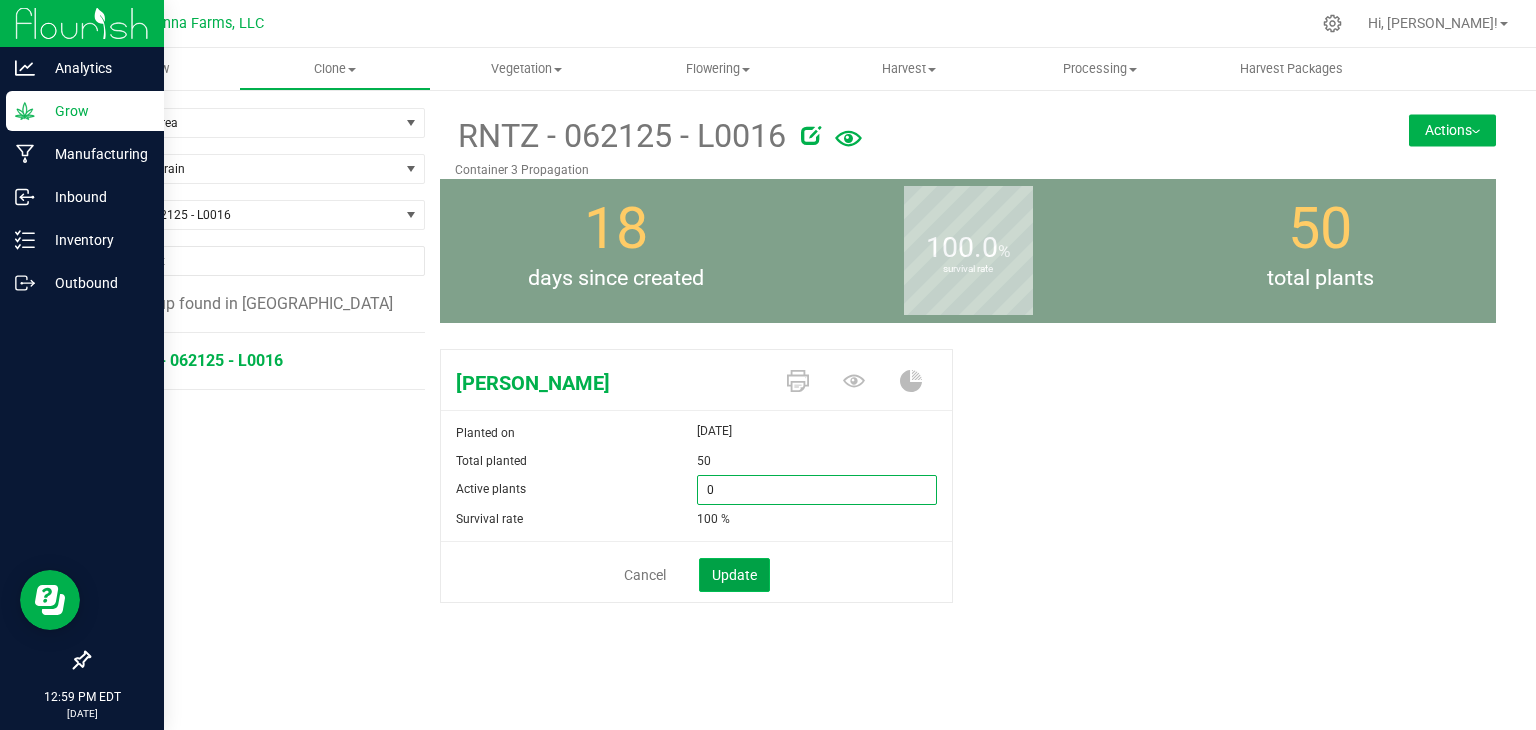 type on "0" 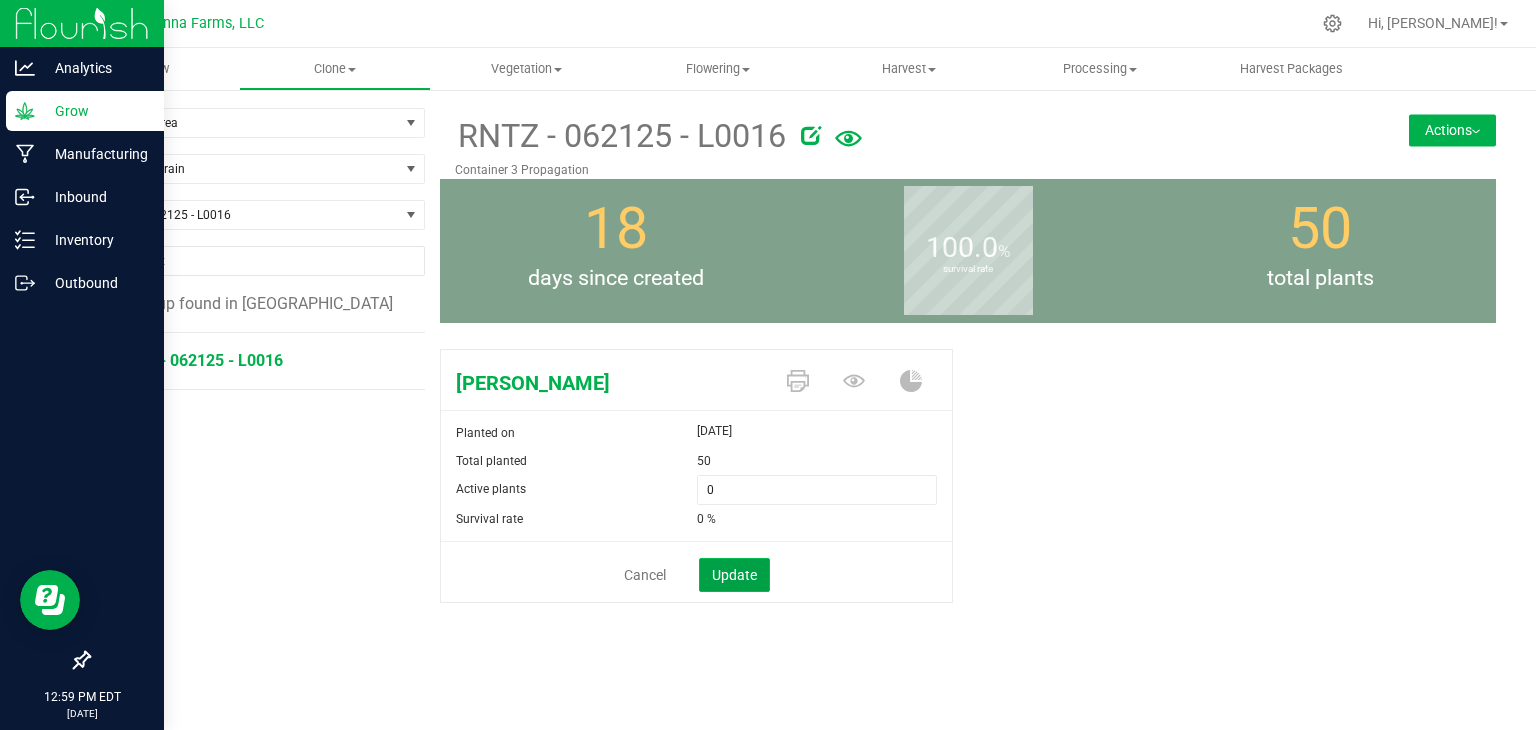 click on "Update" 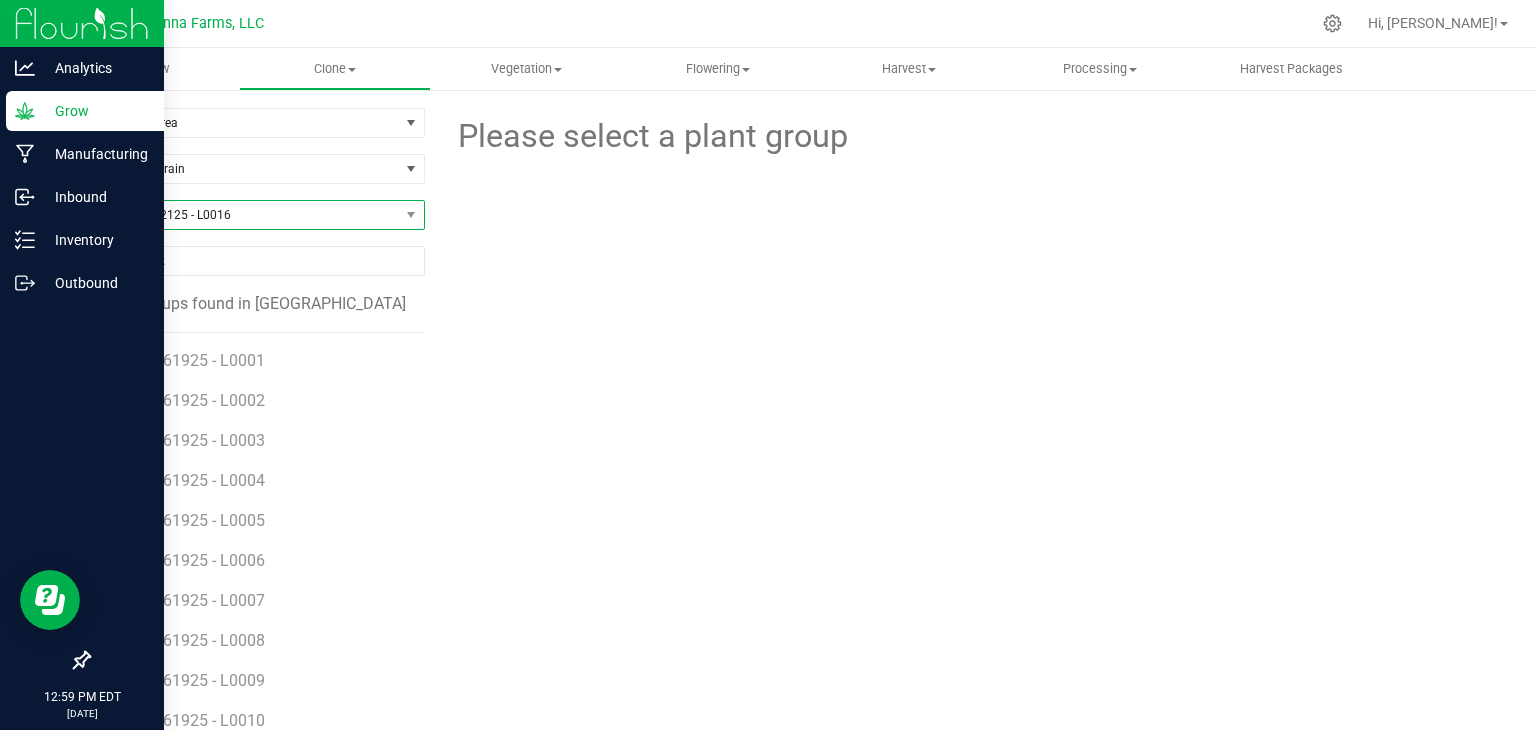 click on "RNTZ - 062125 - L0016" at bounding box center [244, 215] 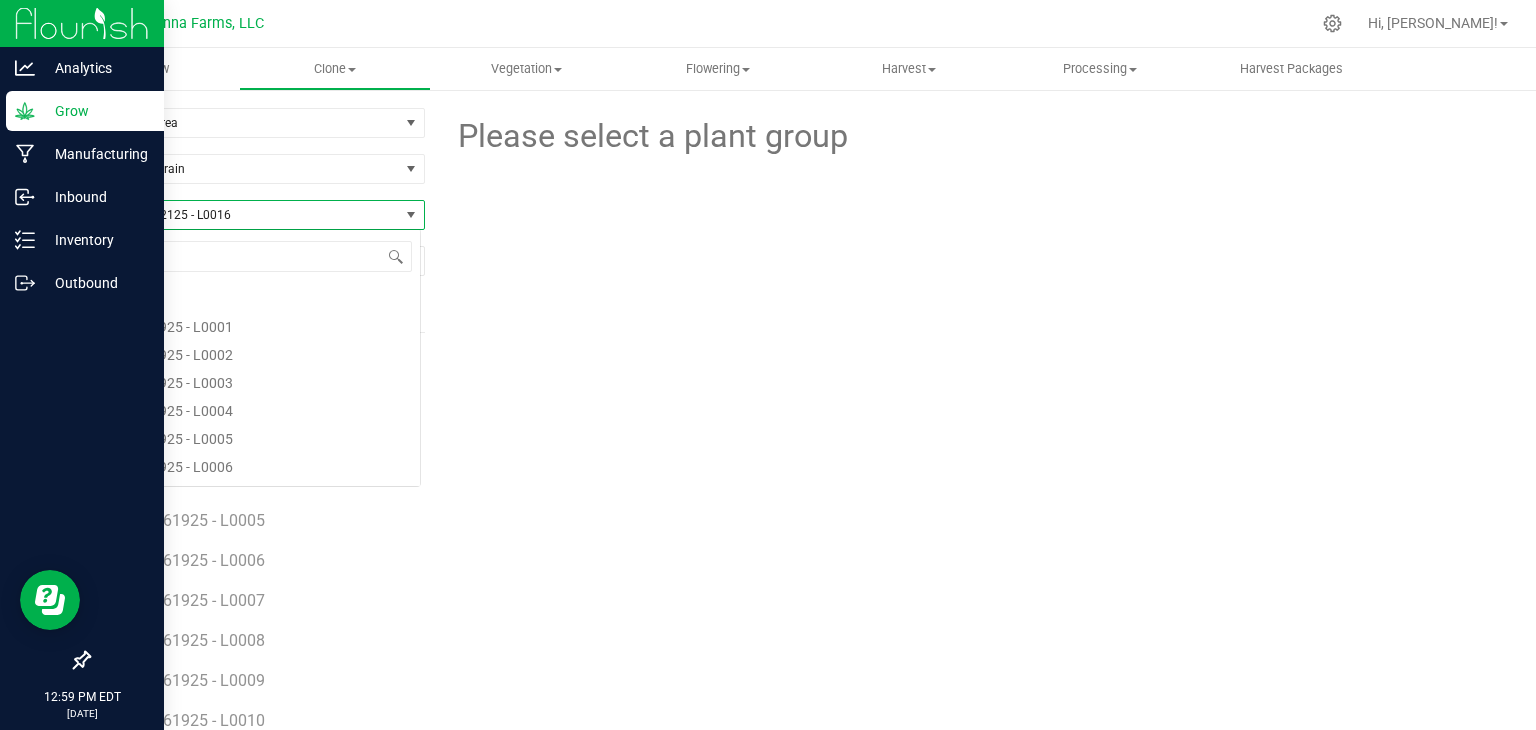 scroll, scrollTop: 6044, scrollLeft: 0, axis: vertical 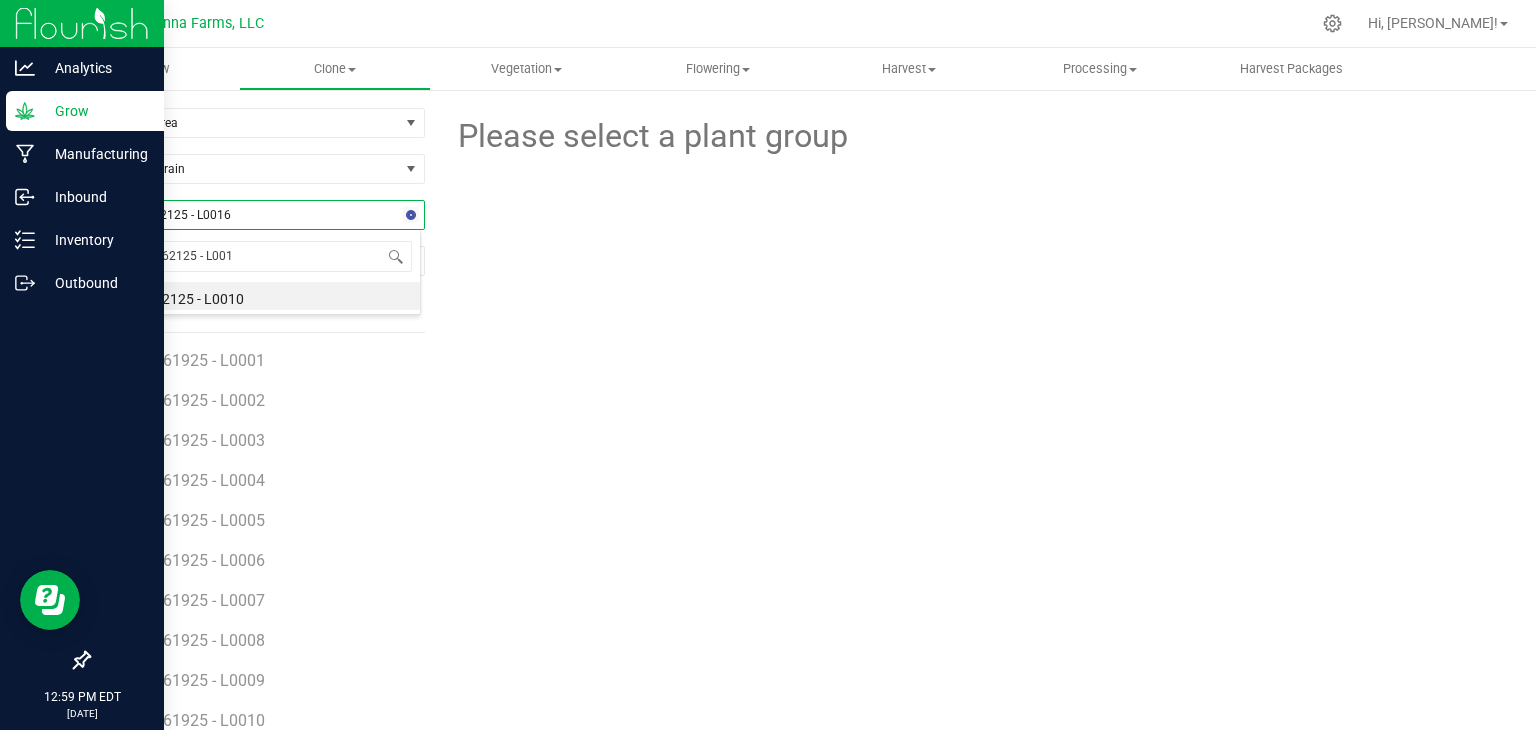 type on "RNTZ - 062125 - L0017" 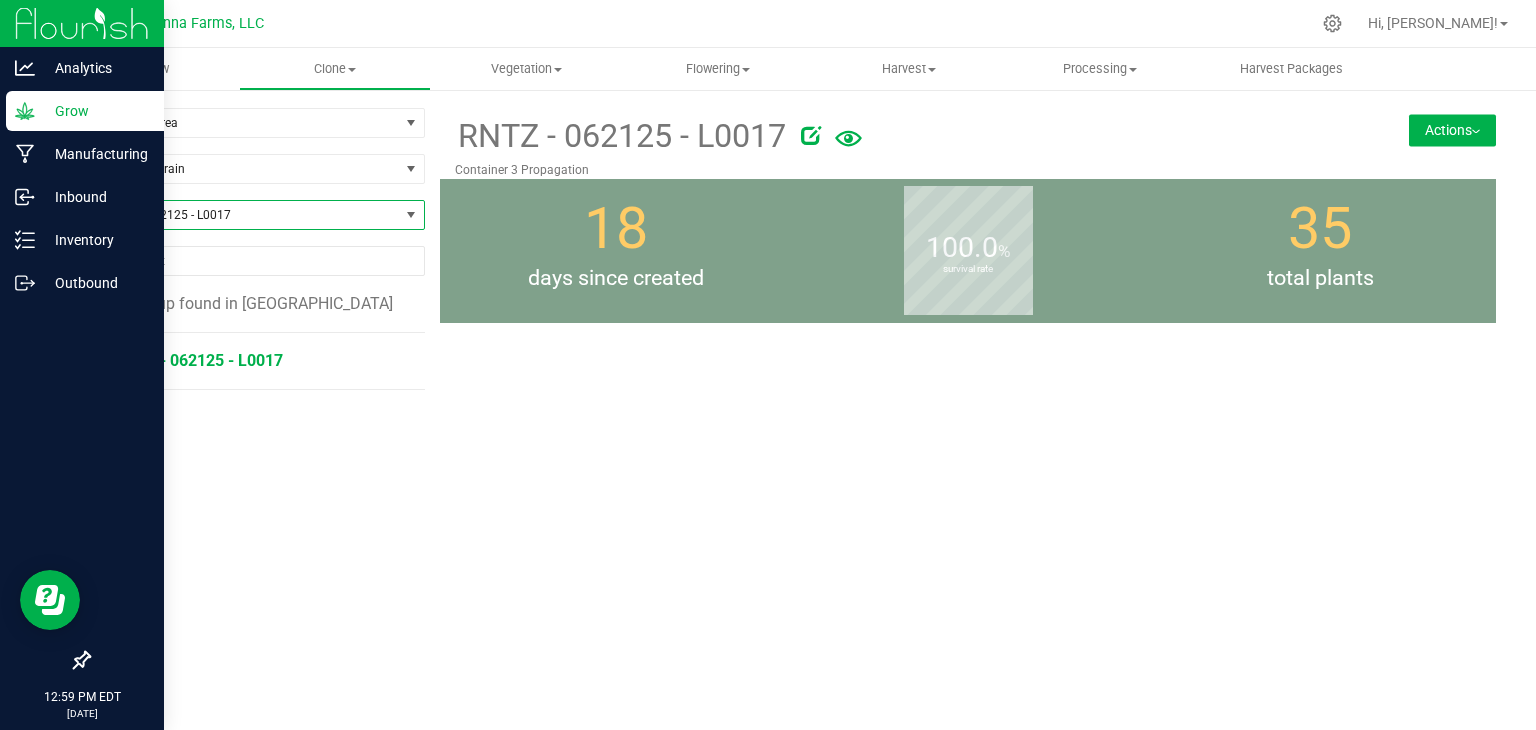click on "RNTZ - 062125 - L0017" at bounding box center [199, 360] 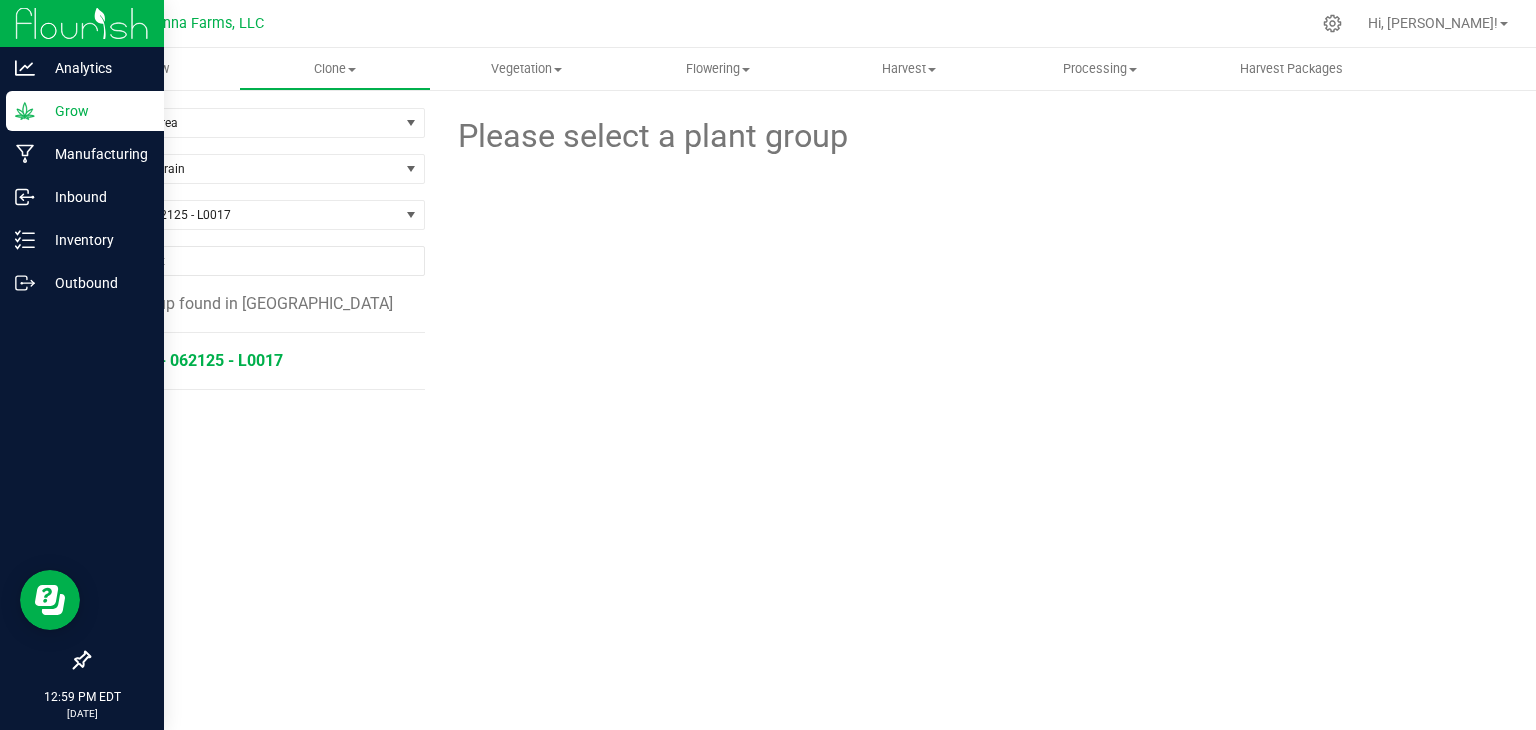 click on "RNTZ - 062125 - L0017" at bounding box center (199, 360) 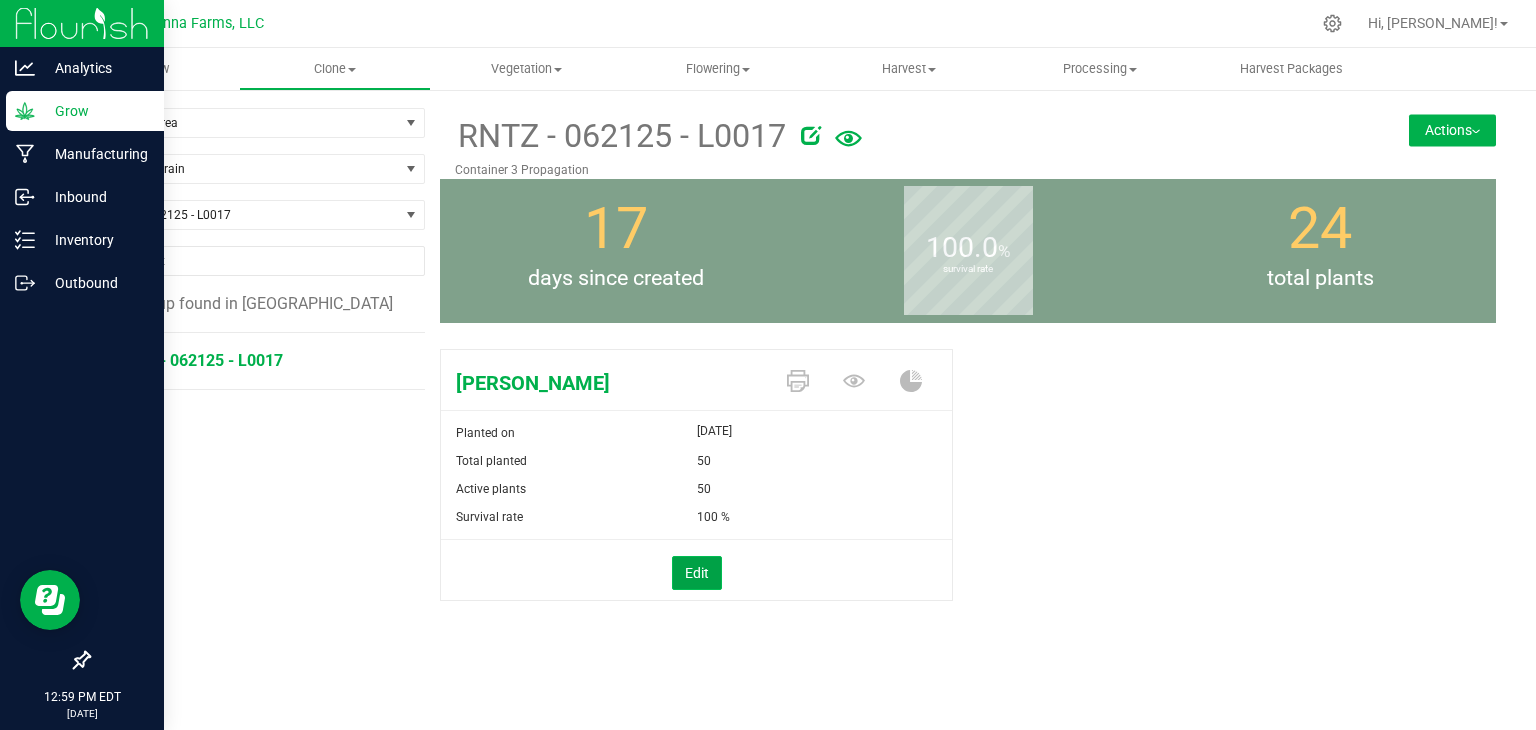 click on "Edit" at bounding box center [697, 573] 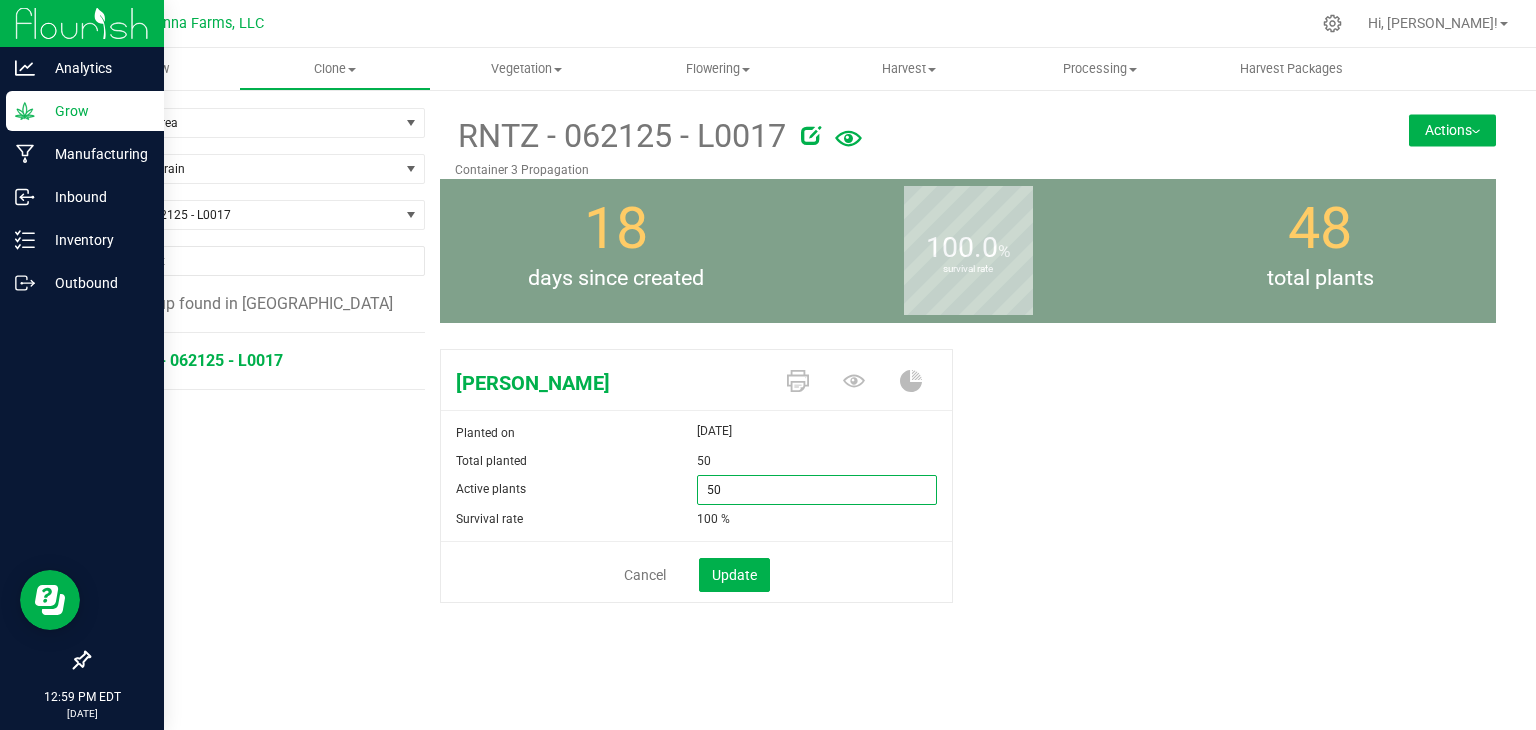drag, startPoint x: 730, startPoint y: 489, endPoint x: 616, endPoint y: 485, distance: 114.07015 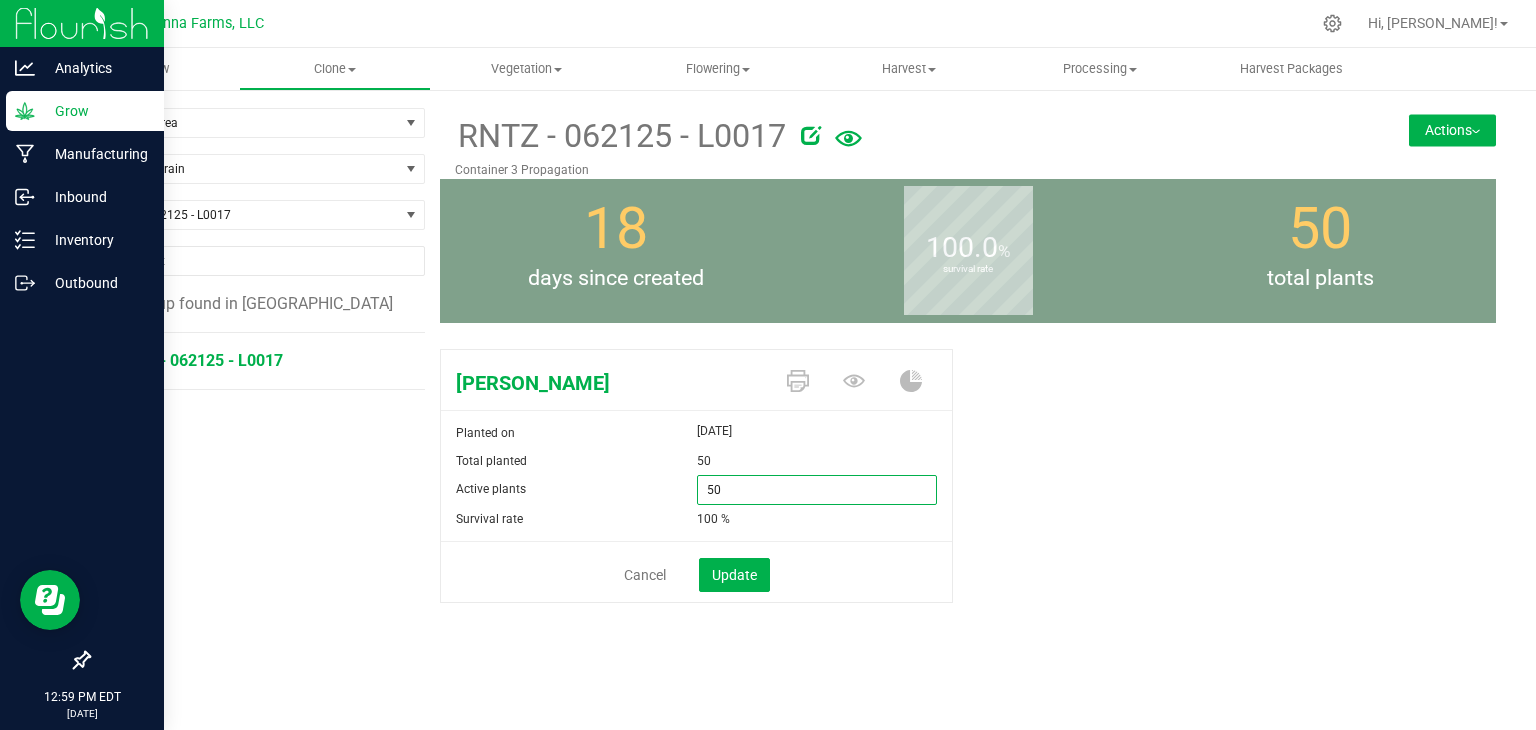 type on "0" 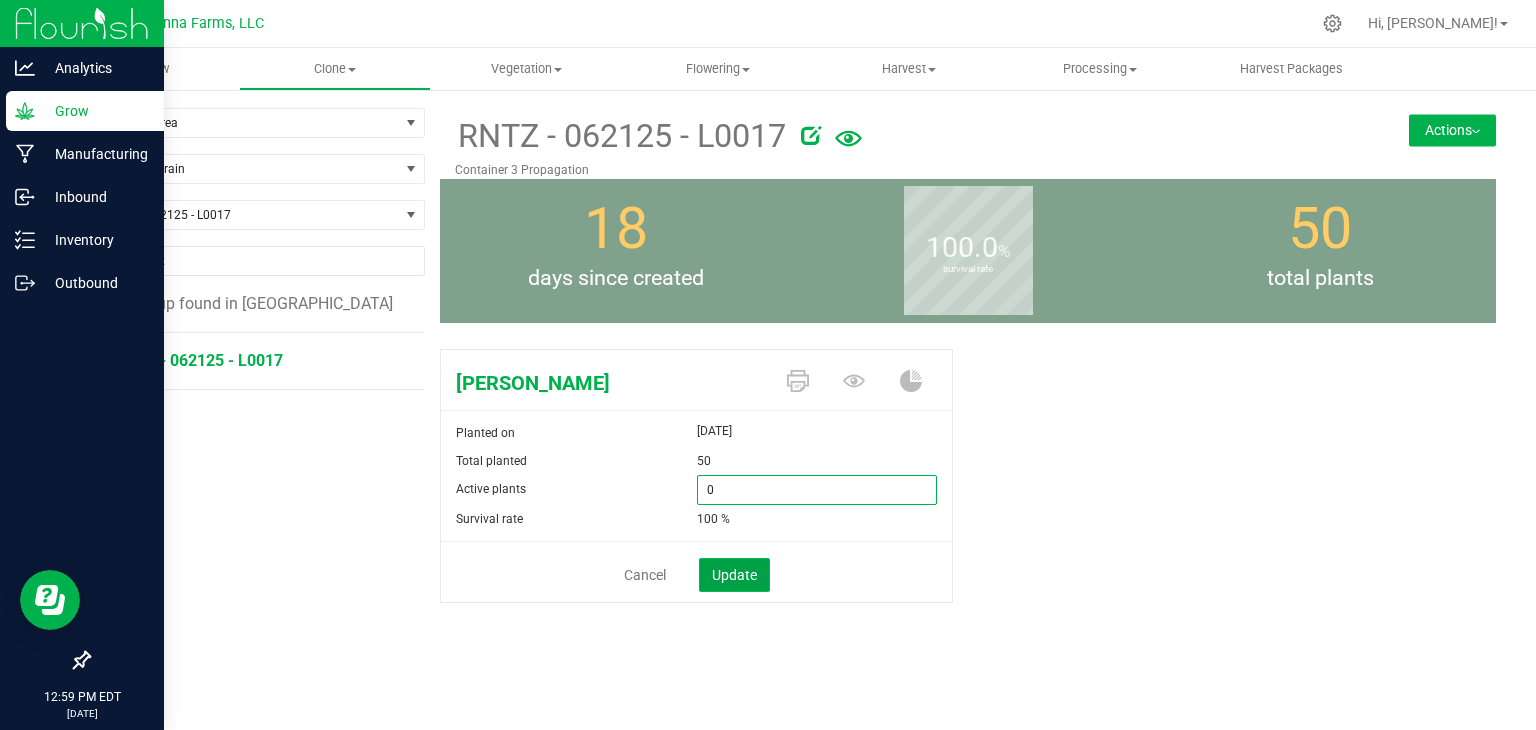 type on "0" 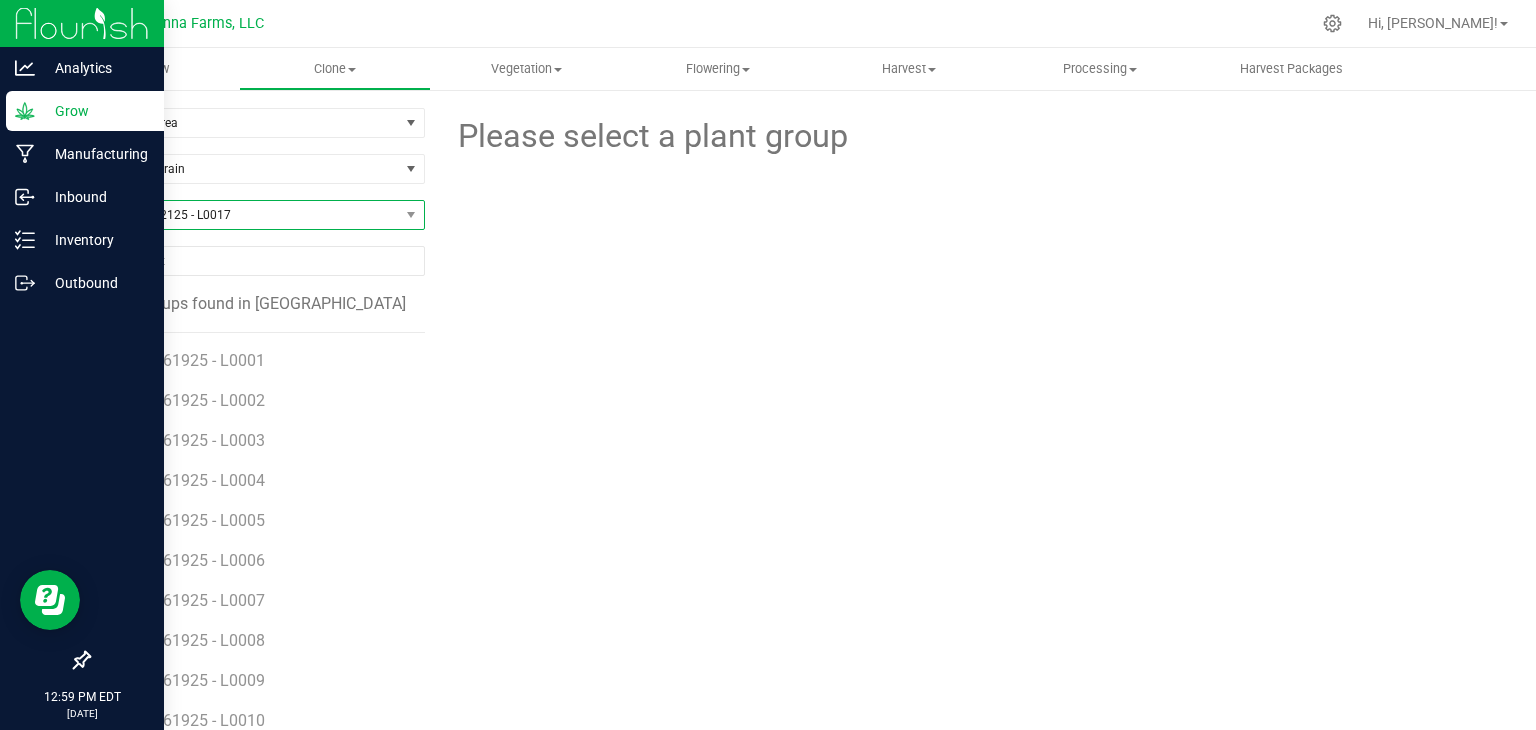 click on "RNTZ - 062125 - L0017" at bounding box center [244, 215] 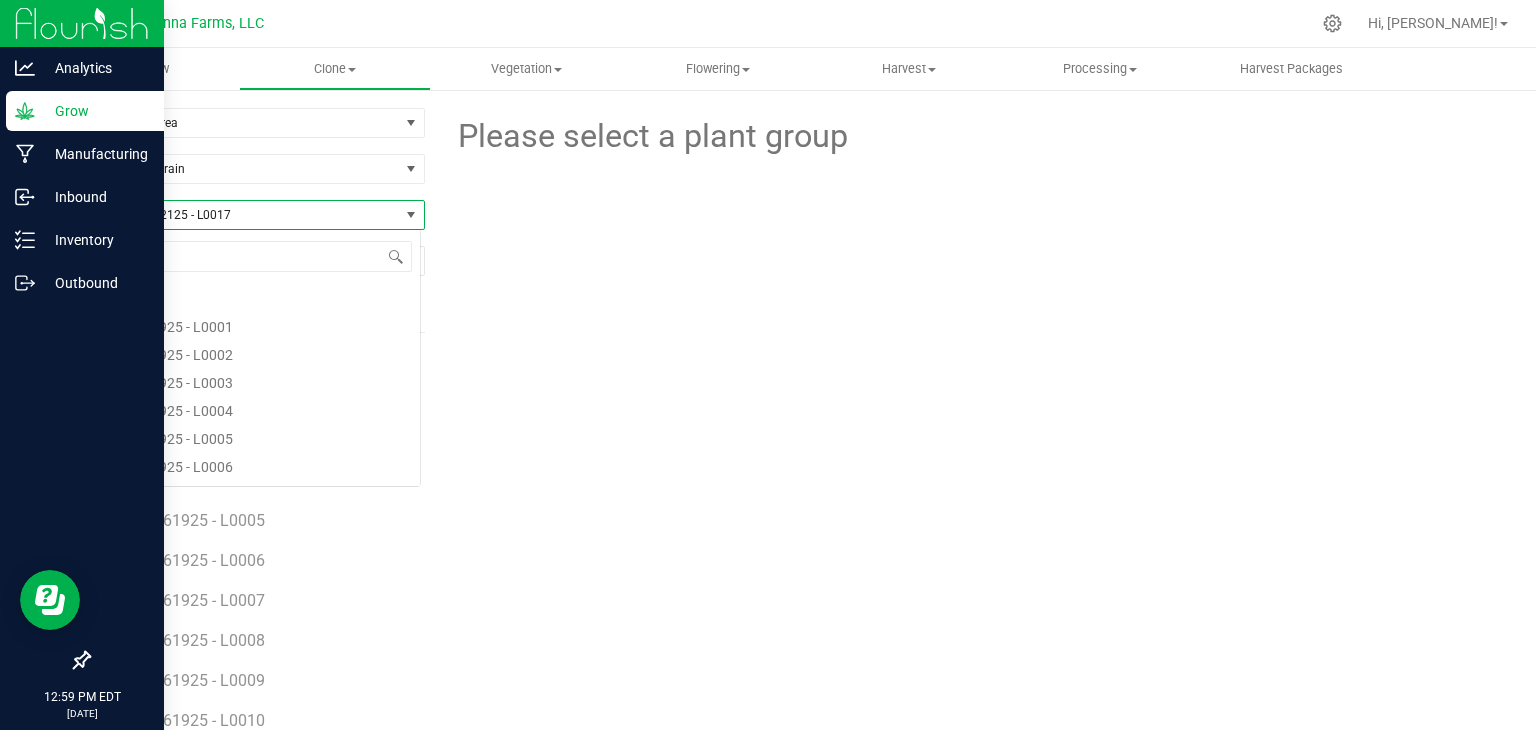 scroll, scrollTop: 6072, scrollLeft: 0, axis: vertical 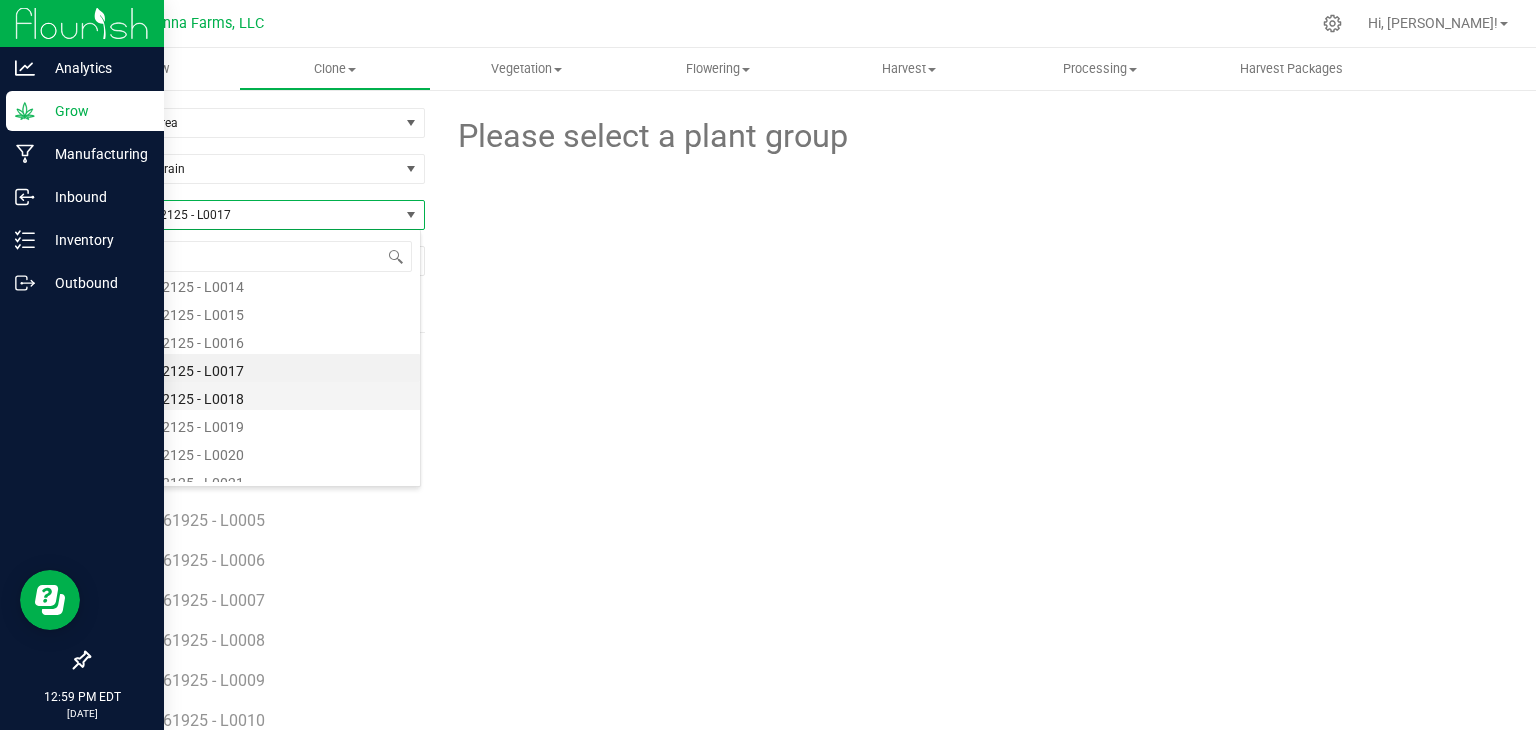 click on "RNTZ - 062125 - L0018" at bounding box center [254, 396] 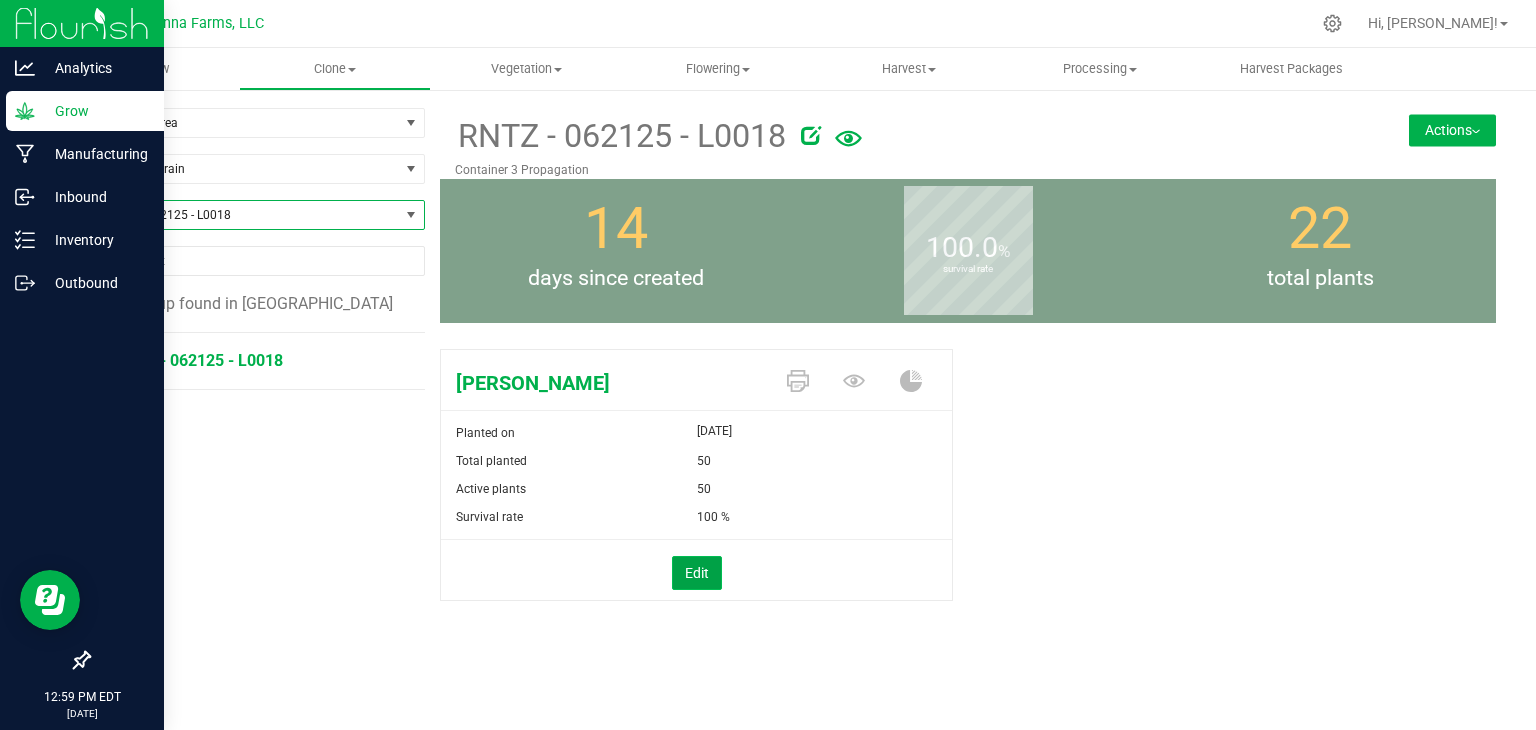 click on "Edit" at bounding box center [697, 573] 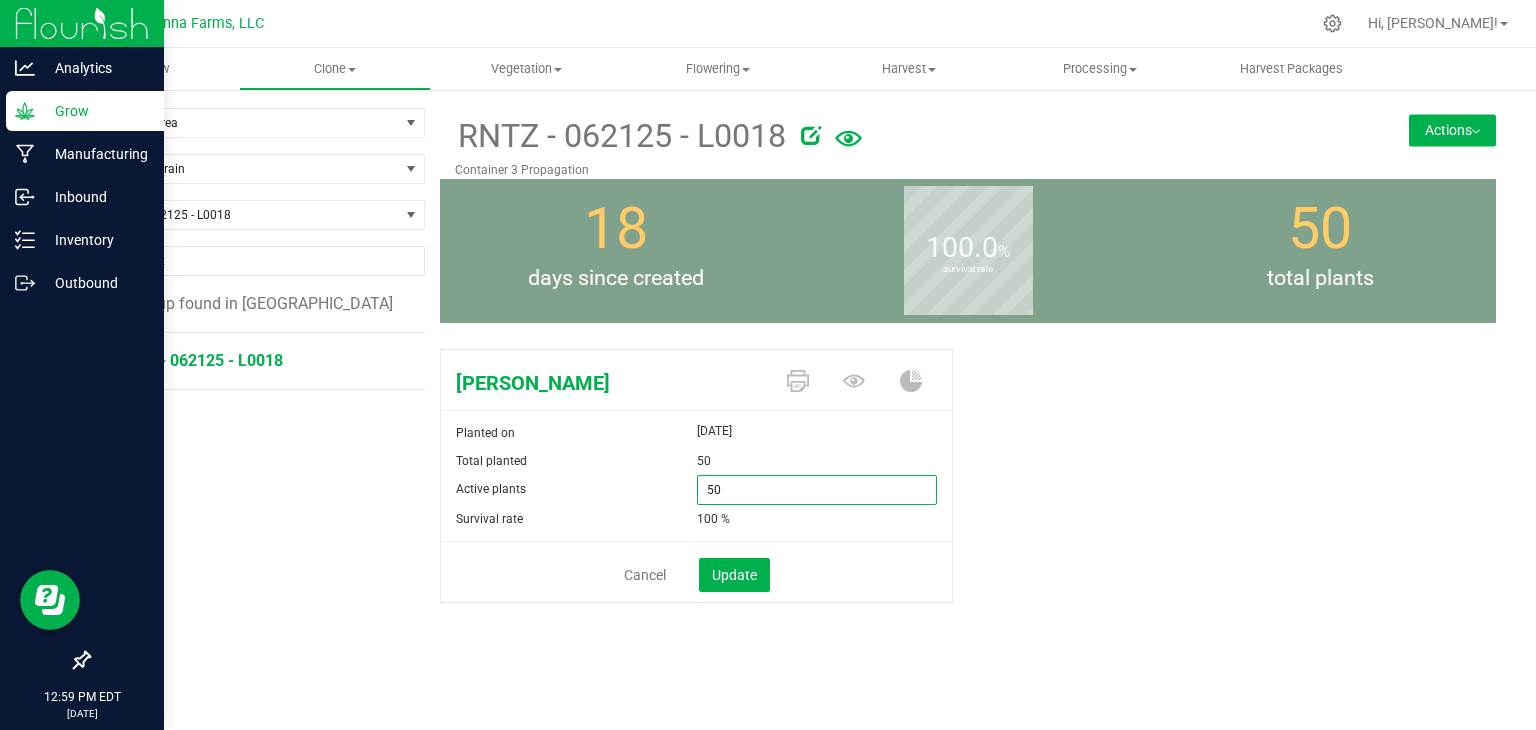 drag, startPoint x: 741, startPoint y: 492, endPoint x: 625, endPoint y: 487, distance: 116.10771 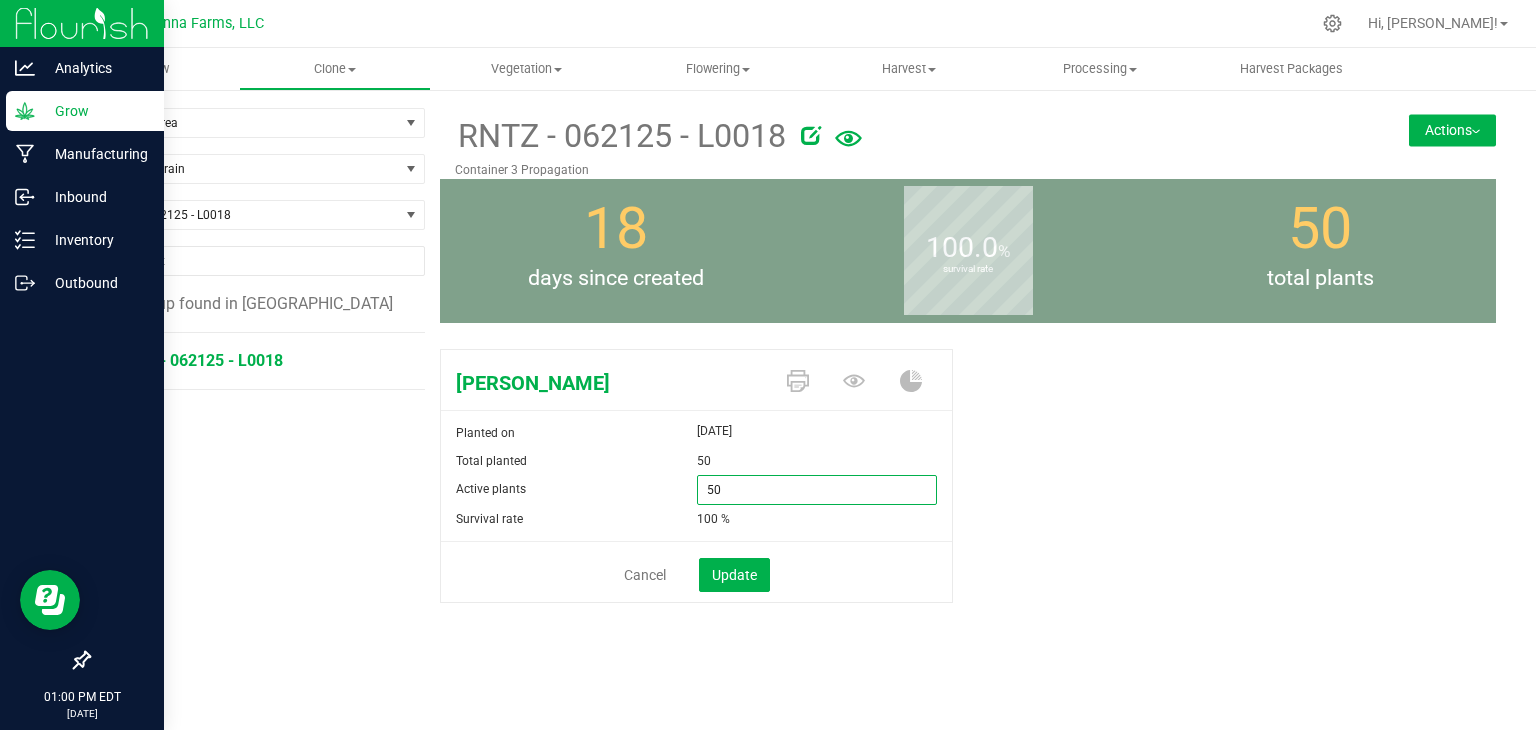 type on "0" 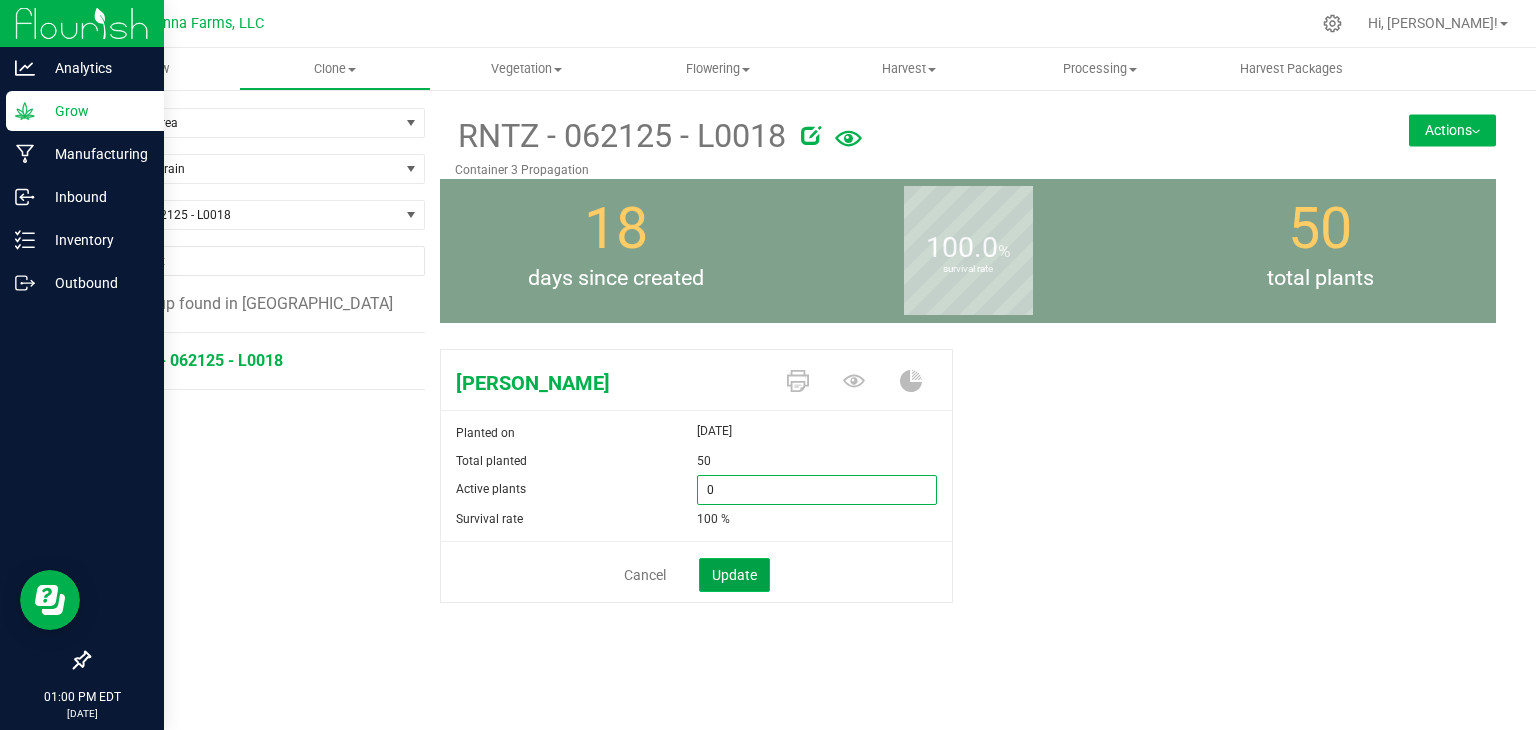 type on "0" 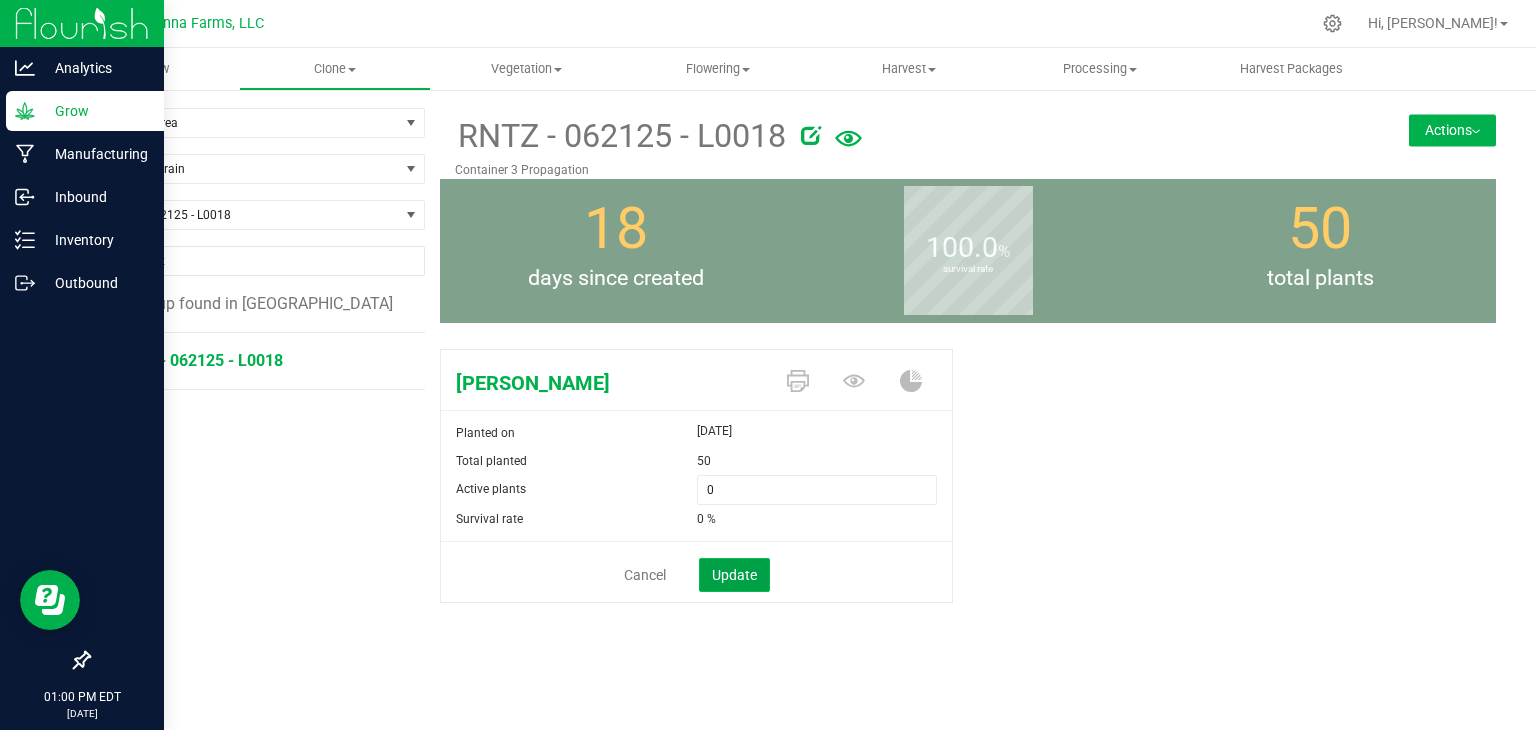 click on "Update" 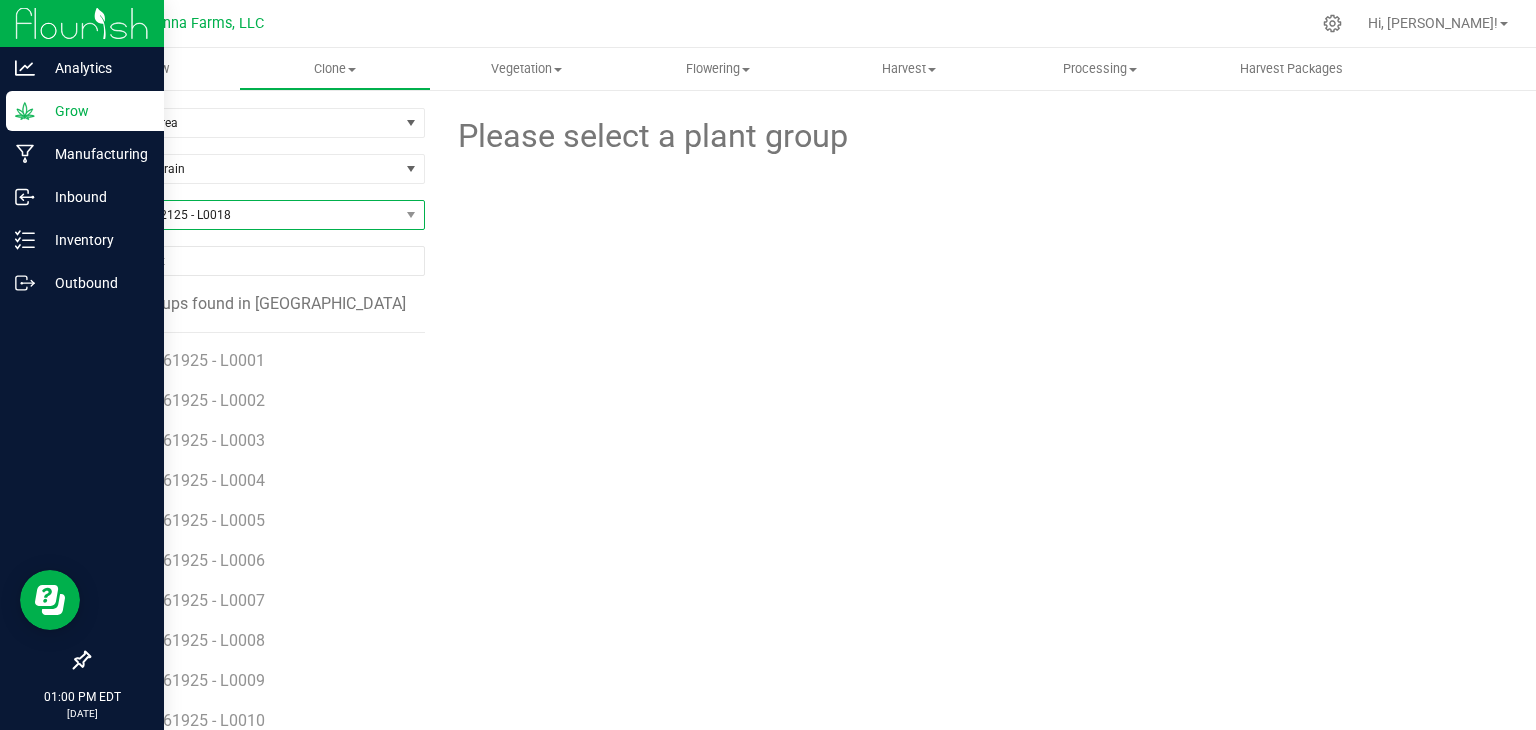 click on "RNTZ - 062125 - L0018" at bounding box center [244, 215] 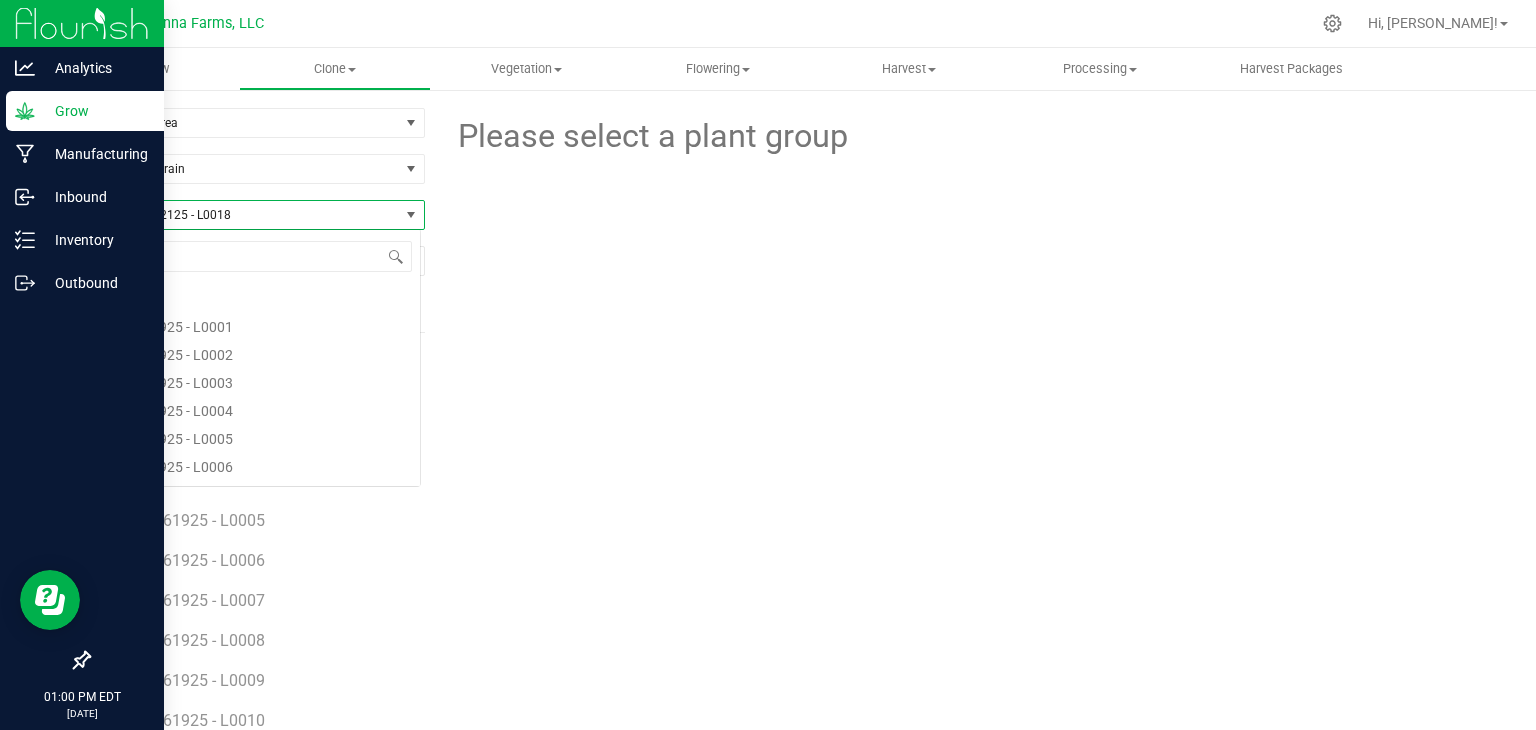 scroll, scrollTop: 99970, scrollLeft: 99666, axis: both 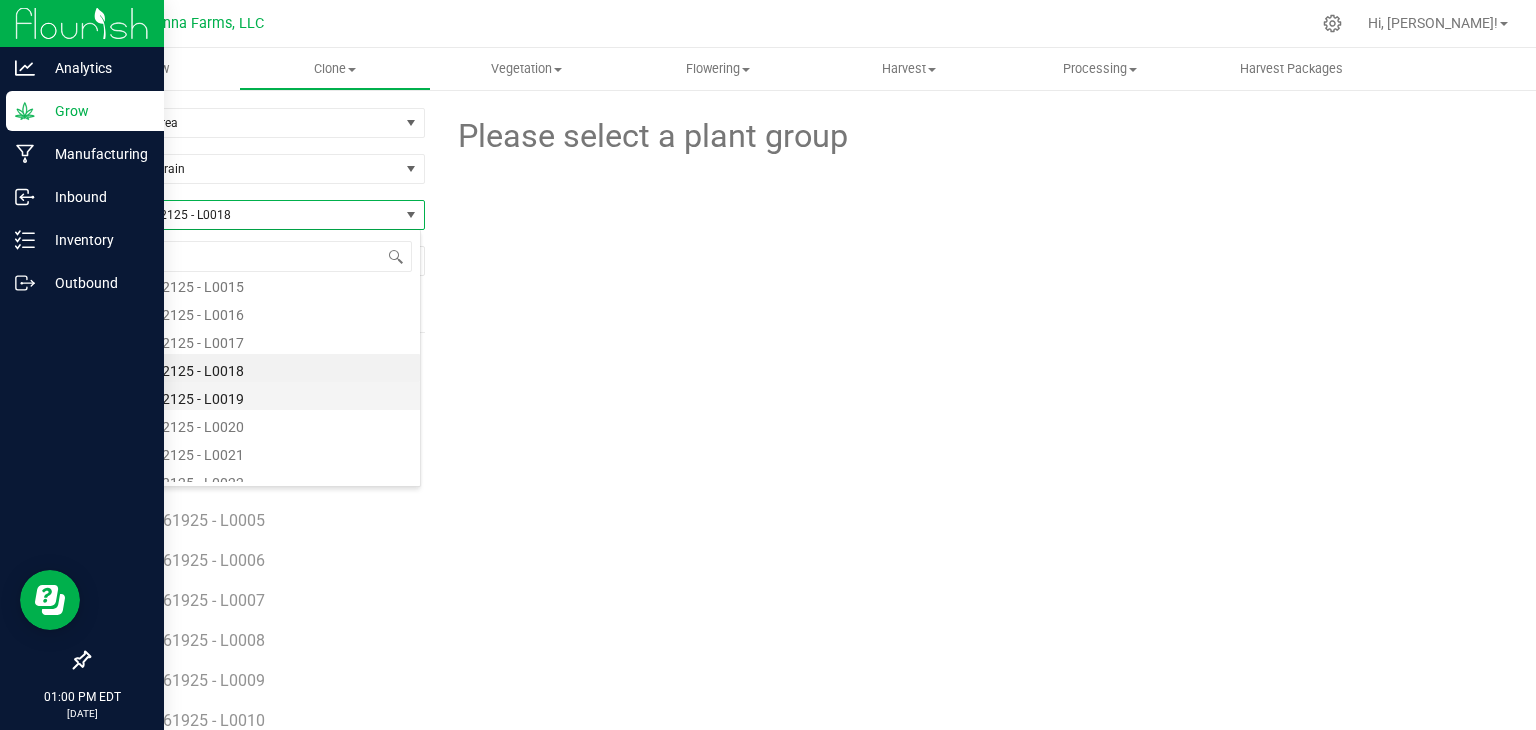 click on "RNTZ - 062125 - L0019" at bounding box center [254, 396] 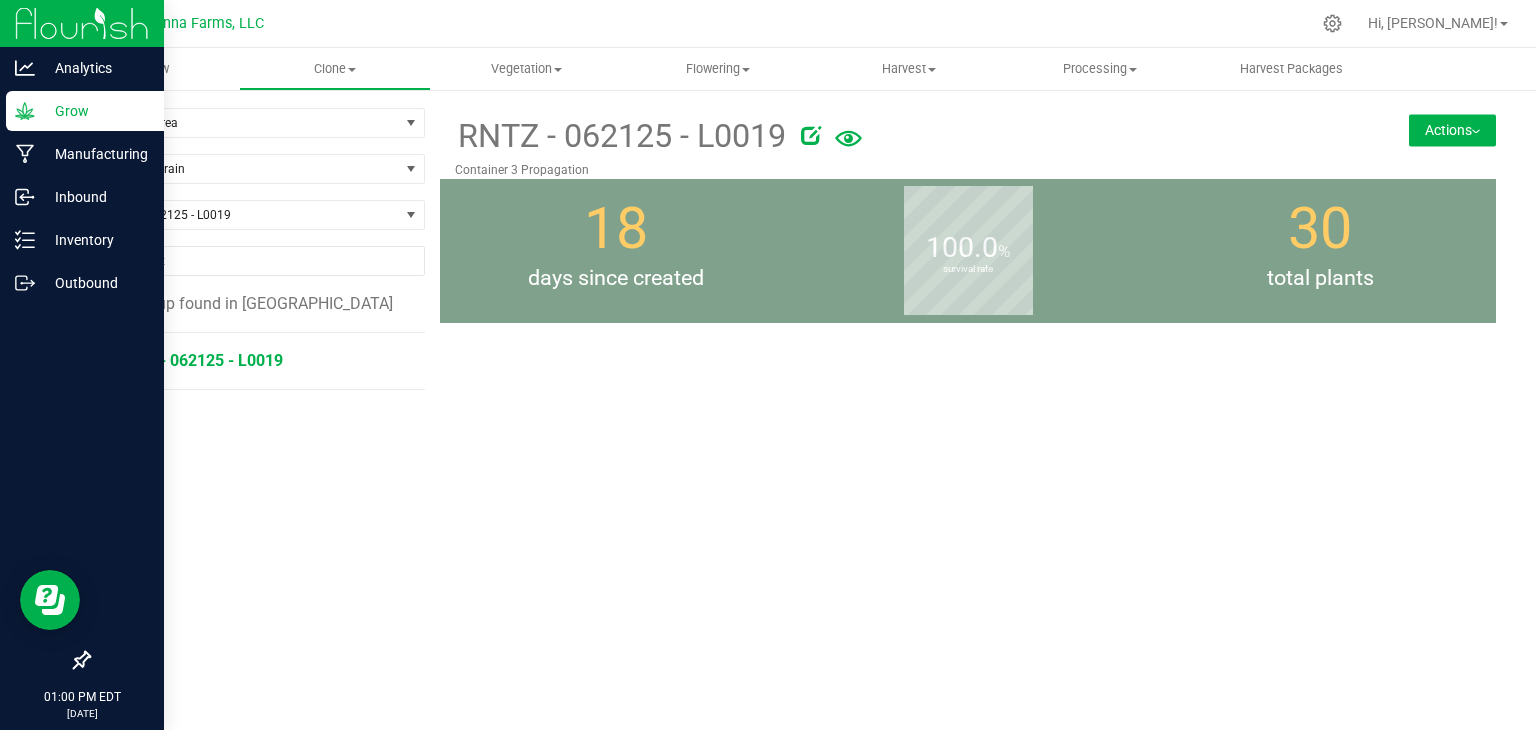 click on "RNTZ - 062125 - L0019" at bounding box center [199, 360] 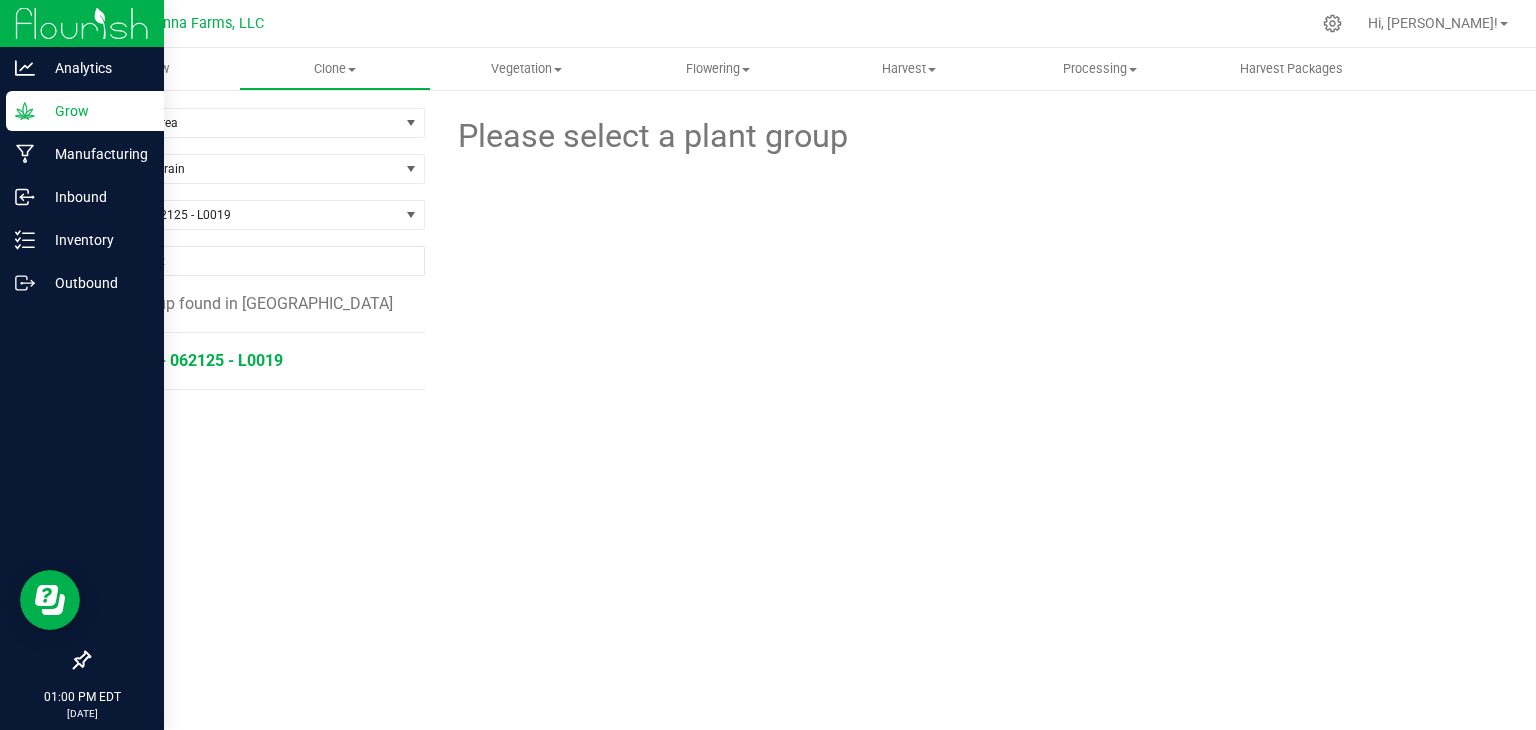 click on "RNTZ - 062125 - L0019" at bounding box center (199, 360) 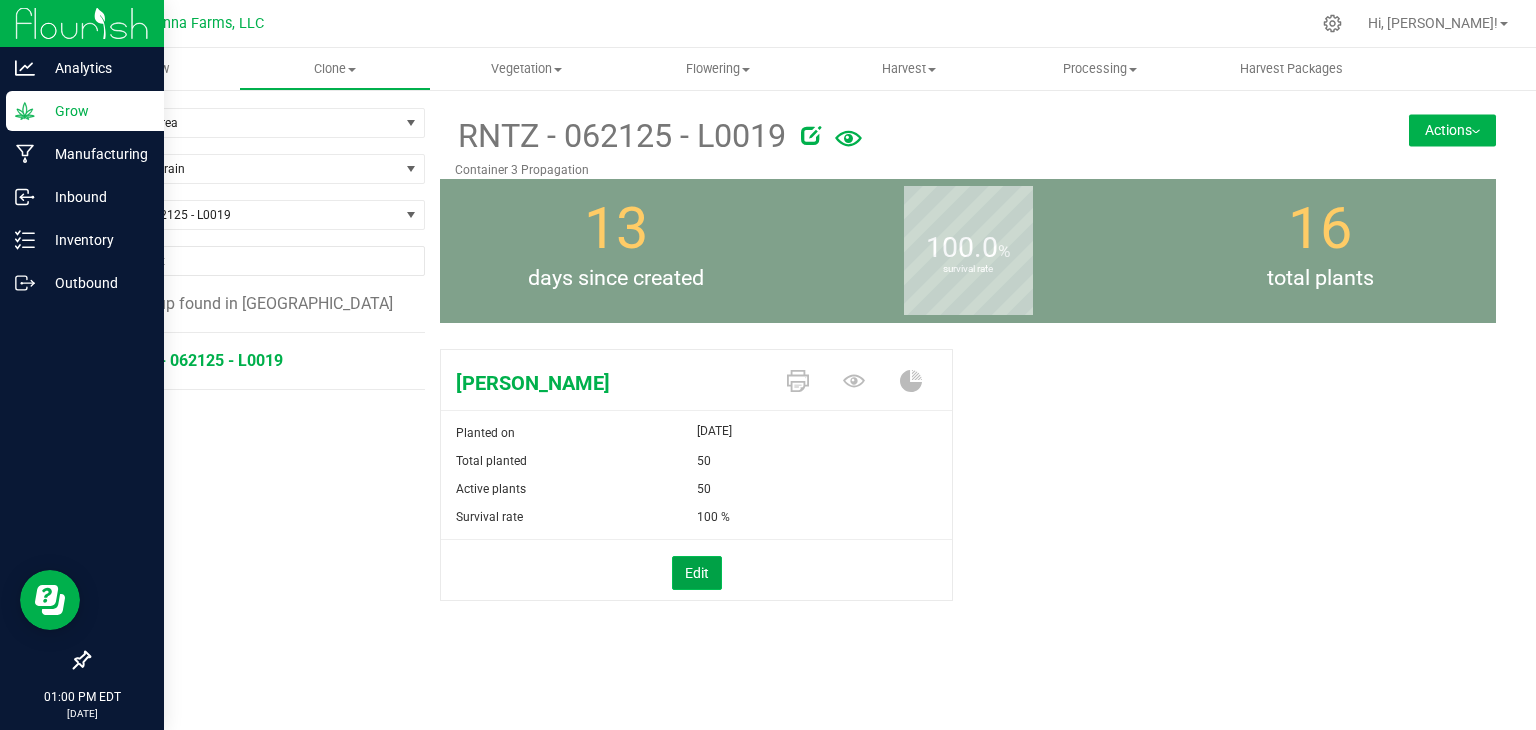 click on "Edit" at bounding box center [697, 573] 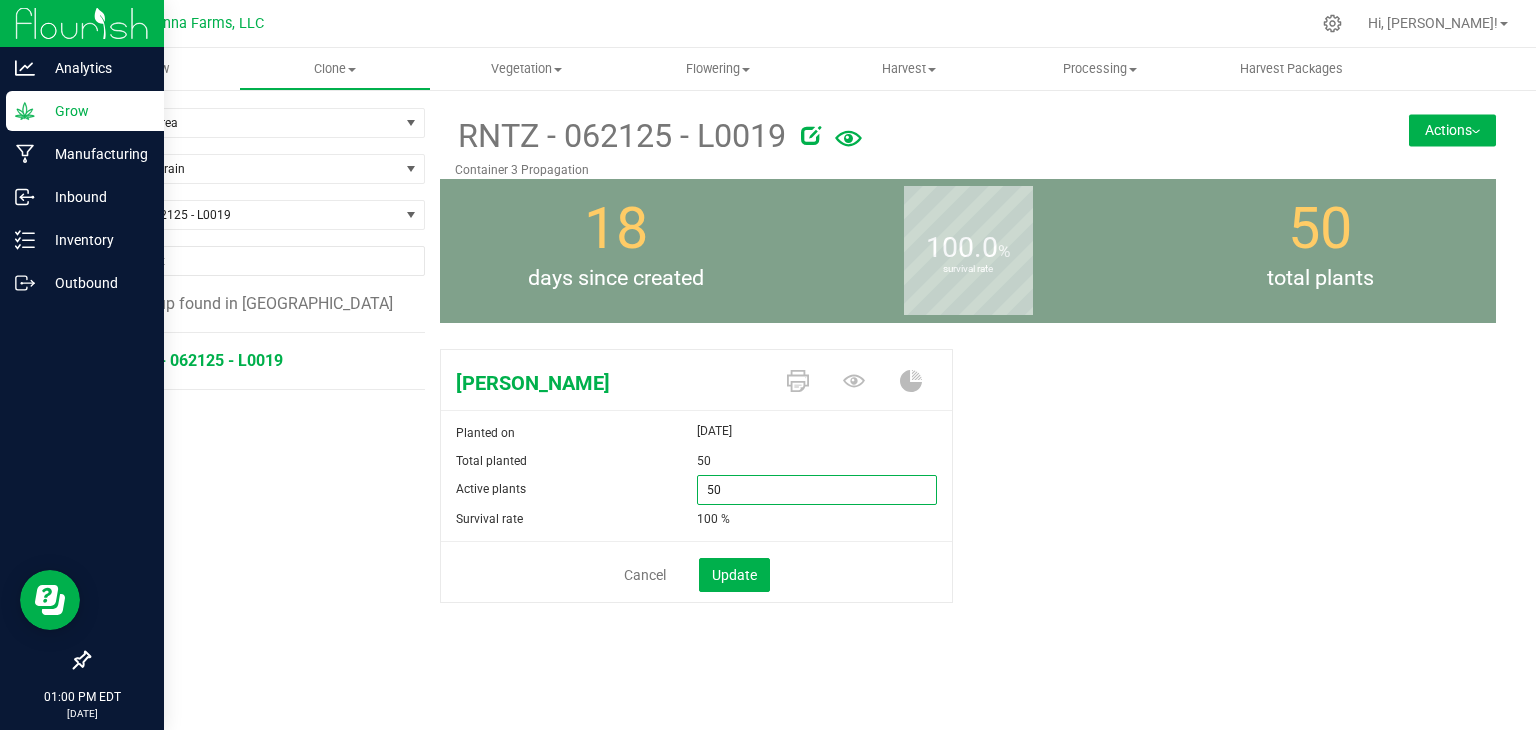 drag, startPoint x: 668, startPoint y: 486, endPoint x: 611, endPoint y: 481, distance: 57.21888 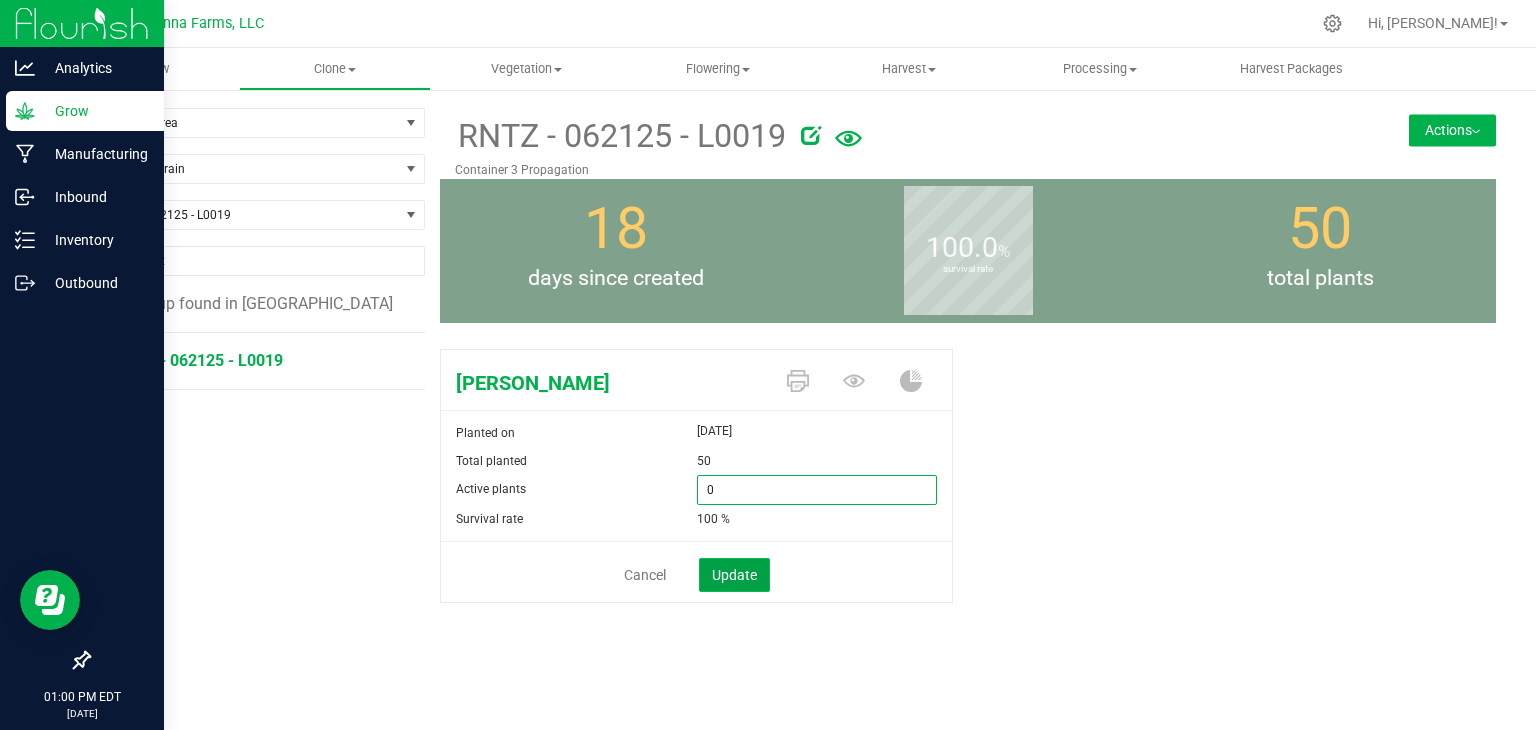 type on "0" 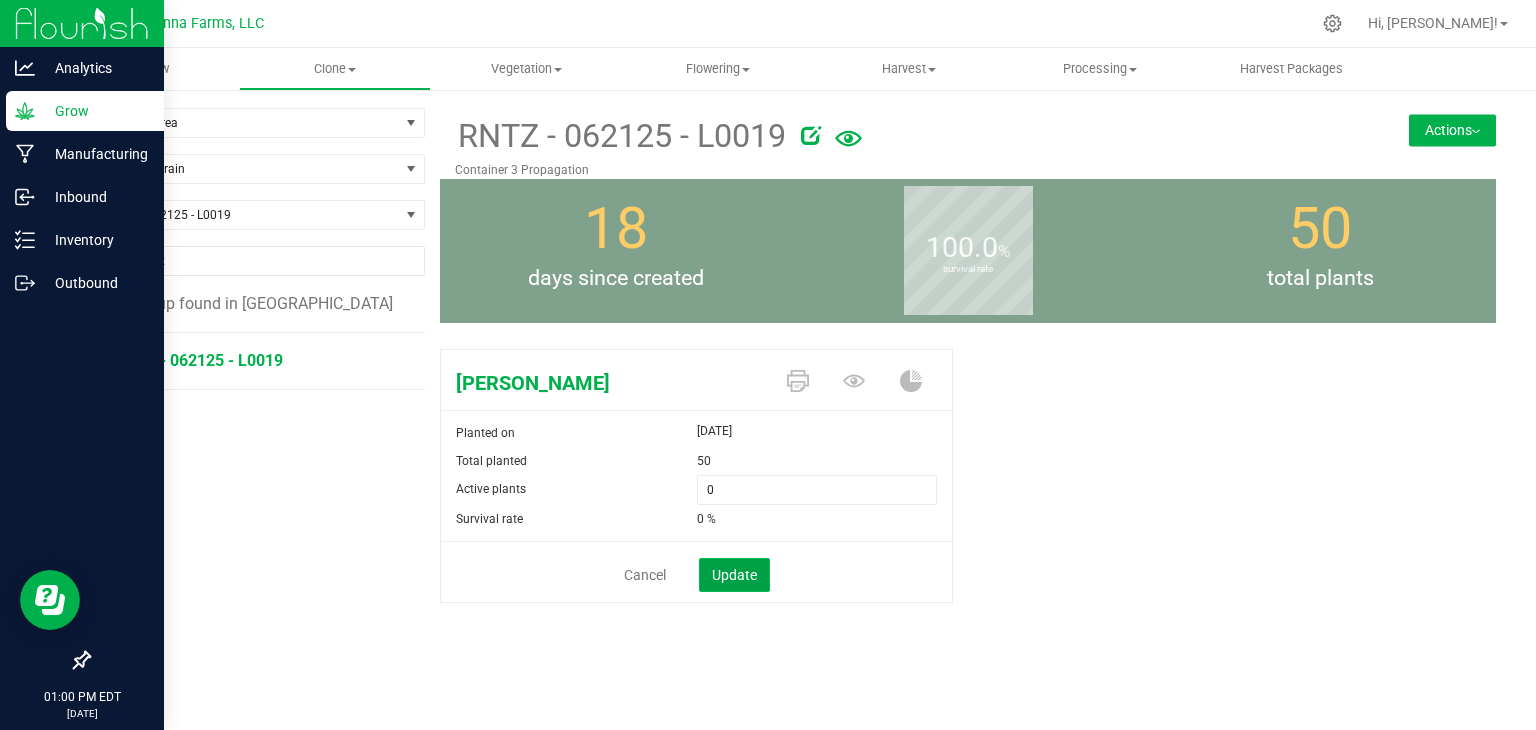 click on "Update" 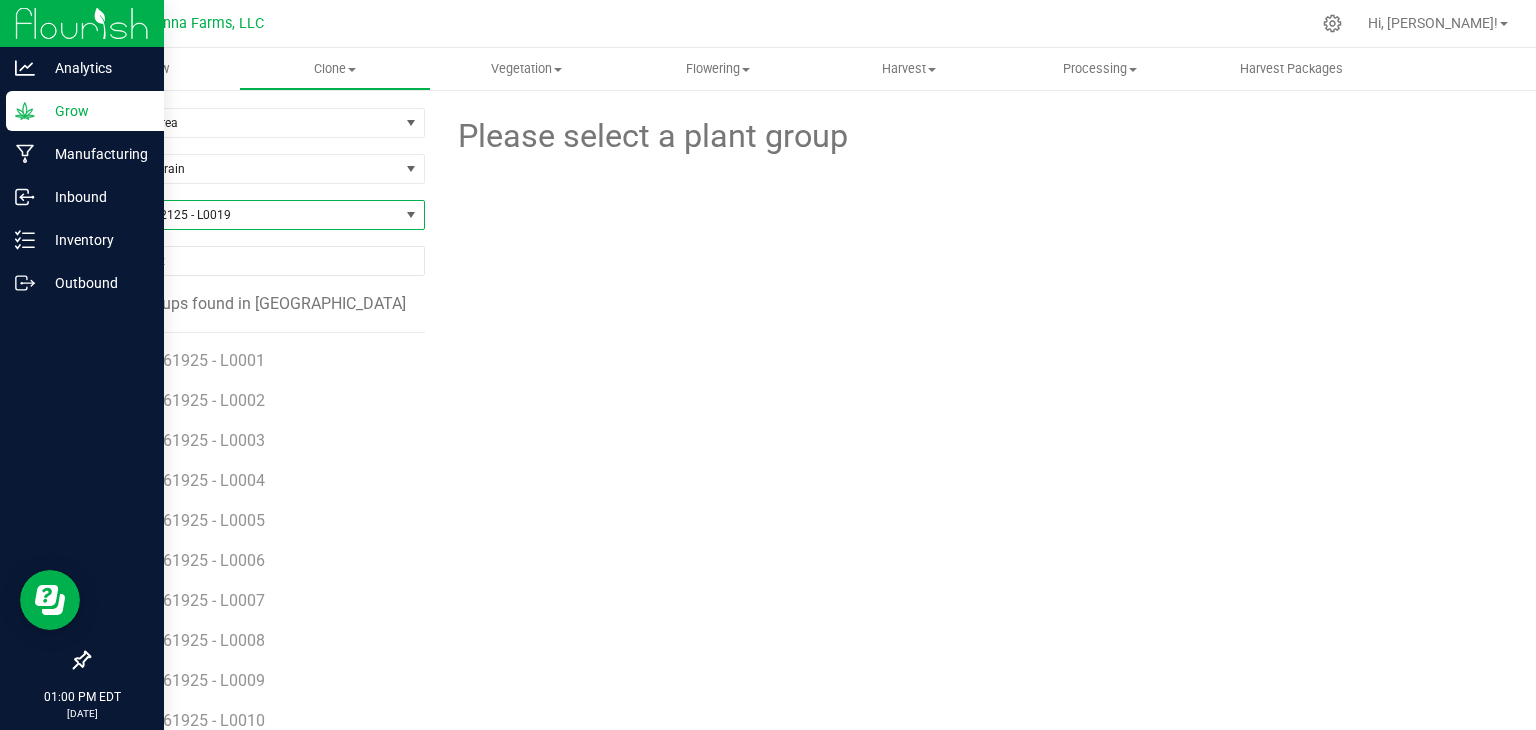 click on "RNTZ - 062125 - L0019" at bounding box center (244, 215) 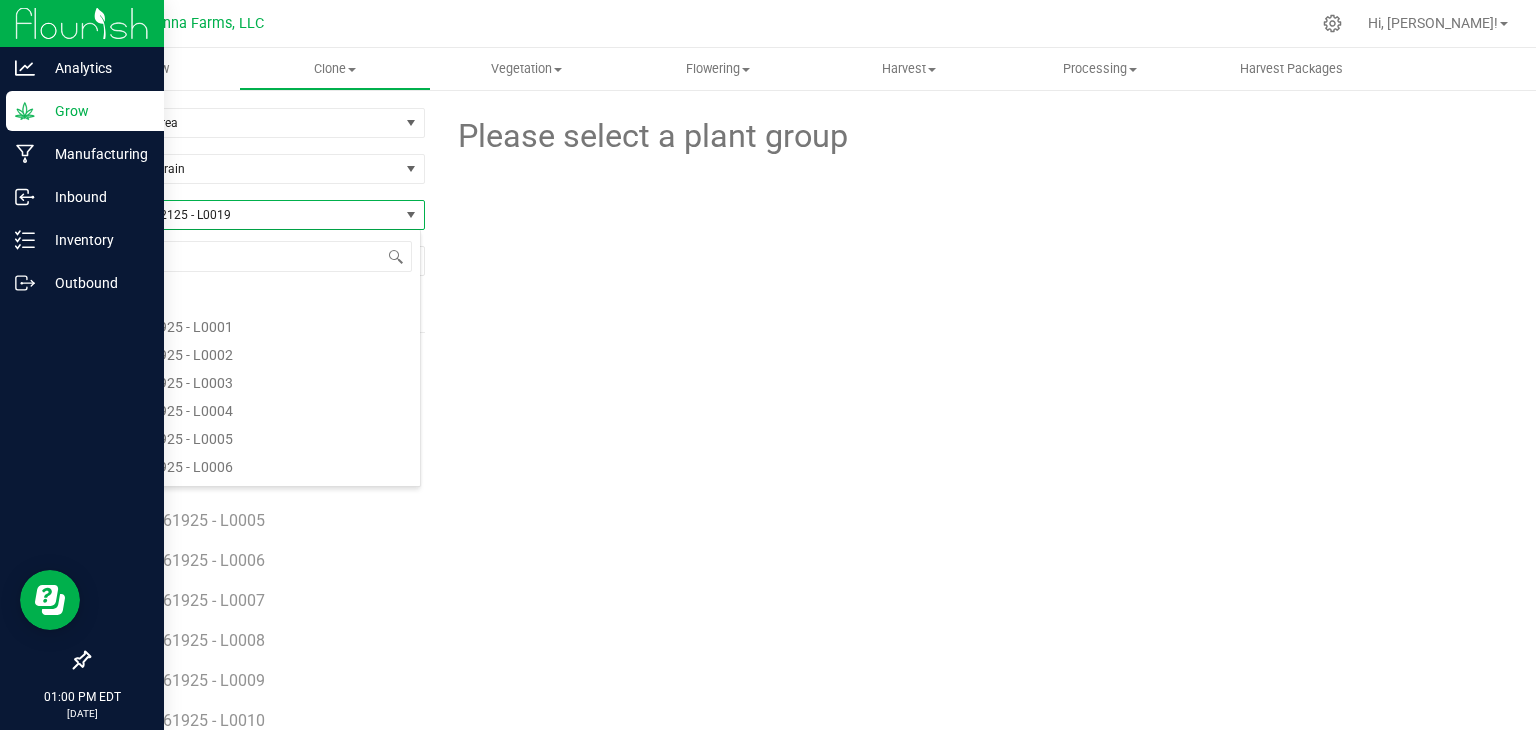 scroll, scrollTop: 6128, scrollLeft: 0, axis: vertical 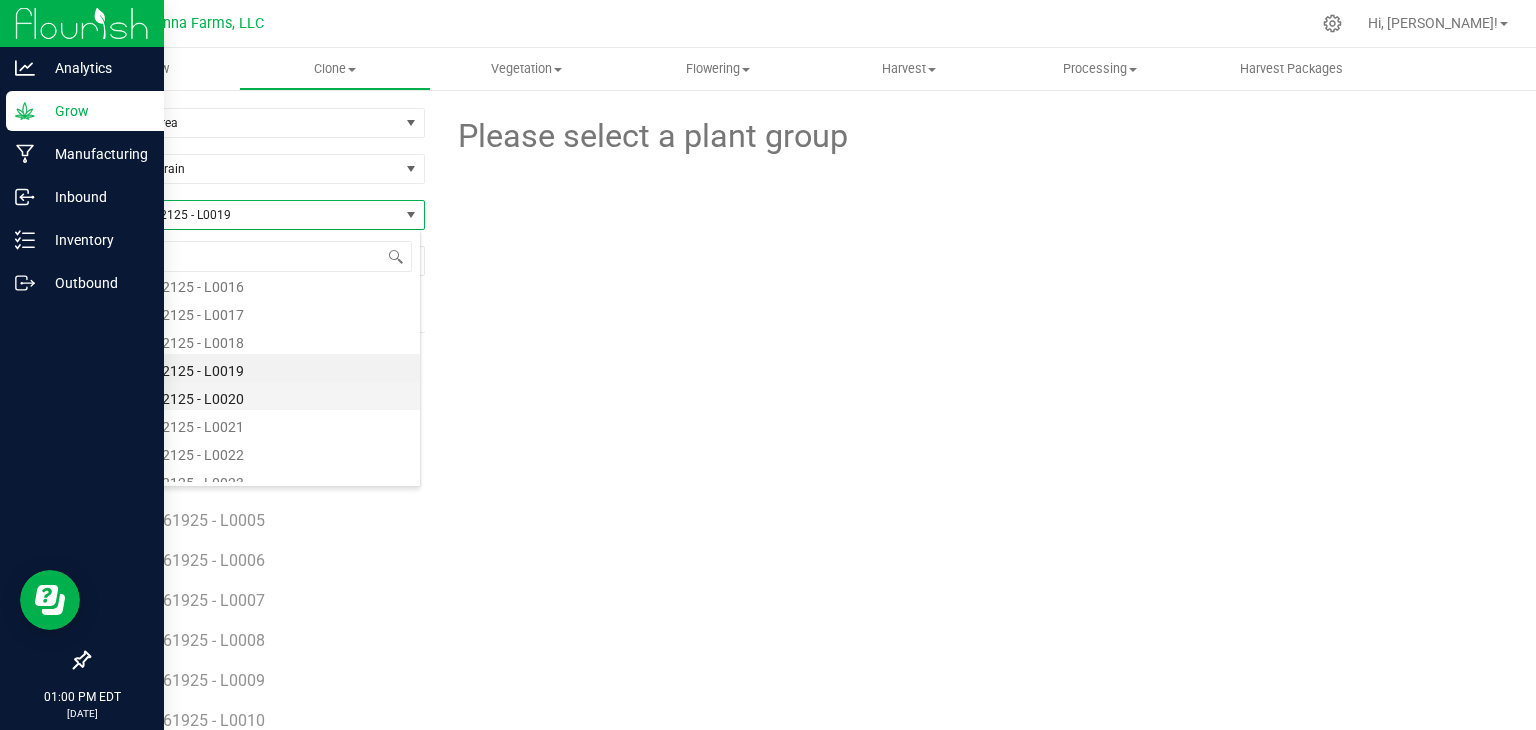 click on "RNTZ - 062125 - L0020" at bounding box center [254, 396] 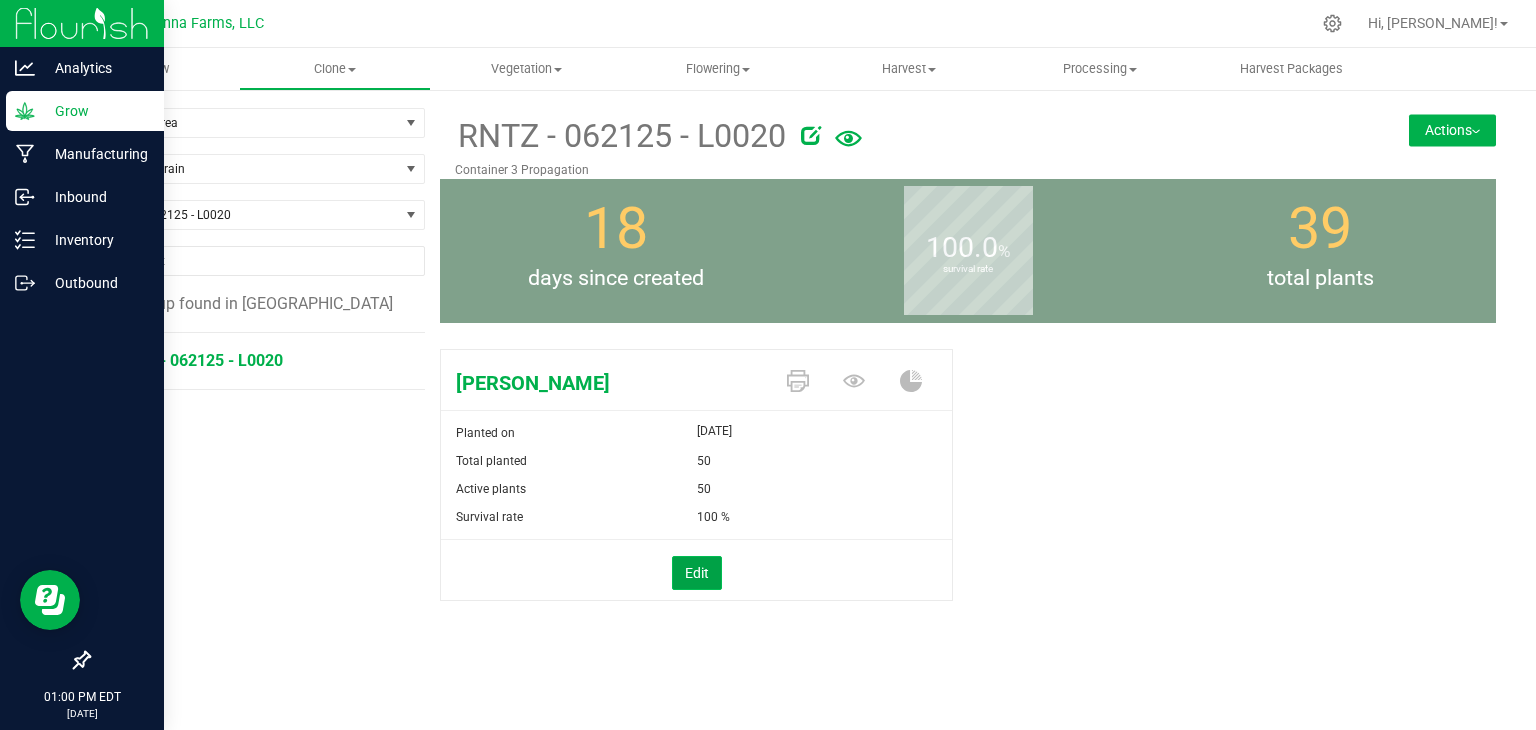 click on "Edit" at bounding box center [697, 573] 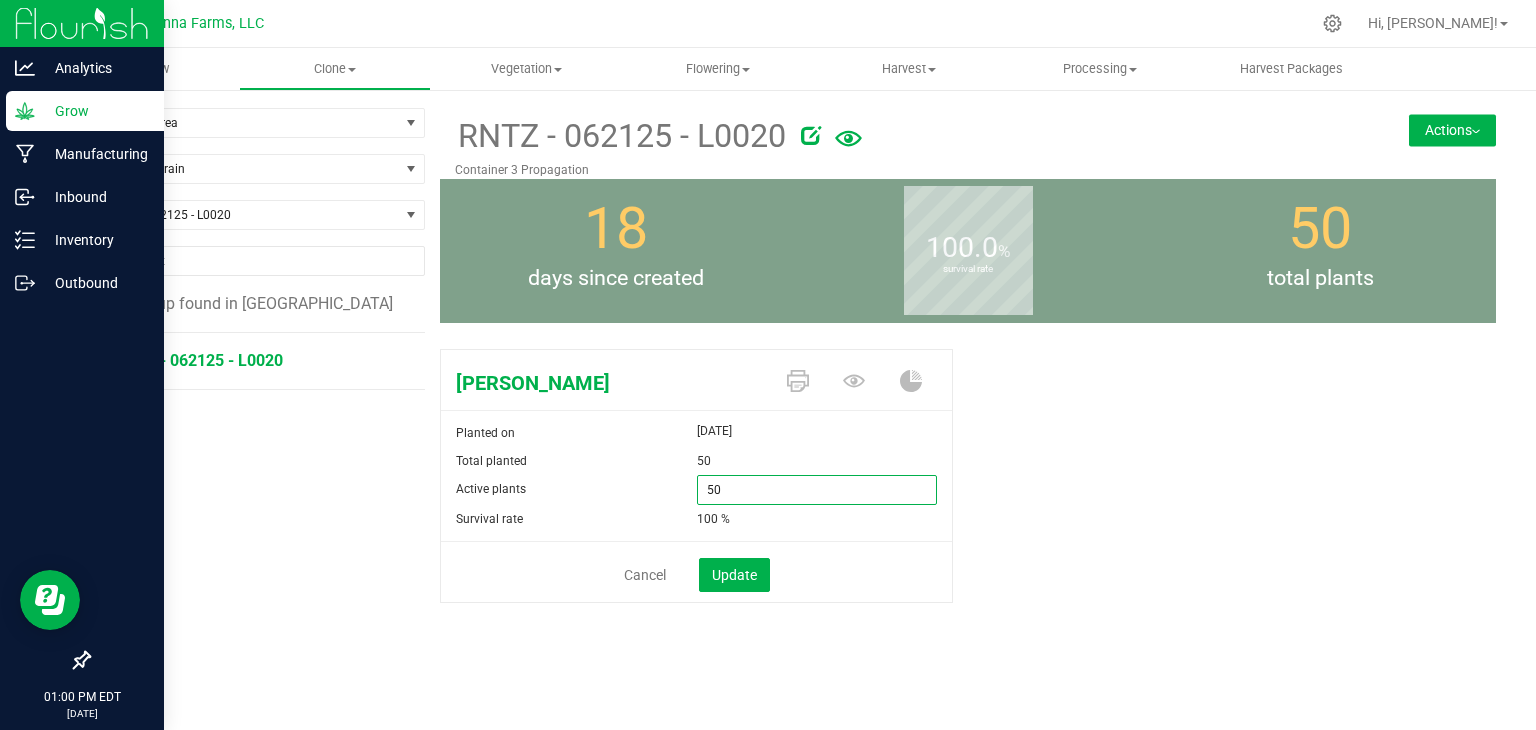 drag, startPoint x: 752, startPoint y: 494, endPoint x: 624, endPoint y: 482, distance: 128.56126 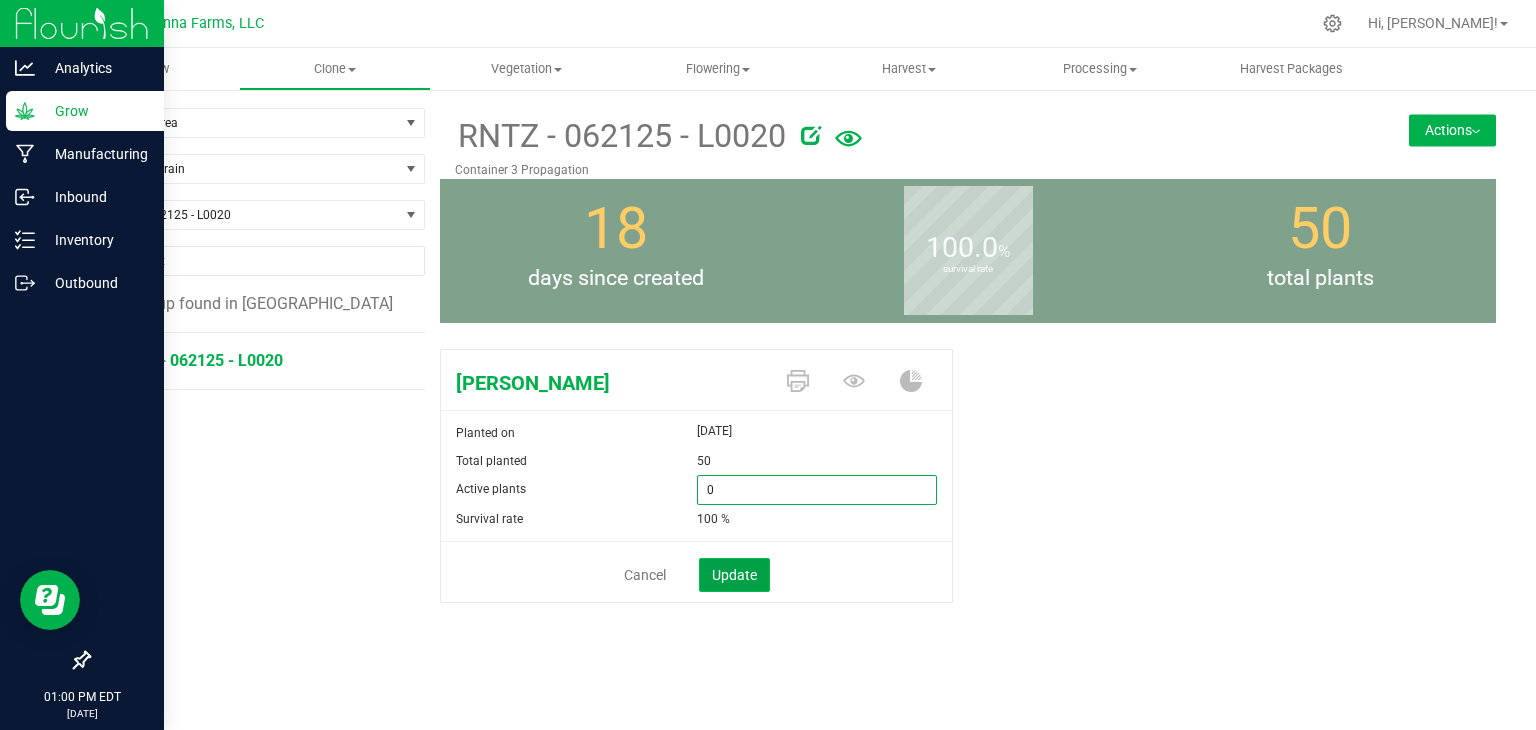 type on "0" 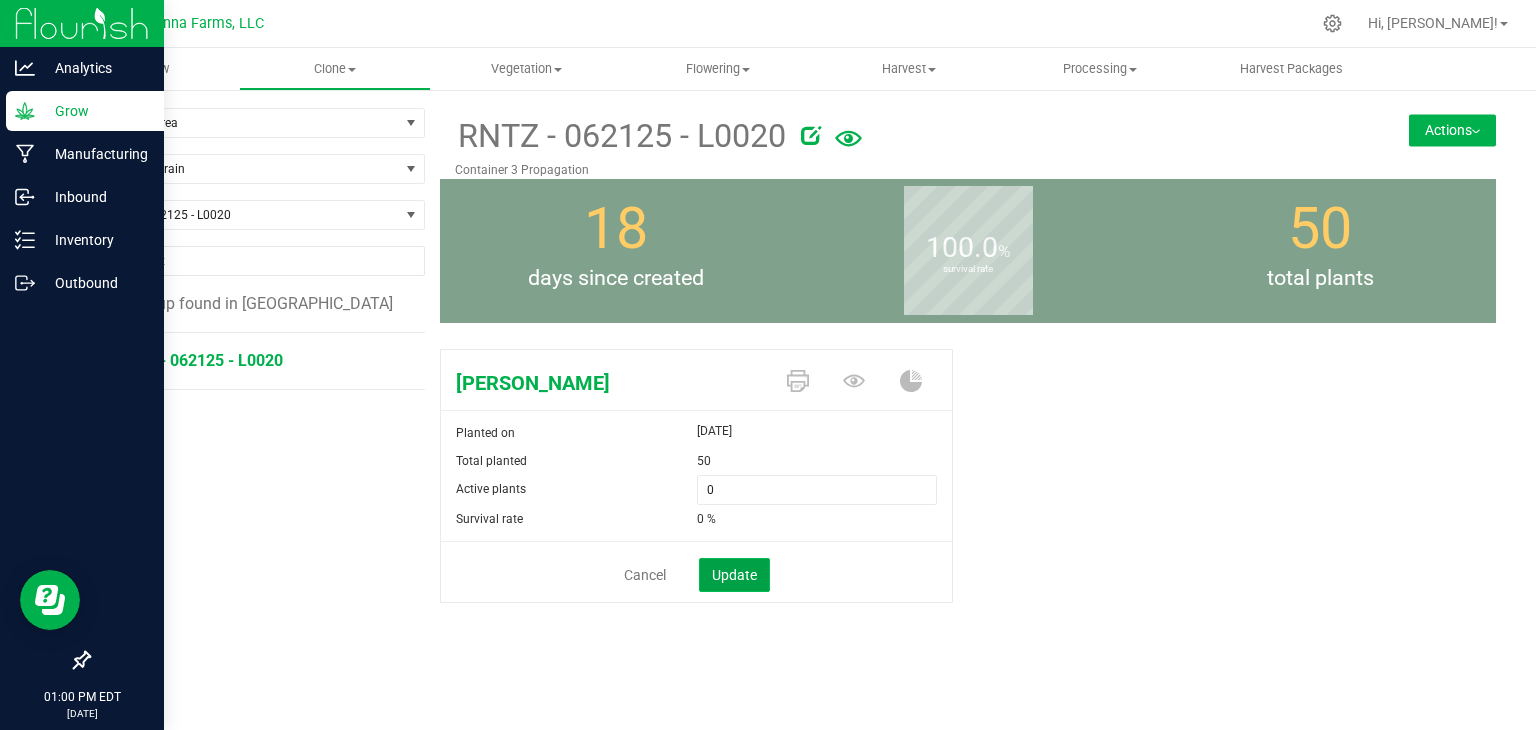 click on "Update" 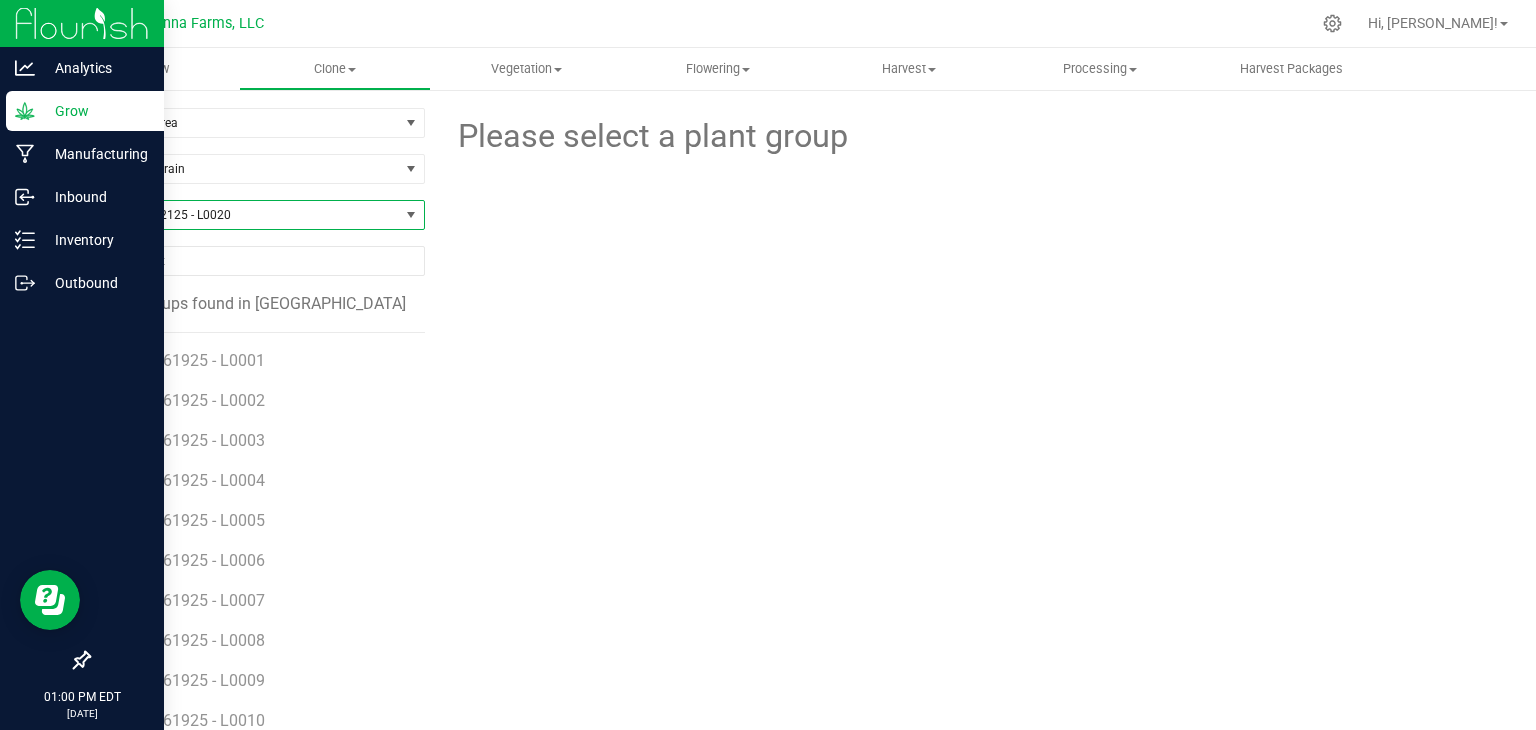 click on "RNTZ - 062125 - L0020" at bounding box center [244, 215] 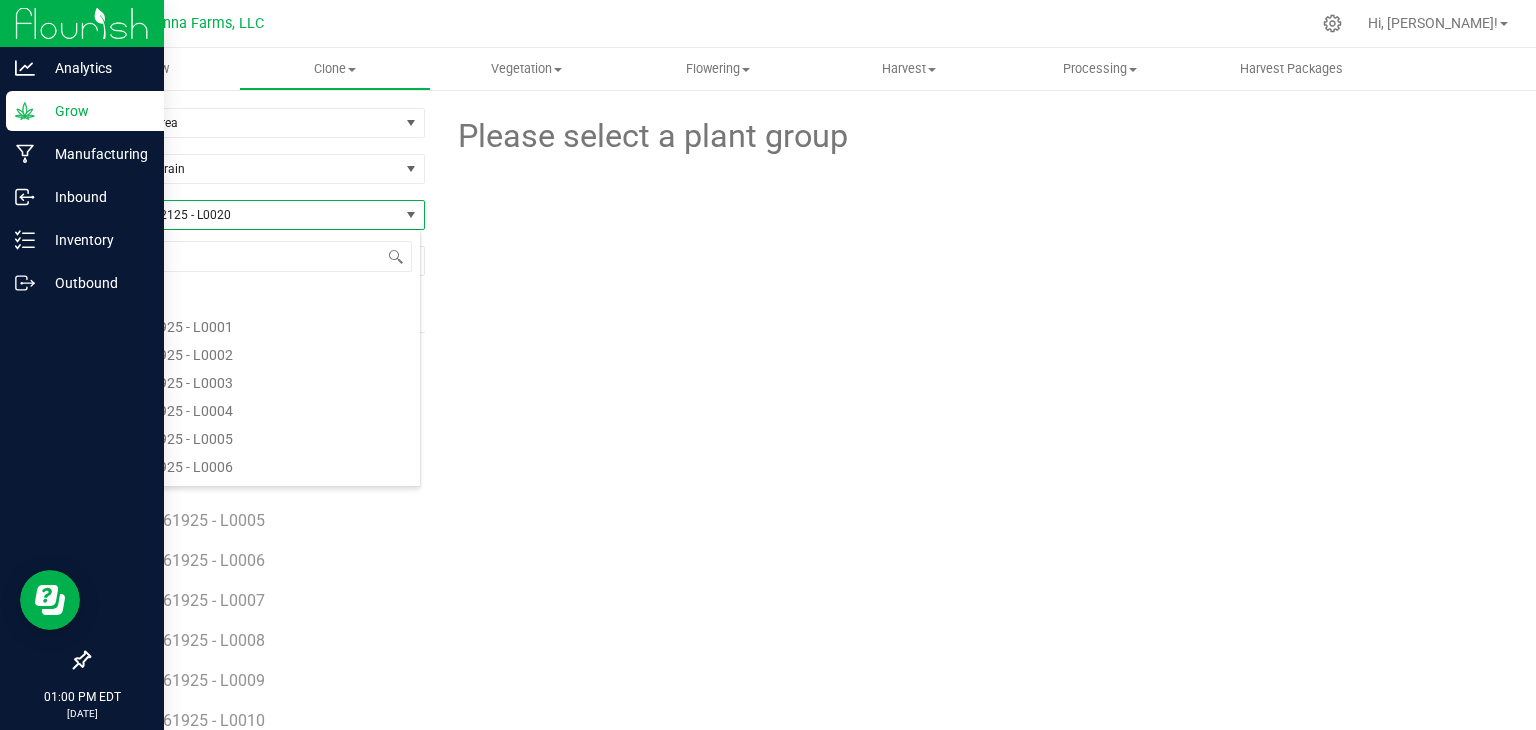 scroll, scrollTop: 6156, scrollLeft: 0, axis: vertical 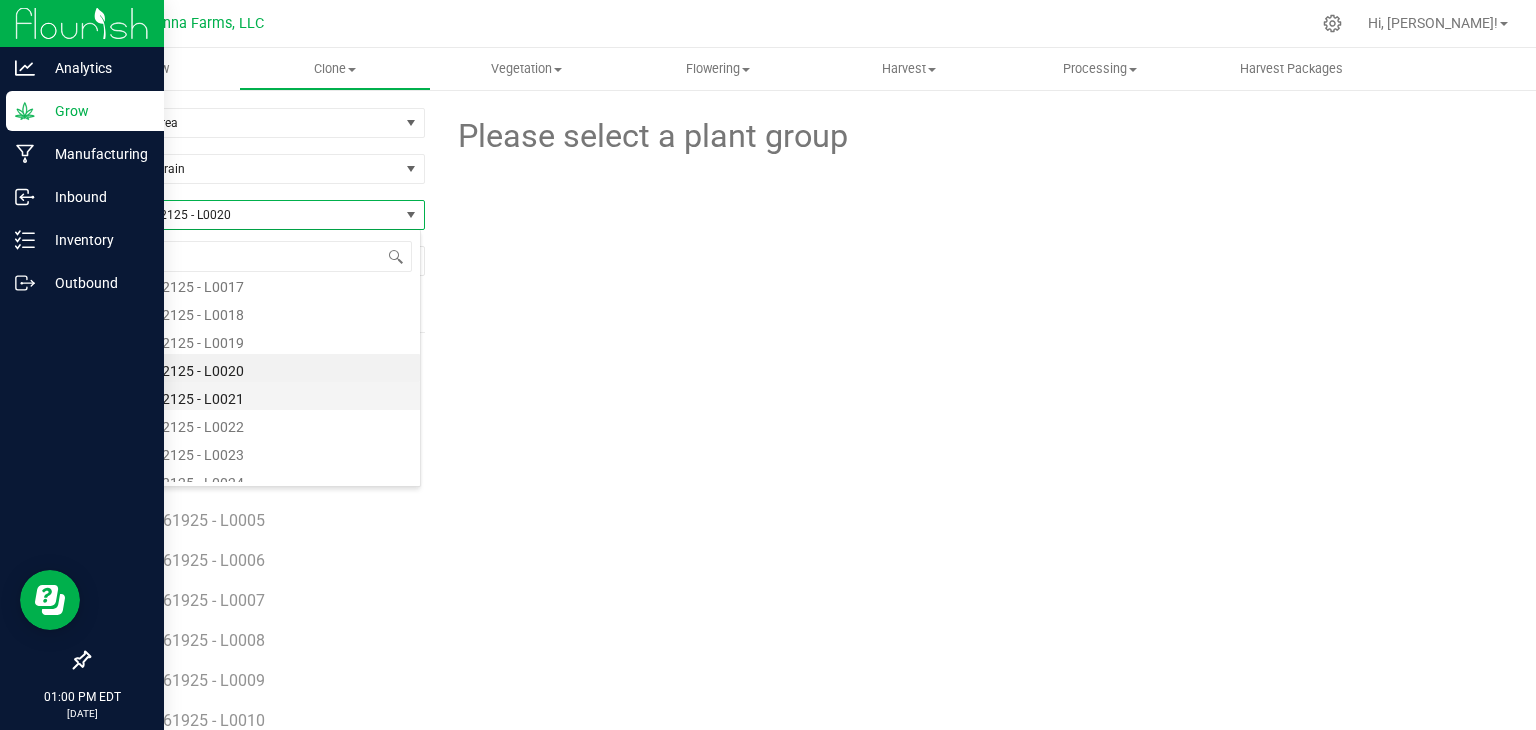 click on "RNTZ - 062125 - L0021" at bounding box center [254, 396] 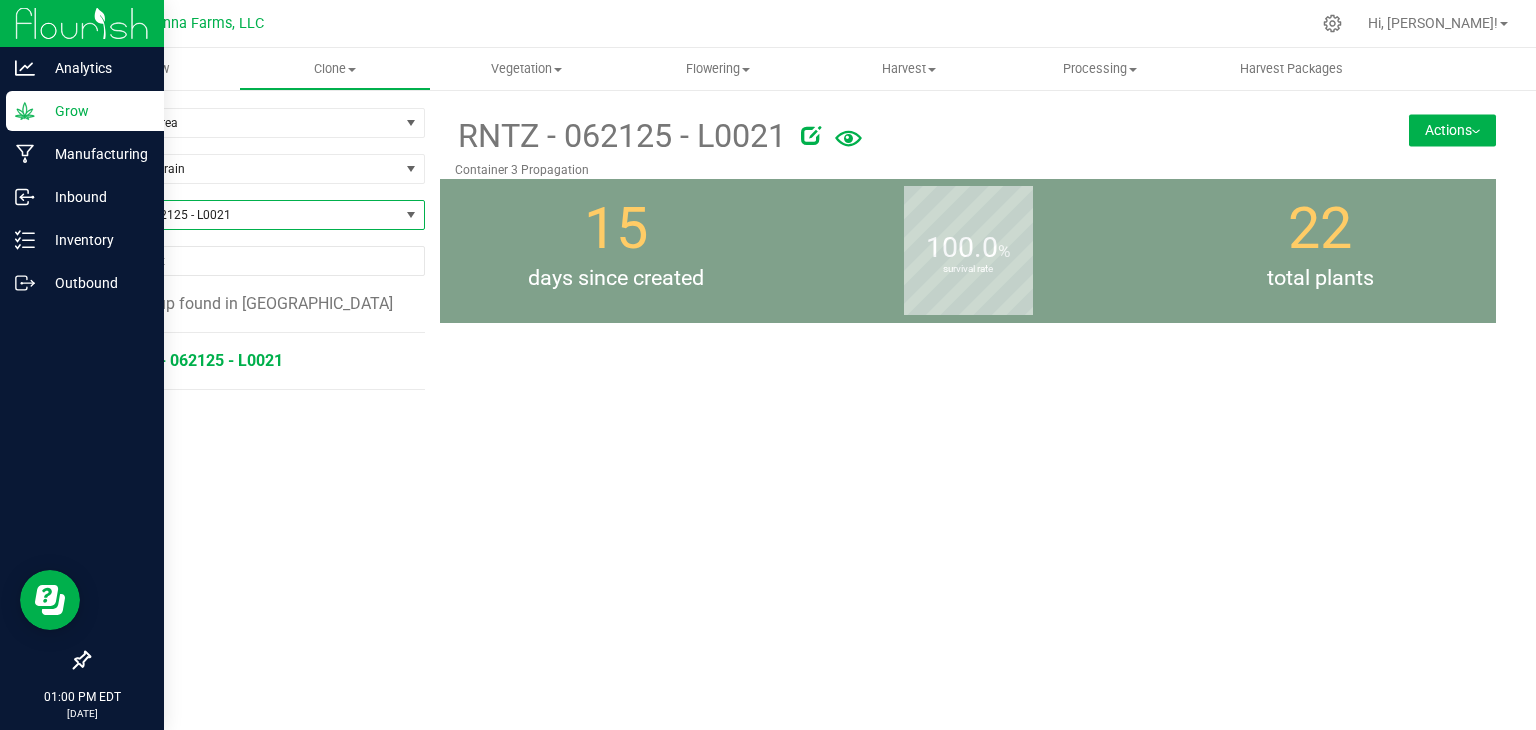 click on "RNTZ - 062125 - L0021" at bounding box center [199, 360] 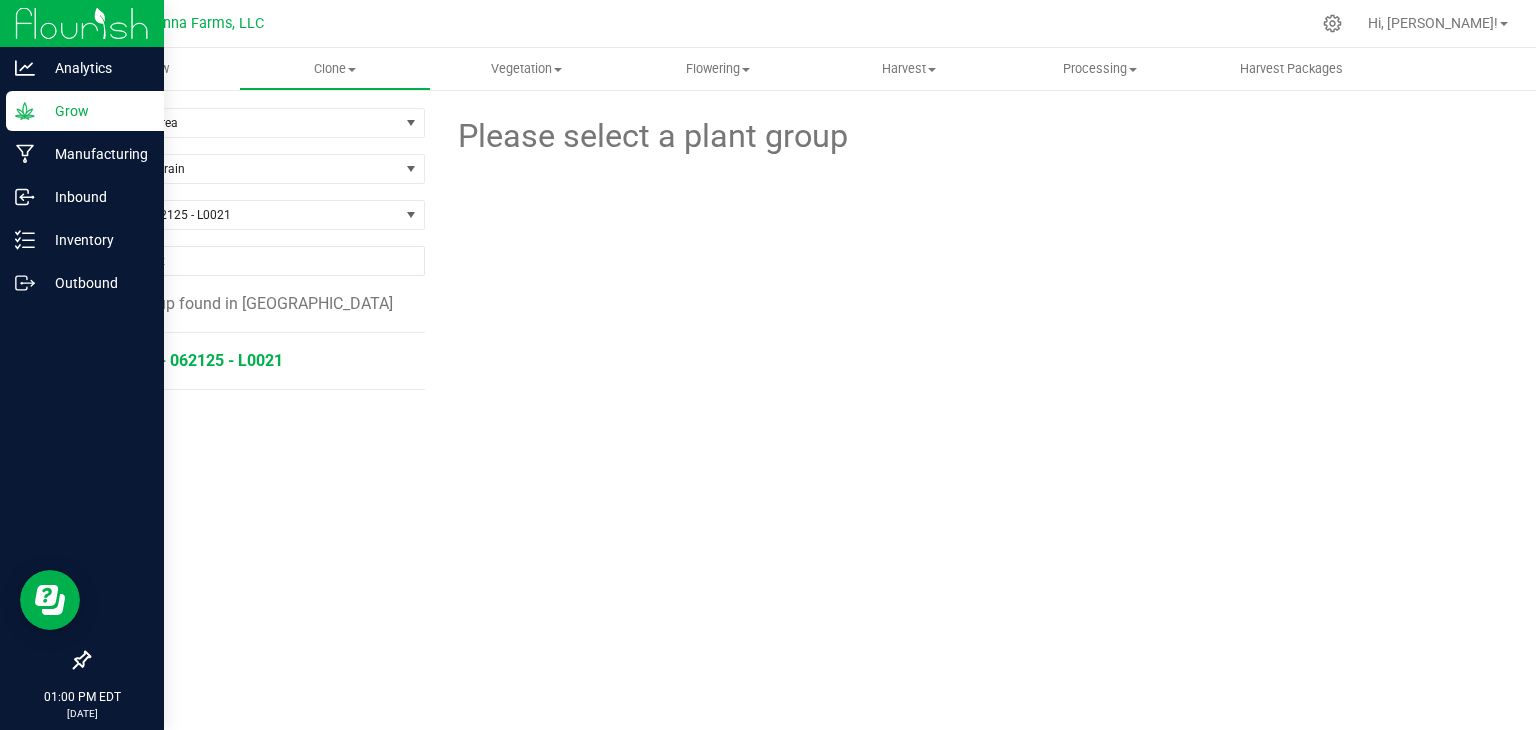 click on "RNTZ - 062125 - L0021" at bounding box center (199, 360) 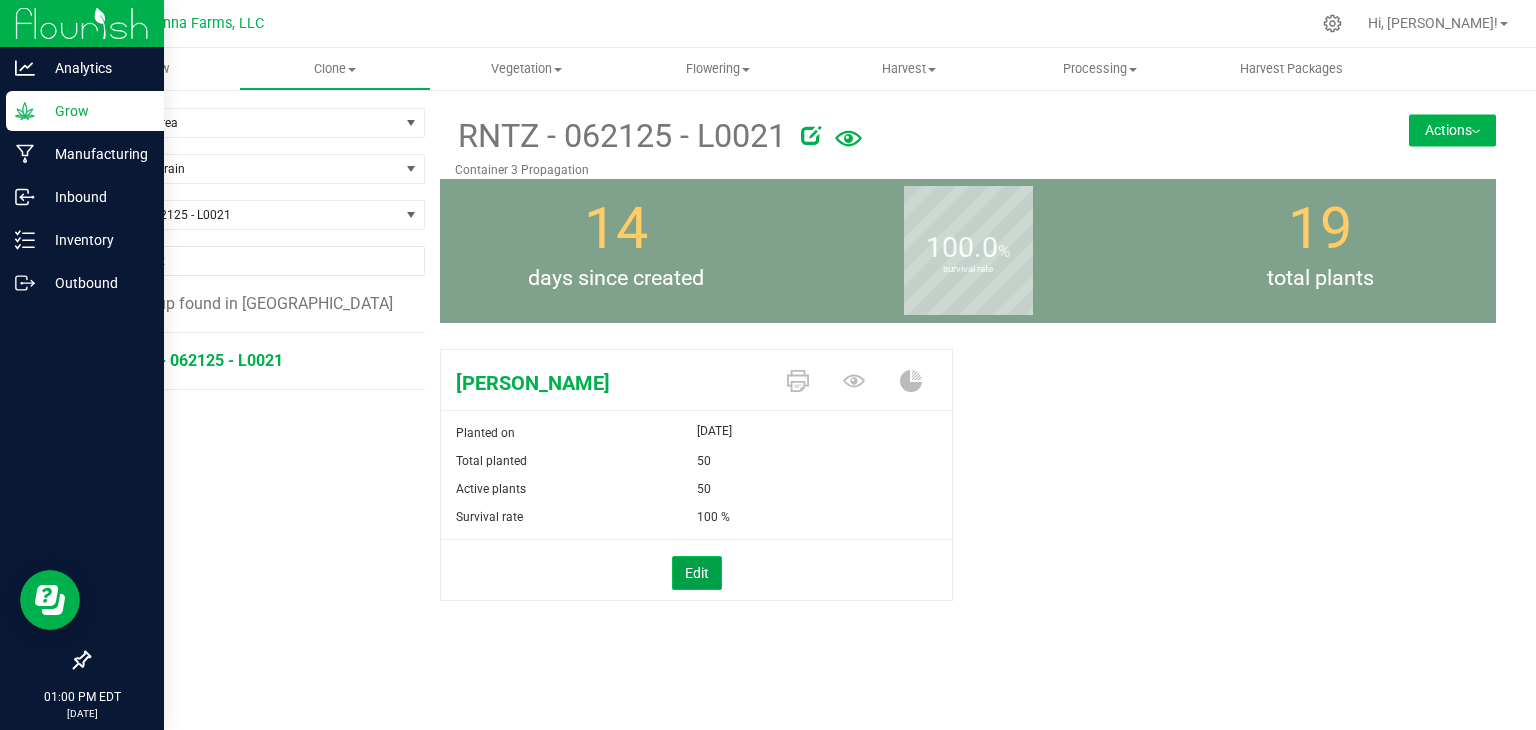 click on "Edit" at bounding box center [697, 573] 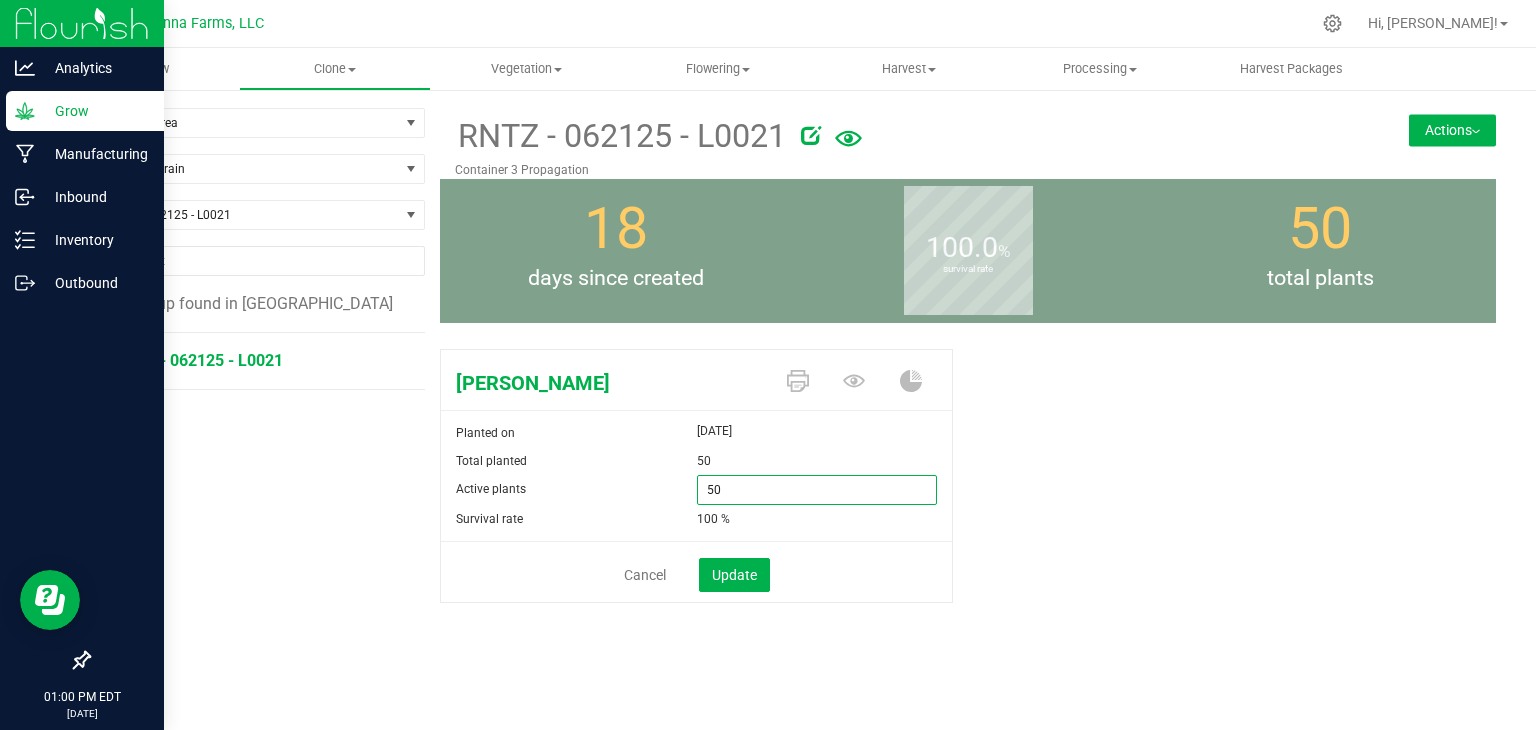 drag, startPoint x: 694, startPoint y: 493, endPoint x: 627, endPoint y: 482, distance: 67.89698 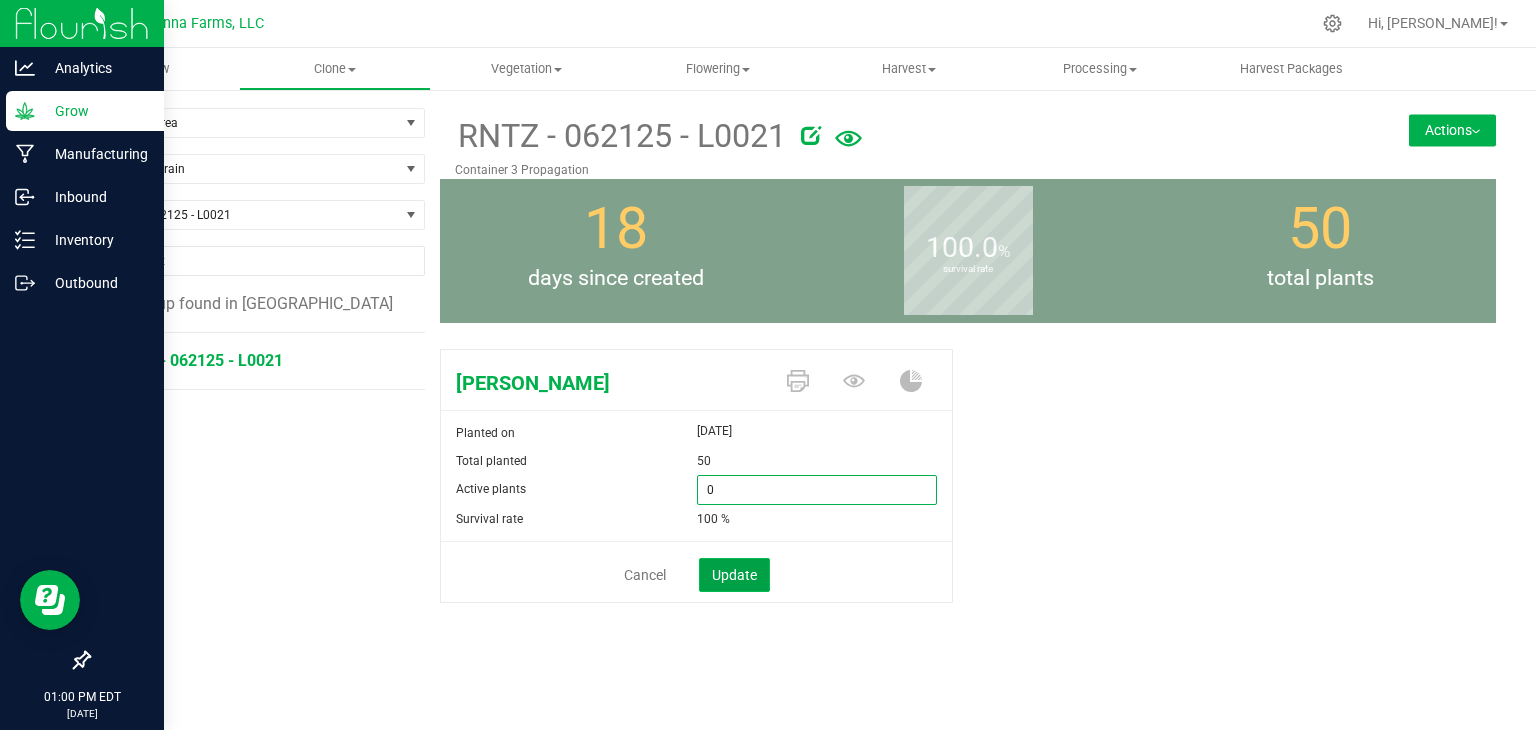 type on "0" 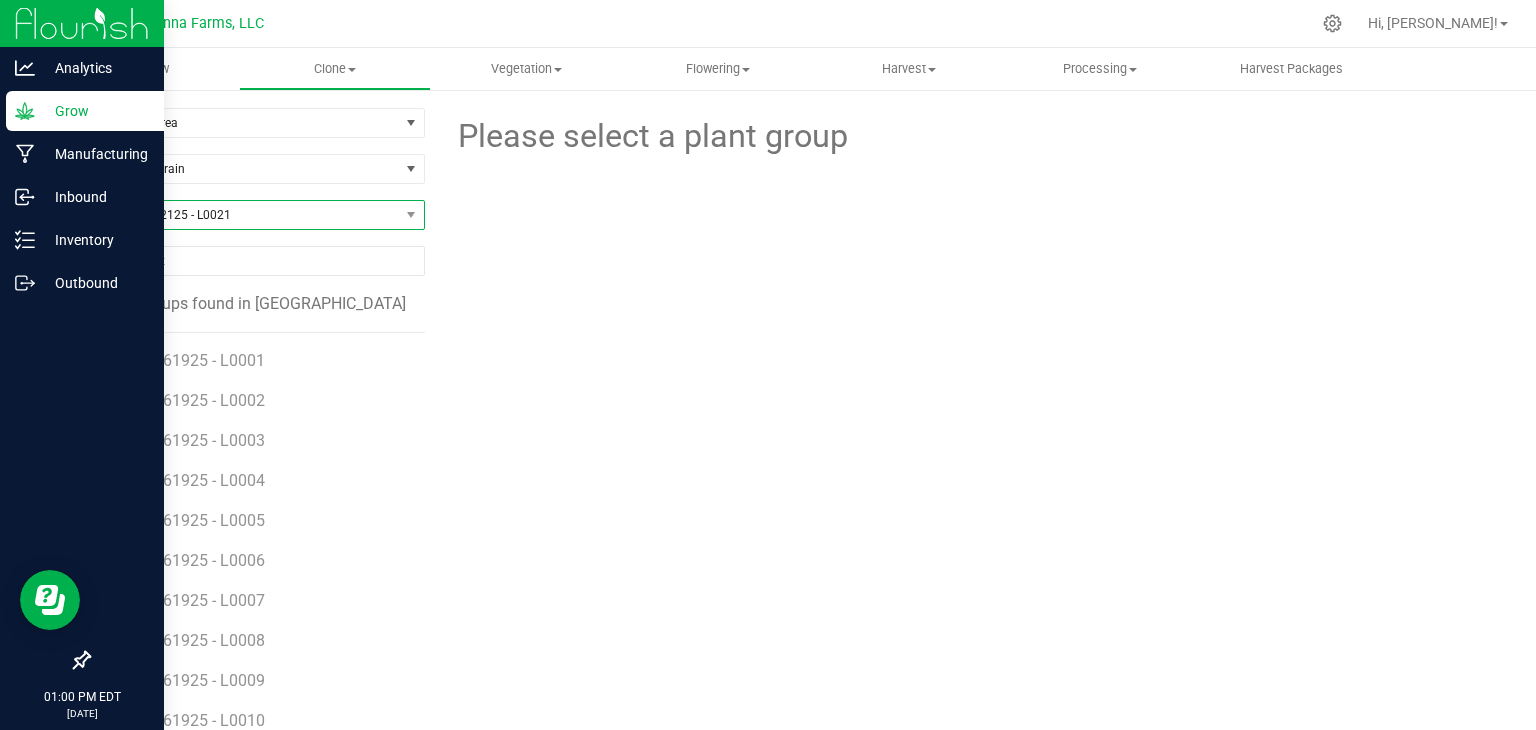 click on "RNTZ - 062125 - L0021" at bounding box center (244, 215) 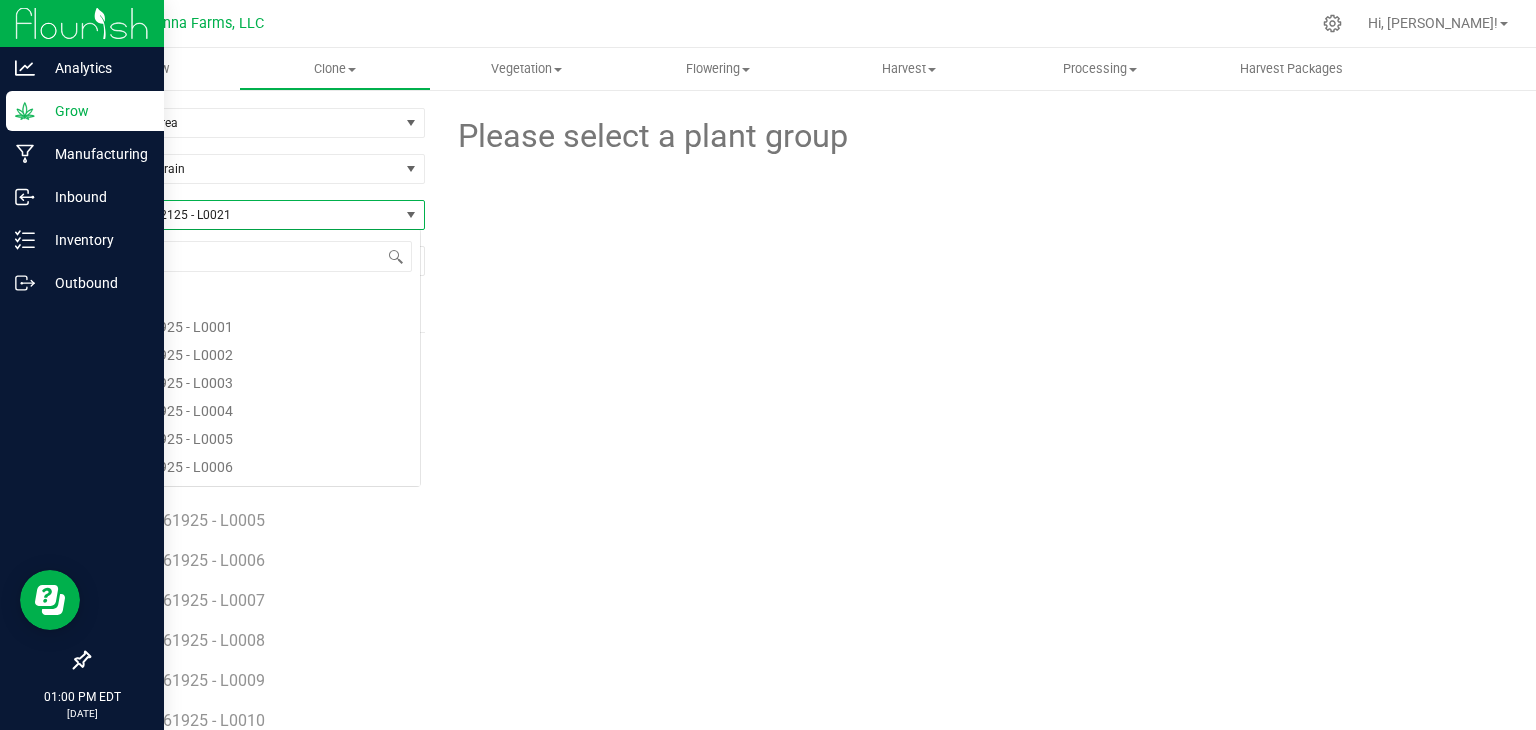 scroll, scrollTop: 6184, scrollLeft: 0, axis: vertical 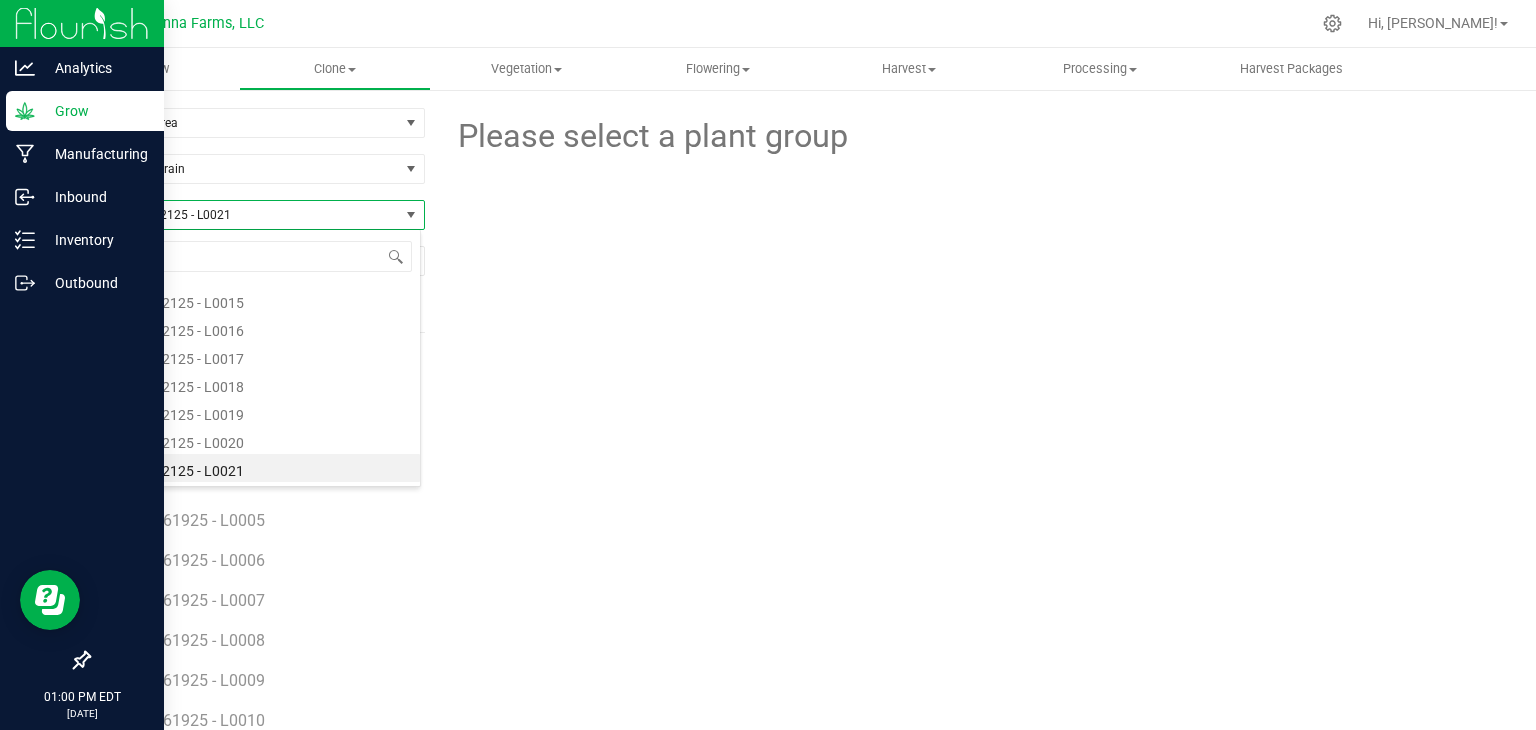 type on "RNTZ - 062125 - L0022" 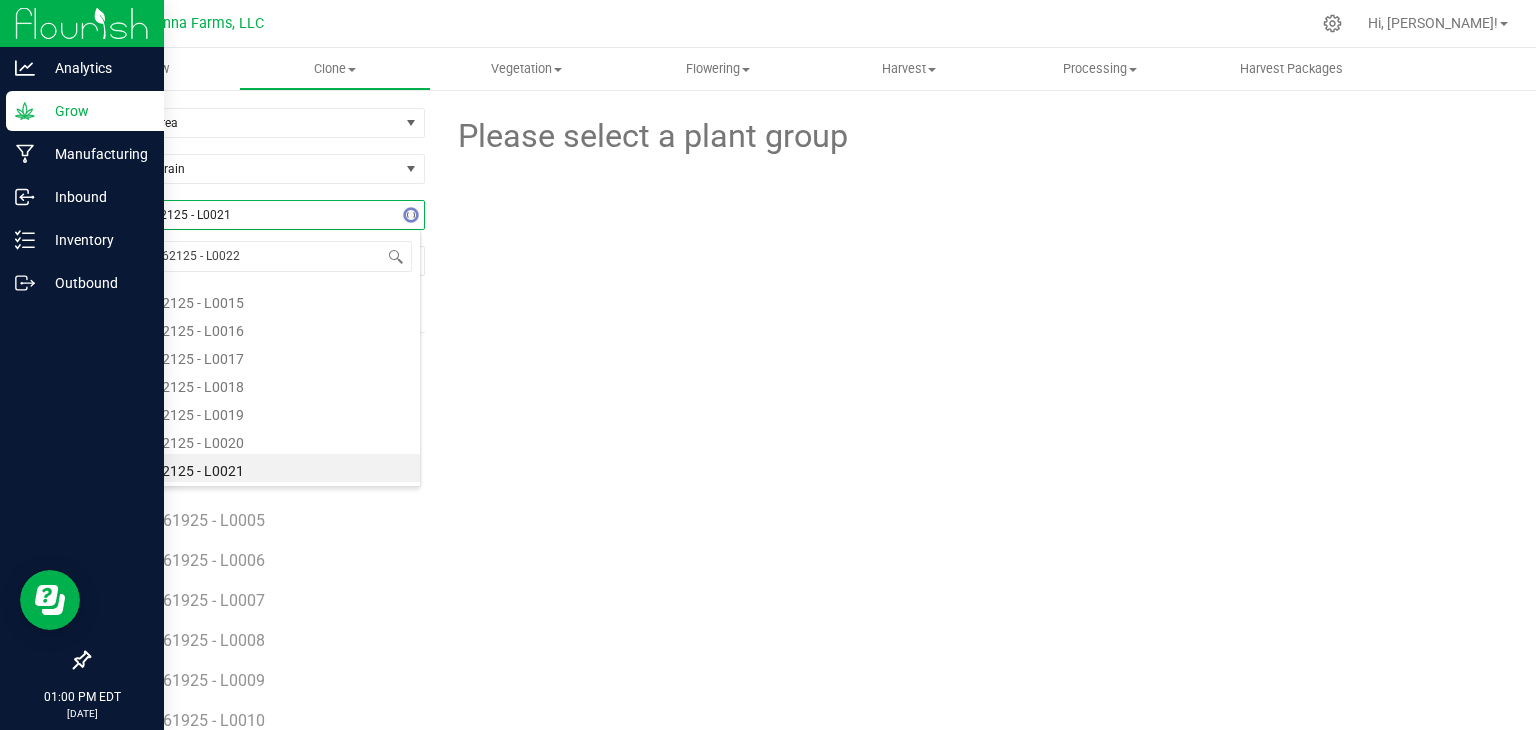 scroll, scrollTop: 0, scrollLeft: 0, axis: both 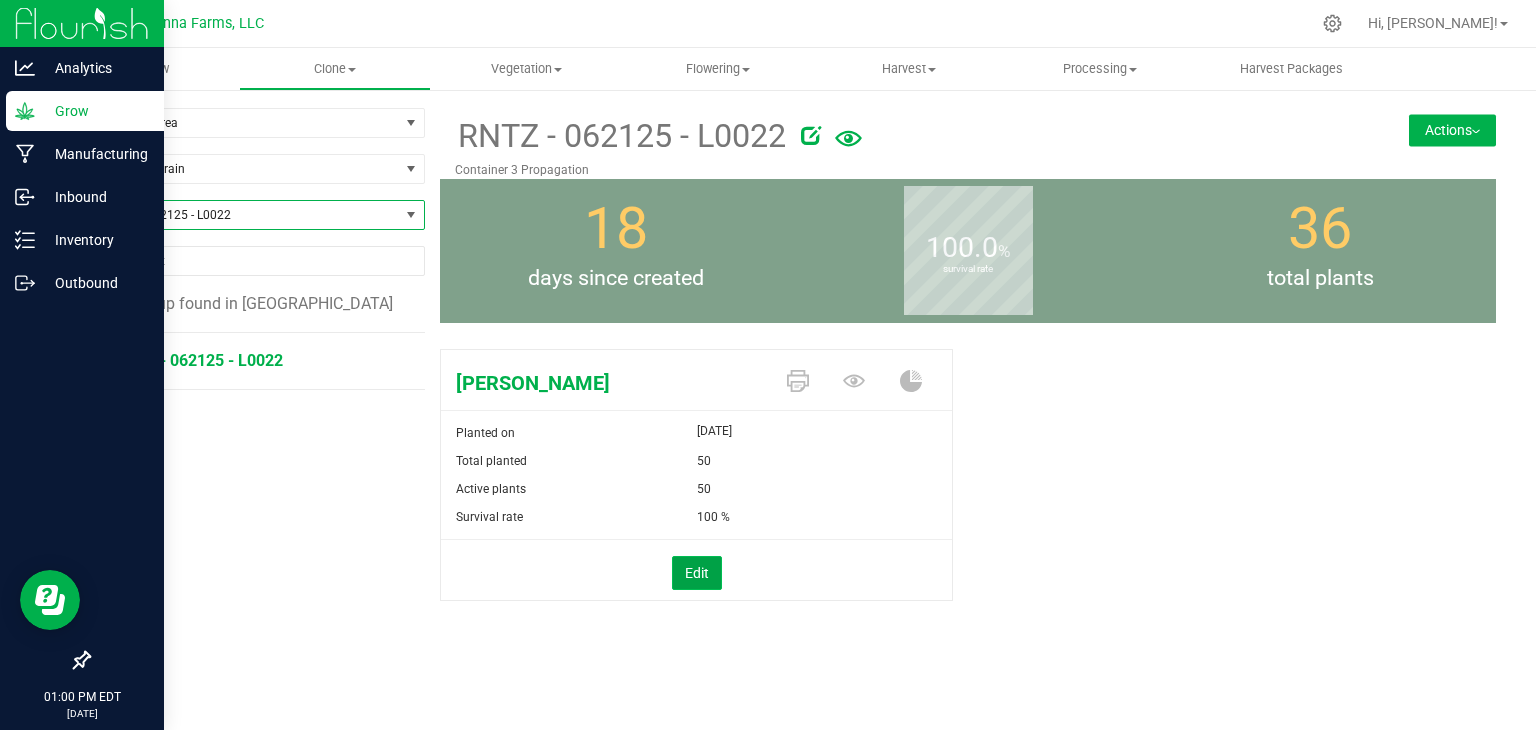 click on "Edit" at bounding box center [697, 573] 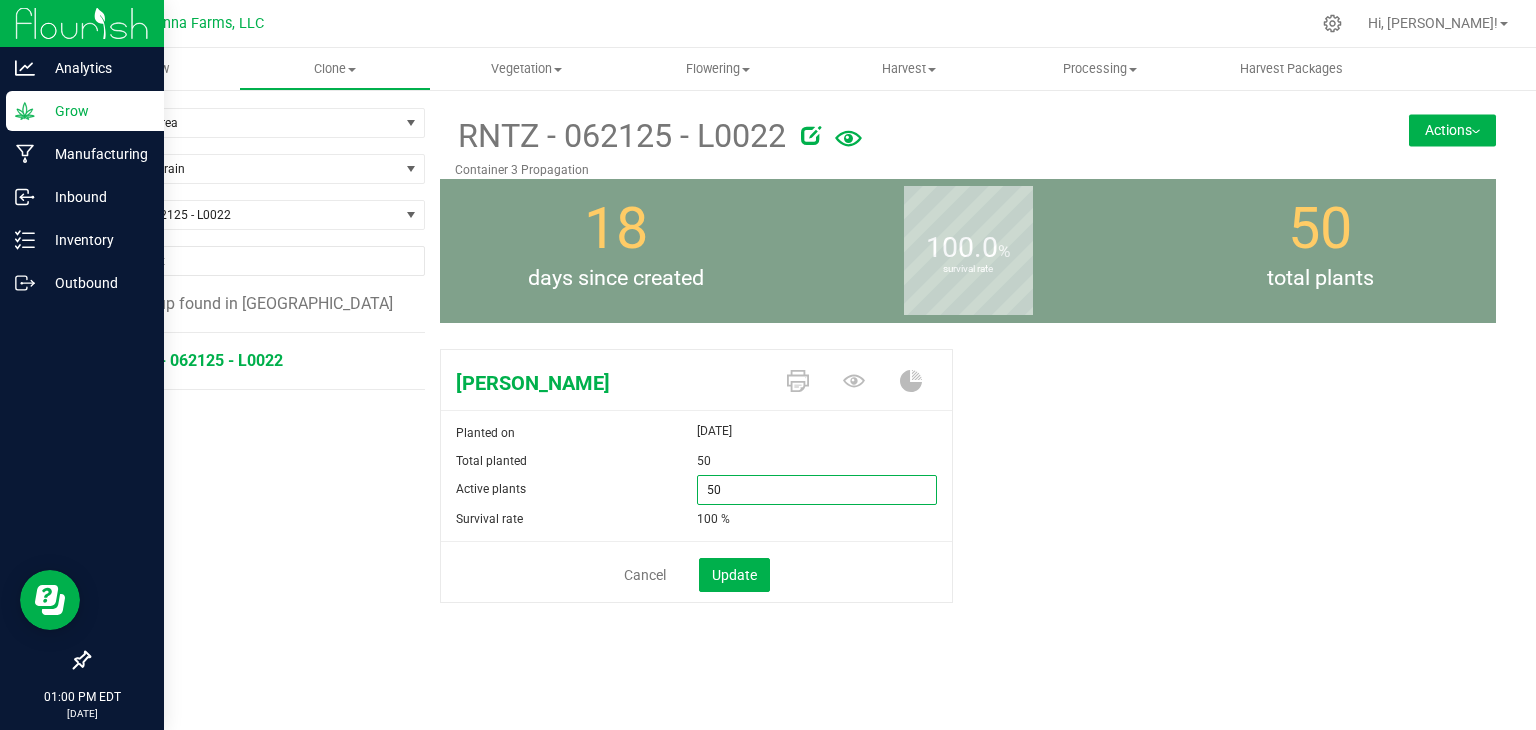 drag, startPoint x: 749, startPoint y: 490, endPoint x: 645, endPoint y: 484, distance: 104.172935 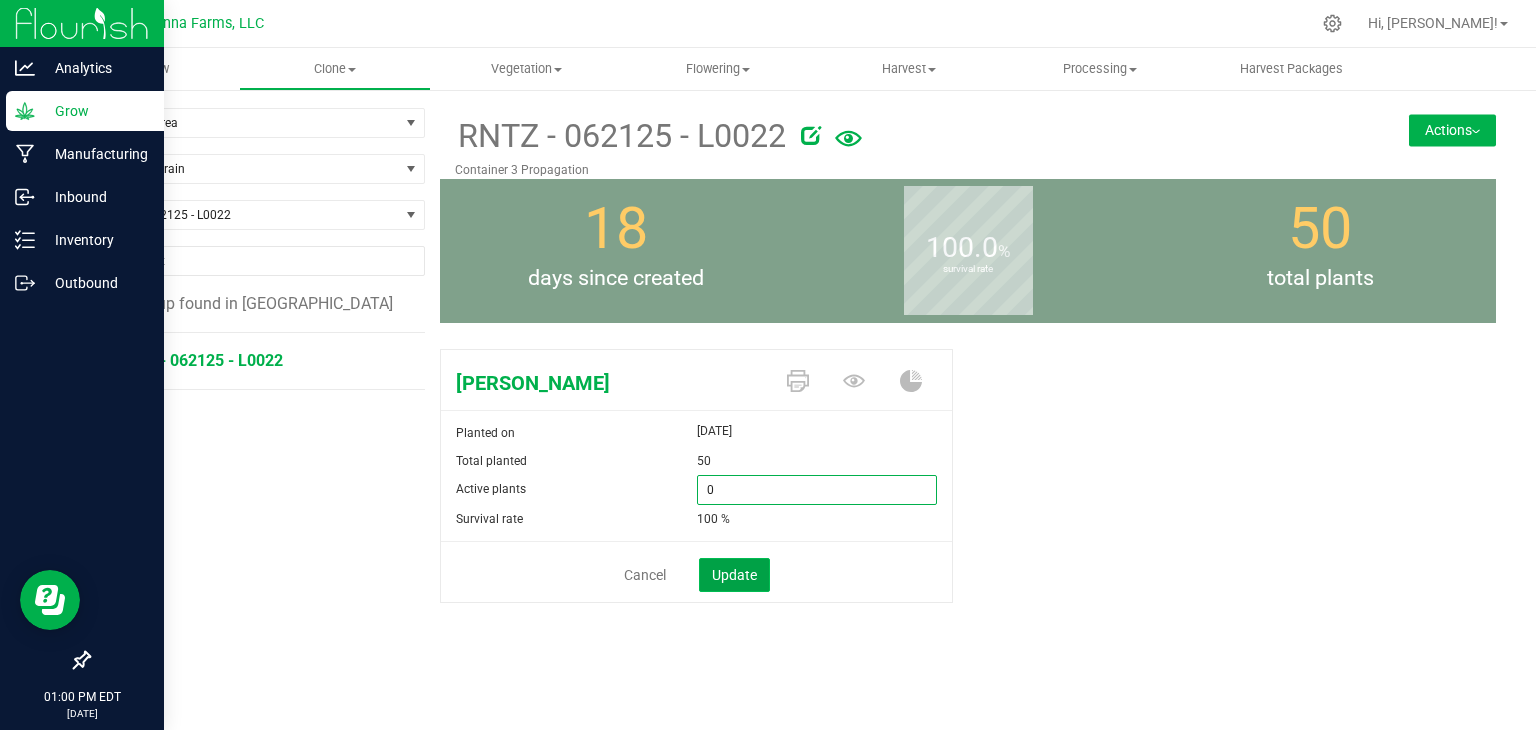 type on "0" 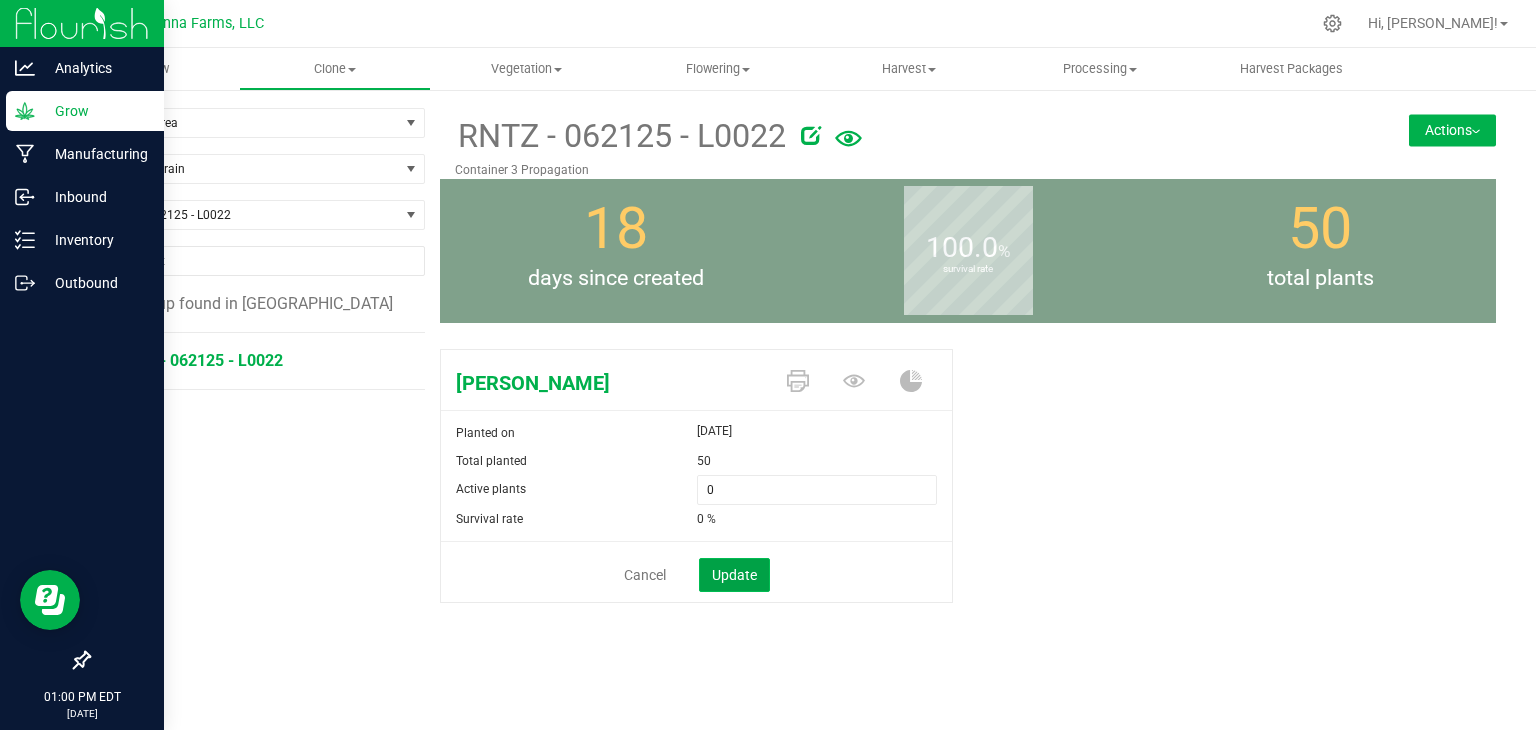 click on "Update" 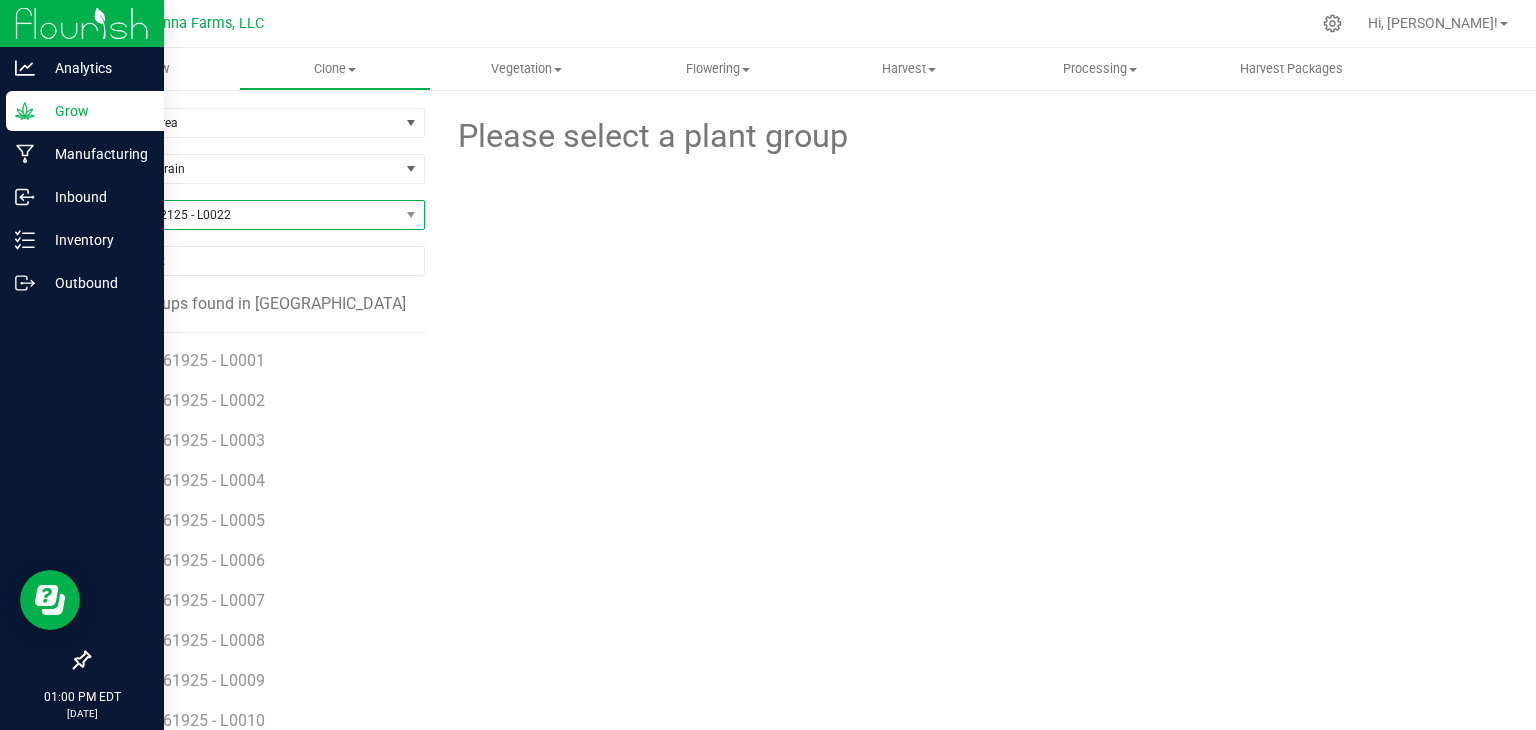 click on "RNTZ - 062125 - L0022" at bounding box center [244, 215] 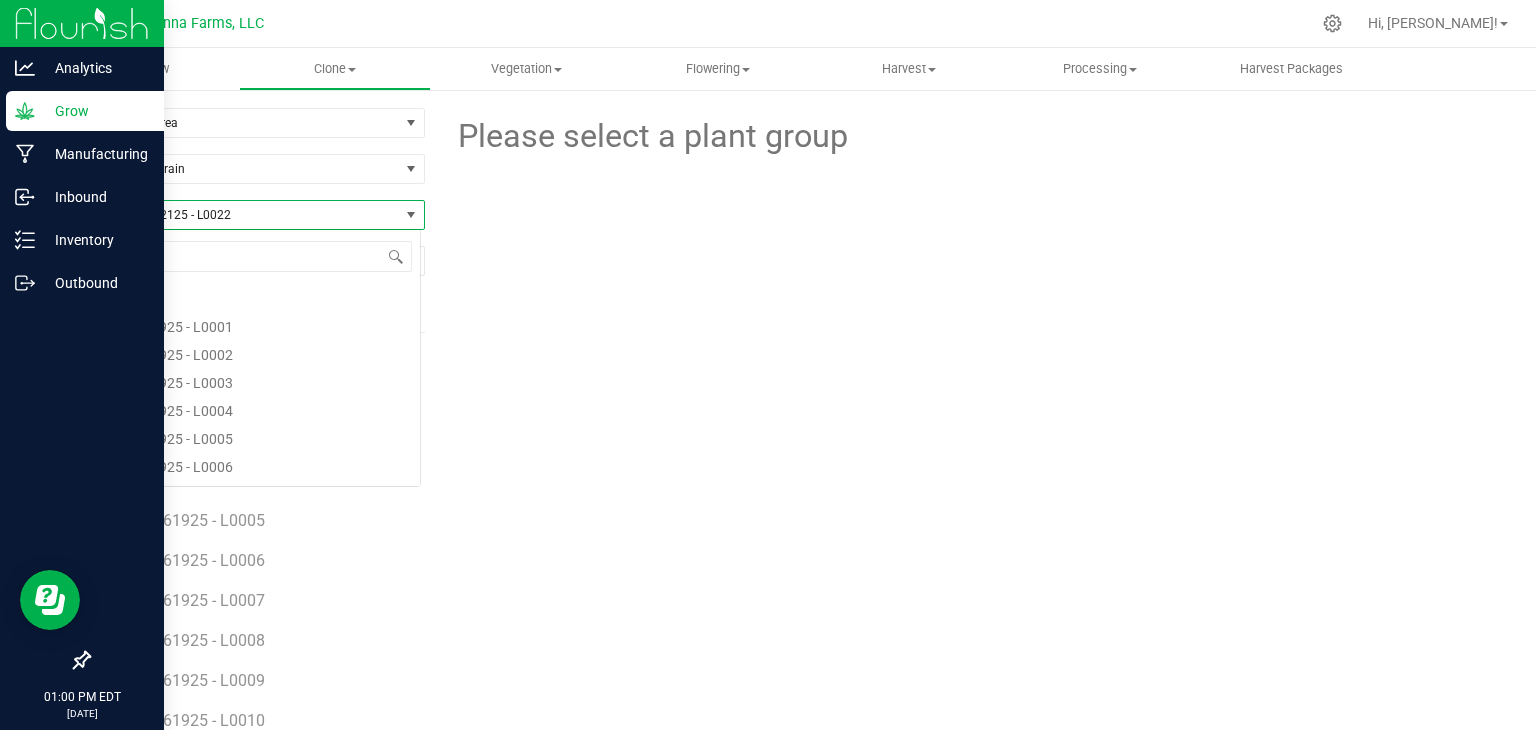 scroll, scrollTop: 6212, scrollLeft: 0, axis: vertical 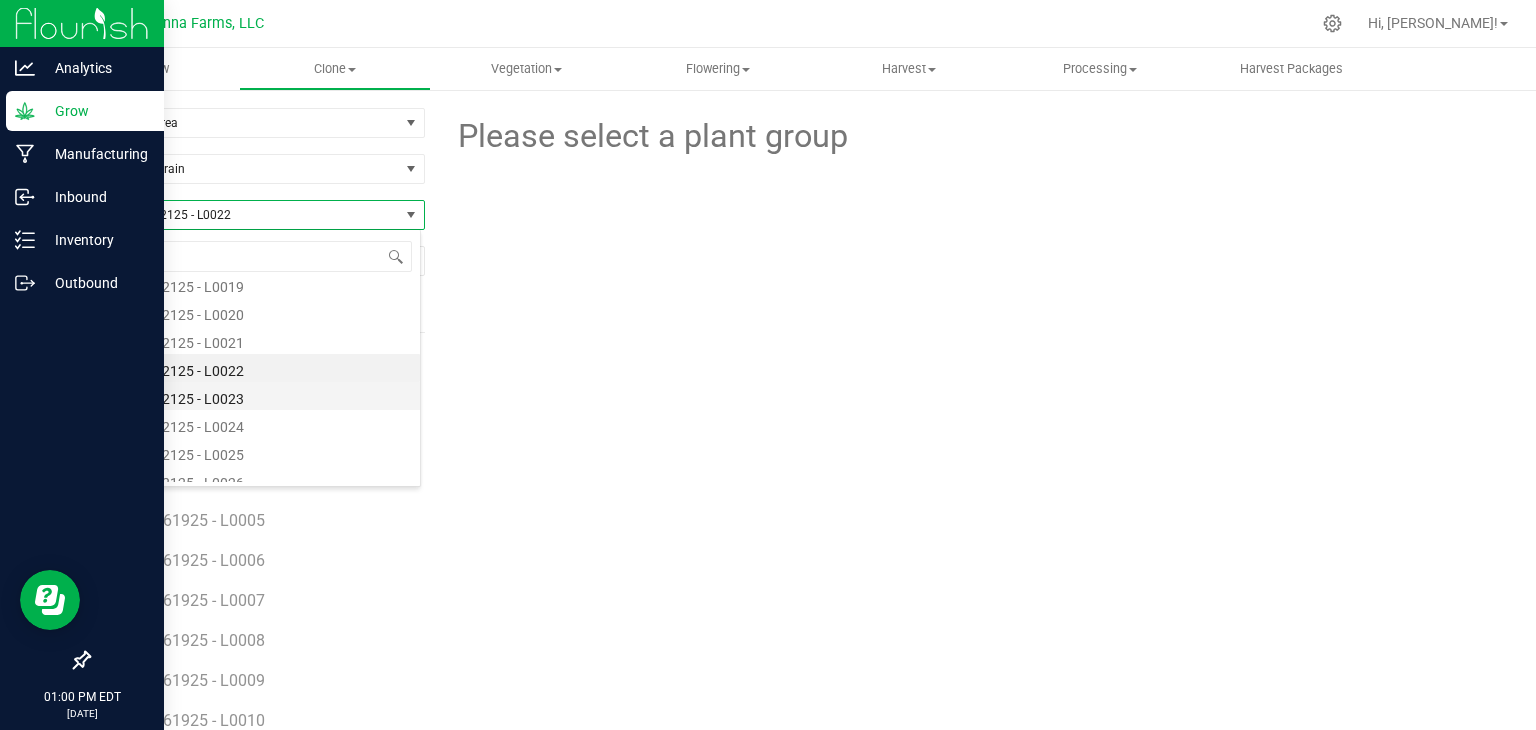 click on "RNTZ - 062125 - L0023" at bounding box center (254, 396) 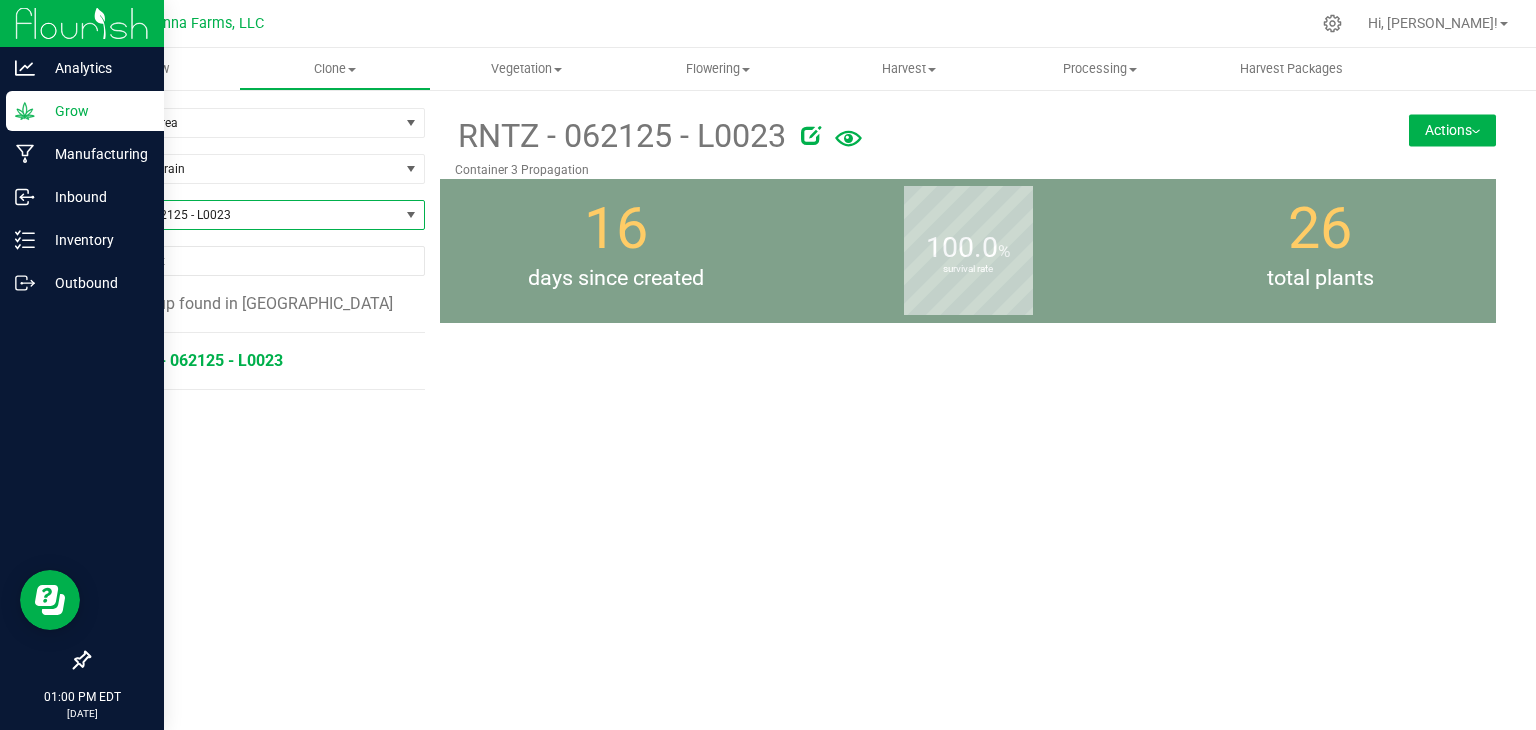 click on "RNTZ - 062125 - L0023" at bounding box center [199, 360] 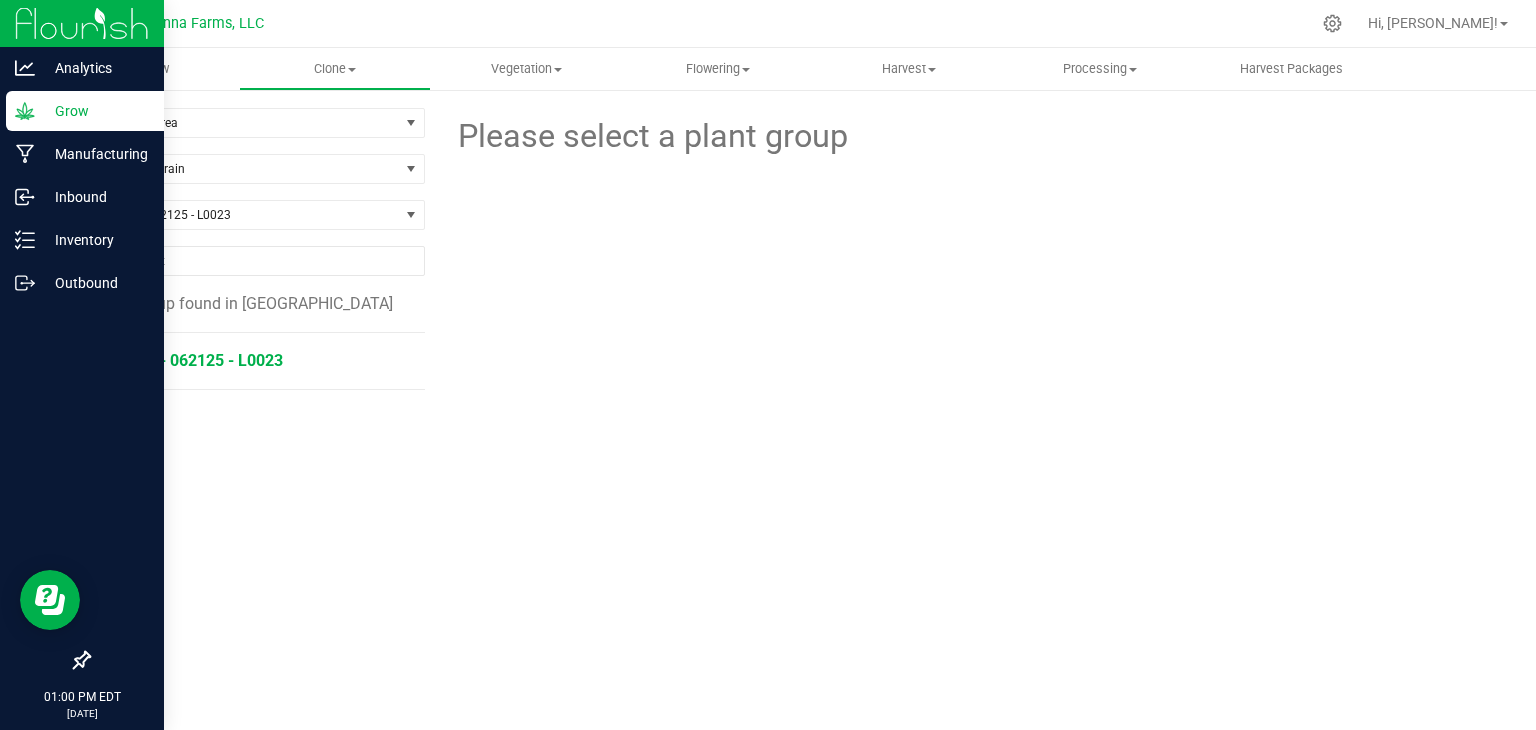 click on "RNTZ - 062125 - L0023" at bounding box center [199, 360] 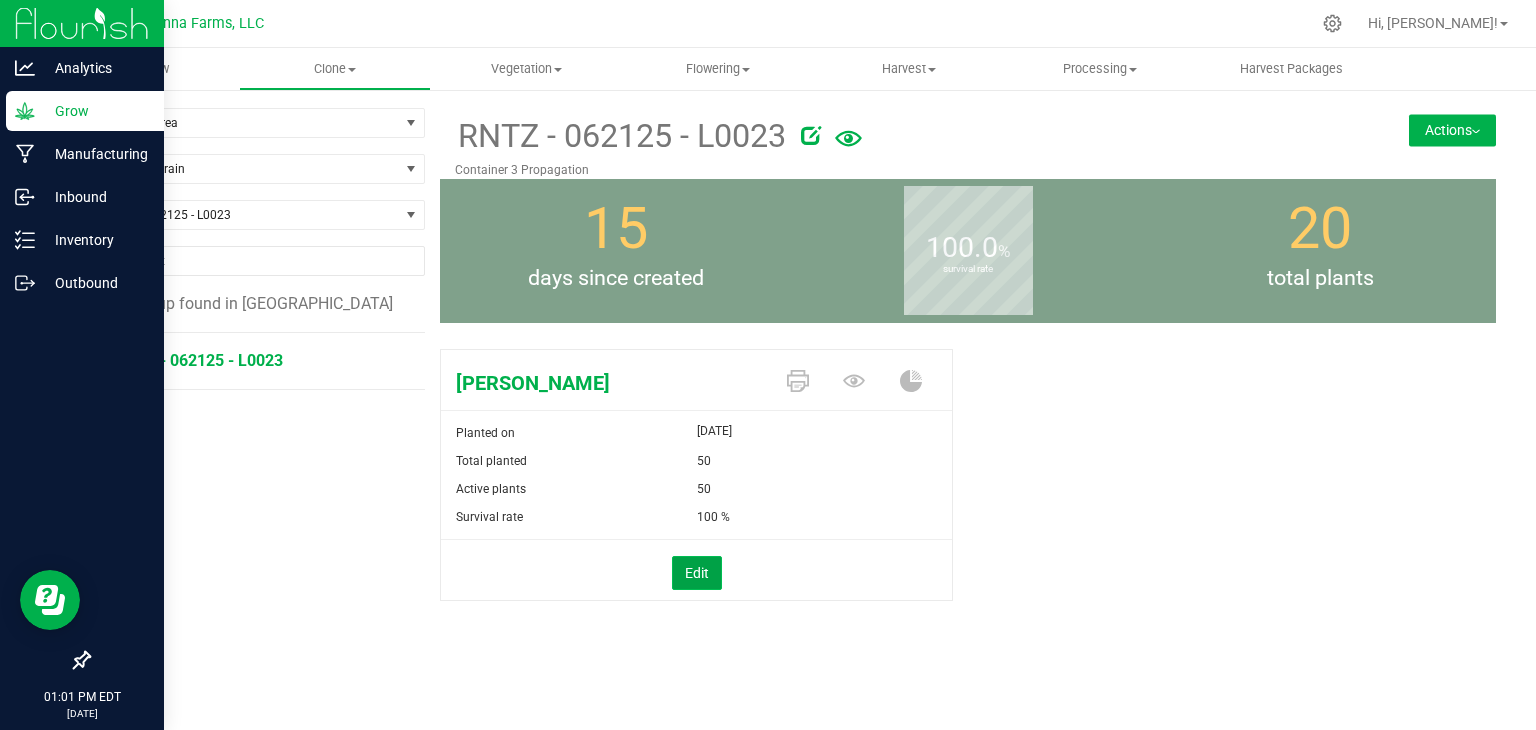 click on "Edit" at bounding box center [697, 573] 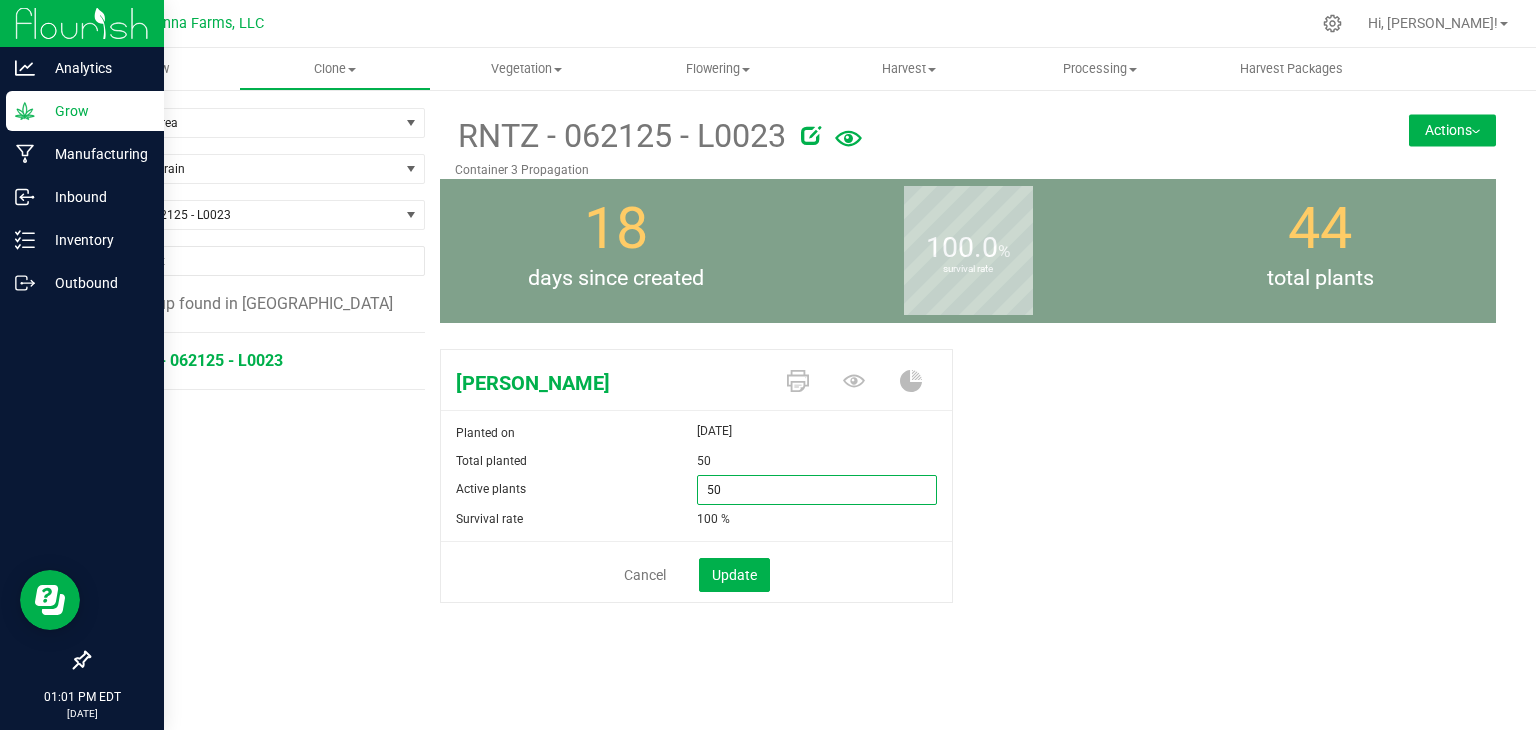 drag, startPoint x: 741, startPoint y: 482, endPoint x: 607, endPoint y: 475, distance: 134.18271 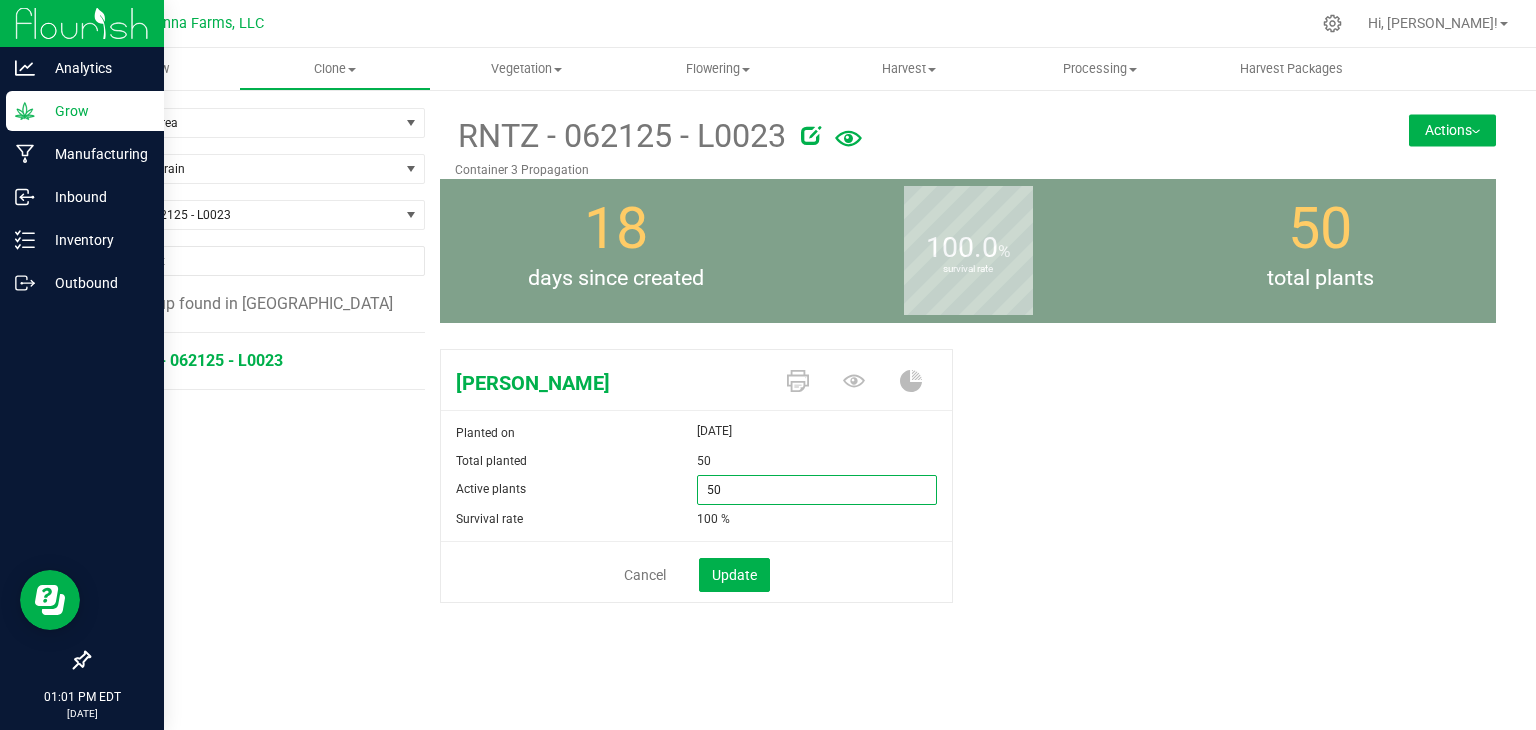 type on "0" 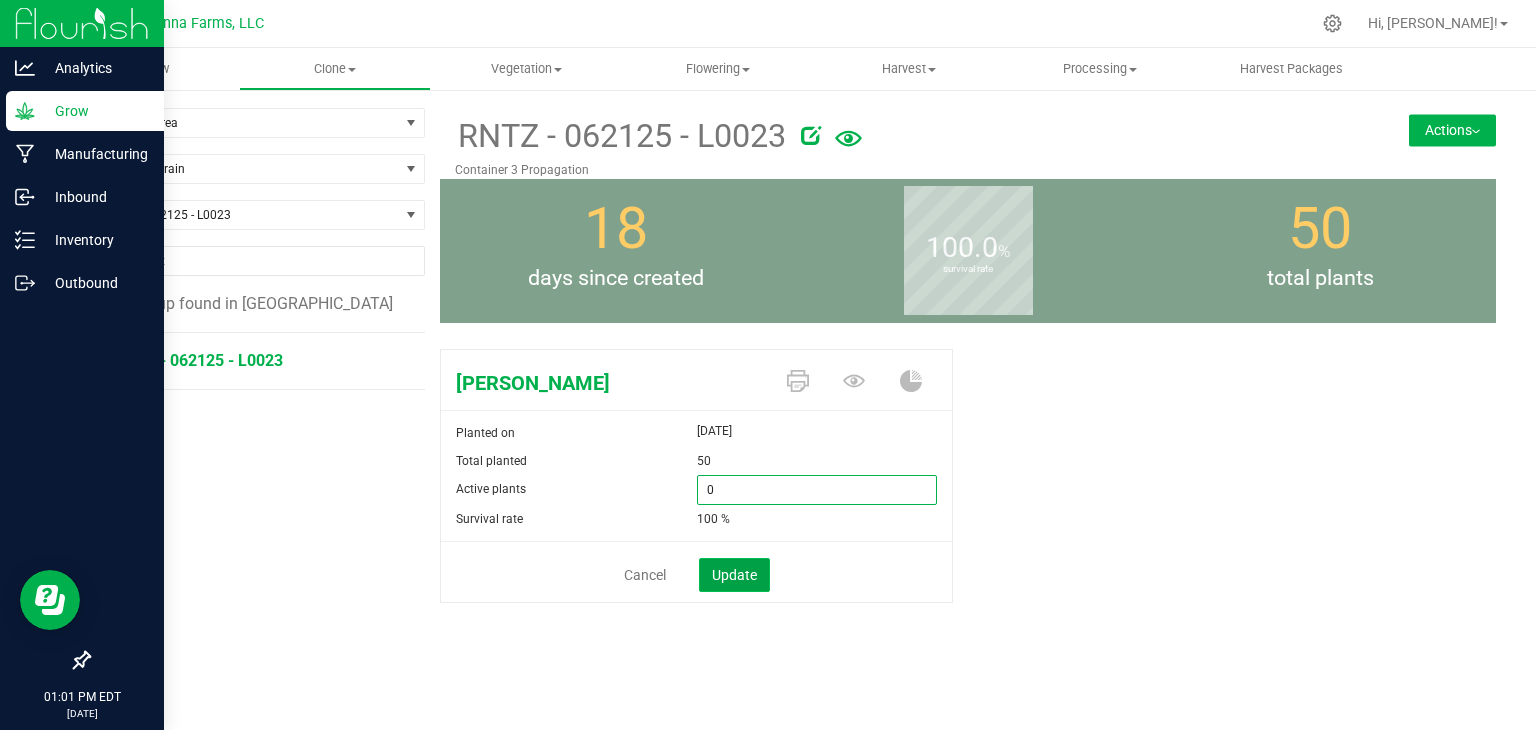 type on "0" 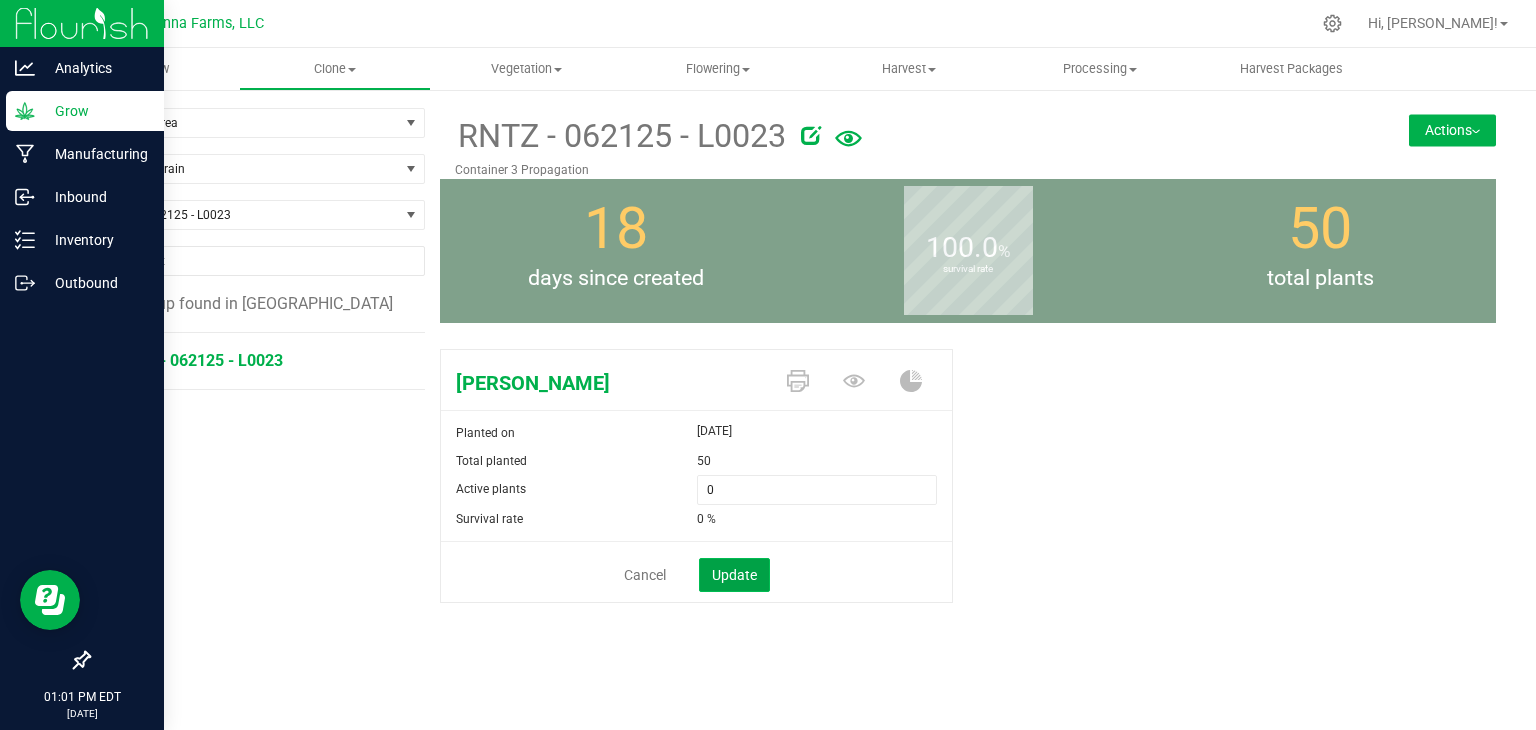 click on "Update" 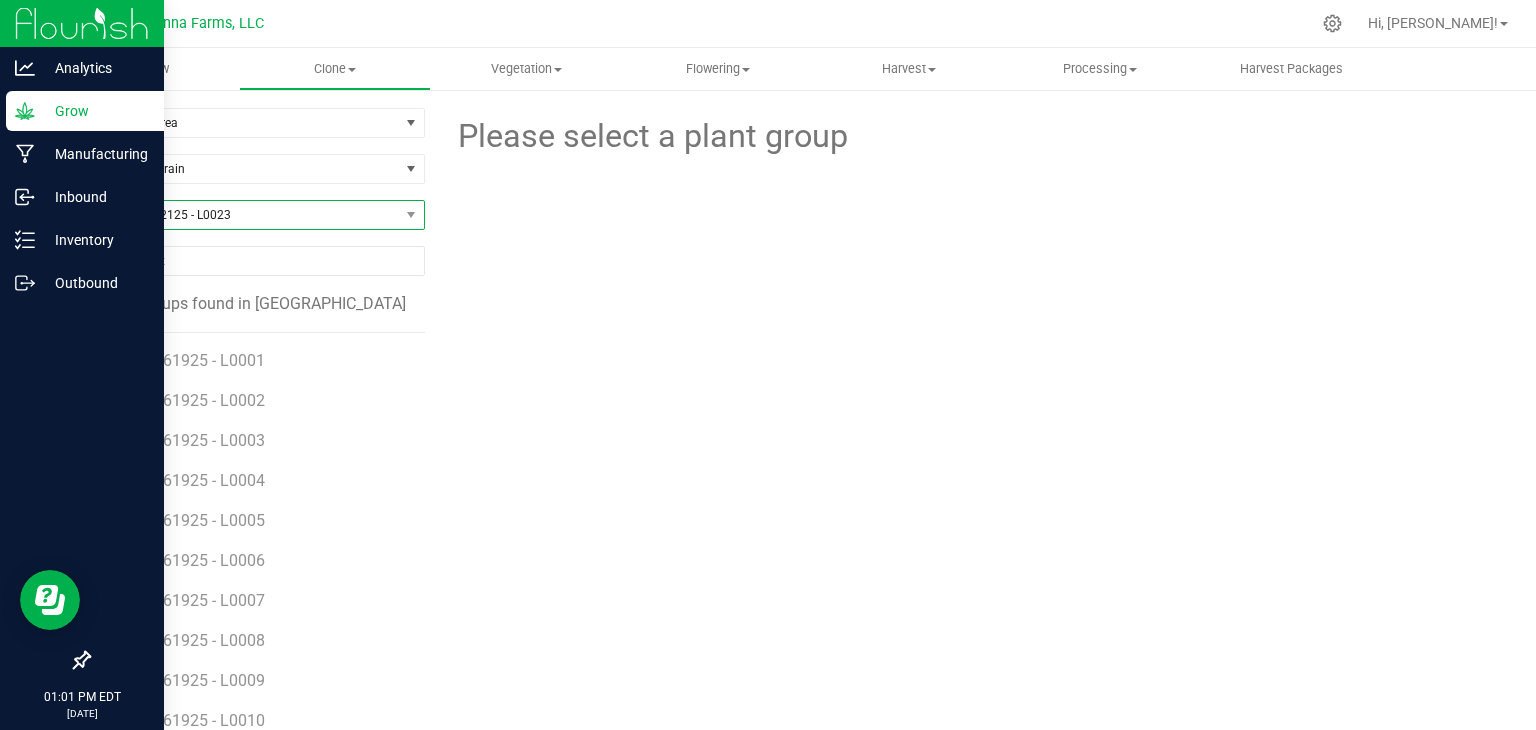click on "RNTZ - 062125 - L0023" at bounding box center [244, 215] 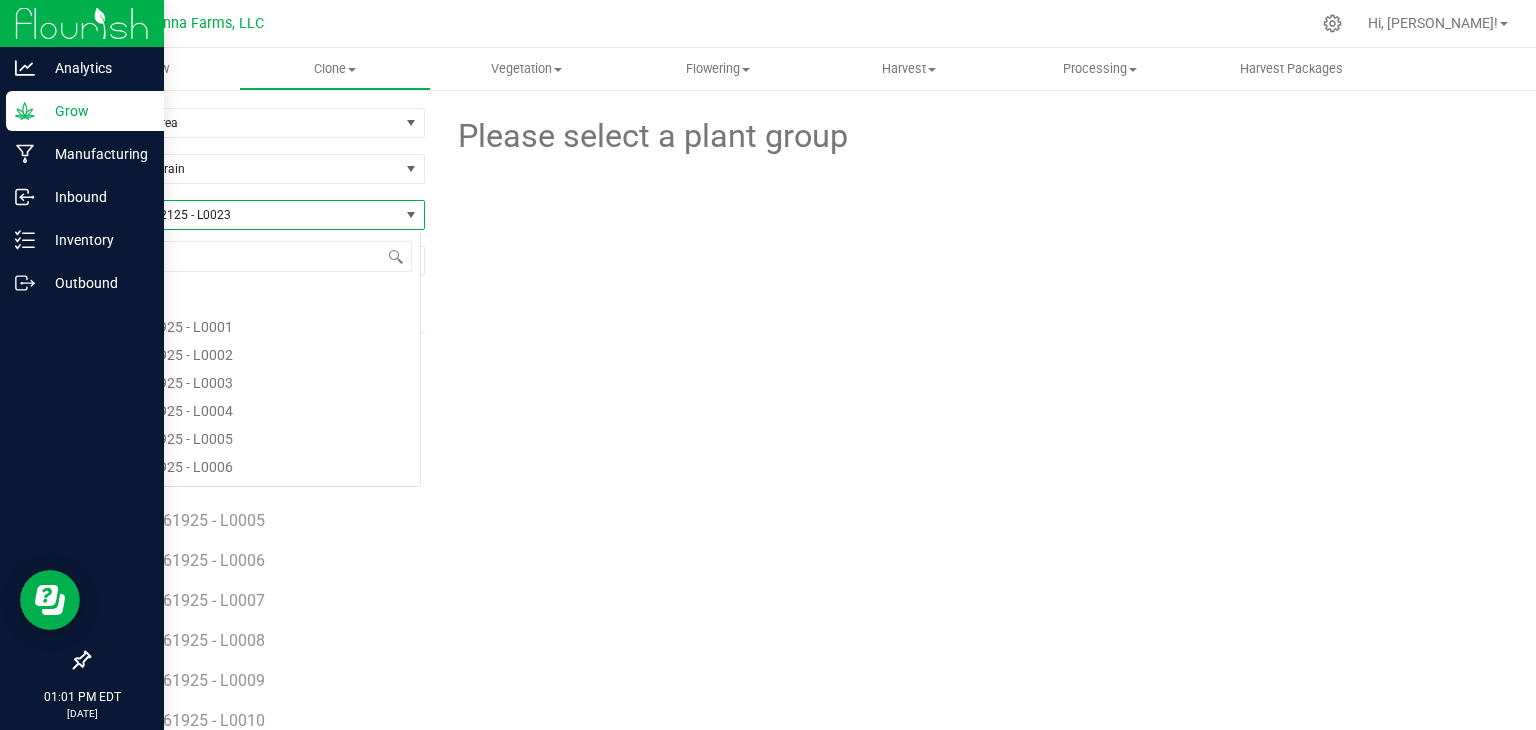scroll, scrollTop: 99970, scrollLeft: 99666, axis: both 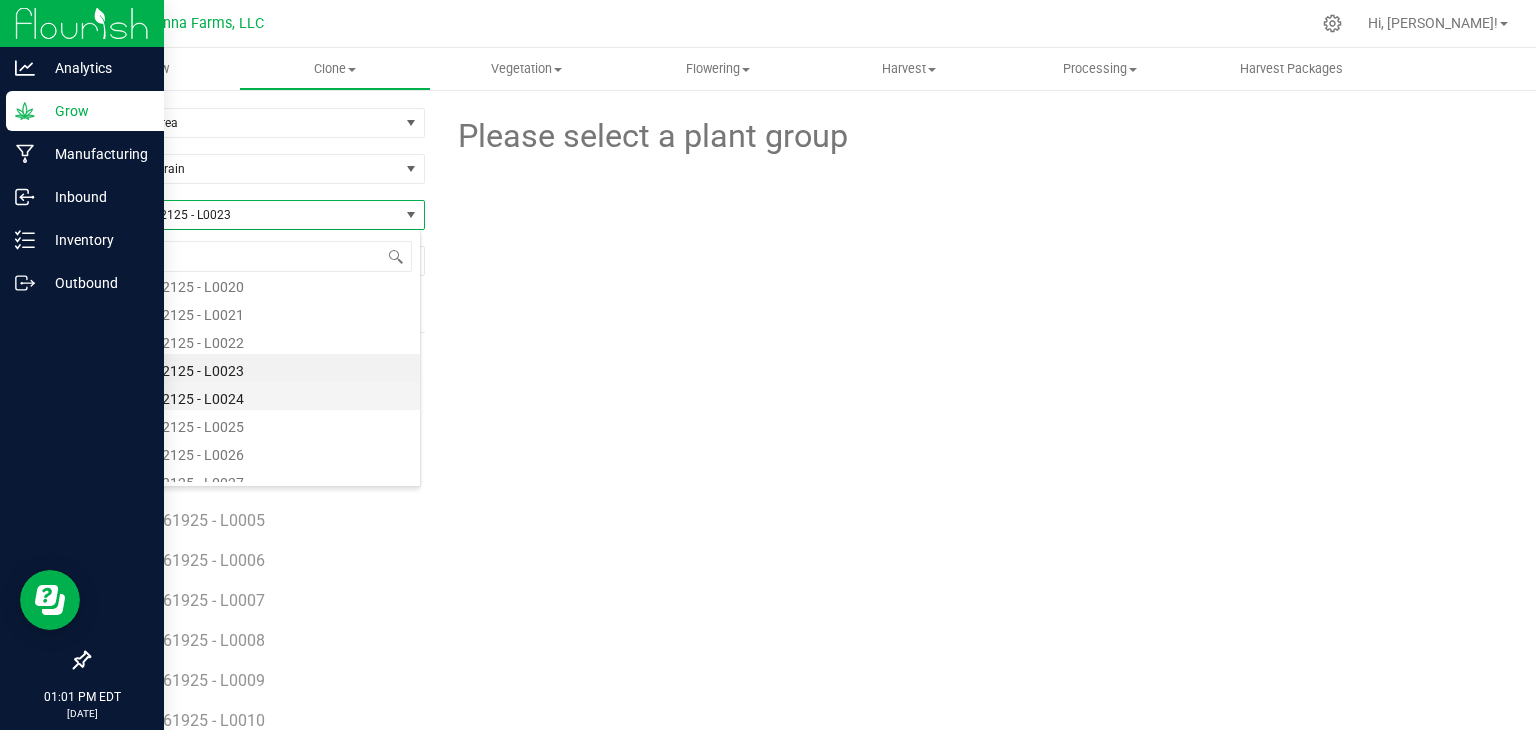 click on "RNTZ - 062125 - L0024" at bounding box center [254, 396] 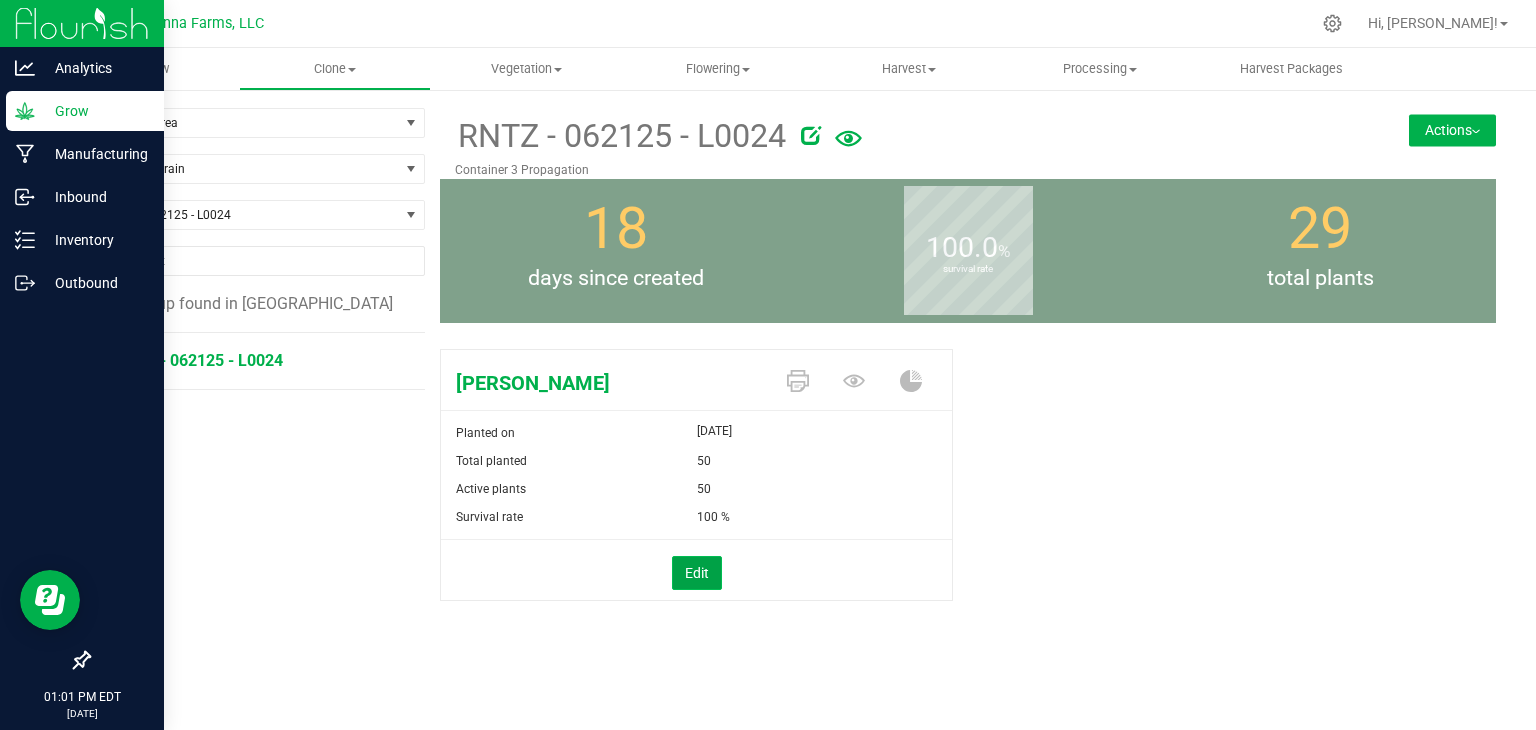 click on "Edit" at bounding box center [697, 573] 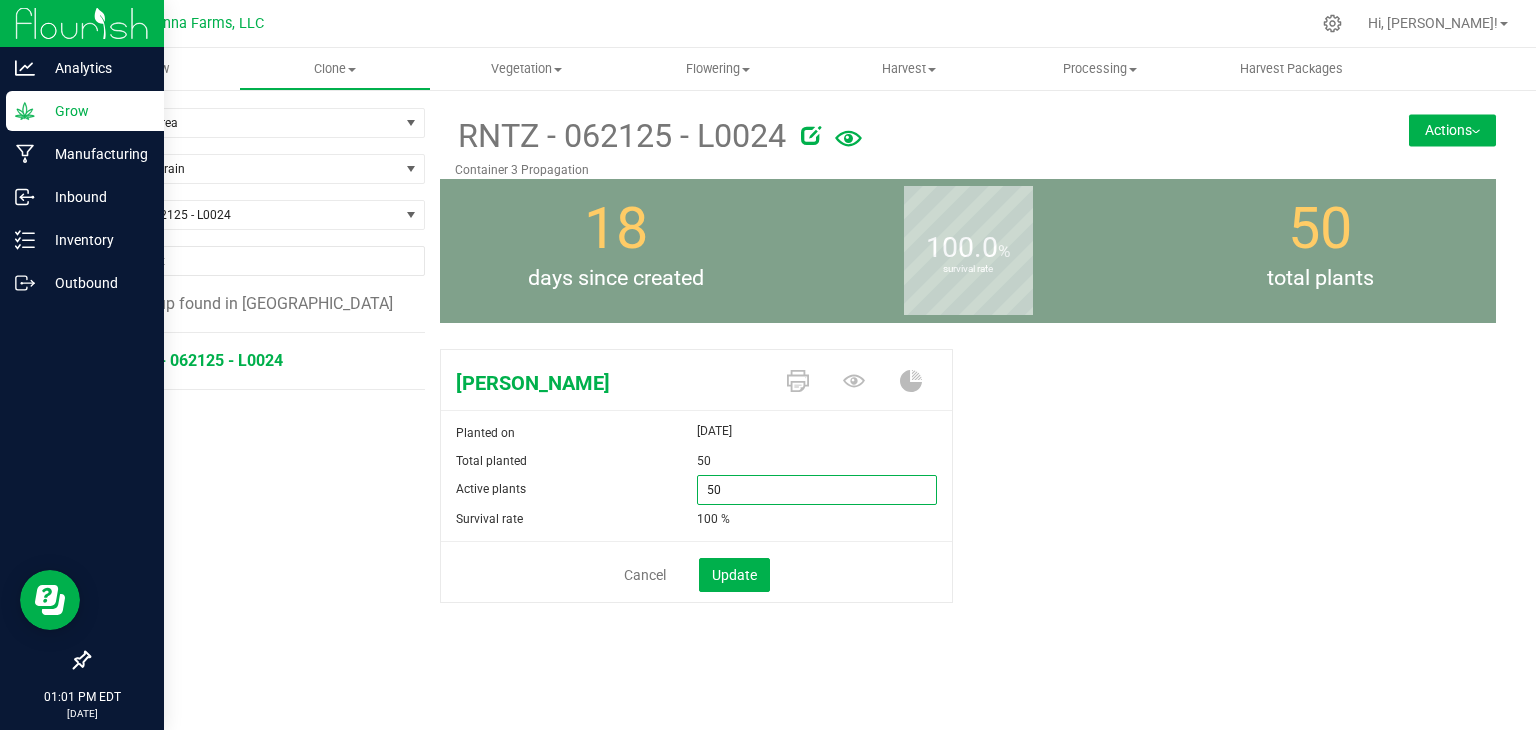 click on "Active plants
50 50" at bounding box center [696, 490] 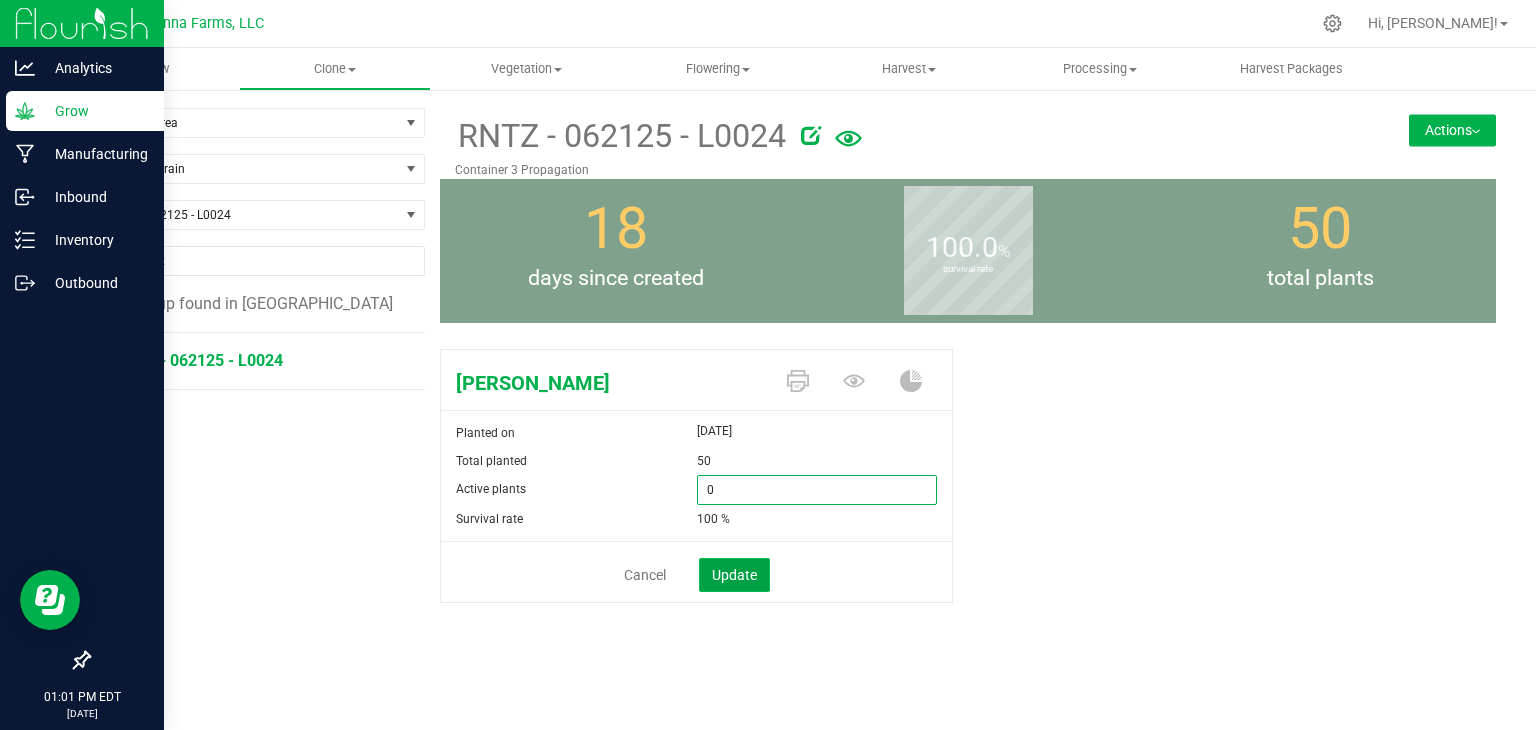 type on "0" 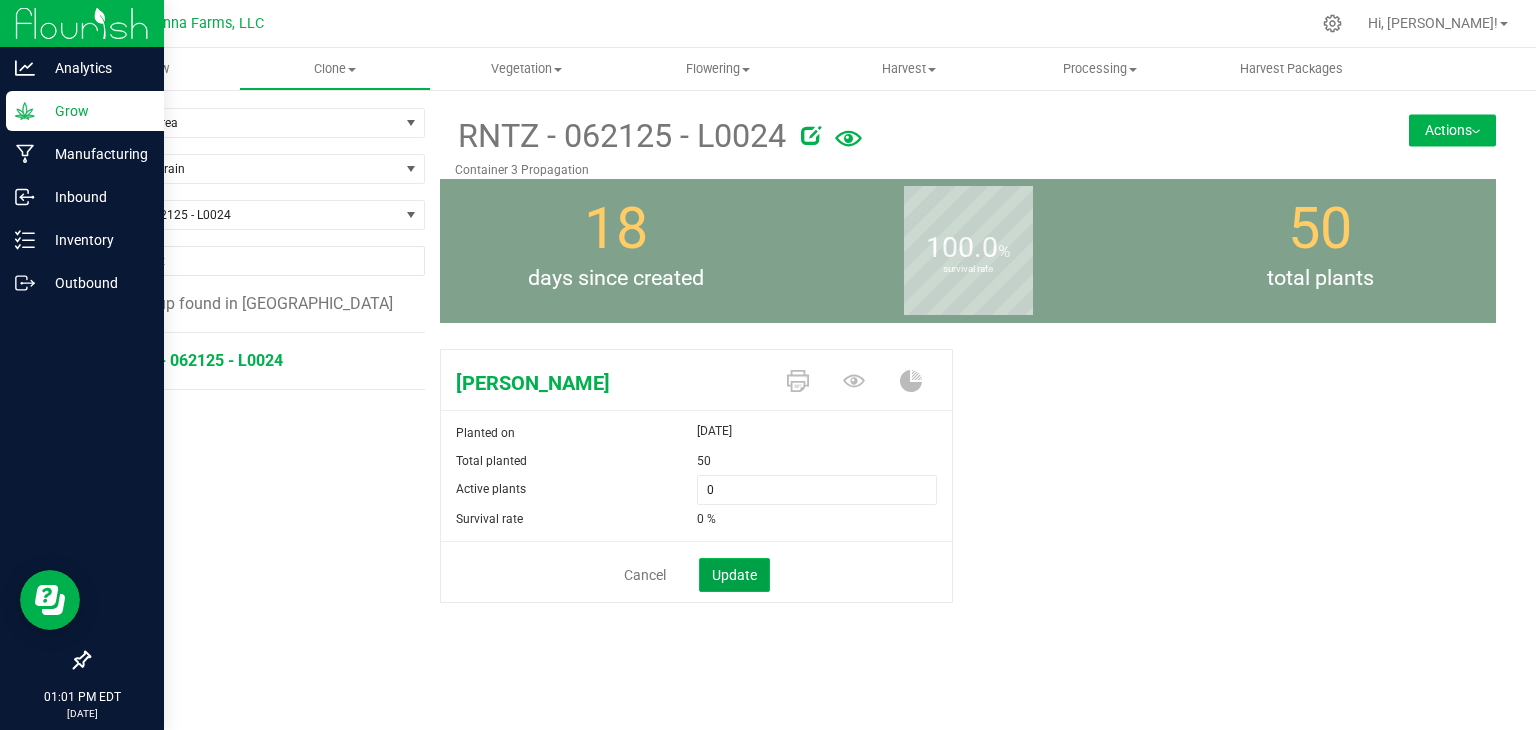 click on "Update" 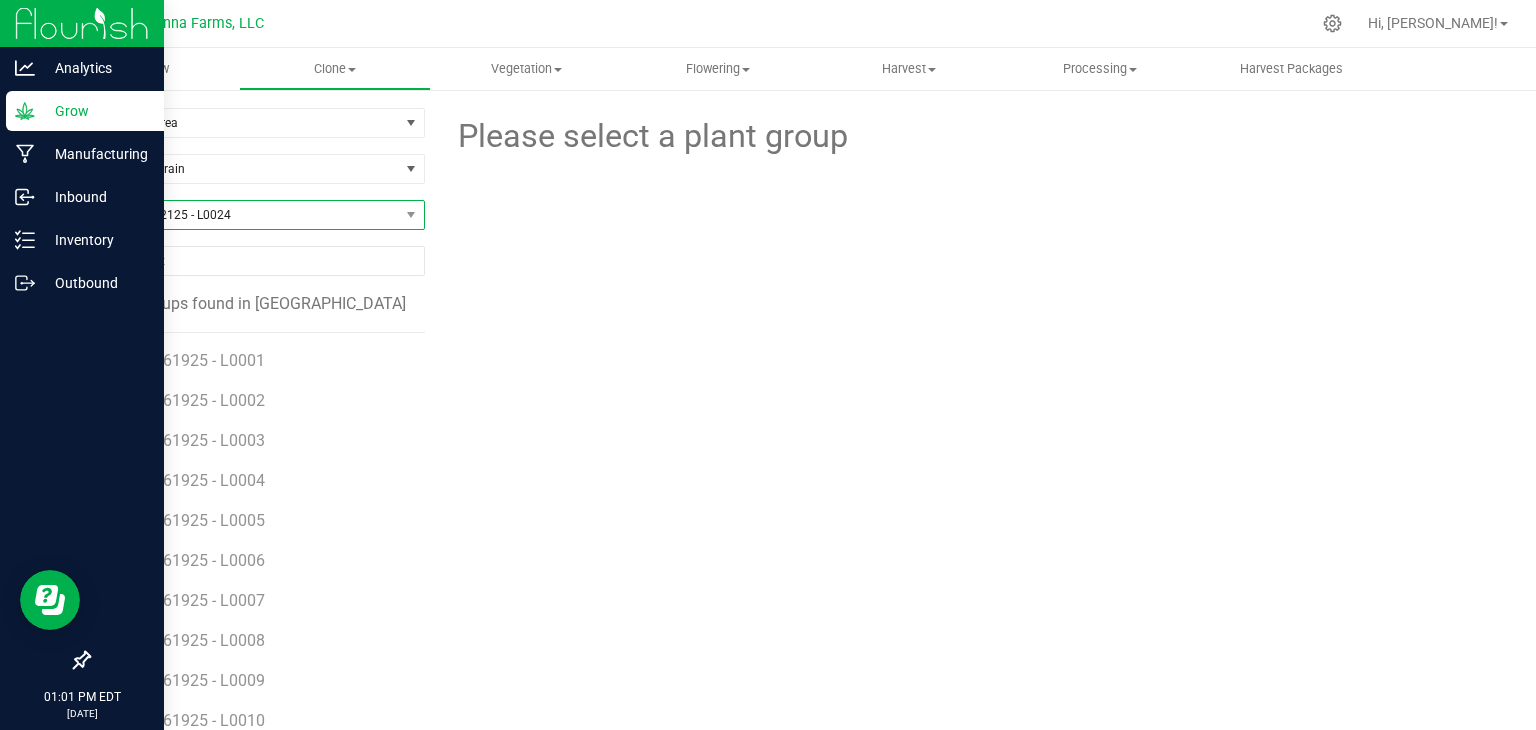 click on "RNTZ - 062125 - L0024" at bounding box center [244, 215] 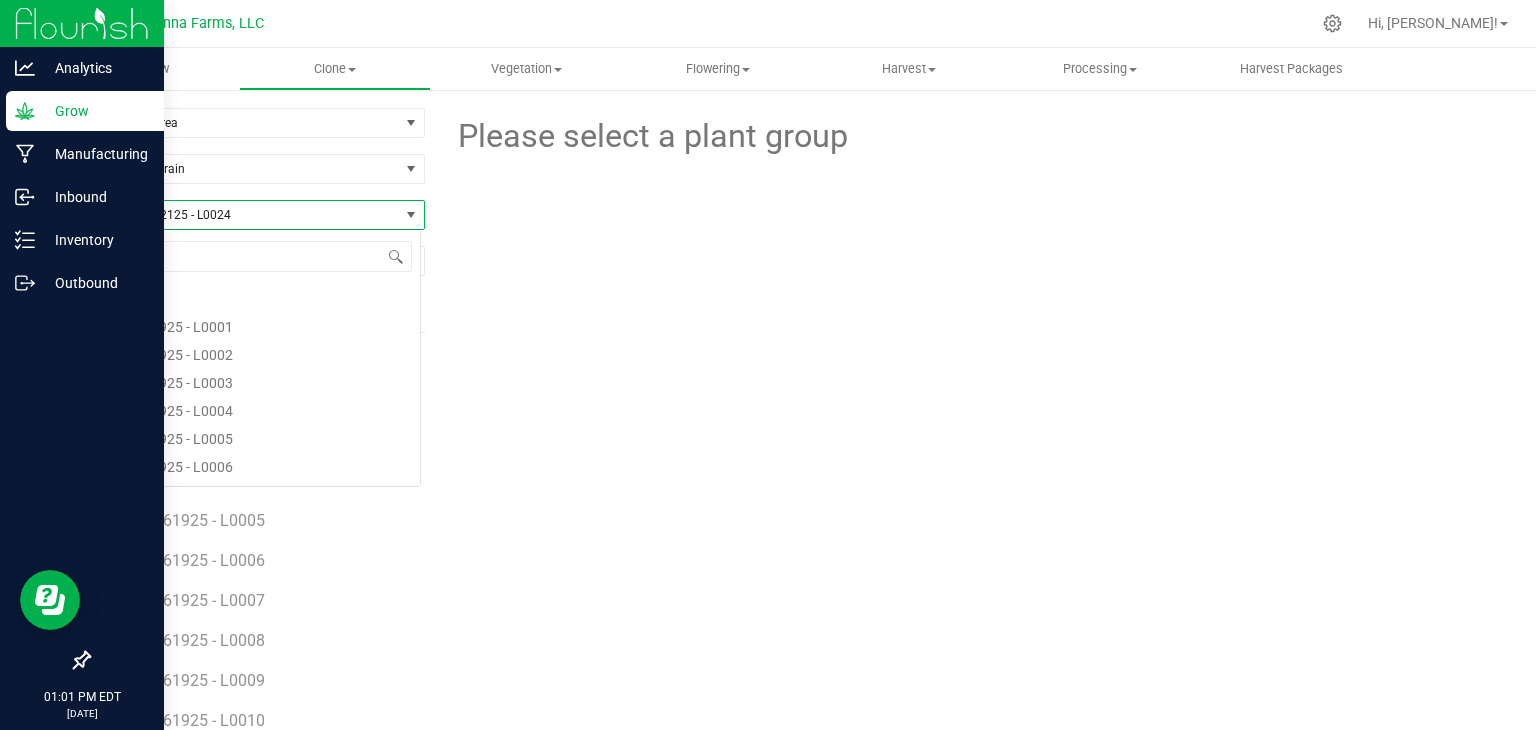 scroll, scrollTop: 6268, scrollLeft: 0, axis: vertical 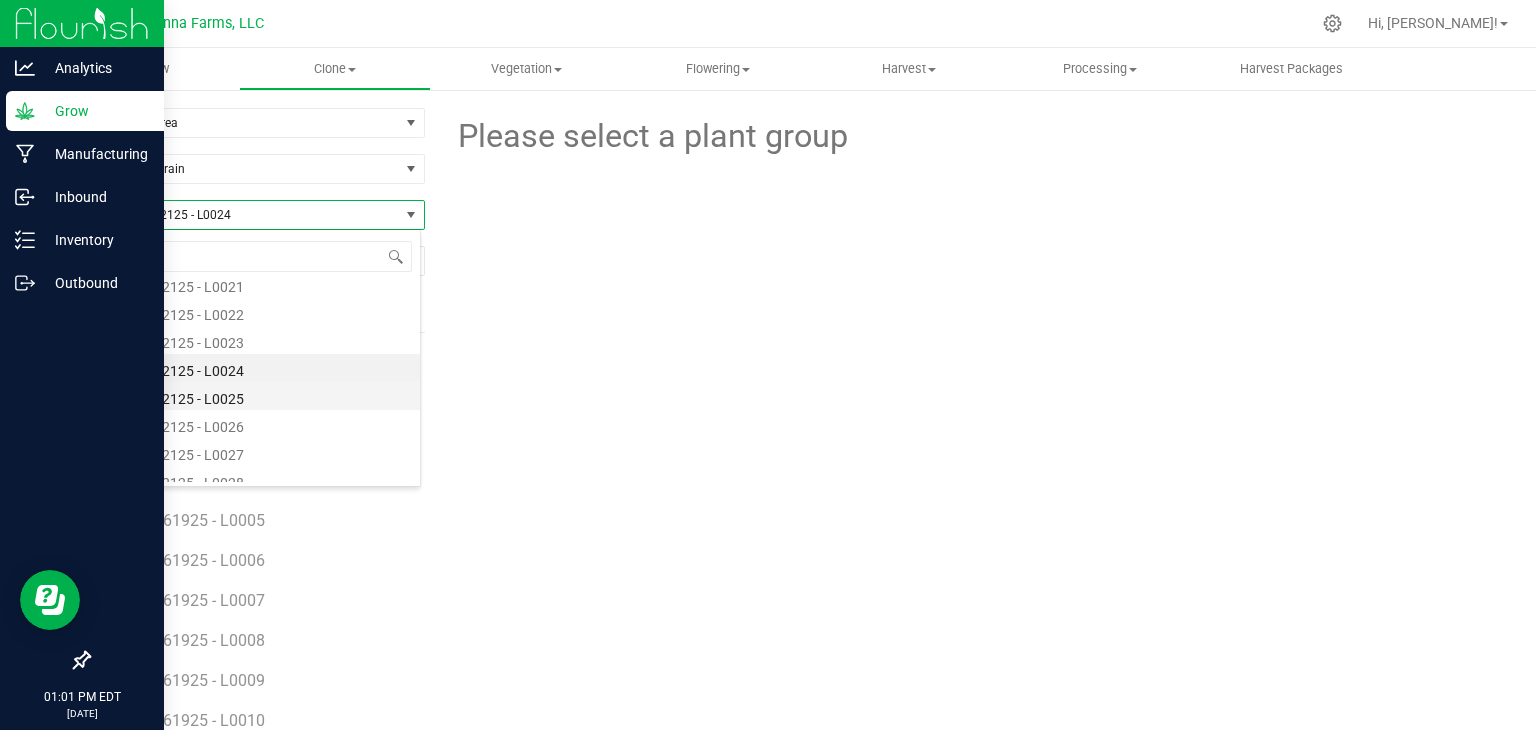 click on "RNTZ - 062125 - L0025" at bounding box center [254, 396] 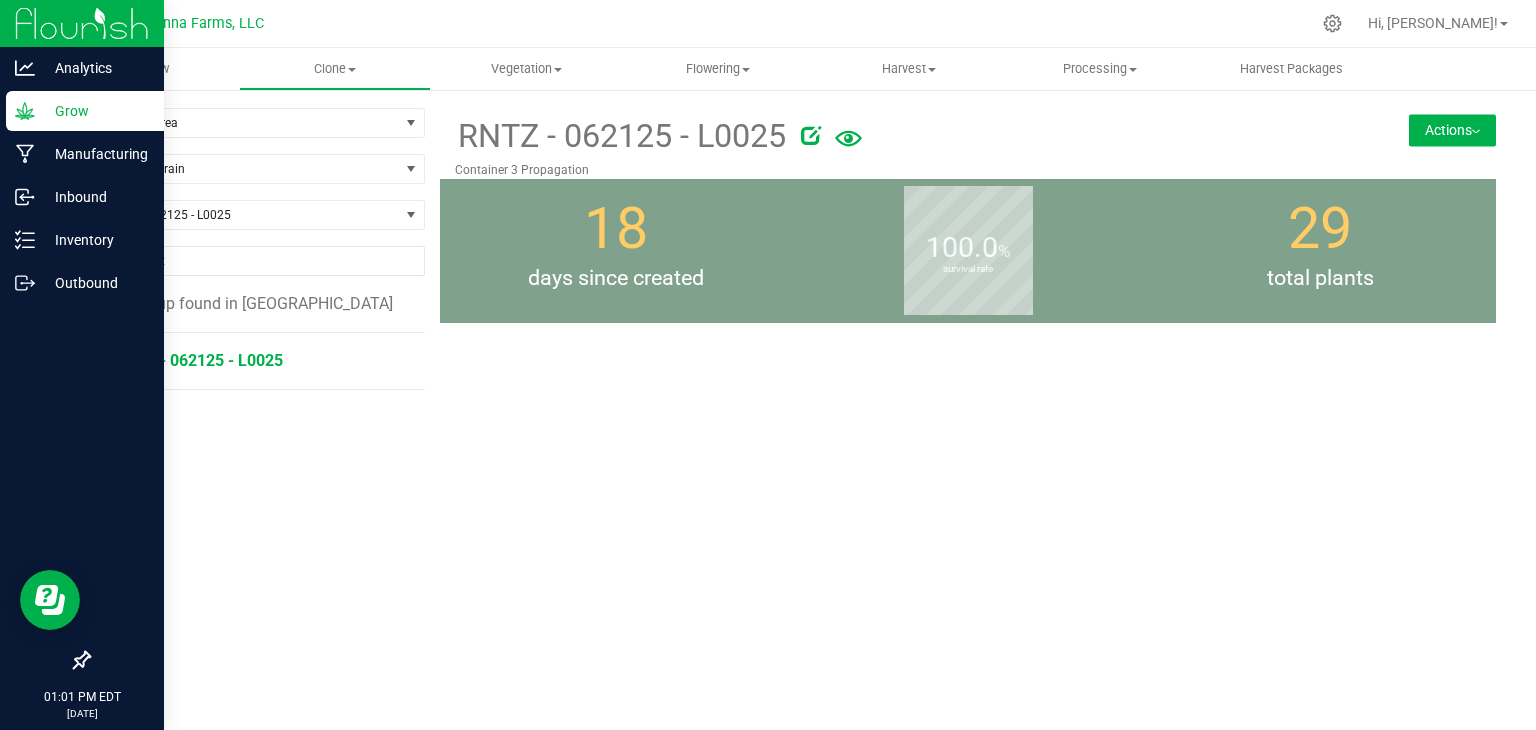 click on "RNTZ - 062125 - L0025" at bounding box center [199, 360] 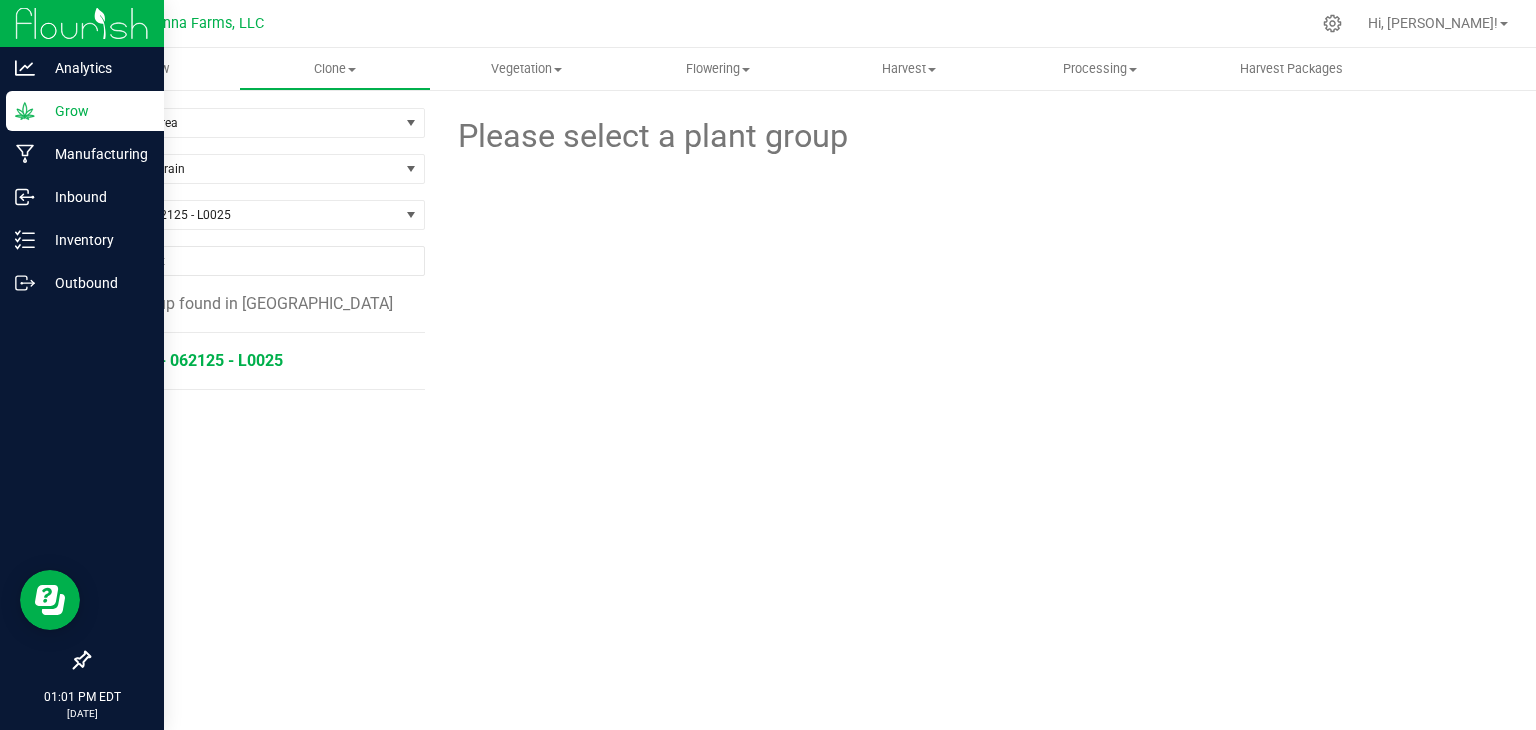 click on "RNTZ - 062125 - L0025" at bounding box center [199, 360] 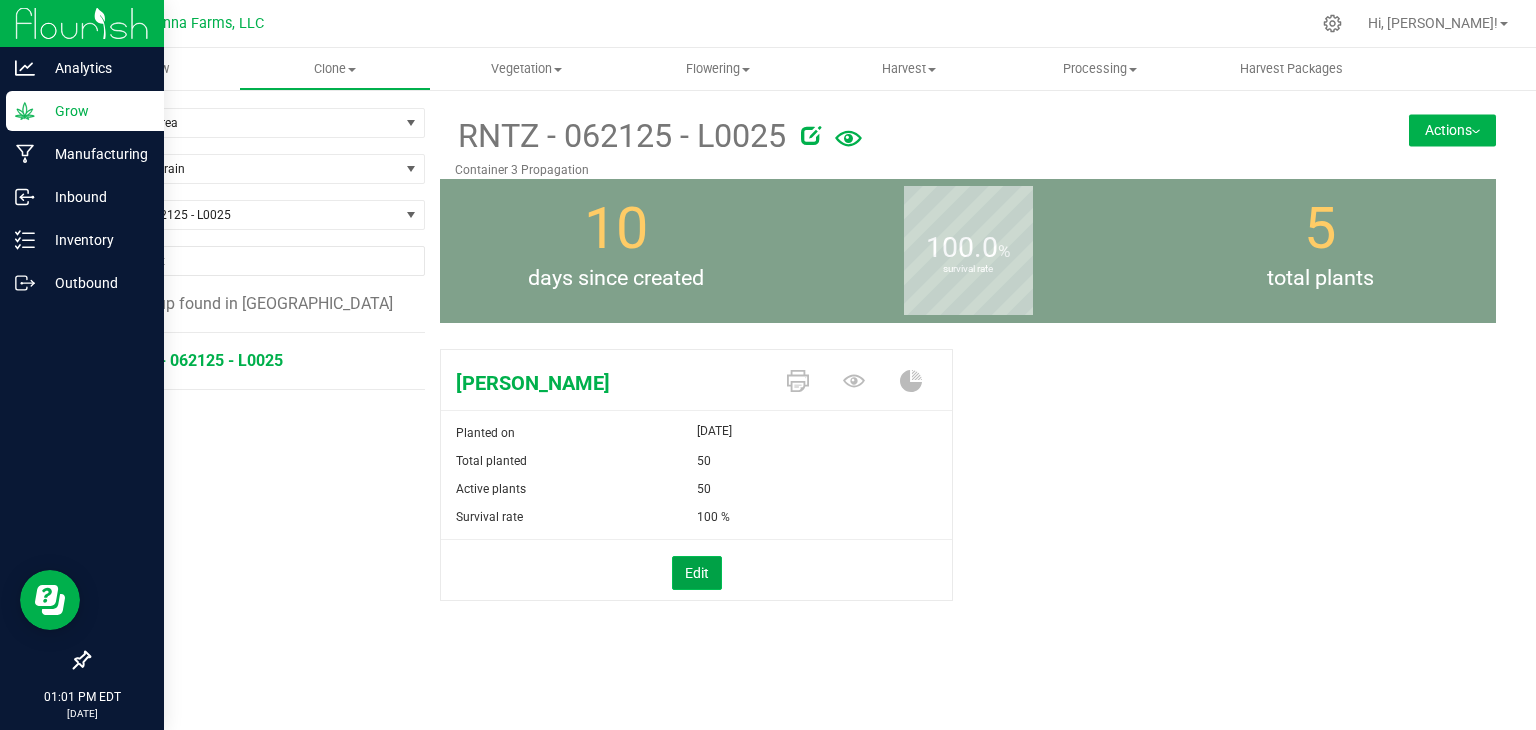 click on "Edit" at bounding box center [697, 573] 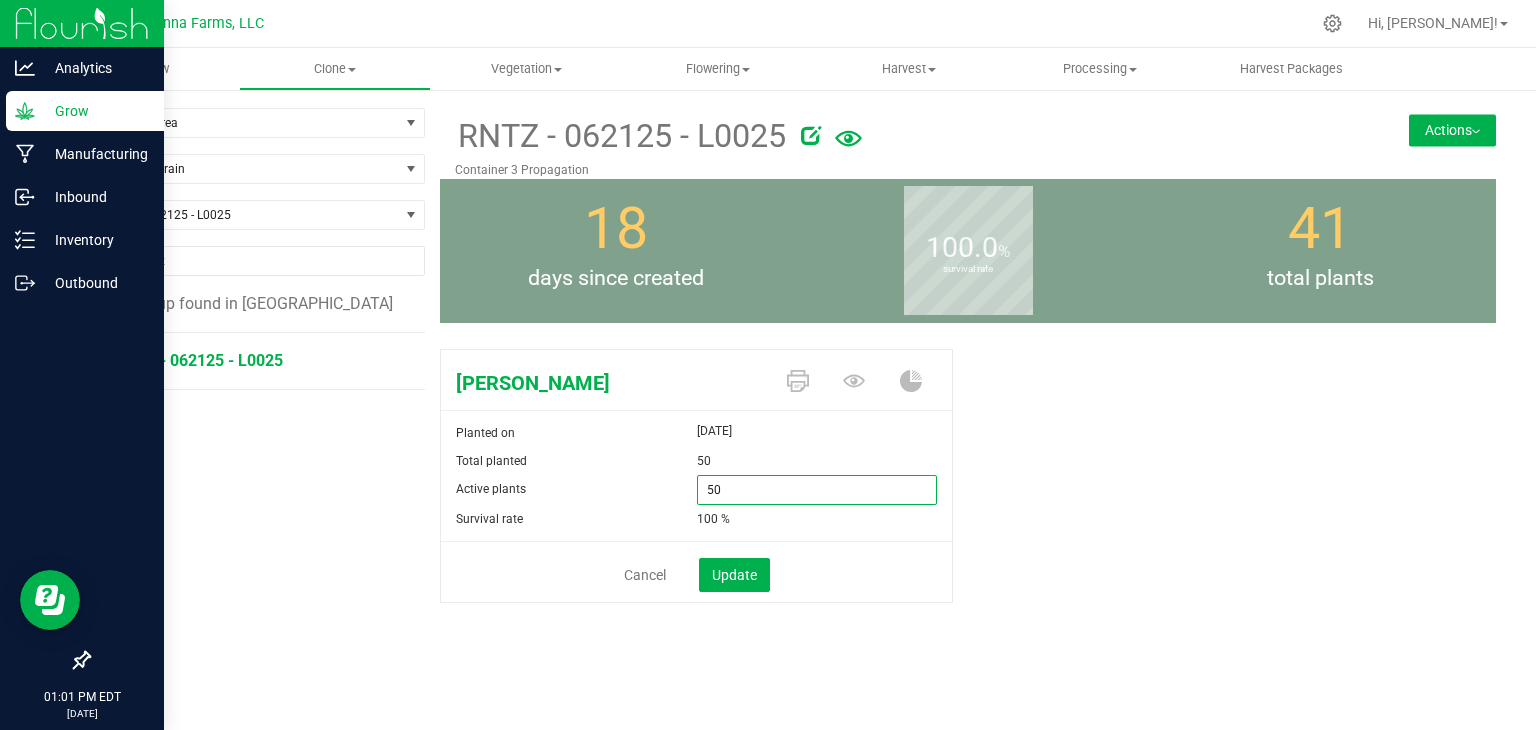 drag, startPoint x: 740, startPoint y: 494, endPoint x: 604, endPoint y: 477, distance: 137.05838 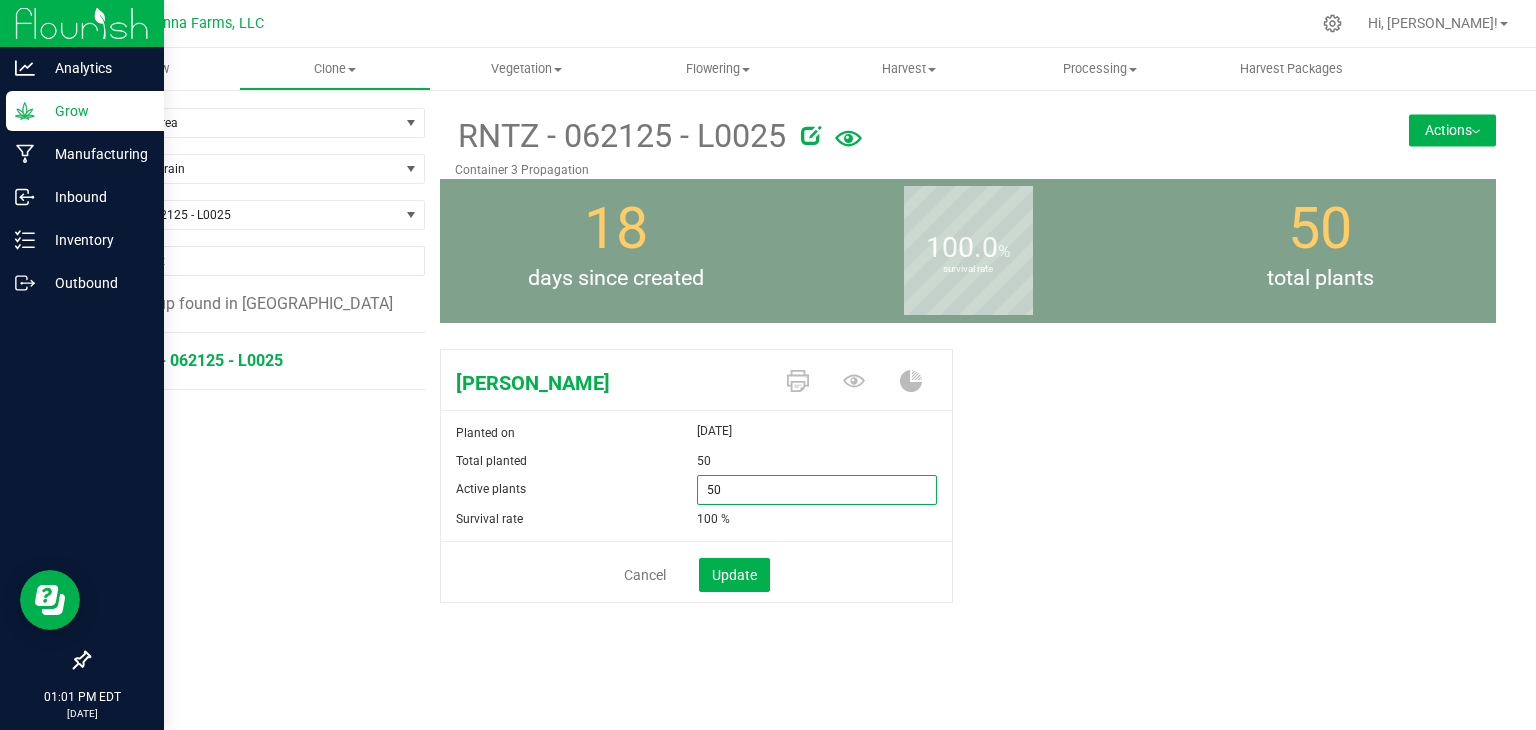 type on "0" 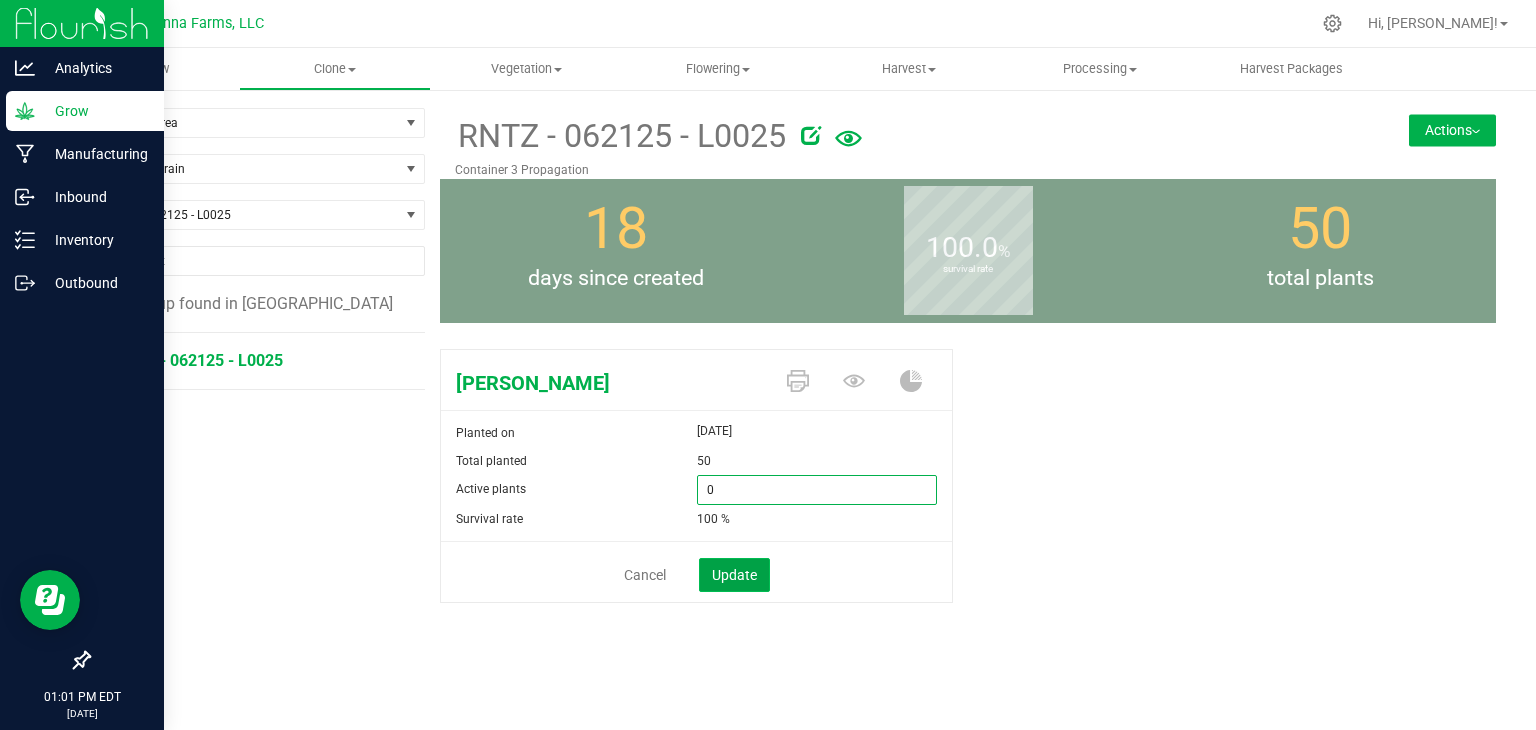 type on "0" 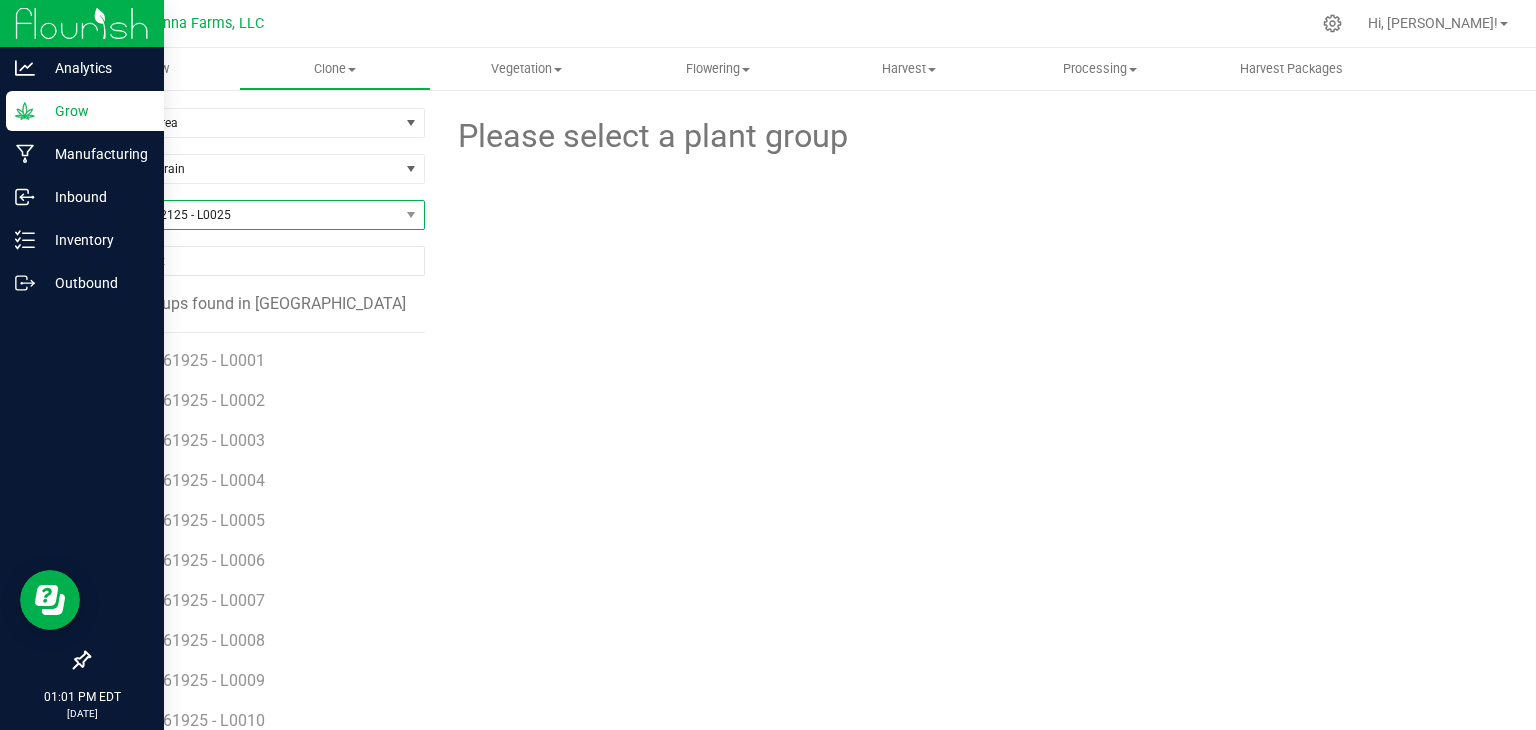 click on "RNTZ - 062125 - L0025" at bounding box center (244, 215) 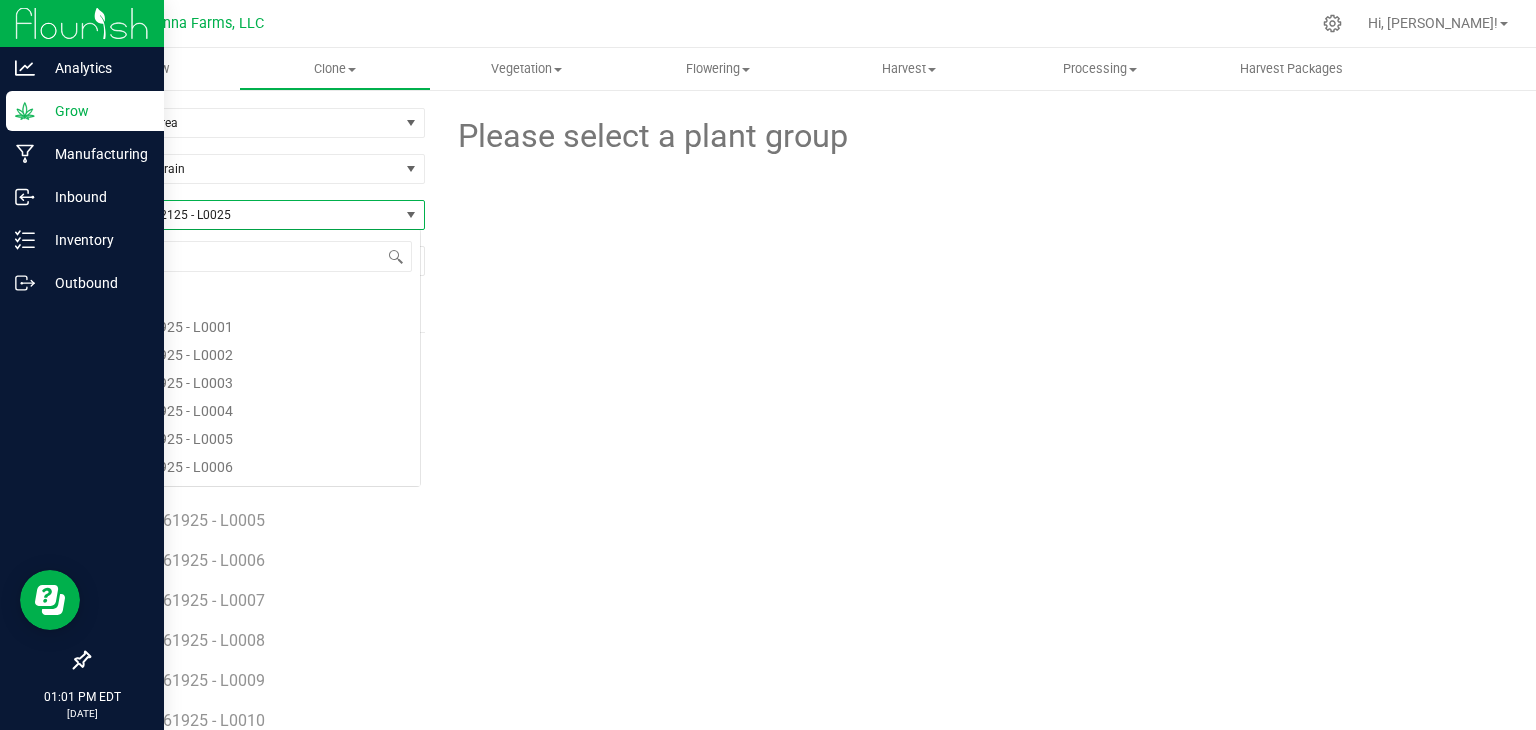 scroll, scrollTop: 99970, scrollLeft: 99666, axis: both 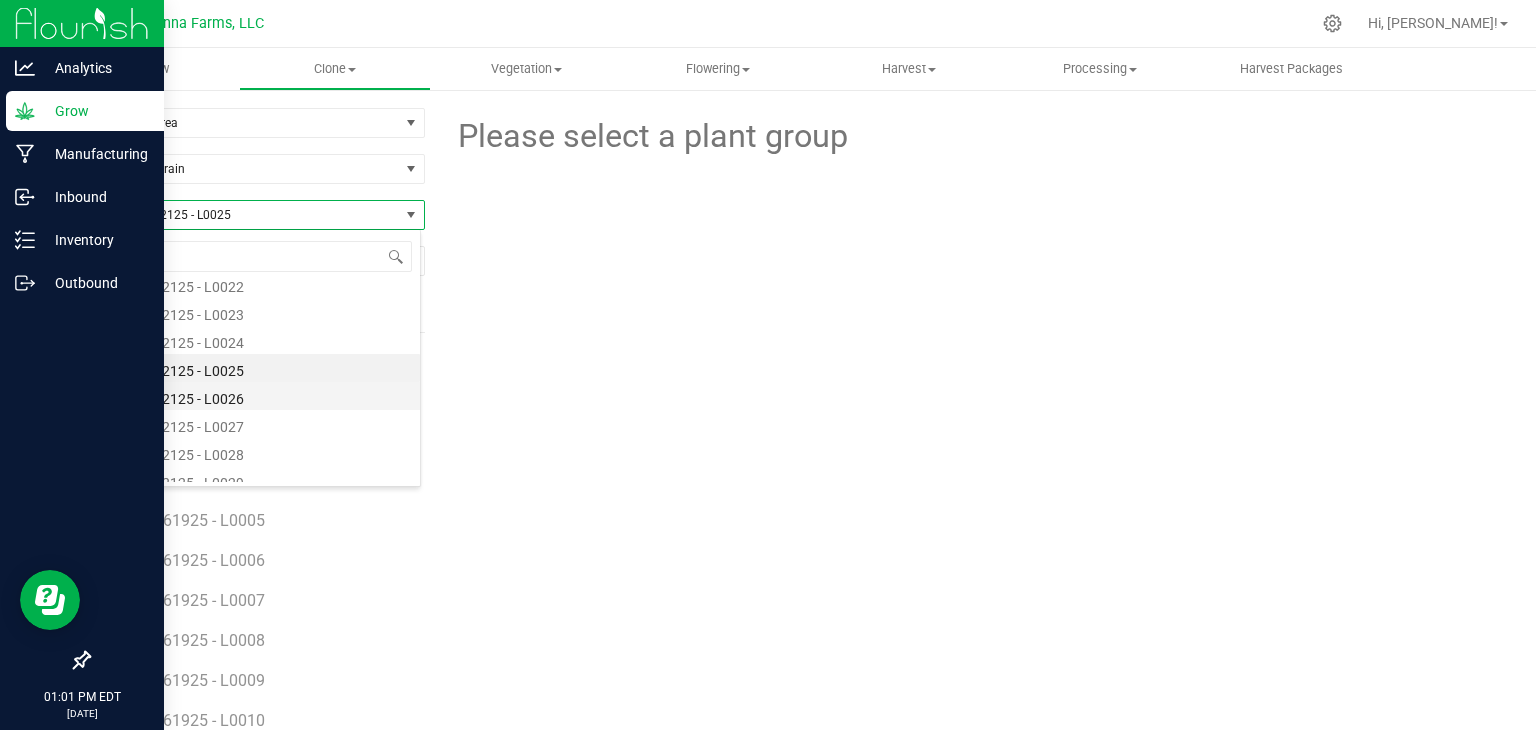 click on "RNTZ - 062125 - L0026" at bounding box center (254, 396) 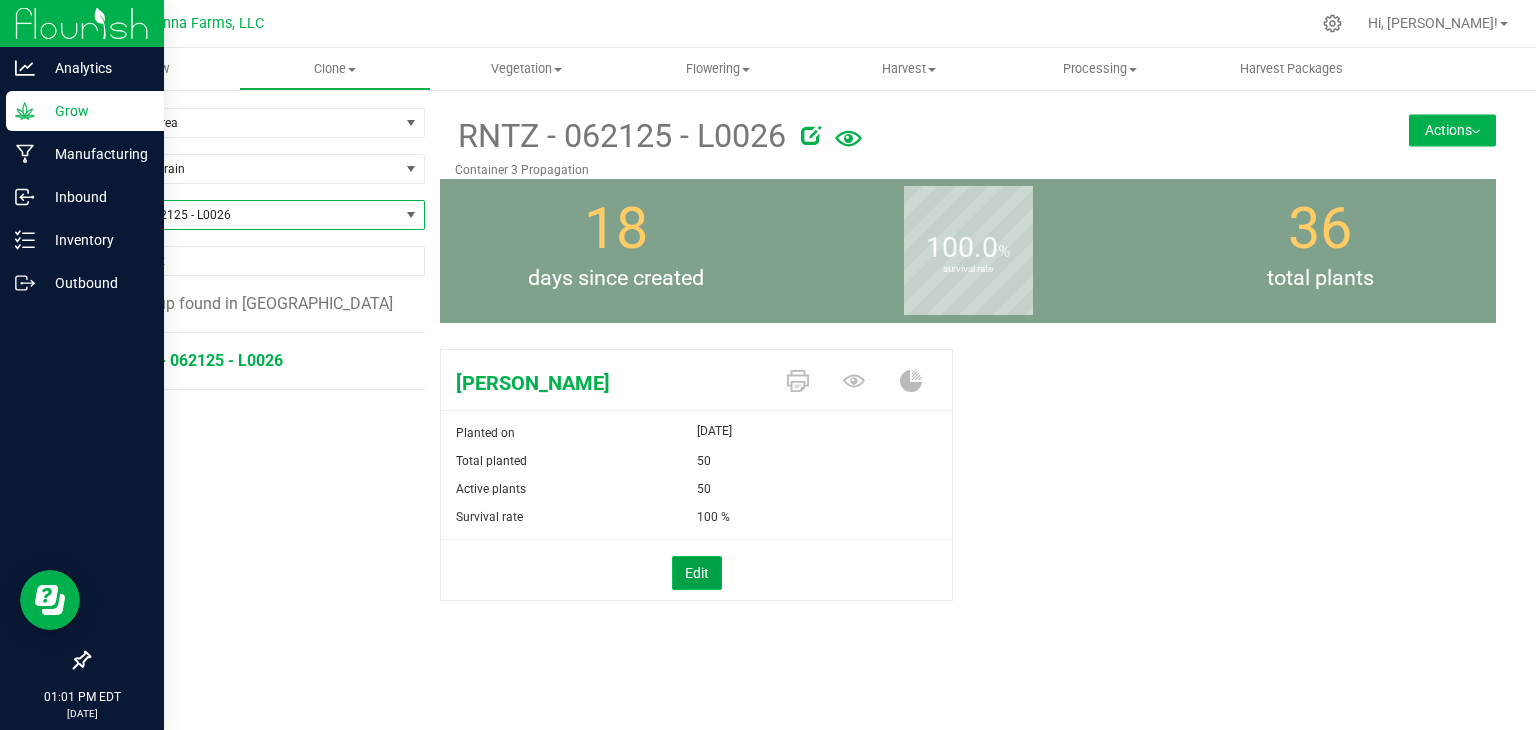 click on "Edit" at bounding box center [697, 573] 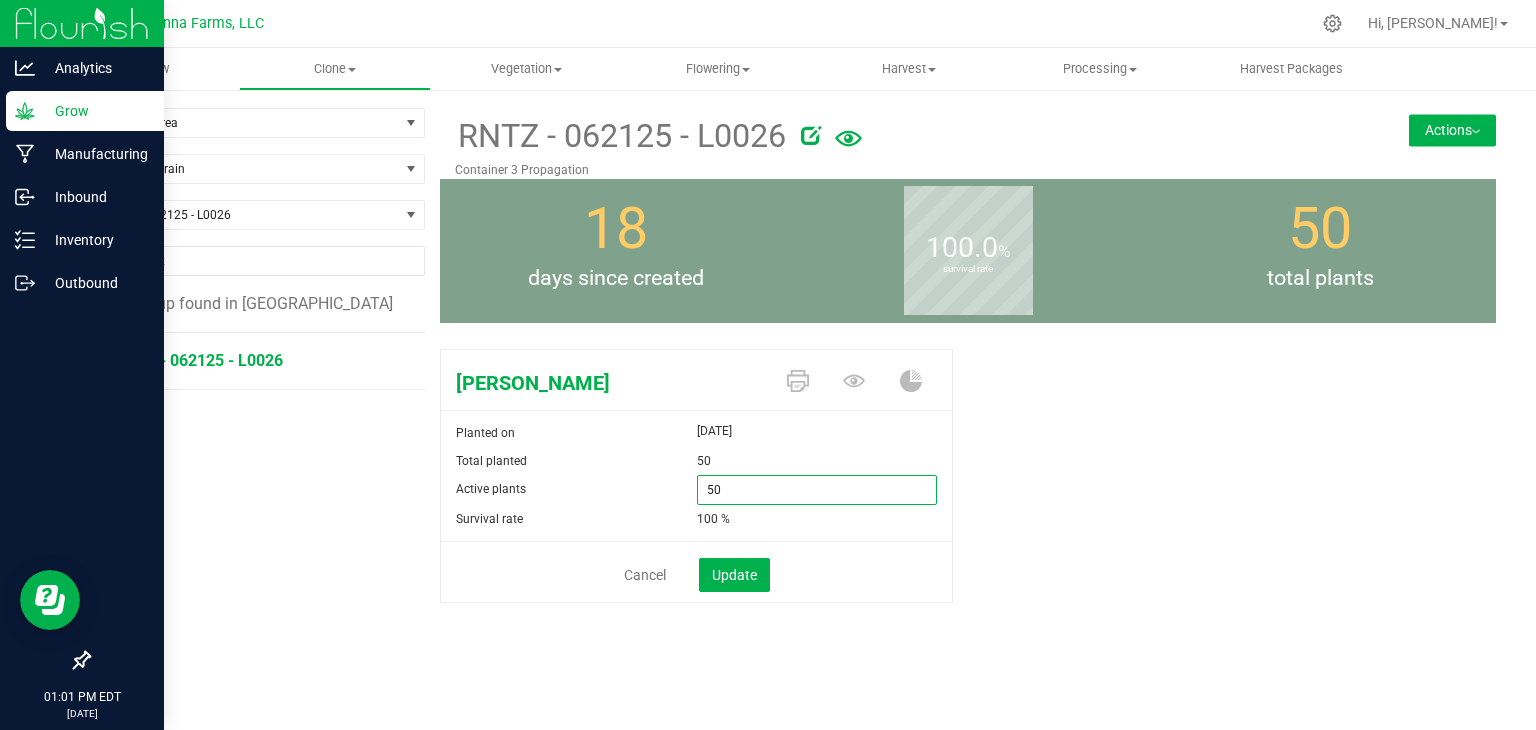 drag, startPoint x: 768, startPoint y: 498, endPoint x: 643, endPoint y: 497, distance: 125.004 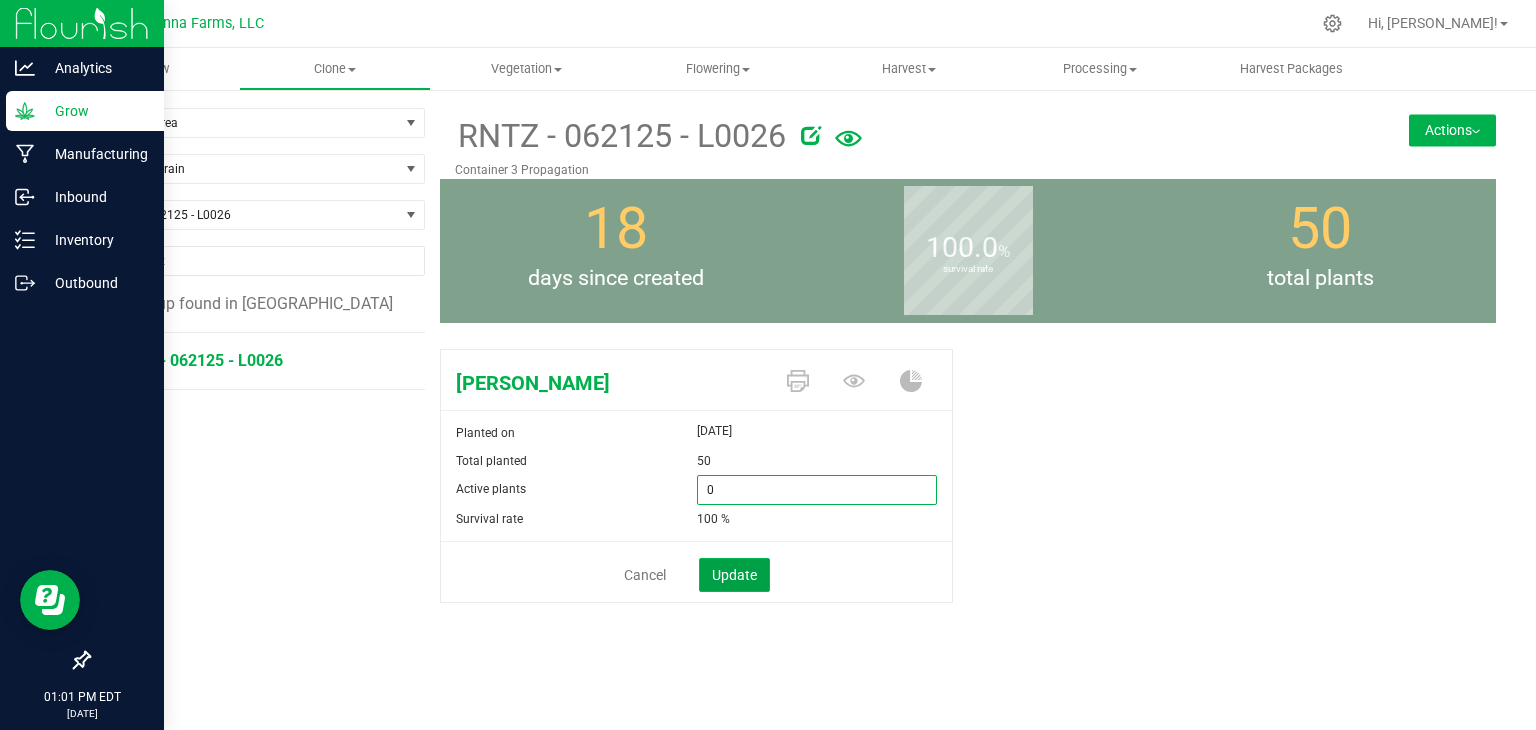 type on "0" 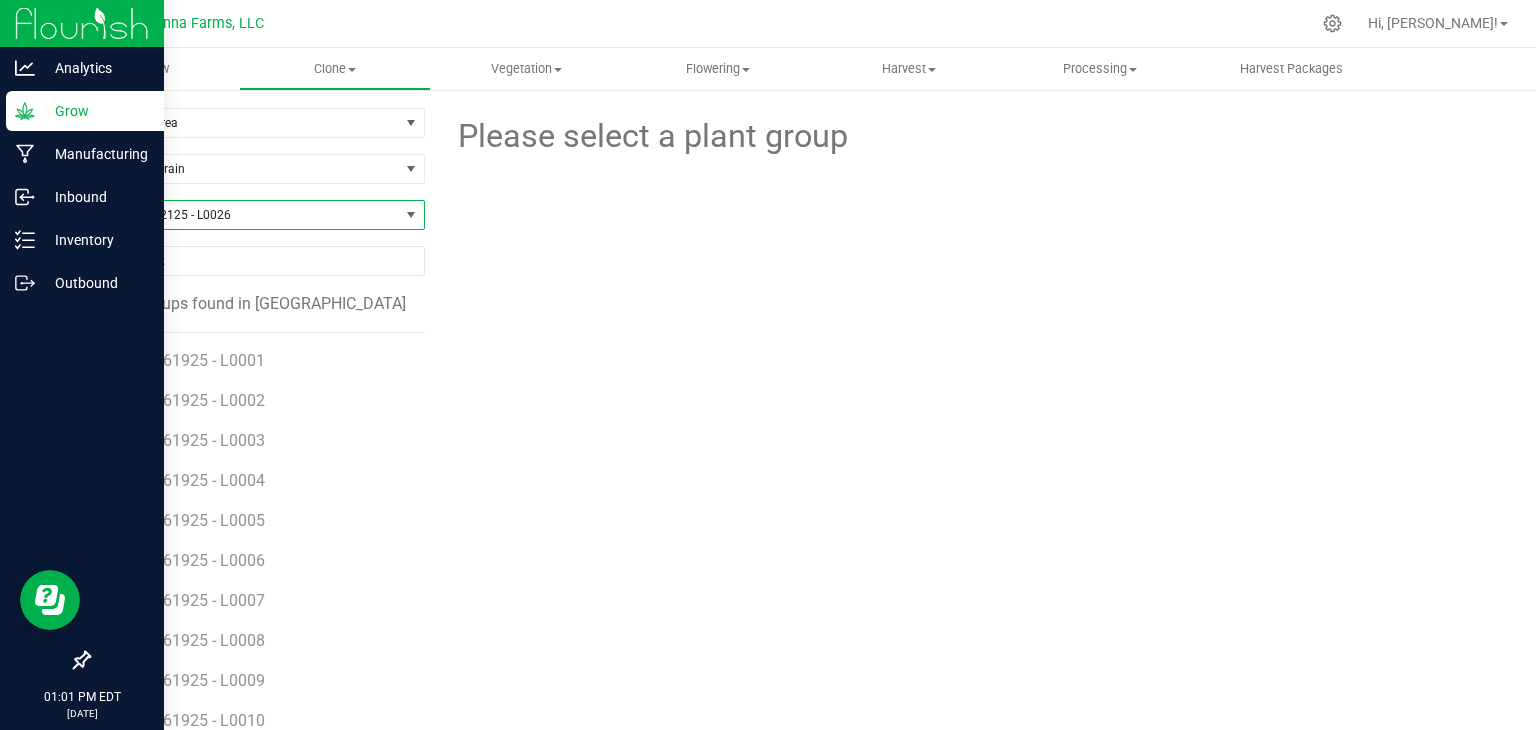 click on "RNTZ - 062125 - L0026" at bounding box center [244, 215] 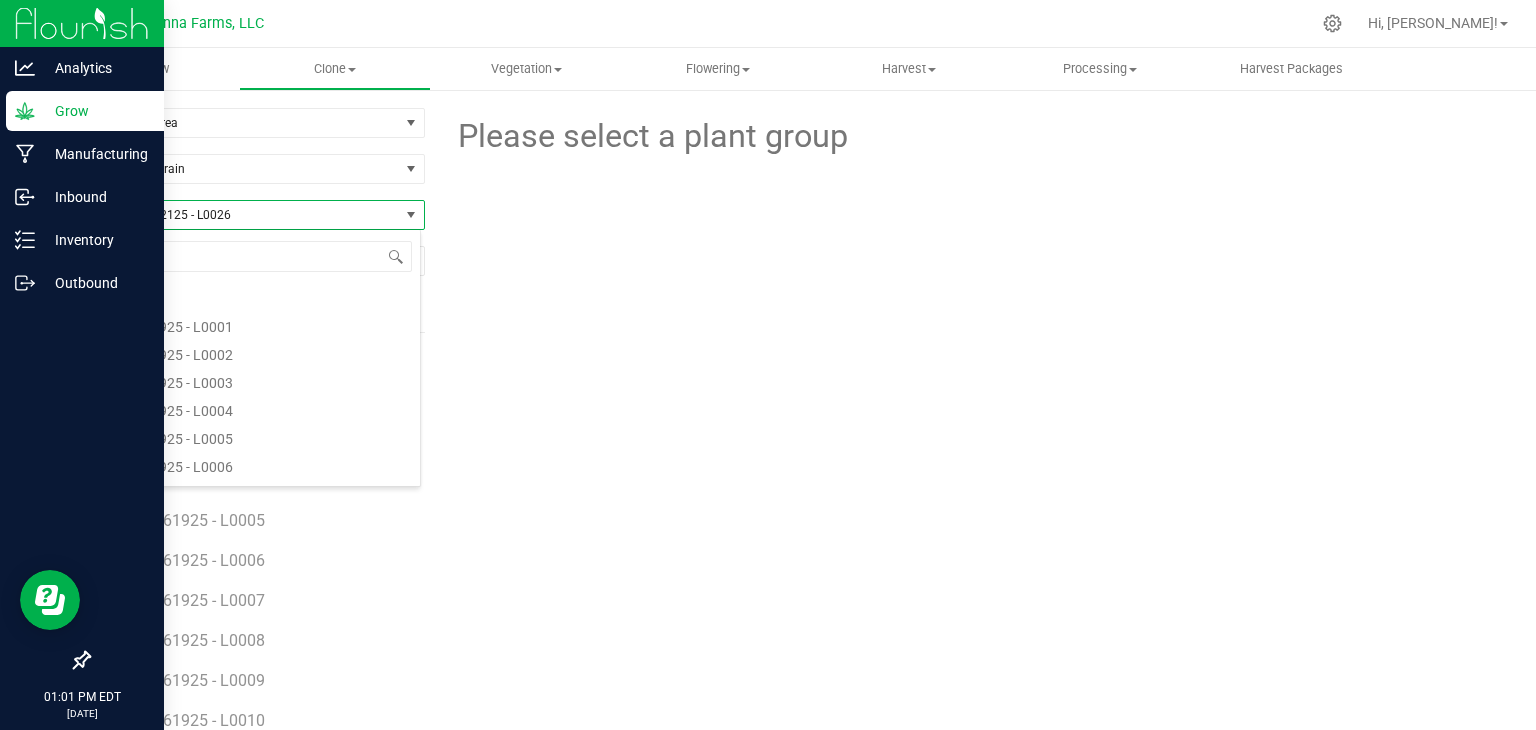 scroll, scrollTop: 6324, scrollLeft: 0, axis: vertical 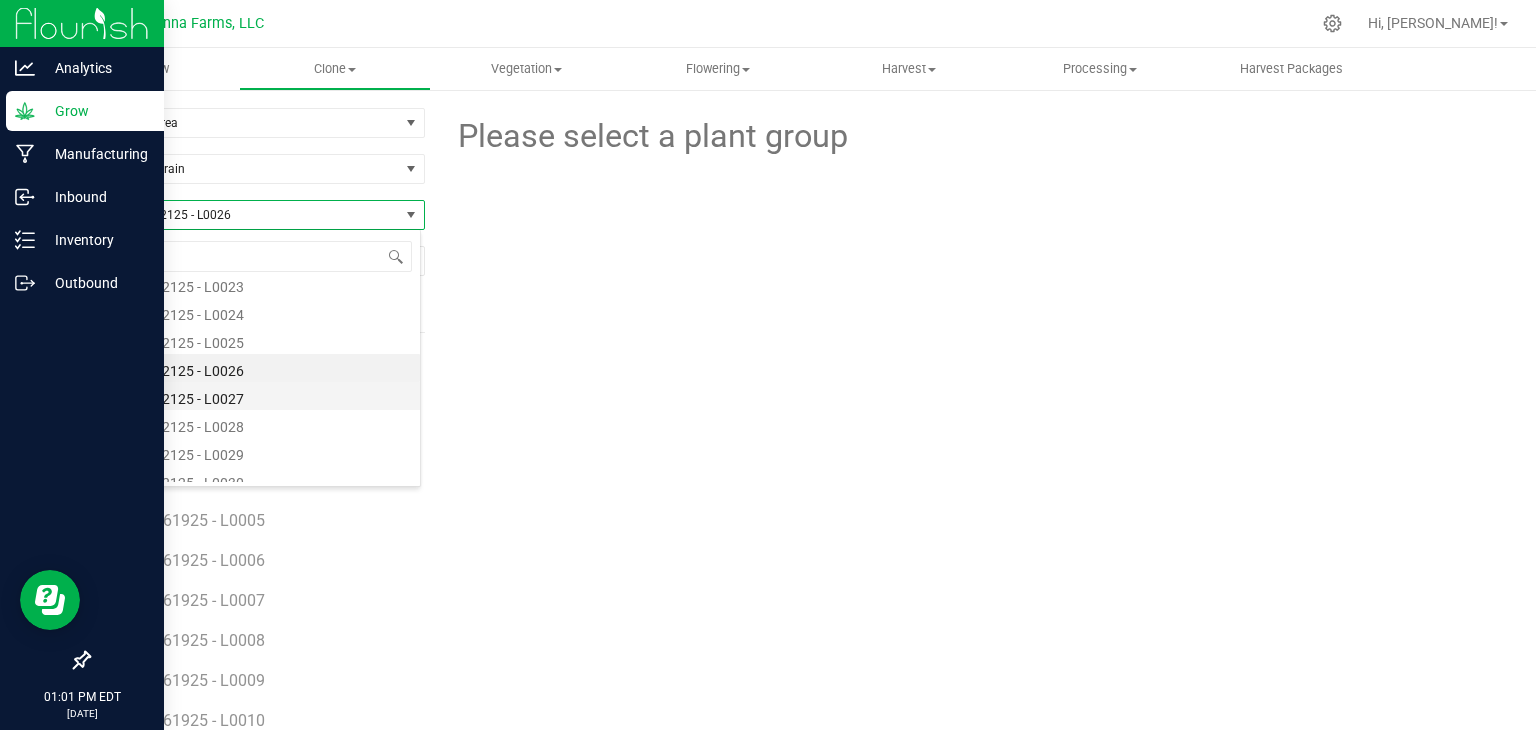 click on "RNTZ - 062125 - L0027" at bounding box center (254, 396) 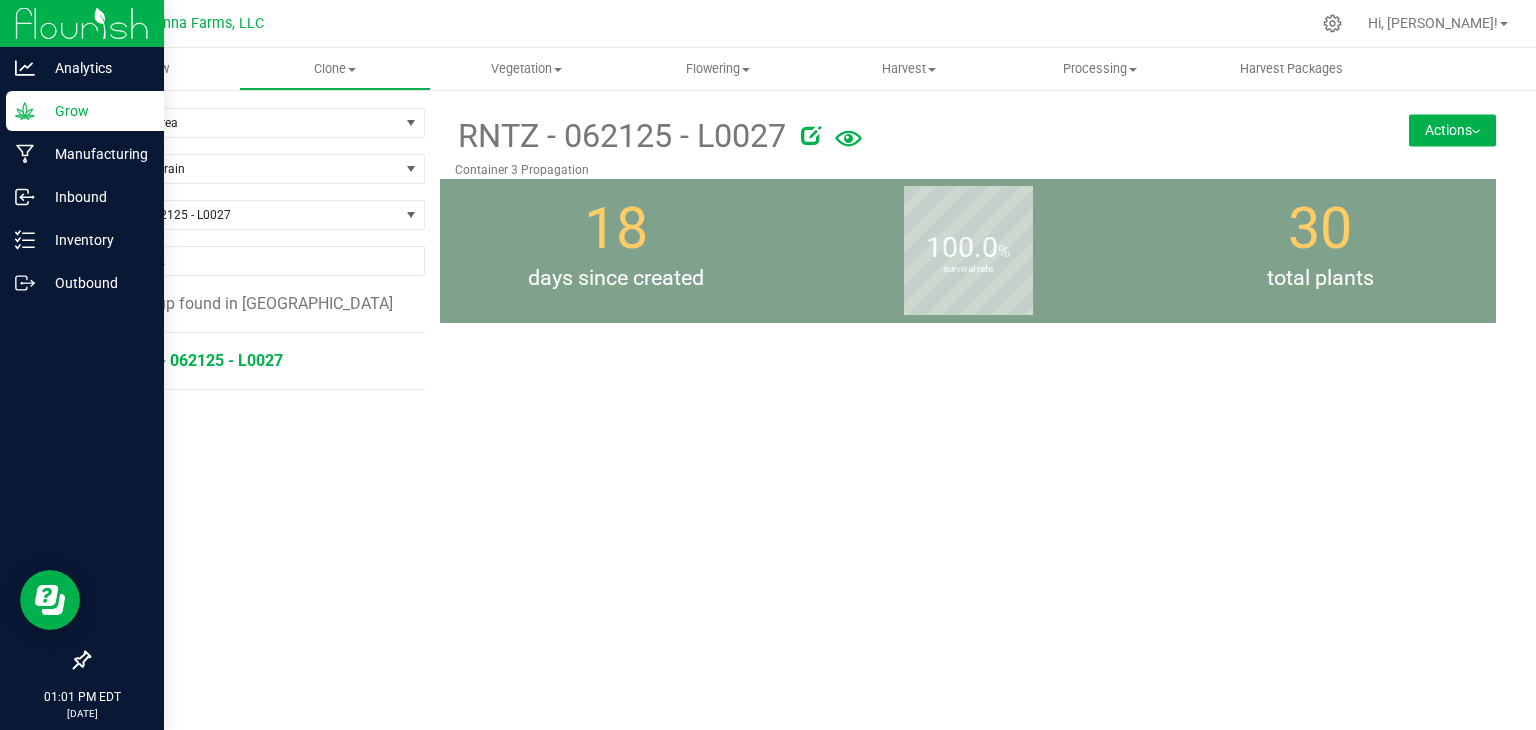 click on "RNTZ - 062125 - L0027" at bounding box center [199, 360] 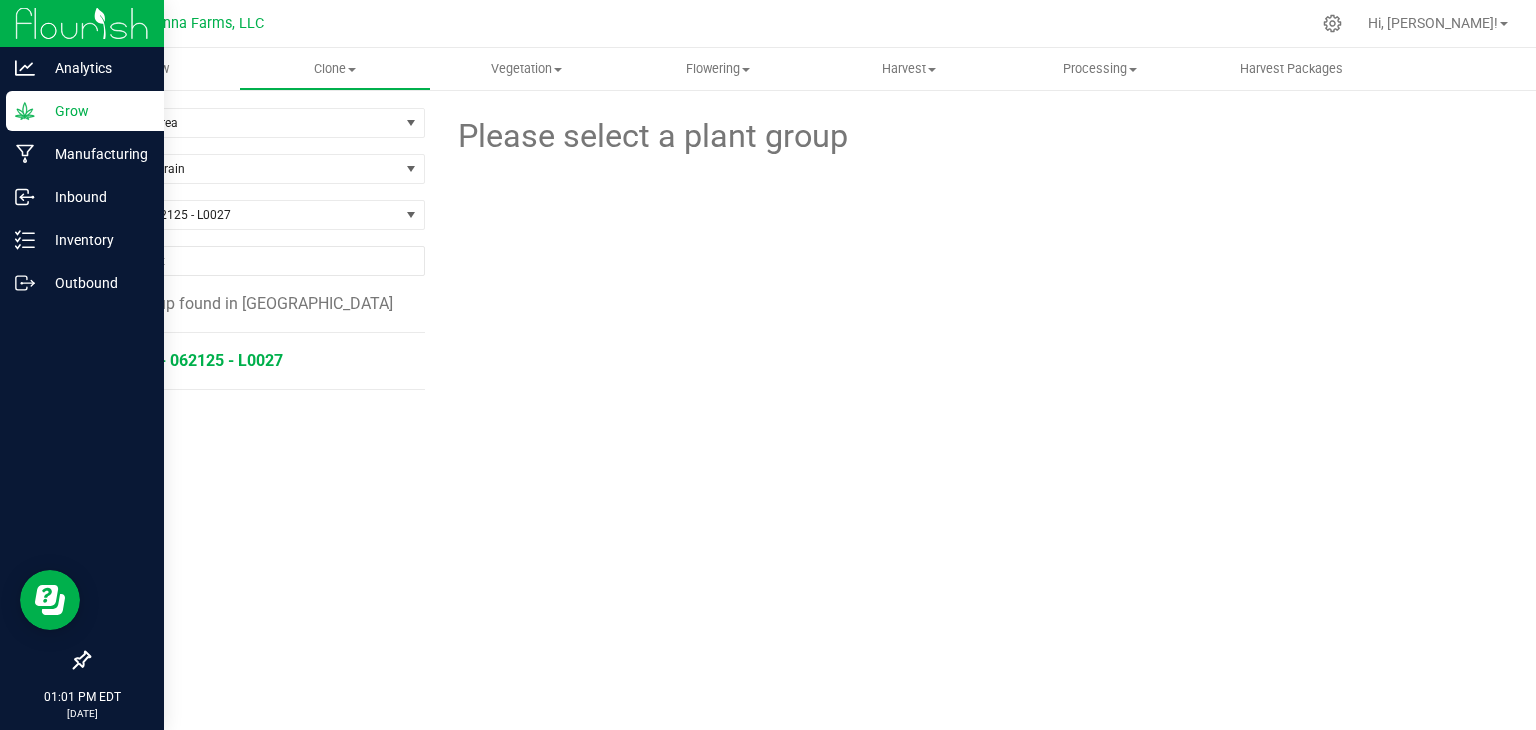 click on "RNTZ - 062125 - L0027" at bounding box center [199, 360] 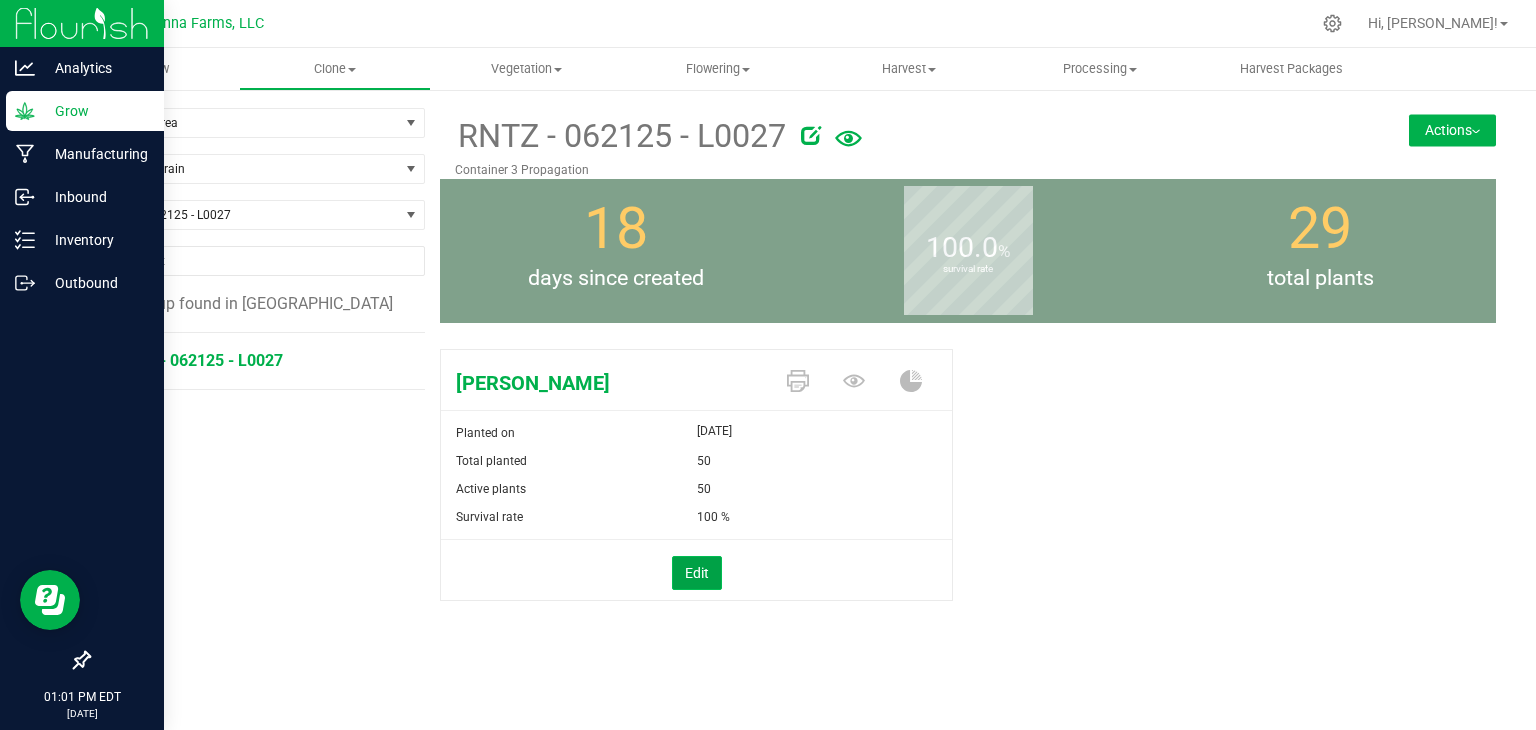 click on "Edit" at bounding box center (697, 573) 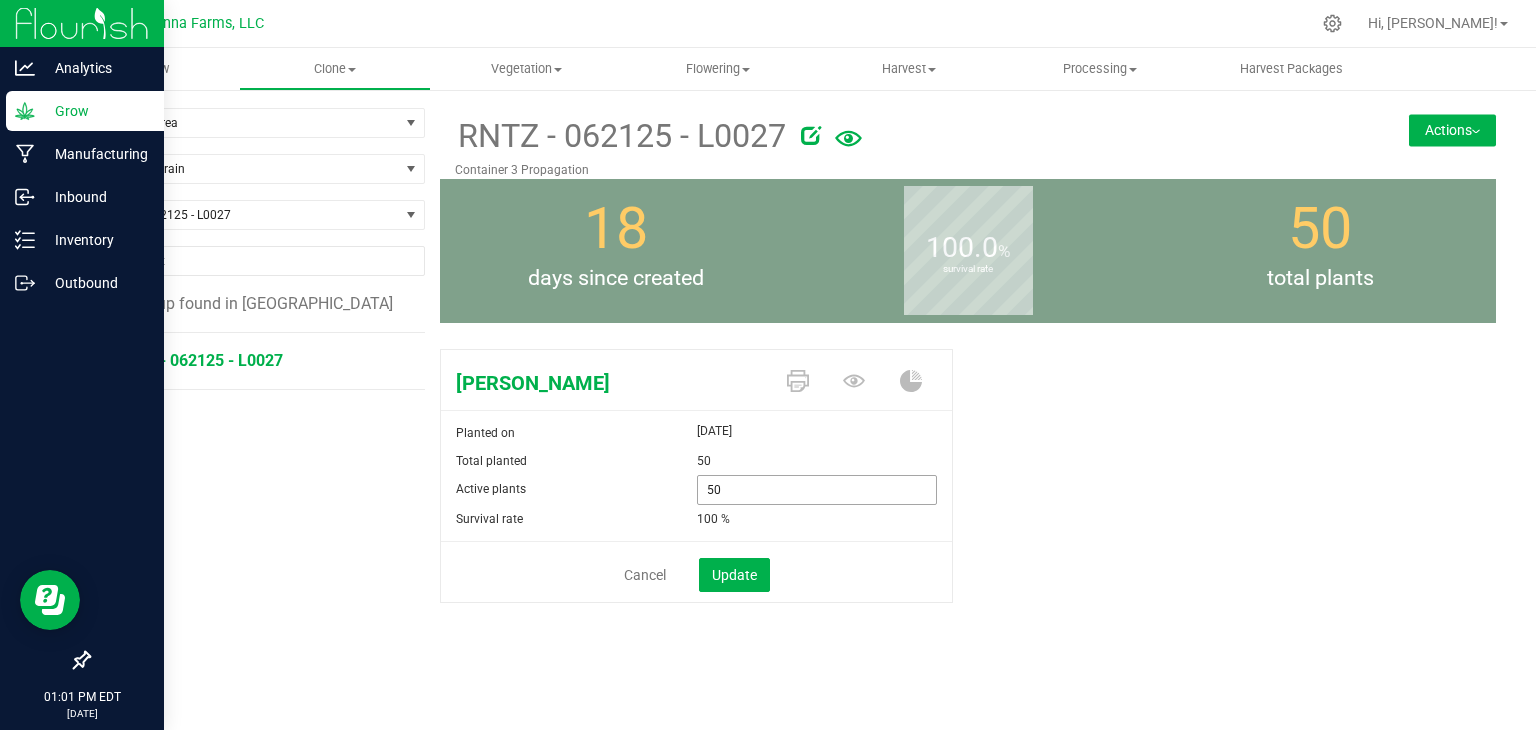 drag, startPoint x: 746, startPoint y: 486, endPoint x: 656, endPoint y: 489, distance: 90.04999 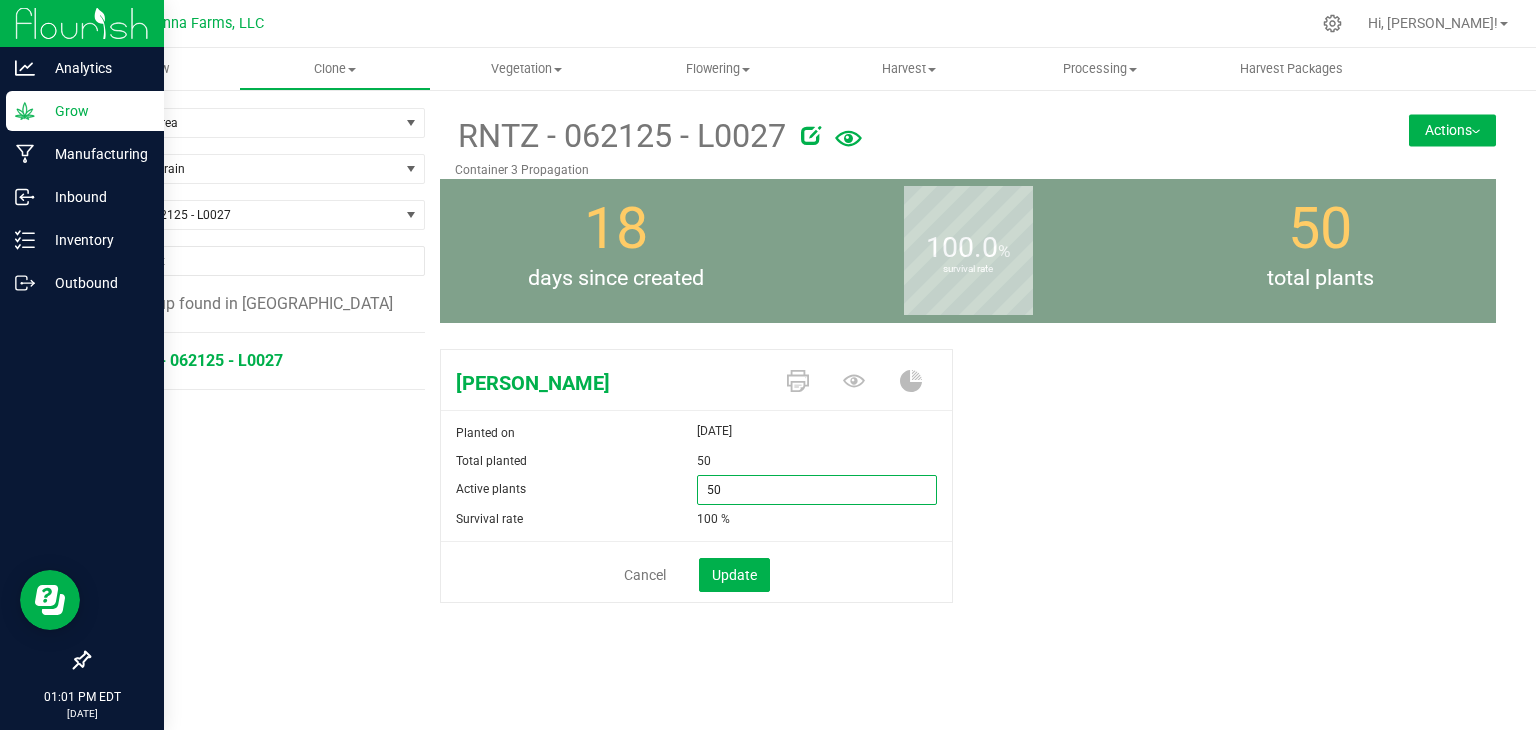 type on "0" 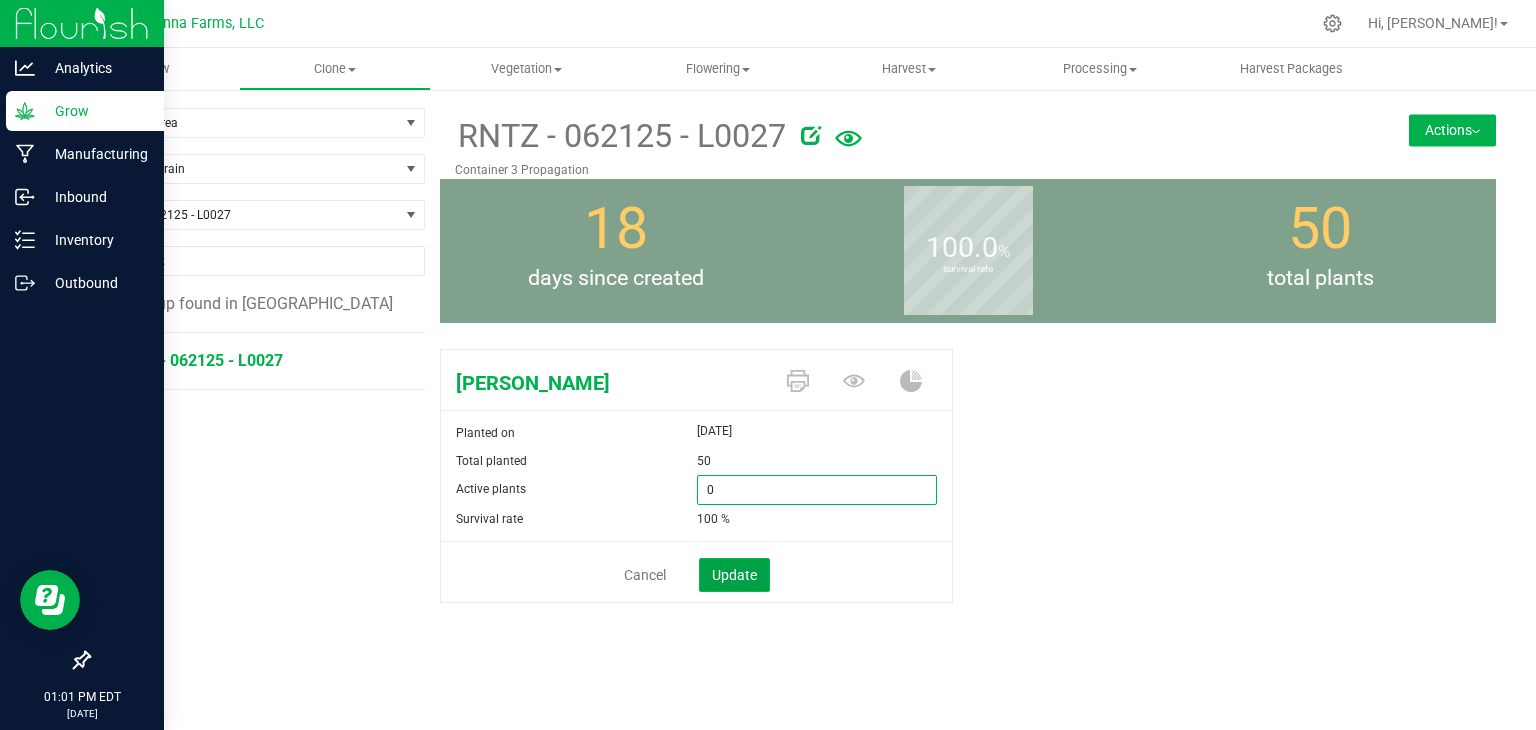 type on "0" 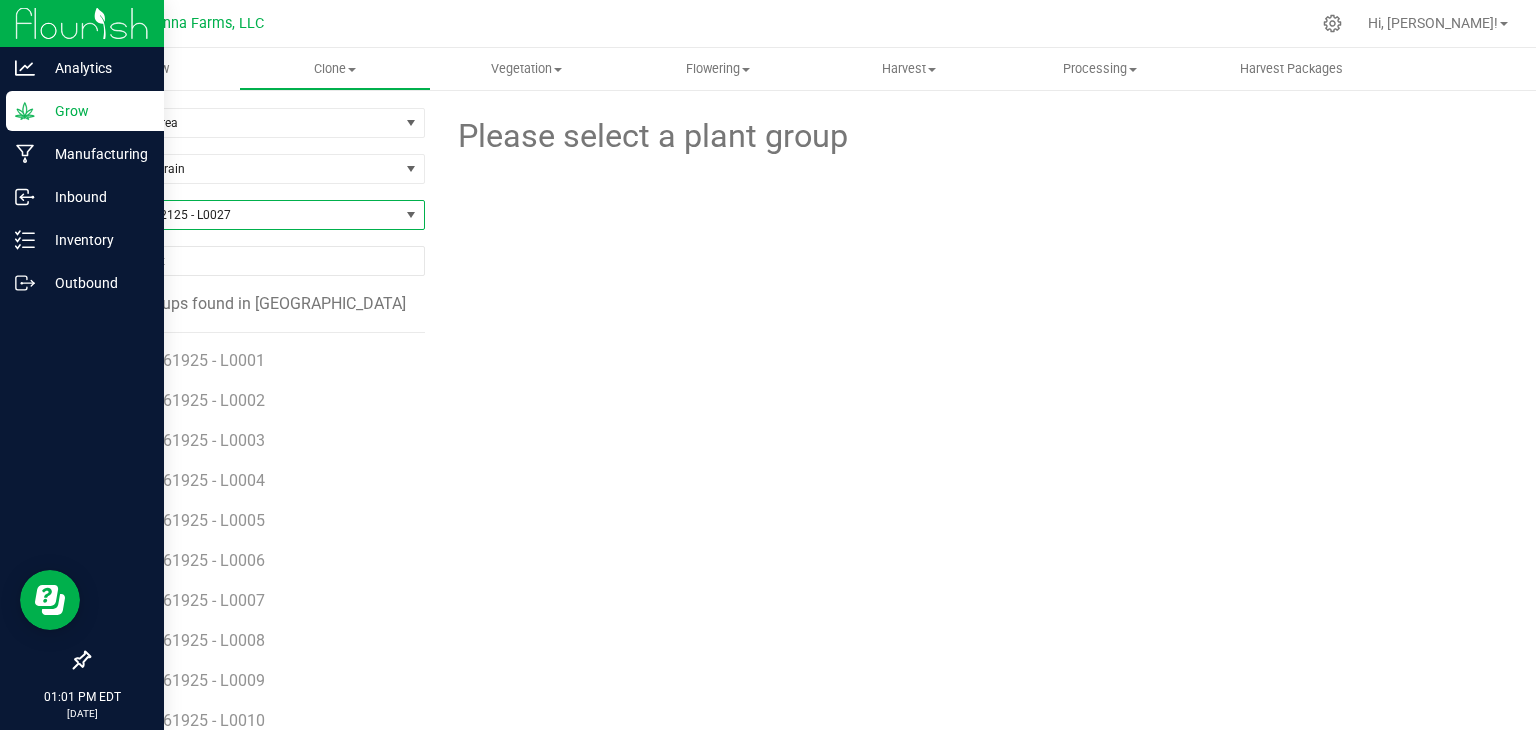 click on "RNTZ - 062125 - L0027" at bounding box center [244, 215] 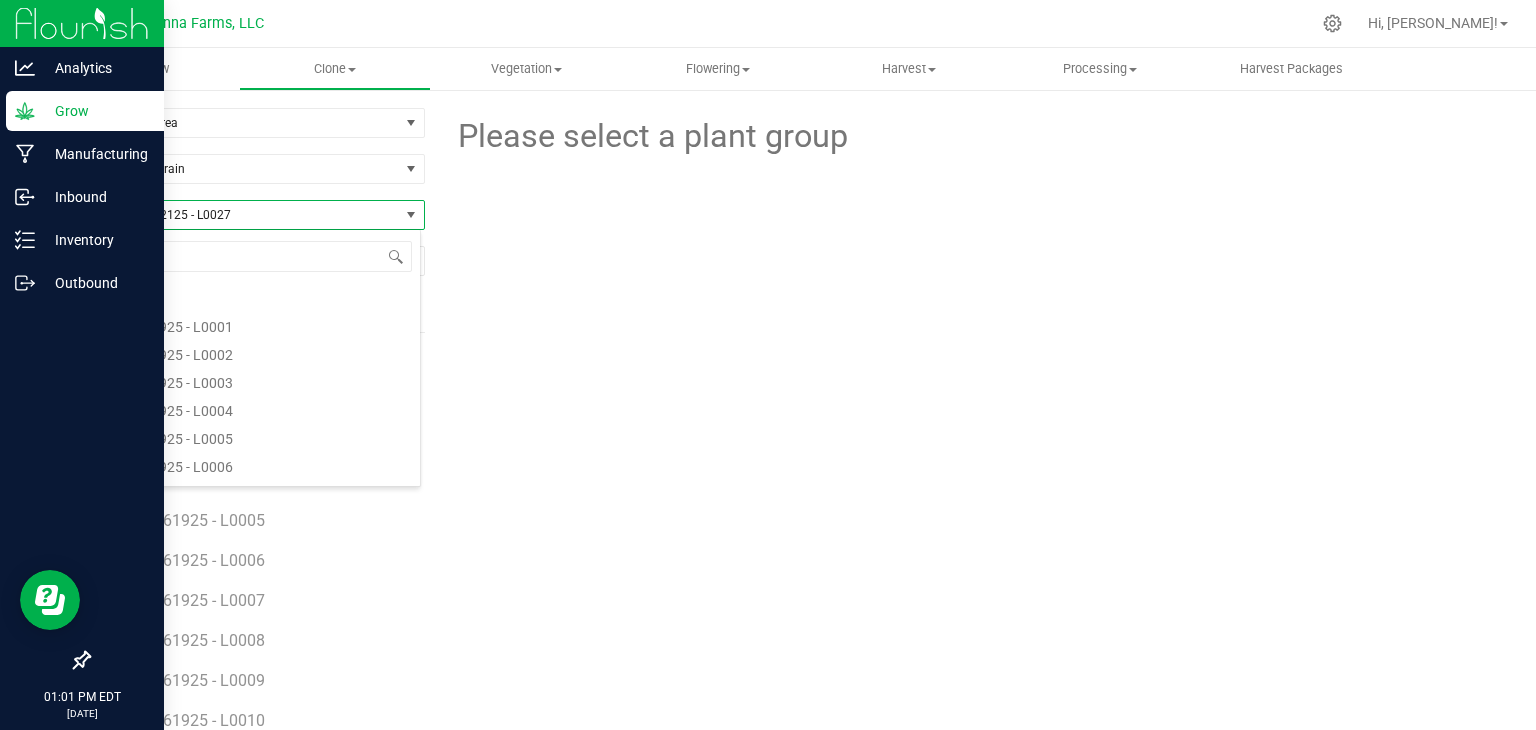scroll, scrollTop: 6352, scrollLeft: 0, axis: vertical 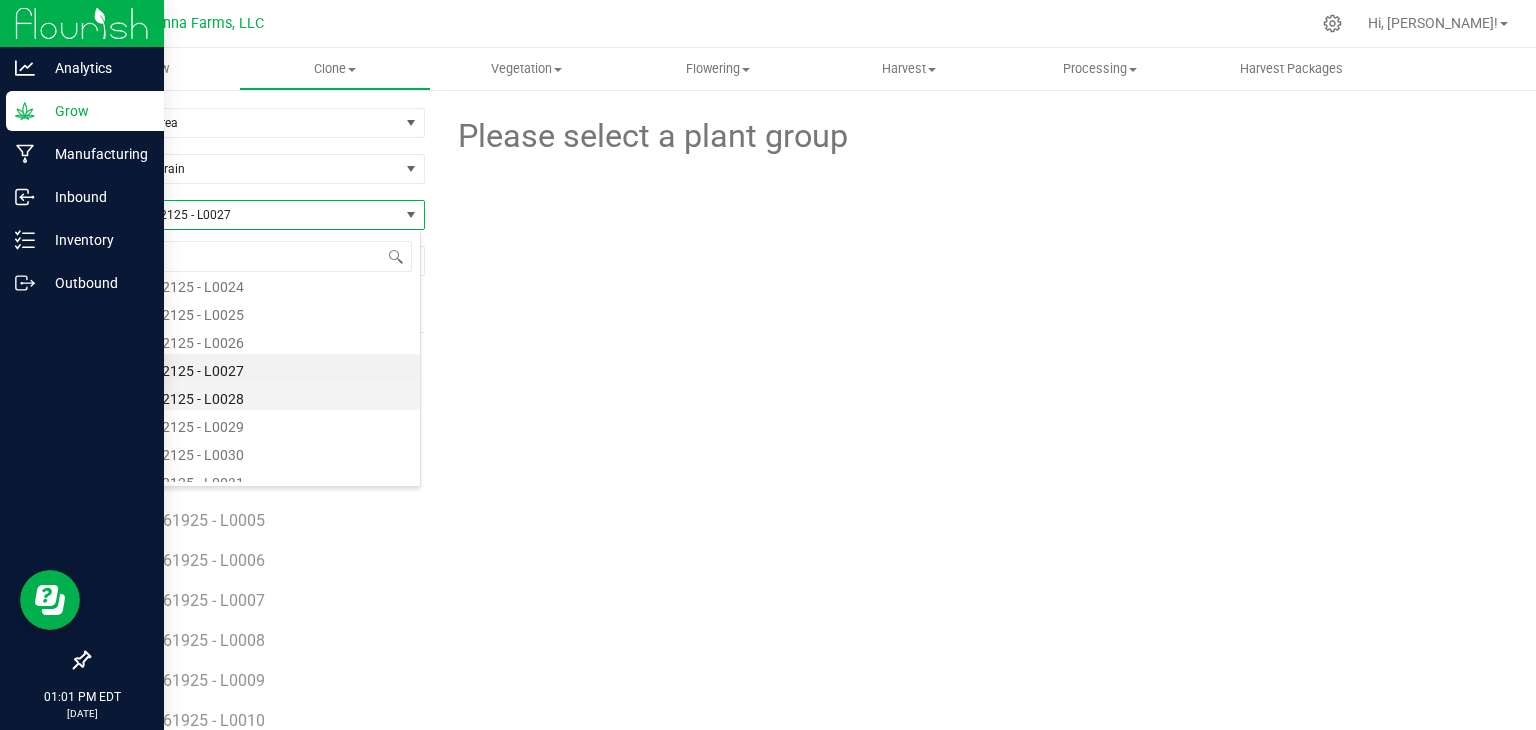 click on "RNTZ - 062125 - L0028" at bounding box center (254, 396) 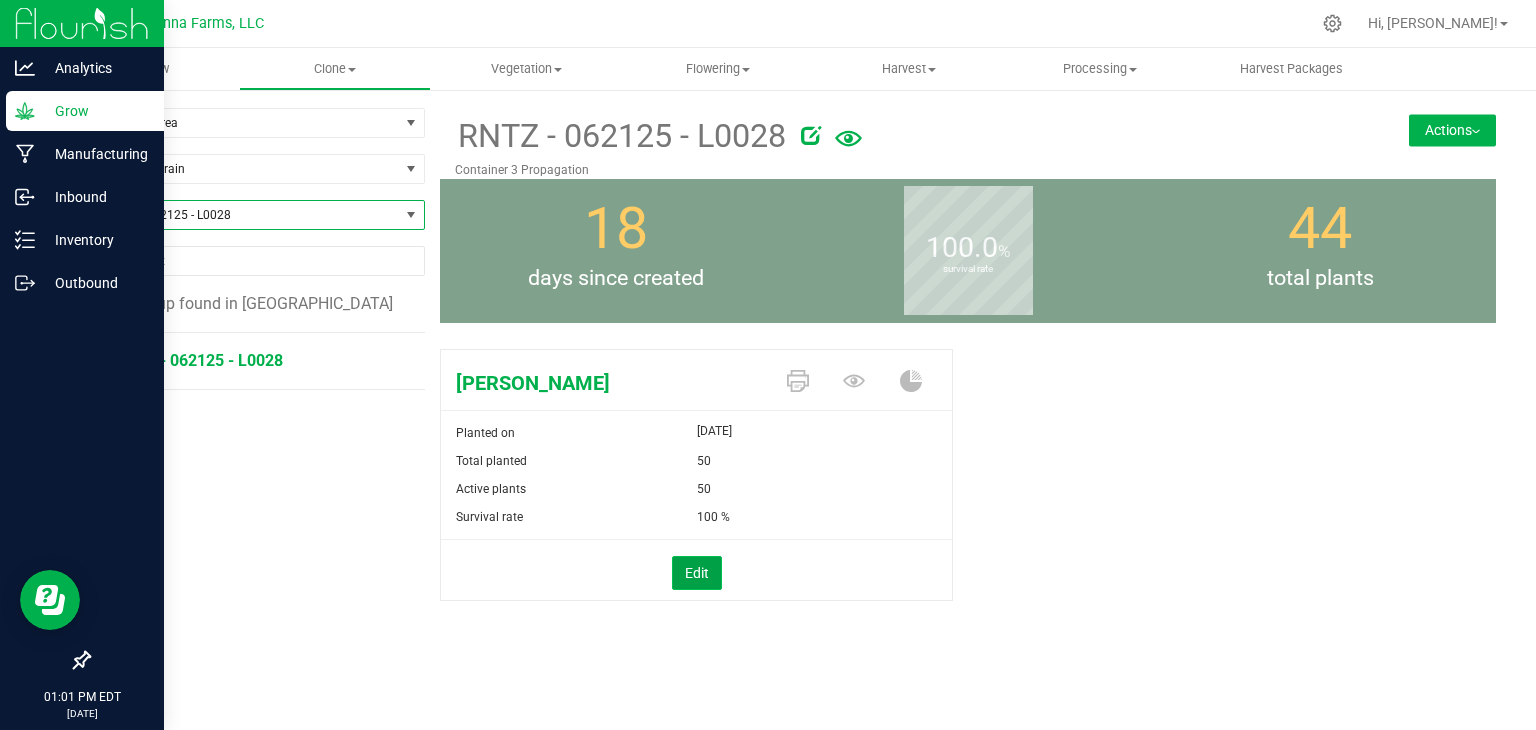 click on "Edit" at bounding box center [697, 573] 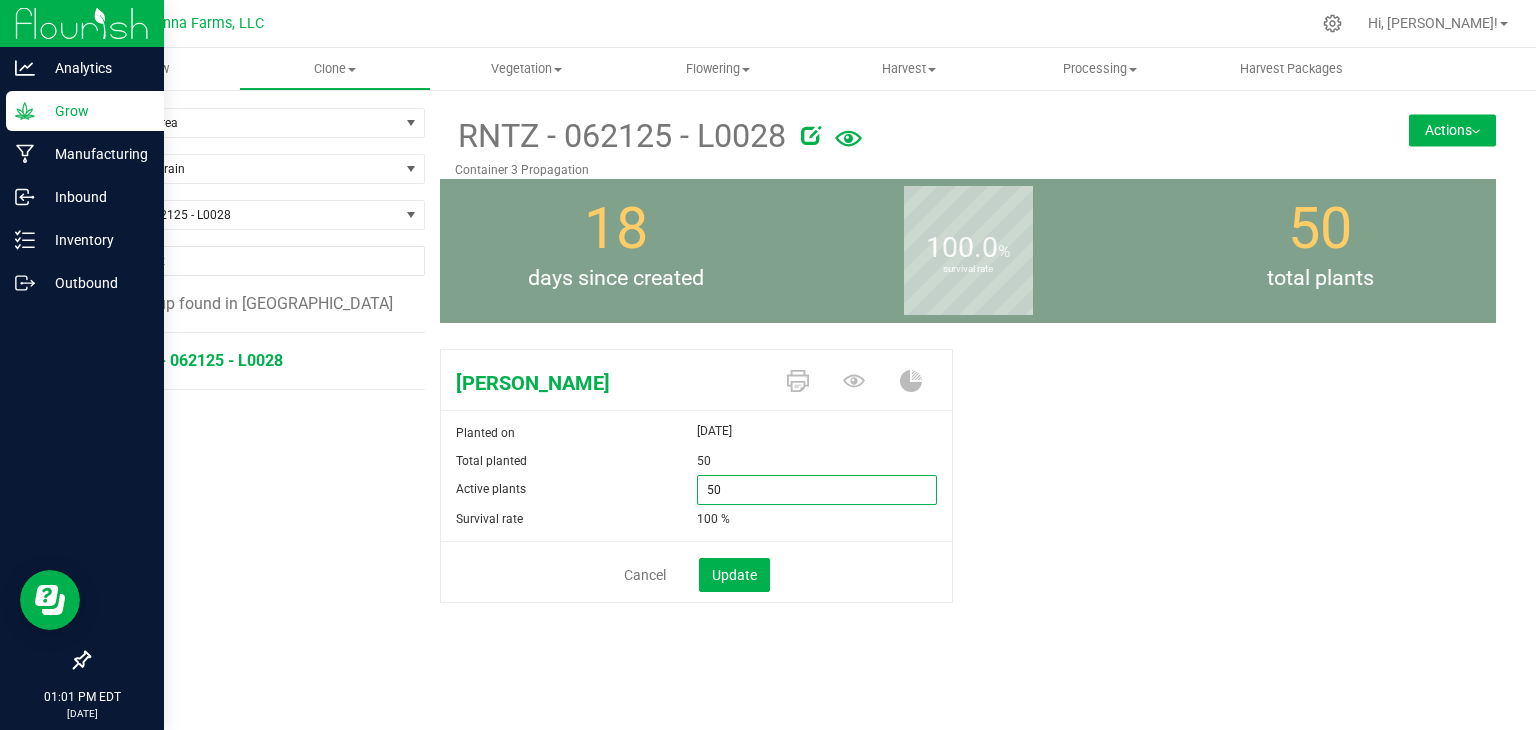 drag, startPoint x: 715, startPoint y: 492, endPoint x: 608, endPoint y: 489, distance: 107.042046 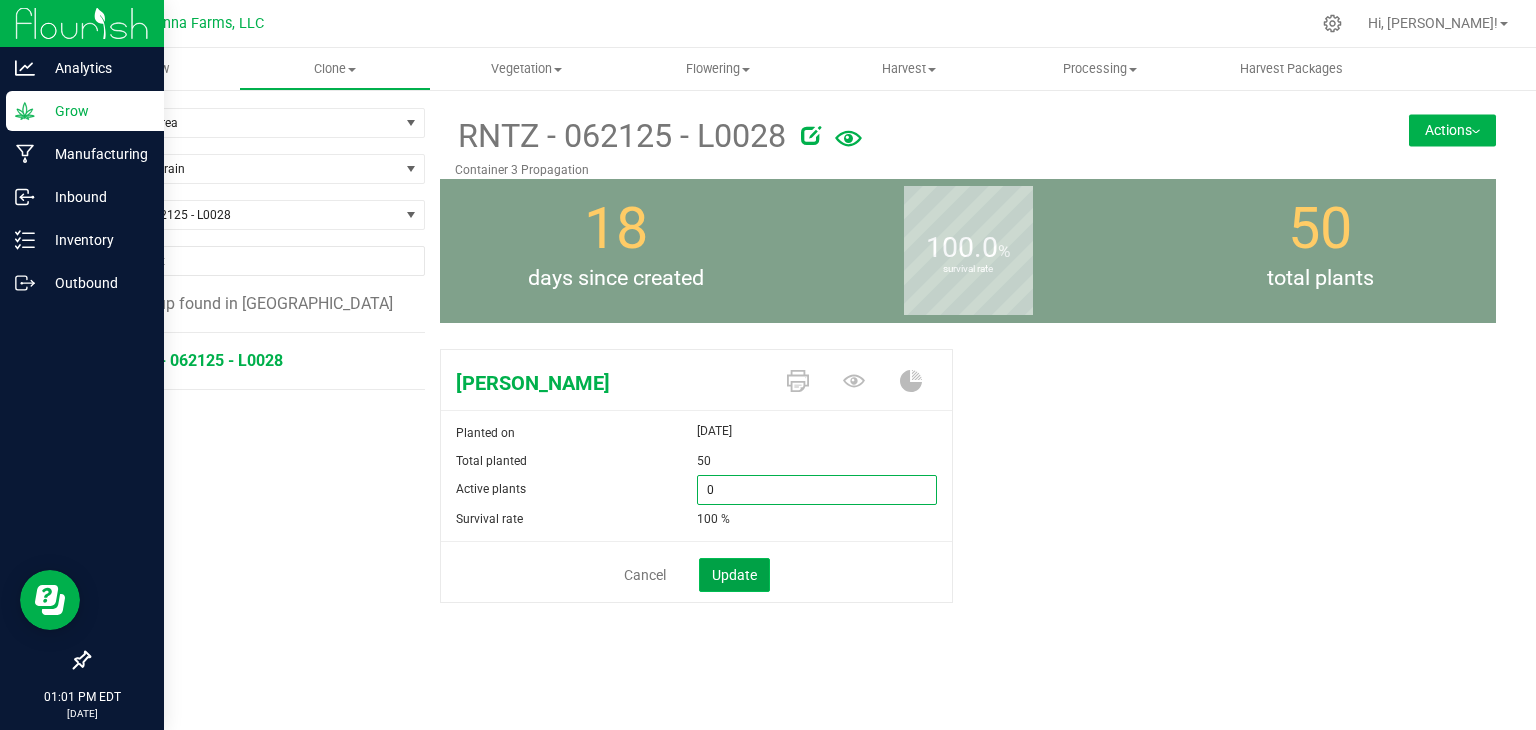 type on "0" 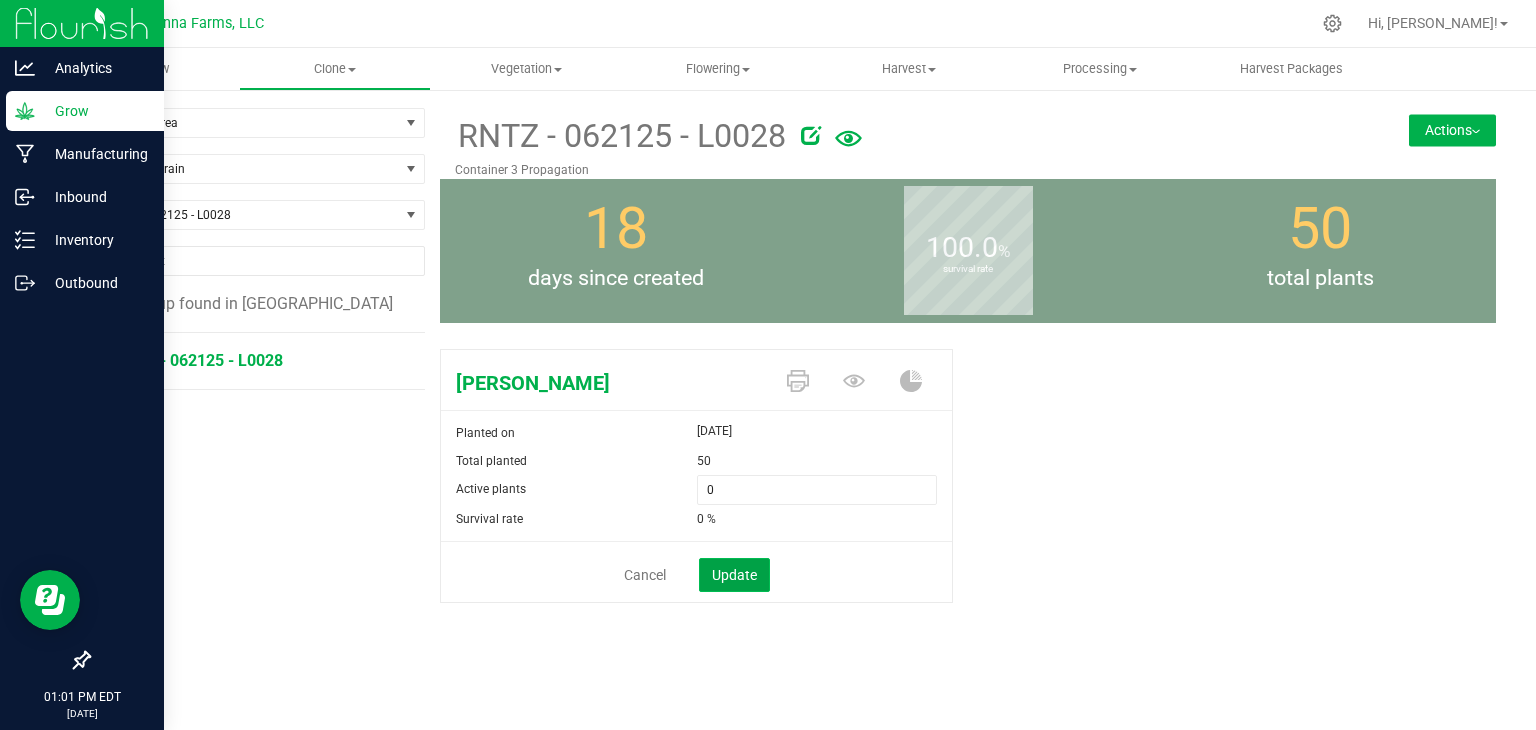 click on "Update" 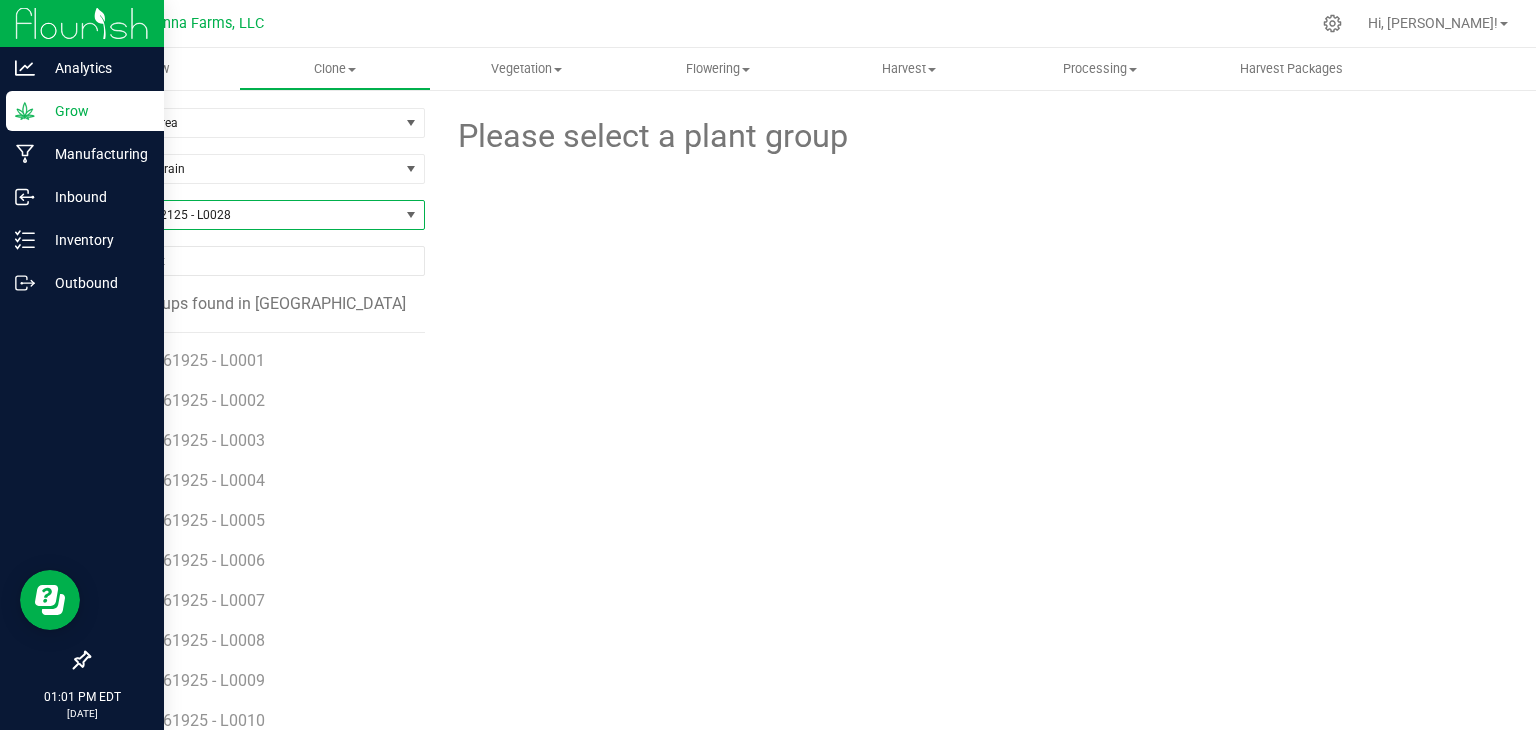 drag, startPoint x: 301, startPoint y: 208, endPoint x: 303, endPoint y: 222, distance: 14.142136 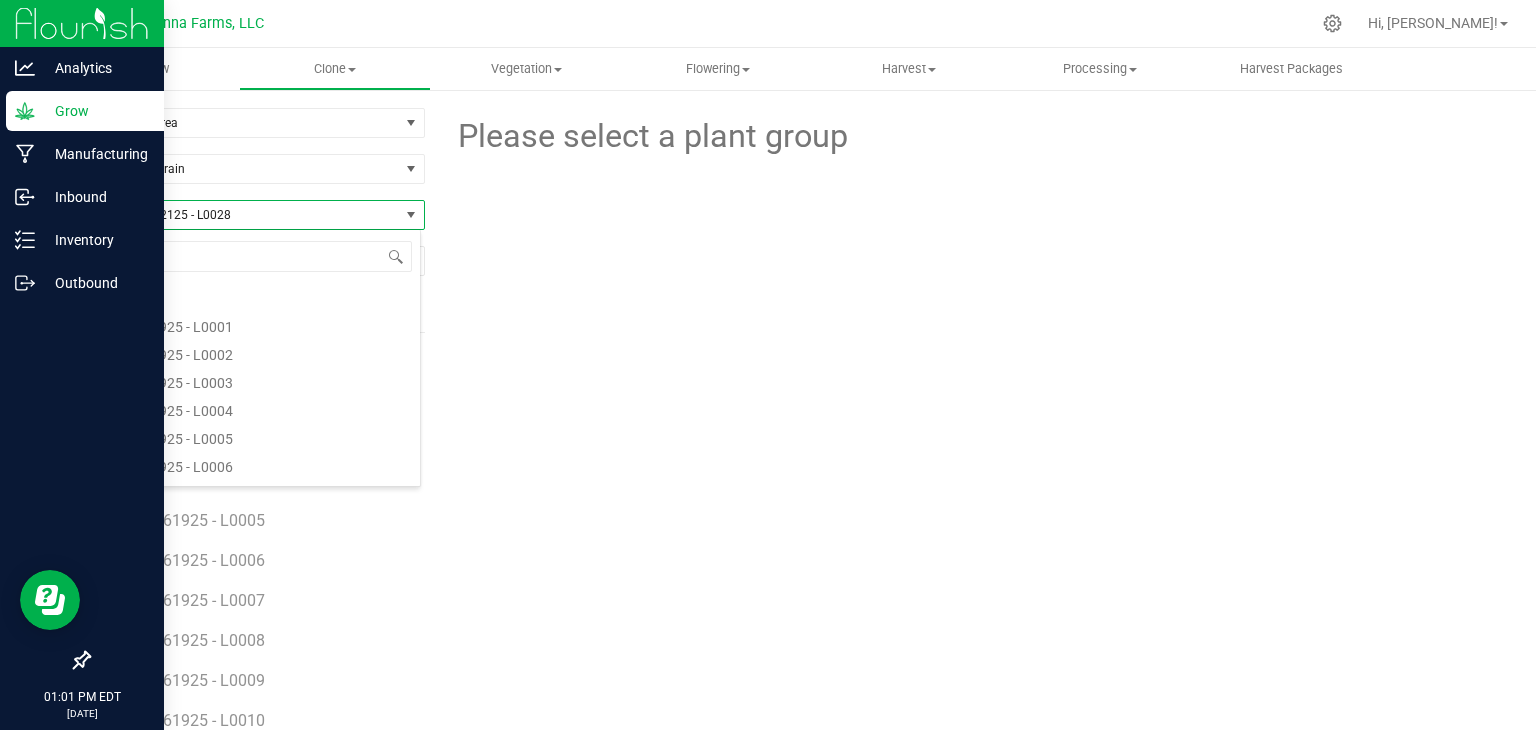 scroll, scrollTop: 6380, scrollLeft: 0, axis: vertical 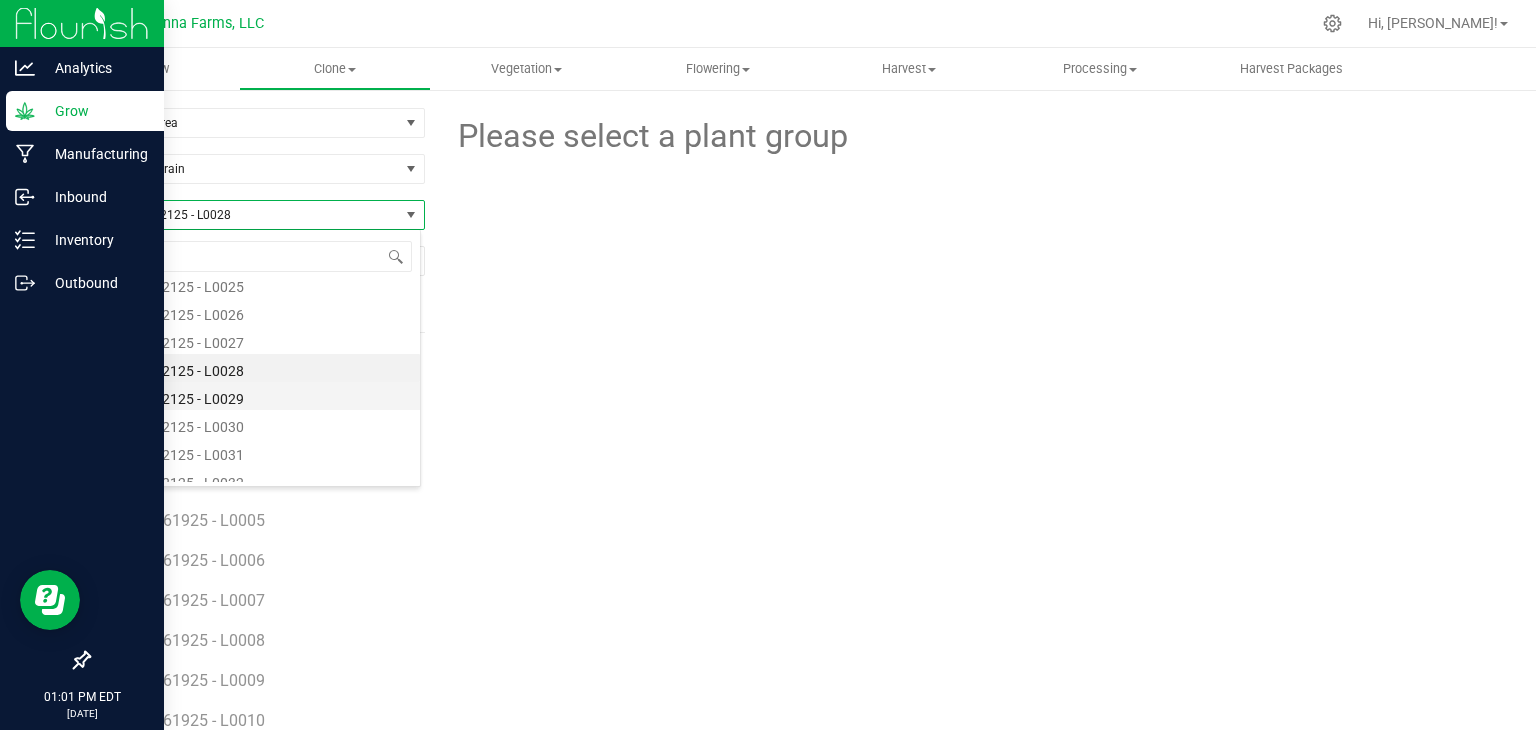 click on "RNTZ - 062125 - L0029" at bounding box center [254, 396] 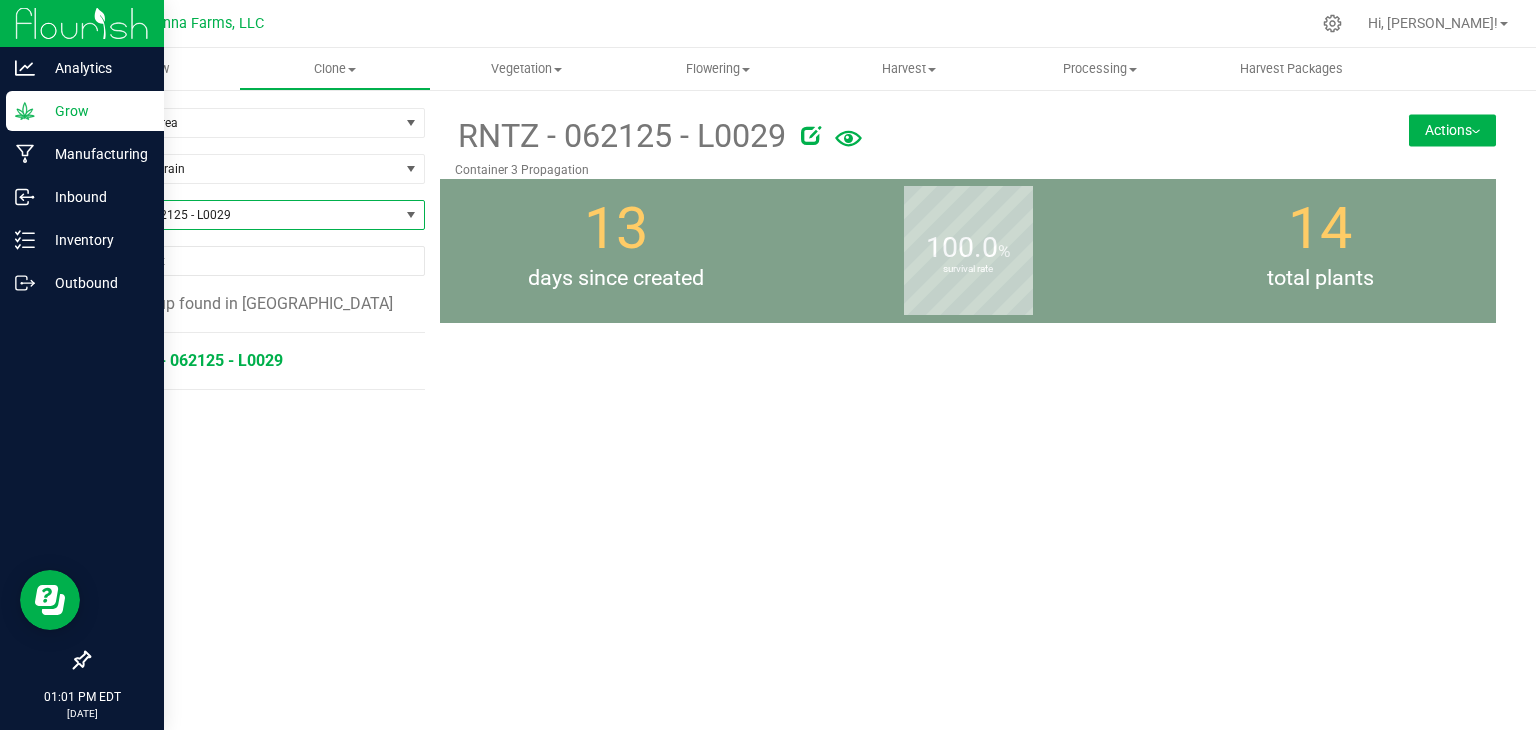 click on "RNTZ - 062125 - L0029" at bounding box center [199, 360] 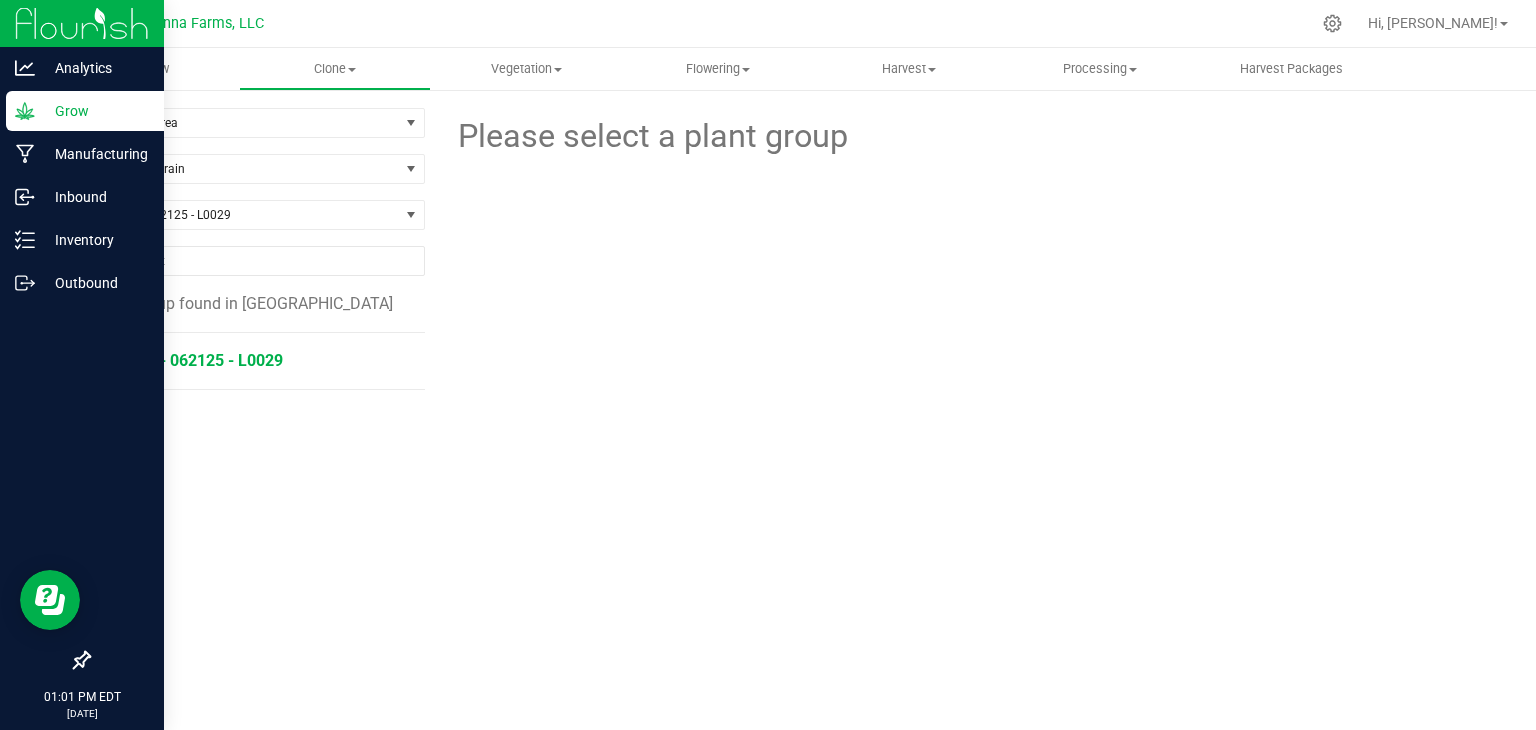 click on "RNTZ - 062125 - L0029" at bounding box center [199, 360] 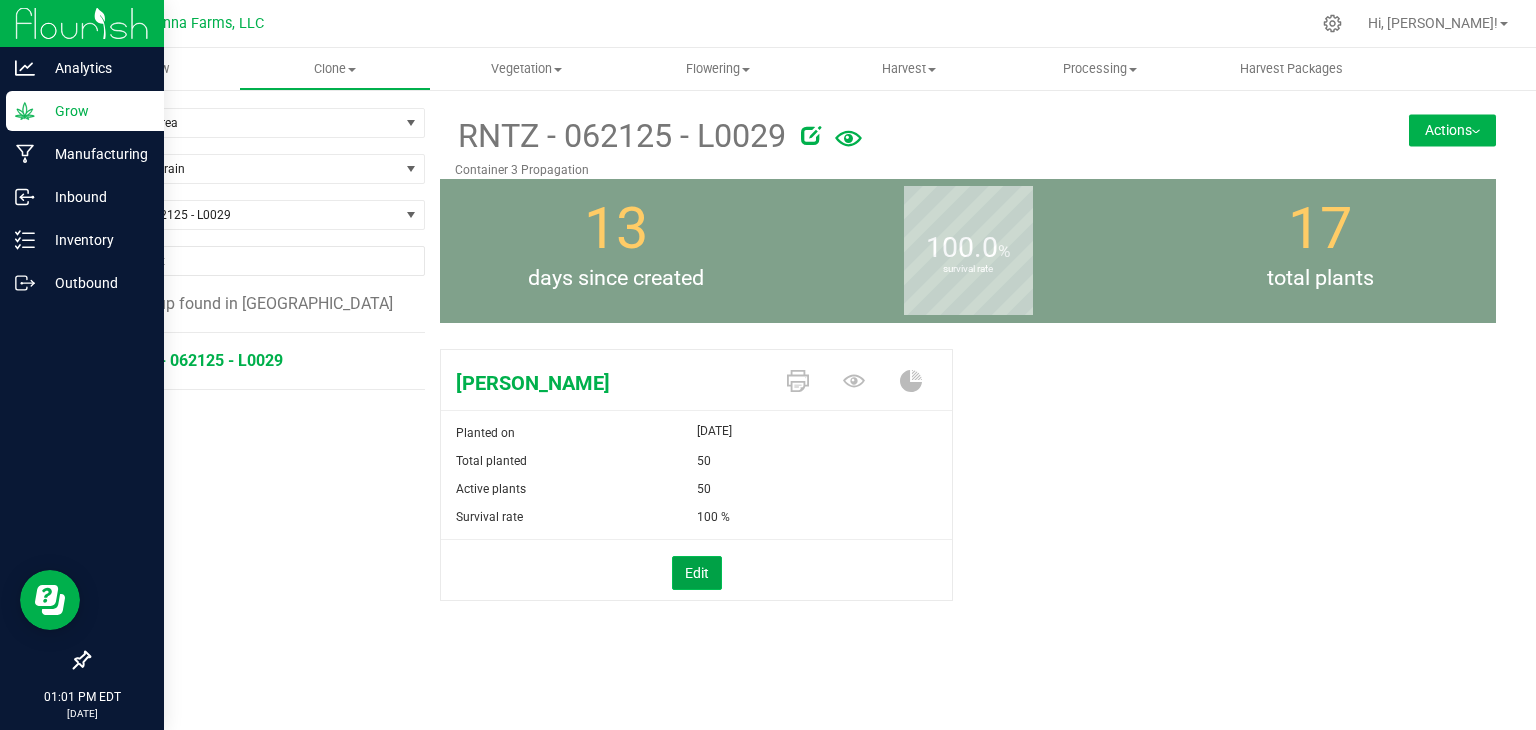 click on "Edit" at bounding box center [697, 573] 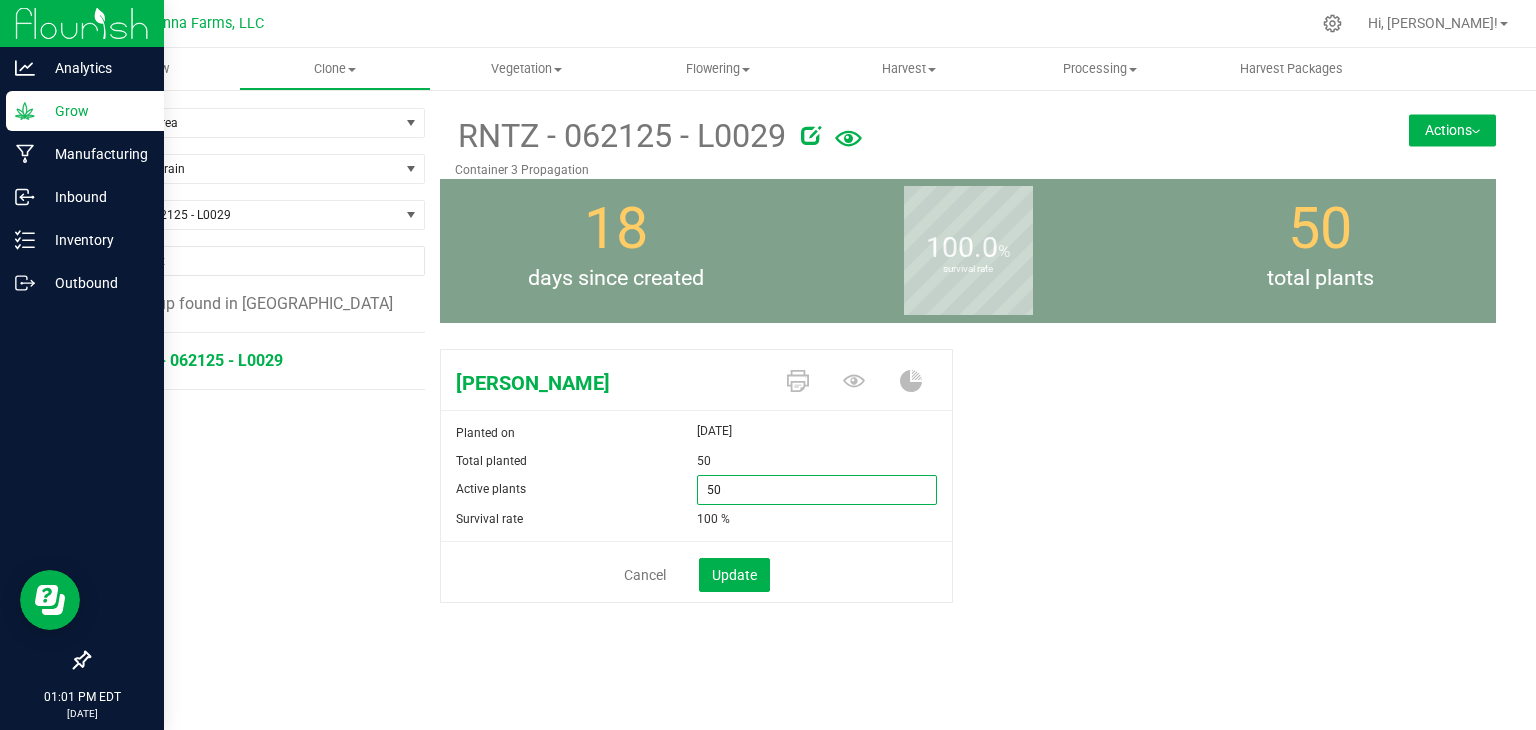 drag, startPoint x: 733, startPoint y: 487, endPoint x: 628, endPoint y: 476, distance: 105.574615 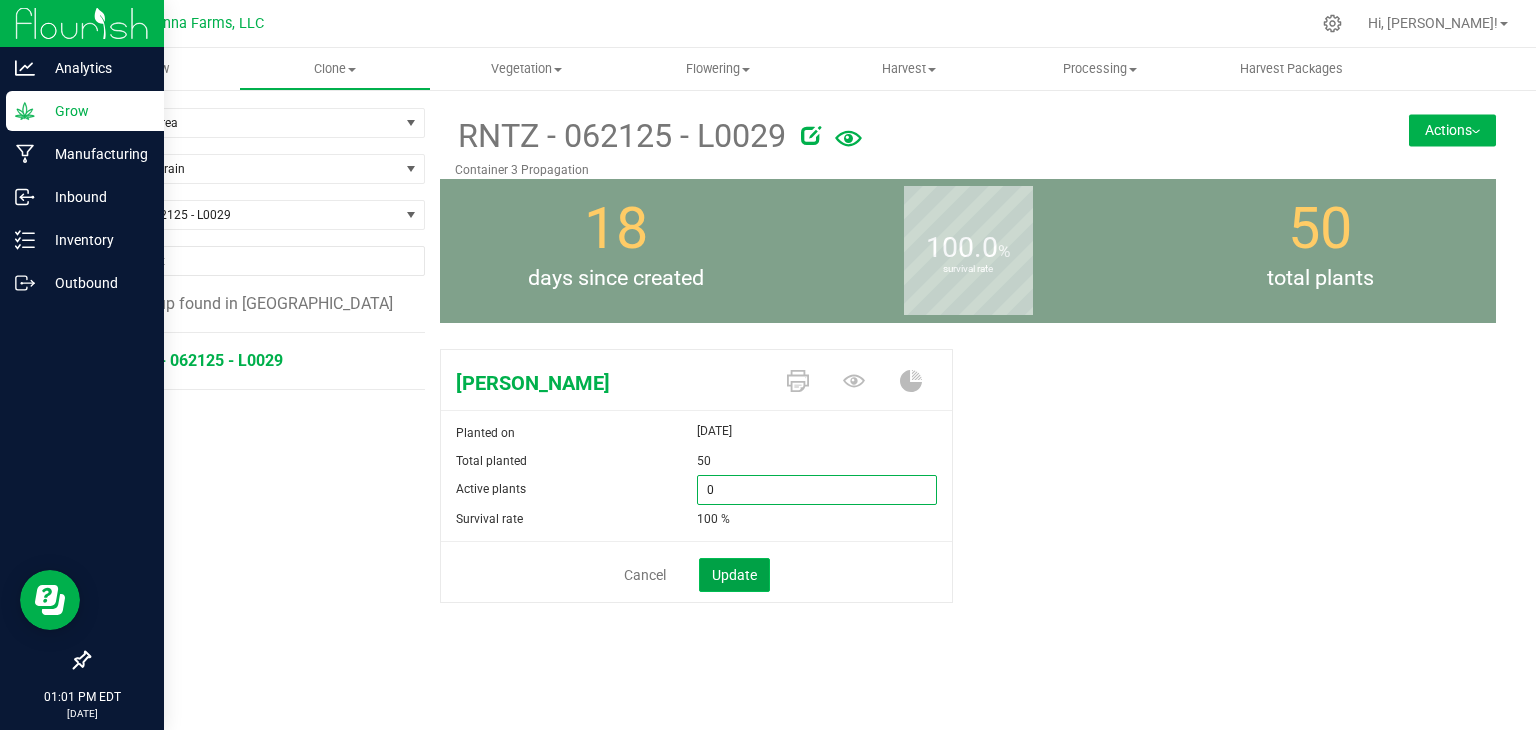 type on "0" 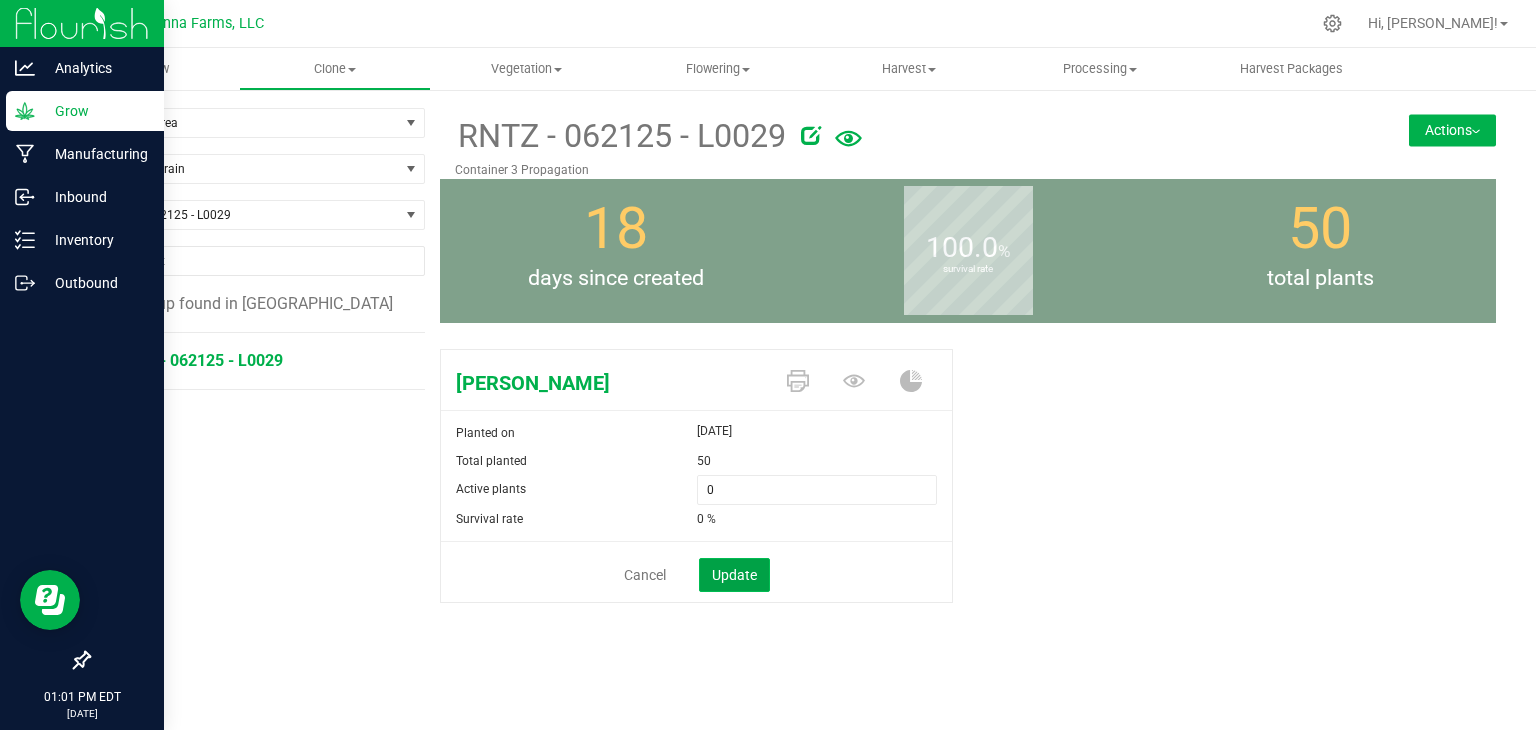 click on "Update" 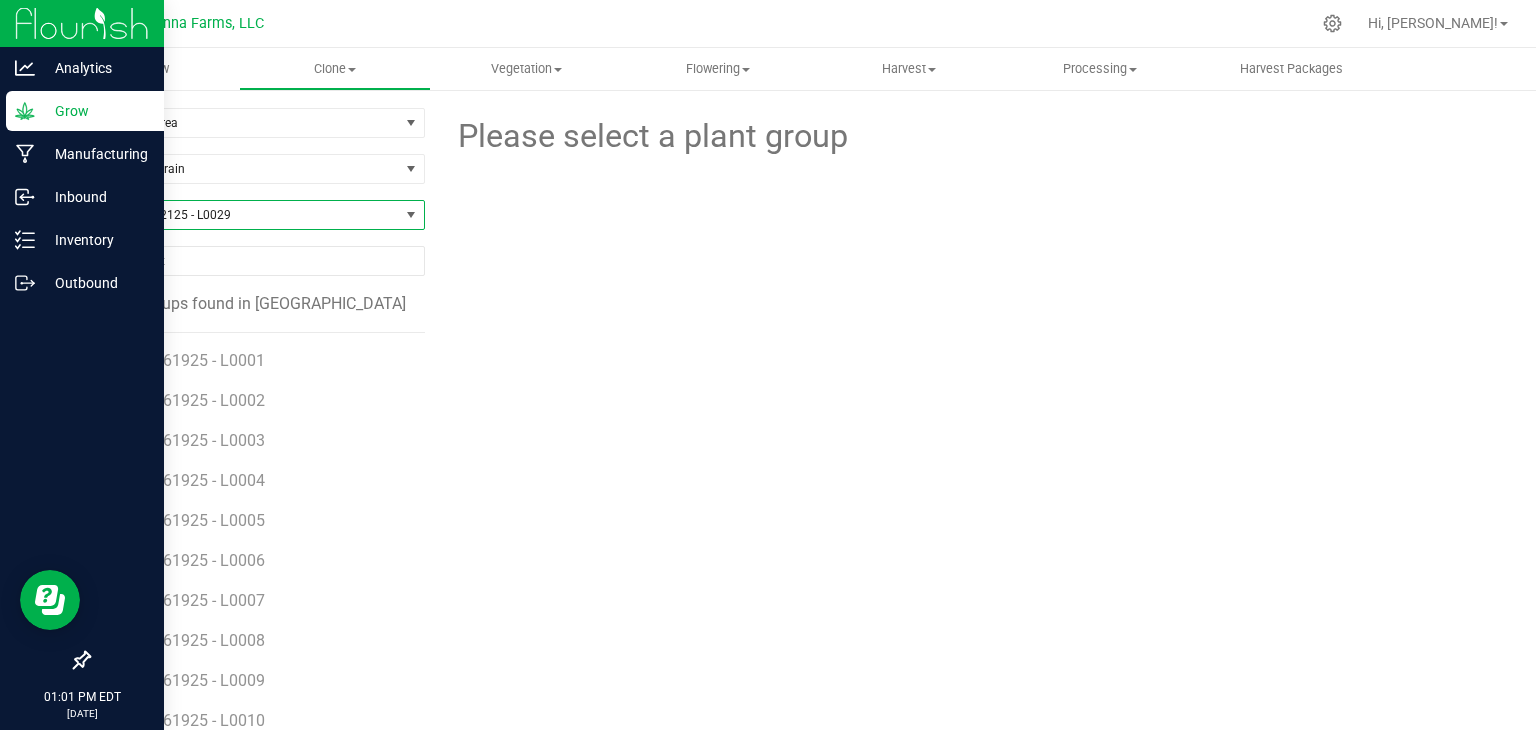 click on "RNTZ - 062125 - L0029" at bounding box center (244, 215) 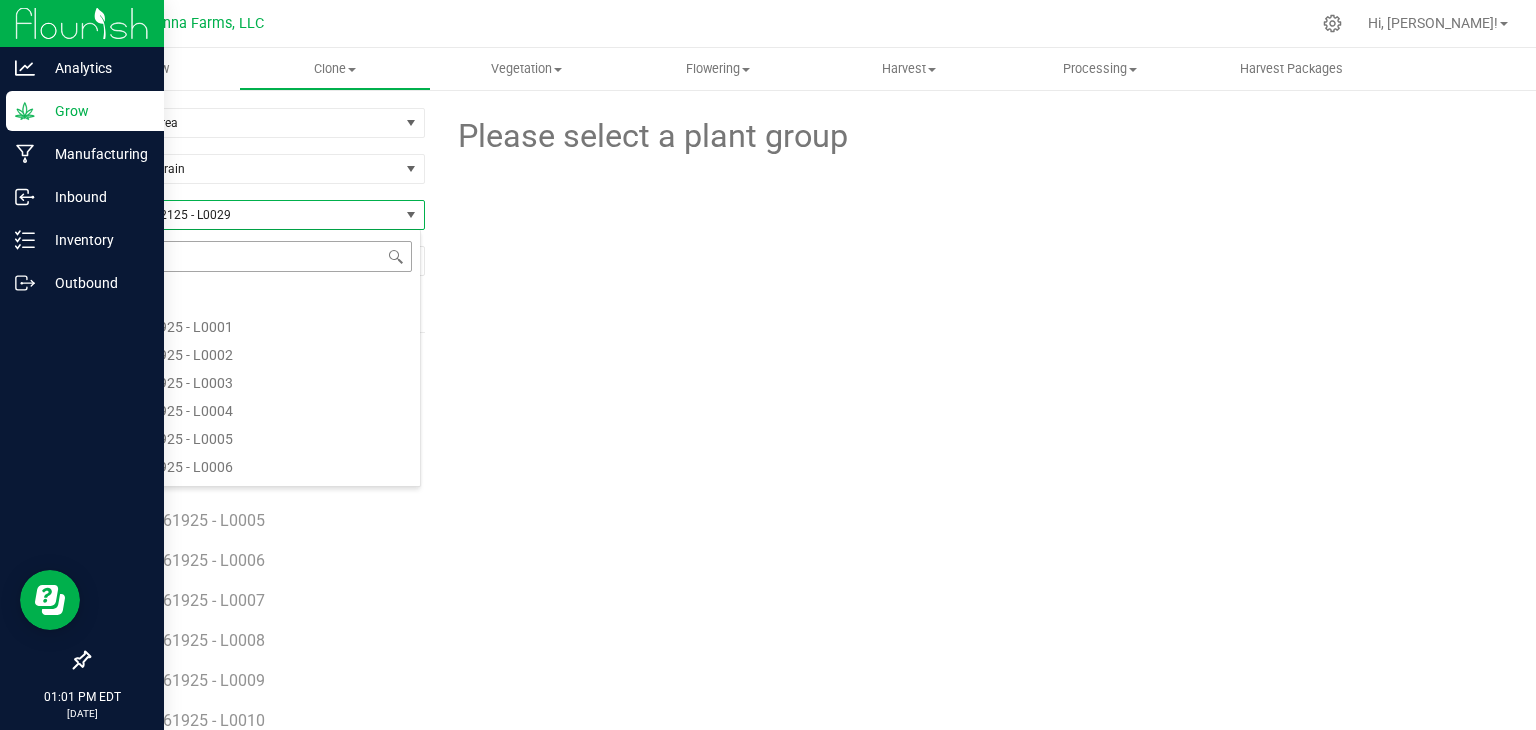 scroll, scrollTop: 6408, scrollLeft: 0, axis: vertical 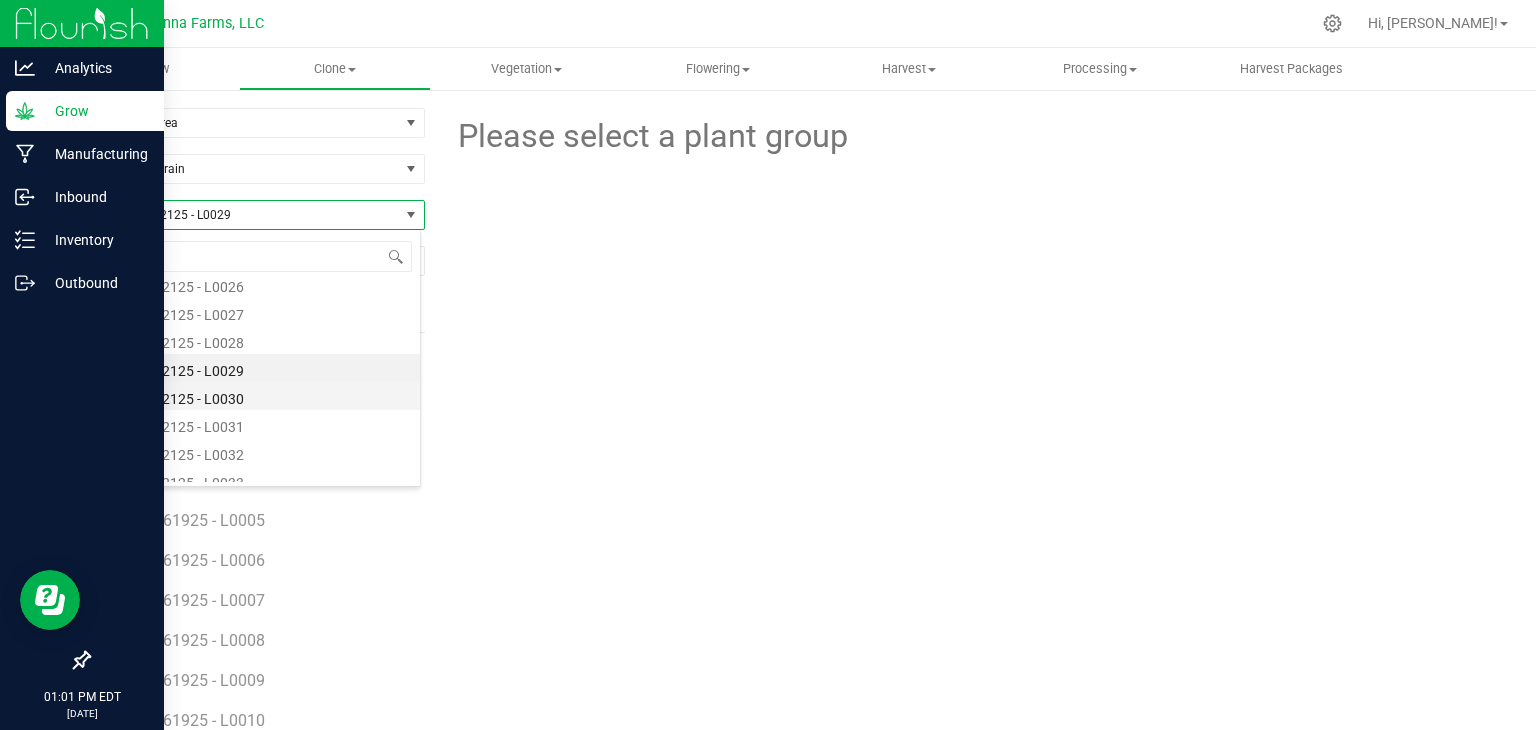 click on "RNTZ - 062125 - L0030" at bounding box center [254, 396] 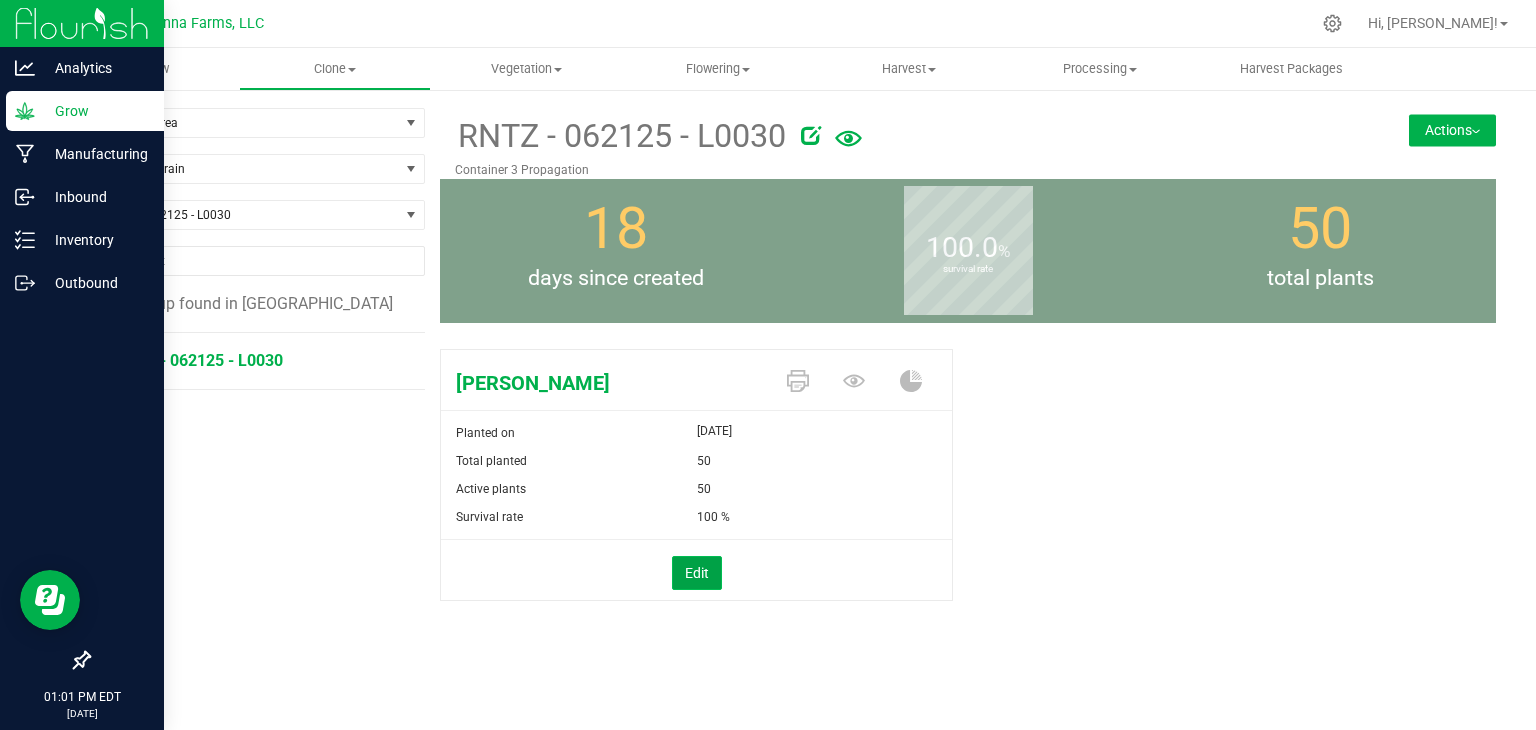 click on "Edit" at bounding box center [697, 573] 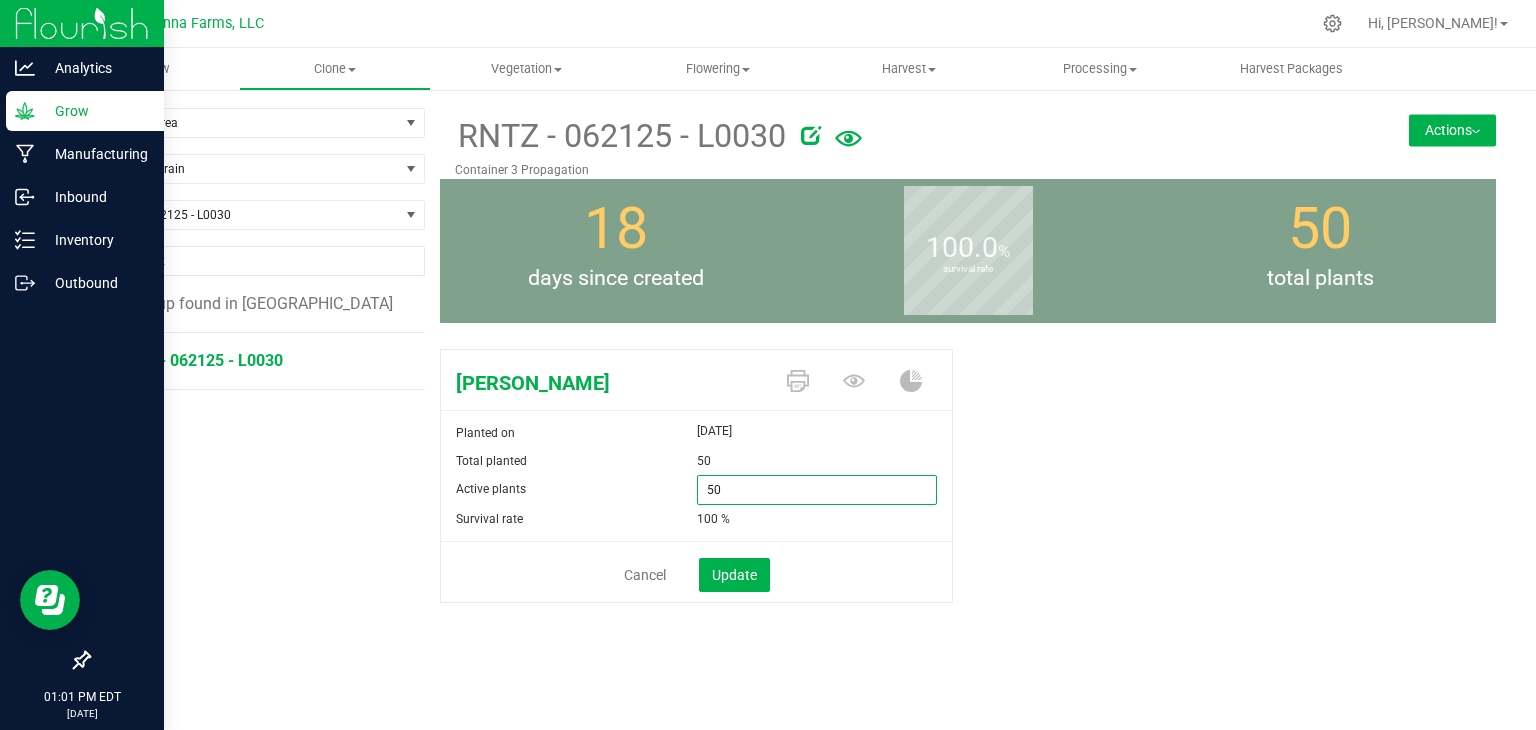 drag, startPoint x: 770, startPoint y: 489, endPoint x: 577, endPoint y: 490, distance: 193.0026 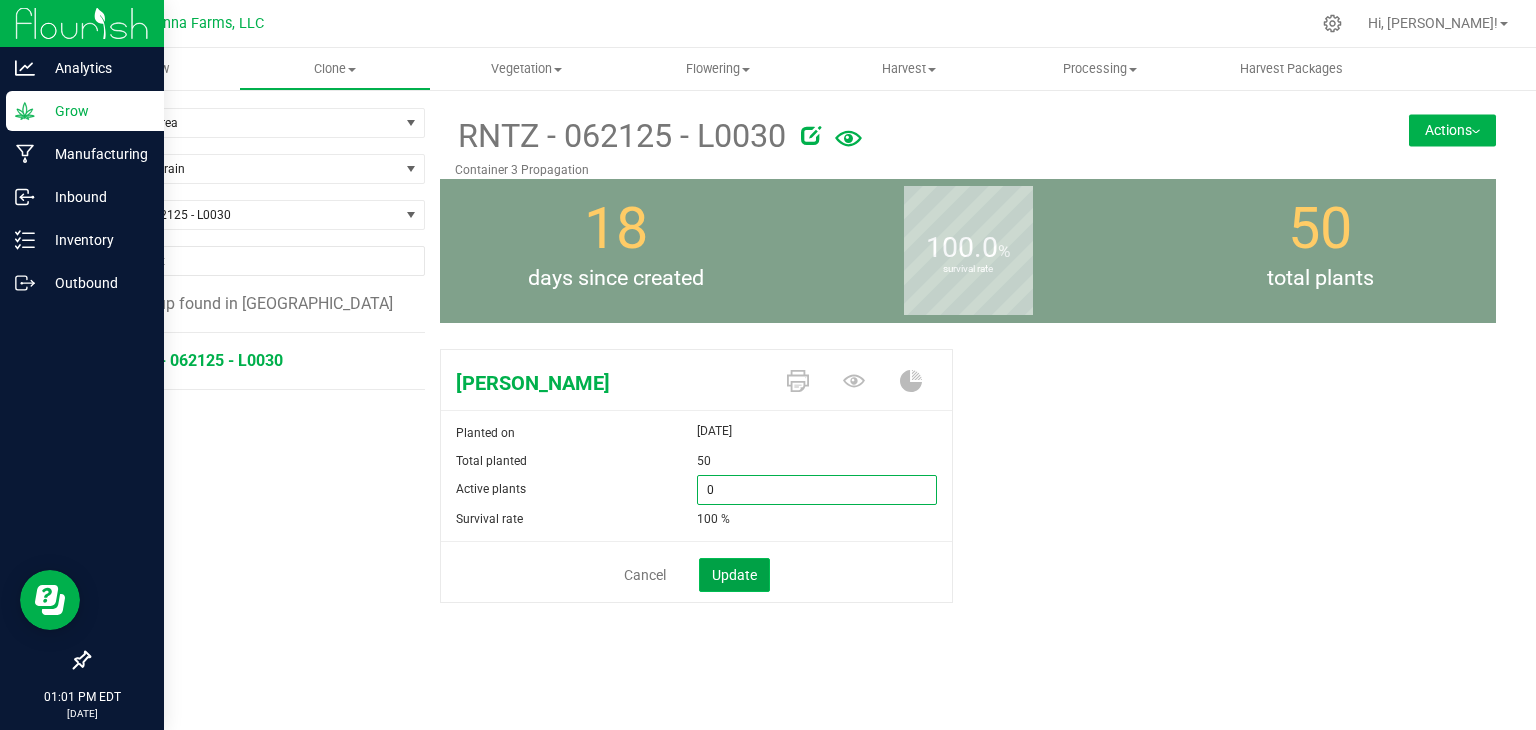 type on "0" 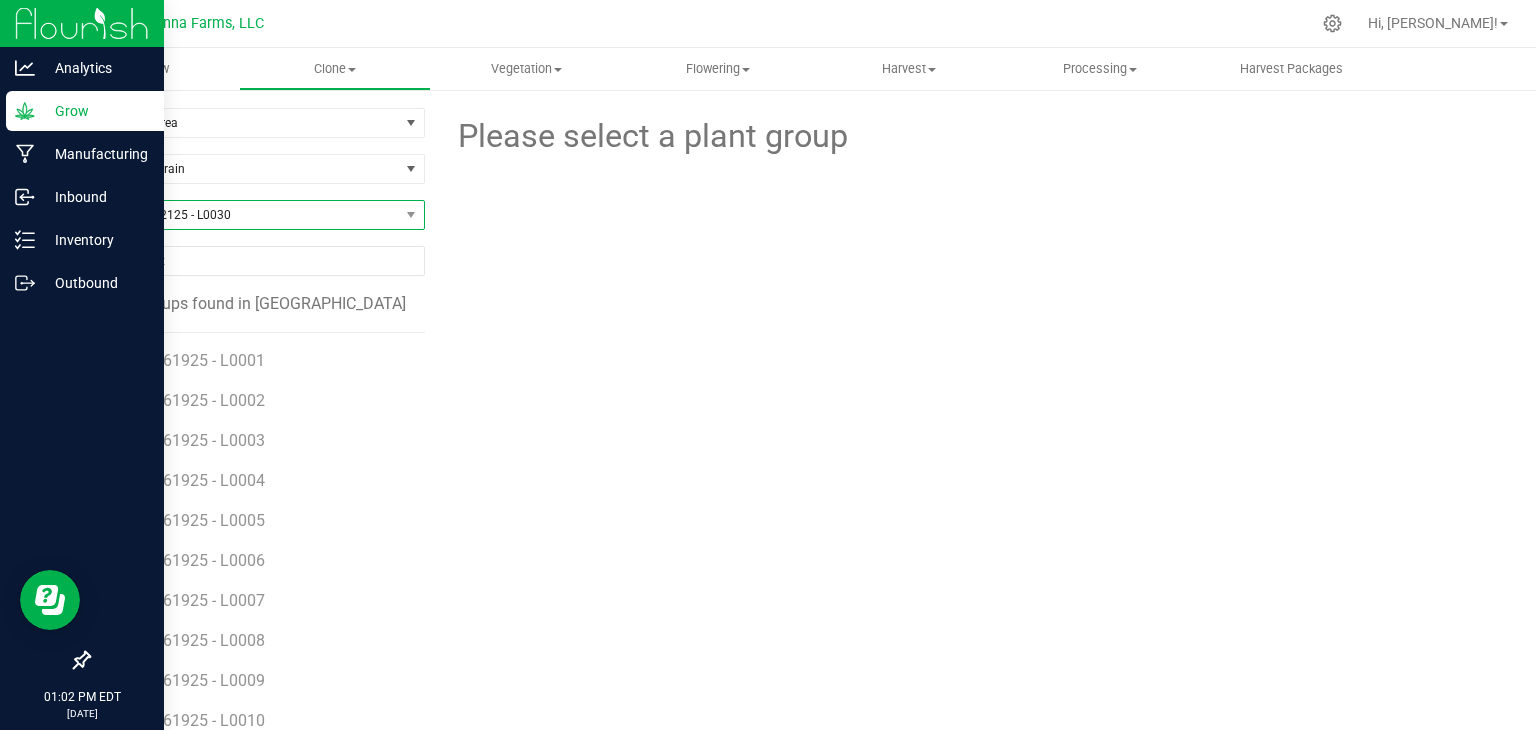 click on "RNTZ - 062125 - L0030" at bounding box center (244, 215) 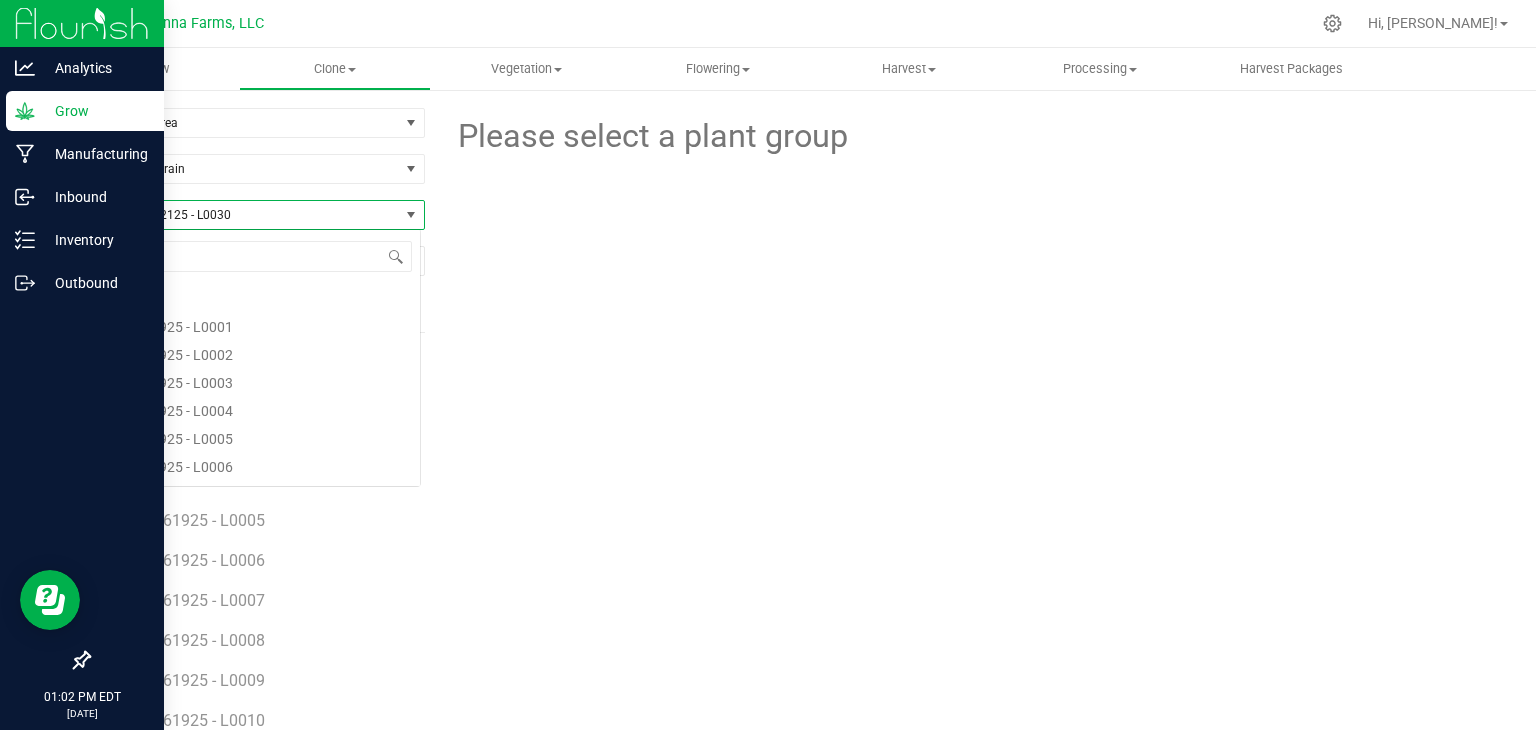 scroll, scrollTop: 99970, scrollLeft: 99666, axis: both 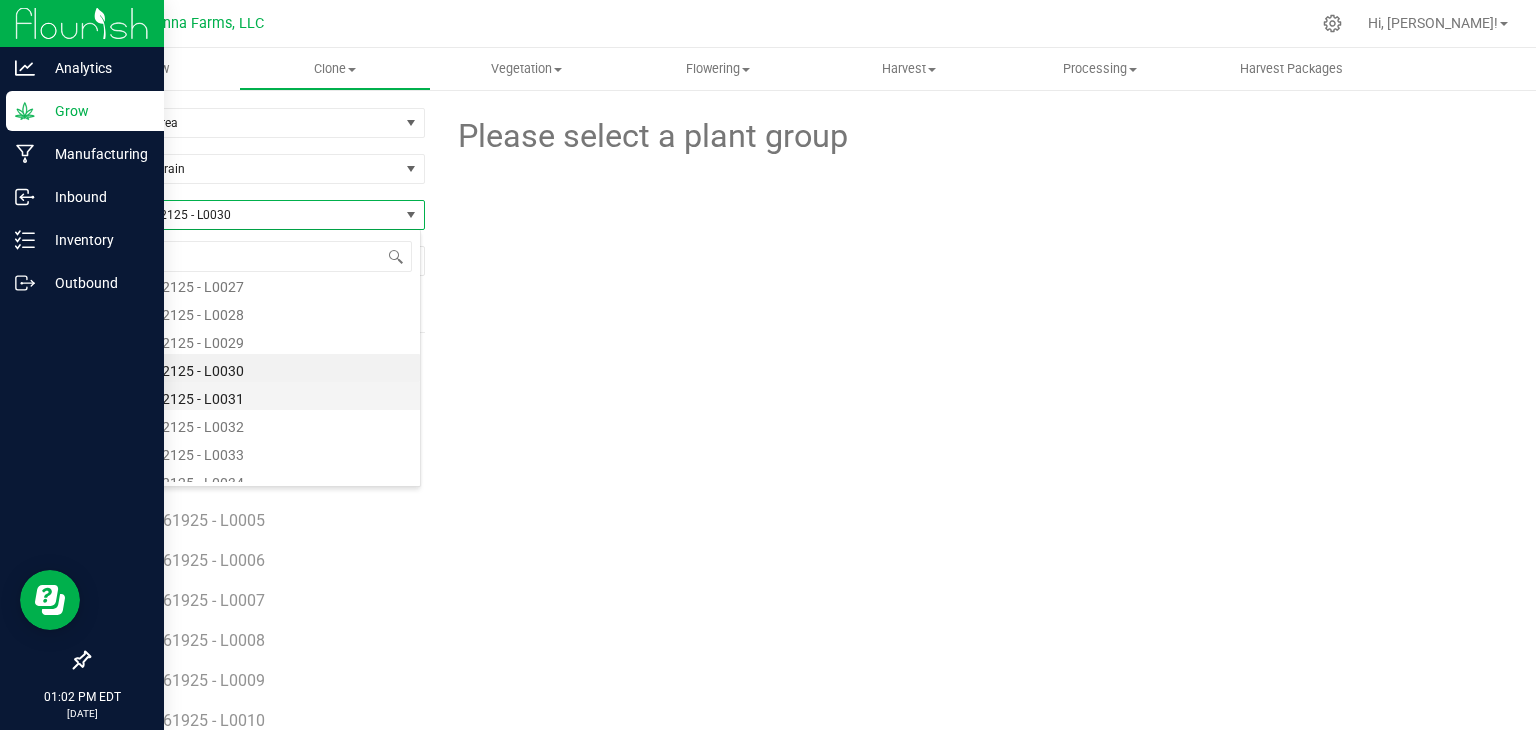 click on "RNTZ - 062125 - L0031" at bounding box center [254, 396] 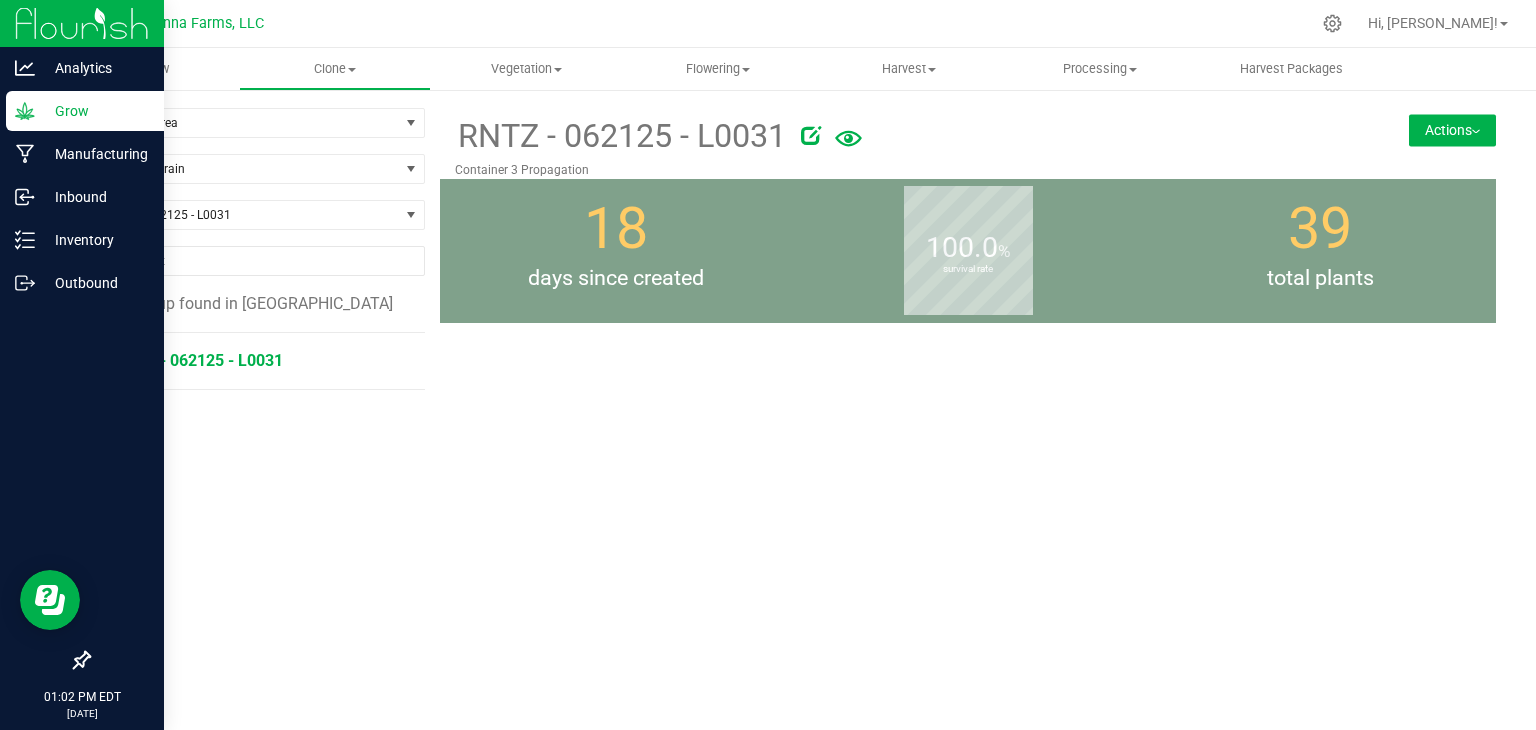 click on "RNTZ - 062125 - L0031" at bounding box center (263, 361) 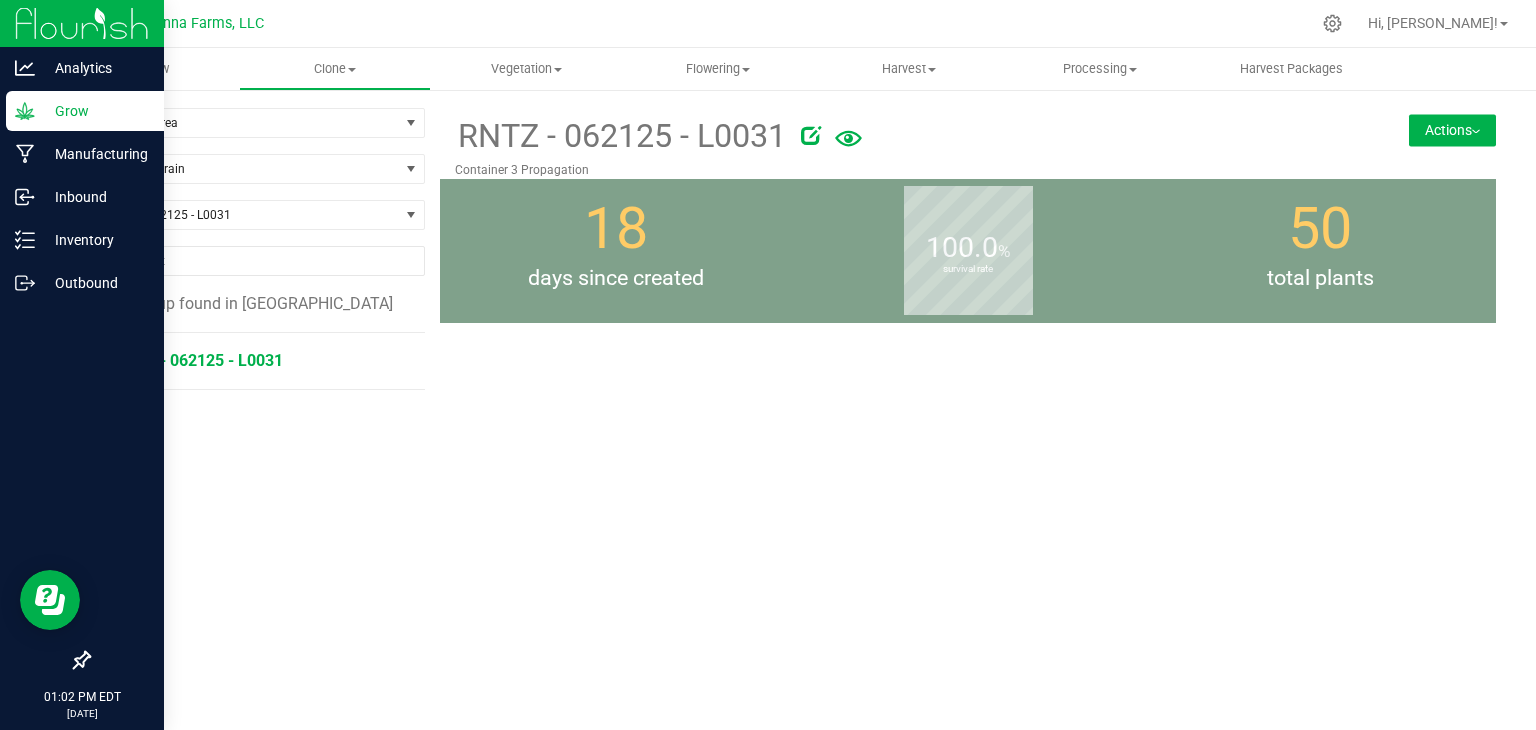 click on "RNTZ - 062125 - L0031" at bounding box center [199, 360] 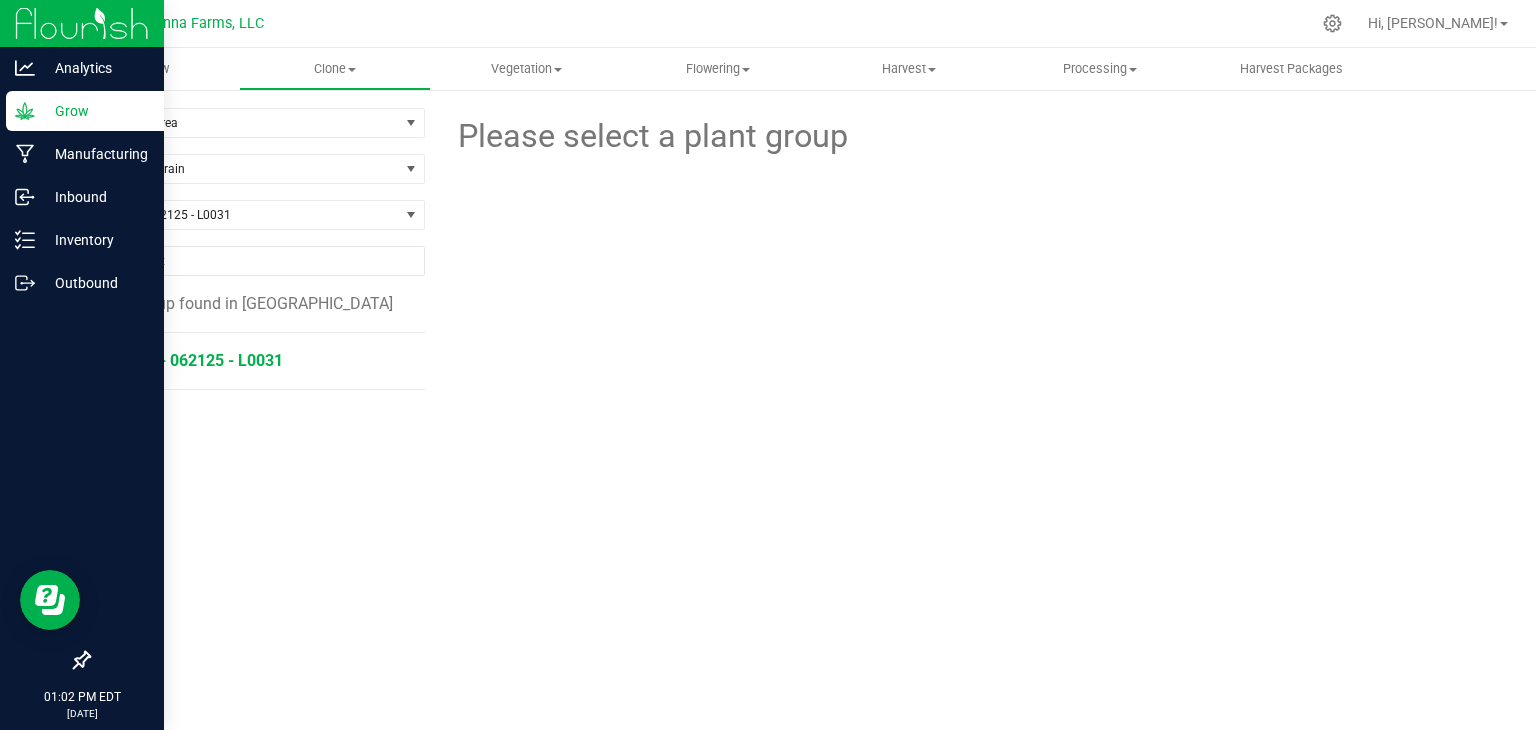 click on "RNTZ - 062125 - L0031" at bounding box center [199, 360] 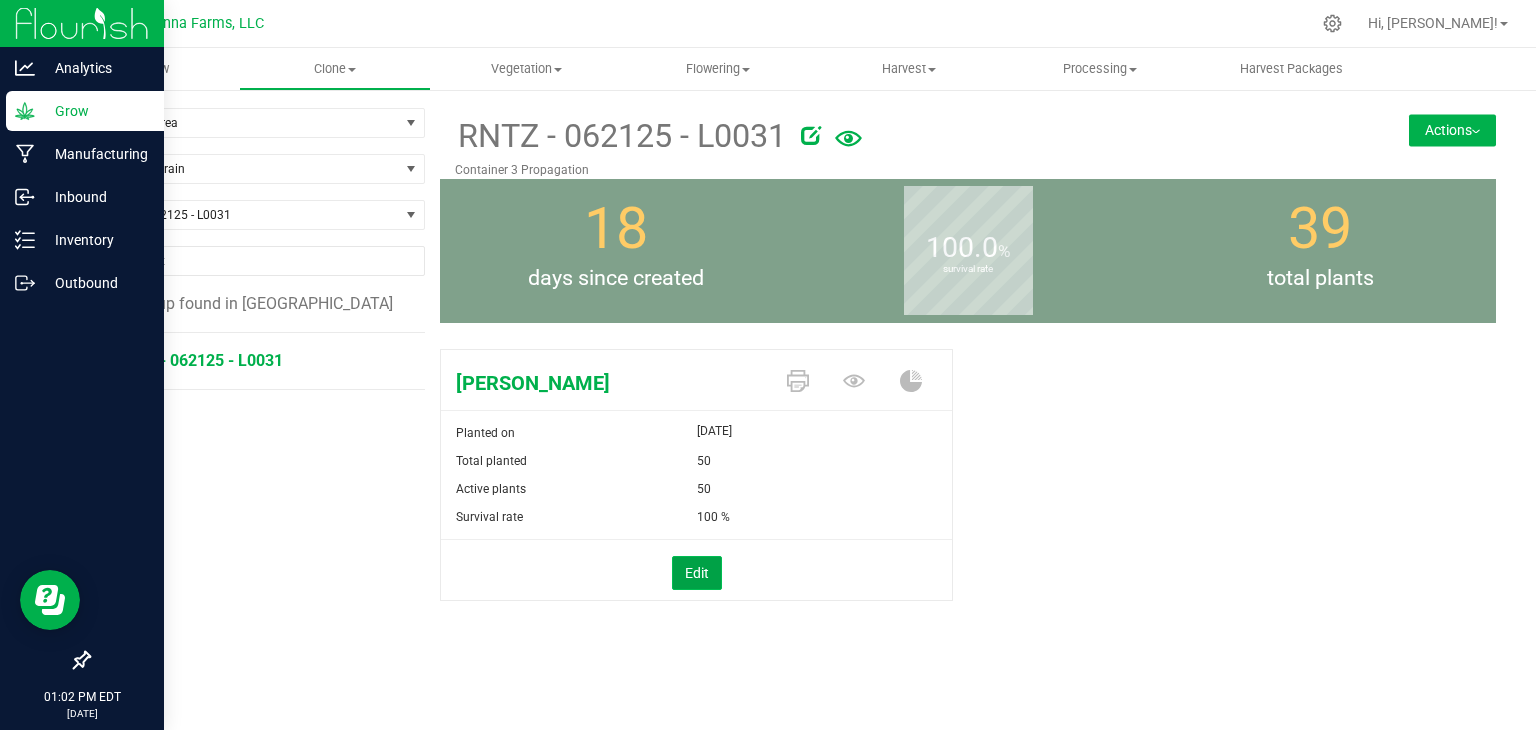 click on "Edit" at bounding box center [697, 573] 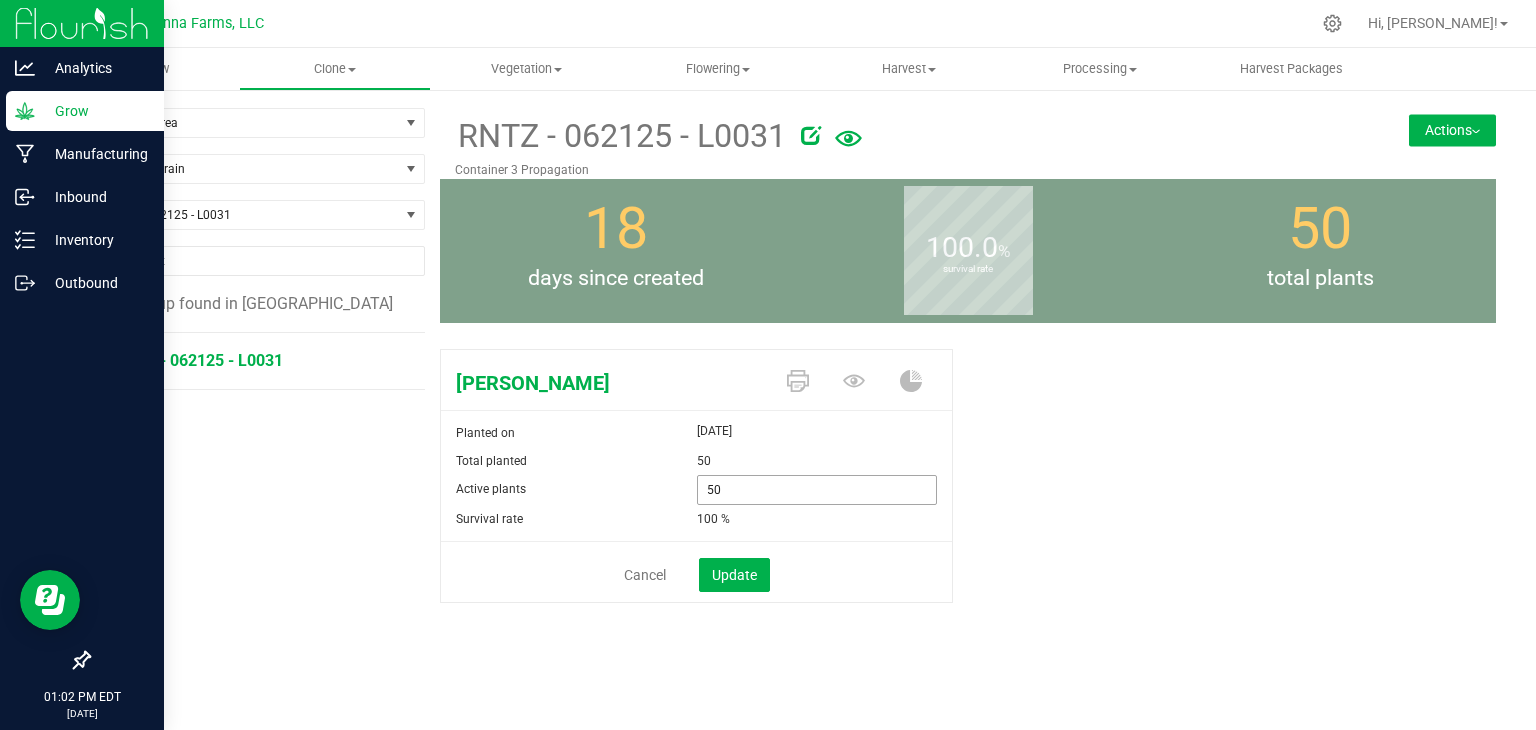 drag, startPoint x: 748, startPoint y: 489, endPoint x: 640, endPoint y: 482, distance: 108.226616 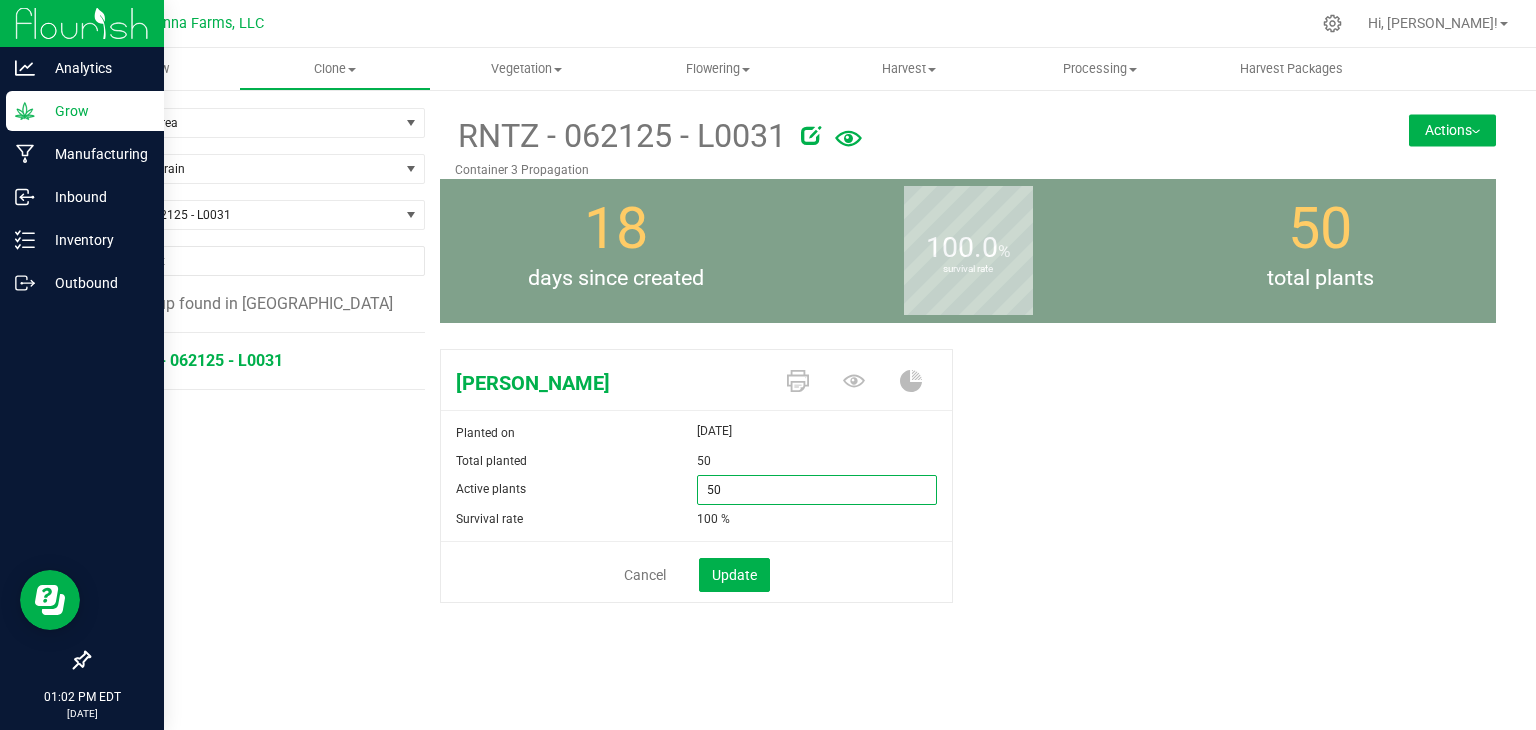 type on "0" 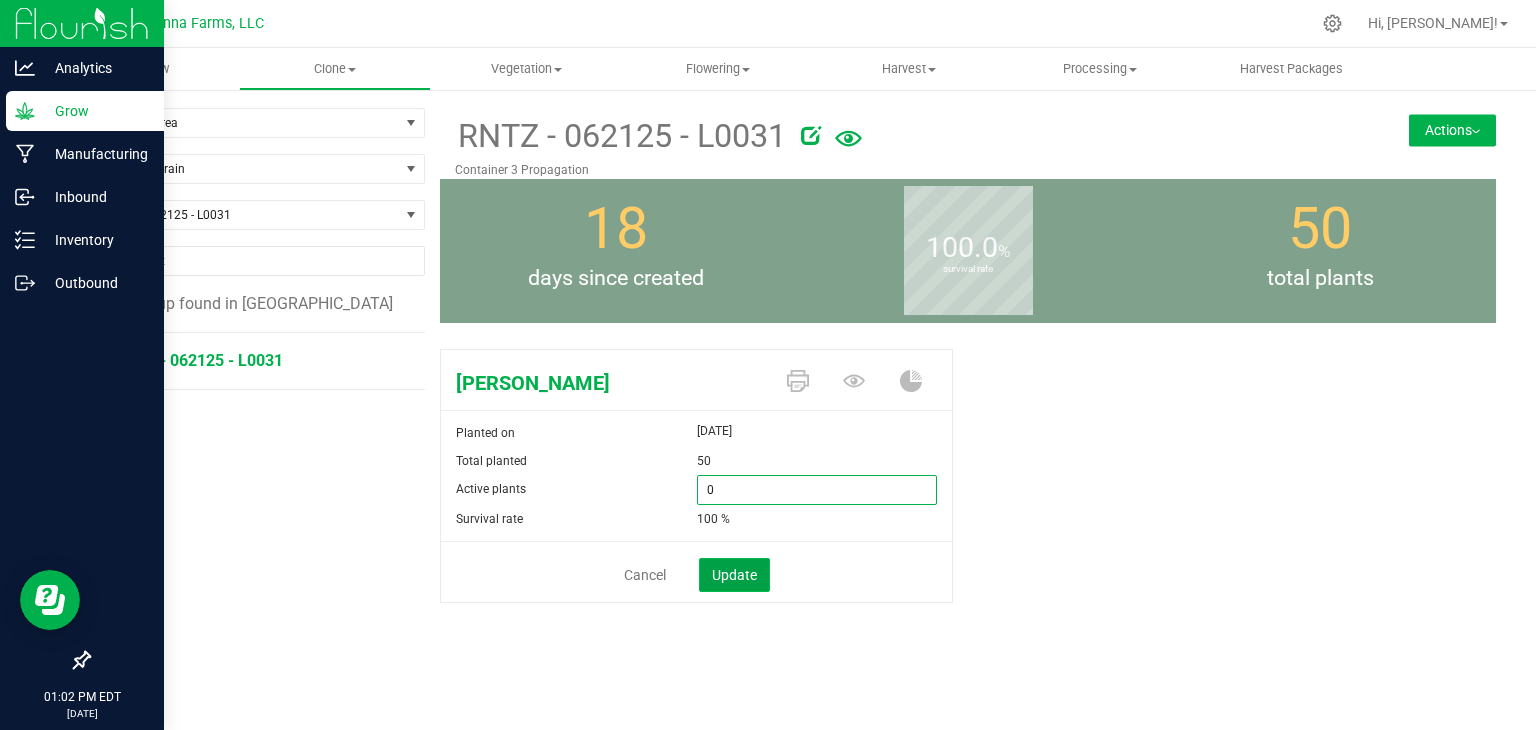 type on "0" 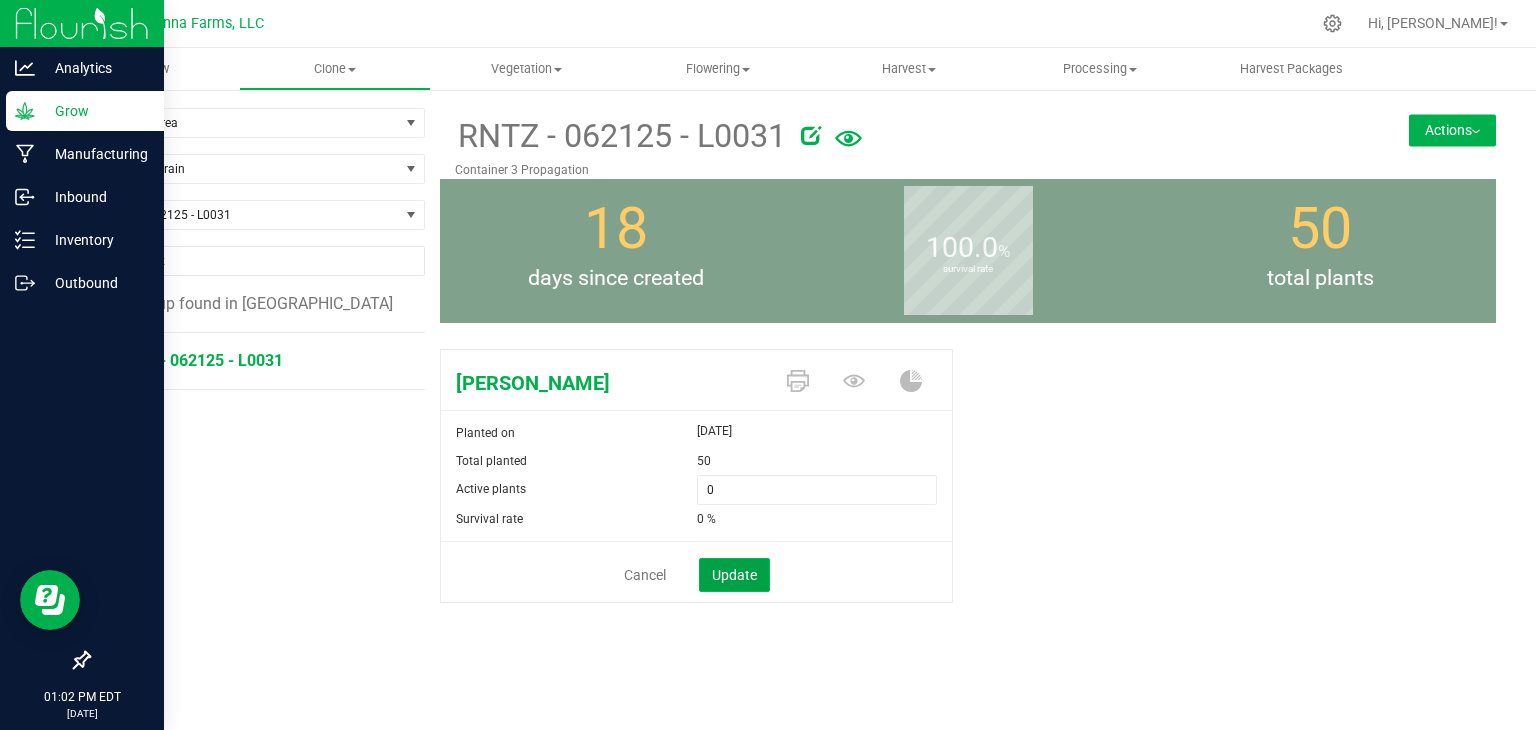 click on "Update" 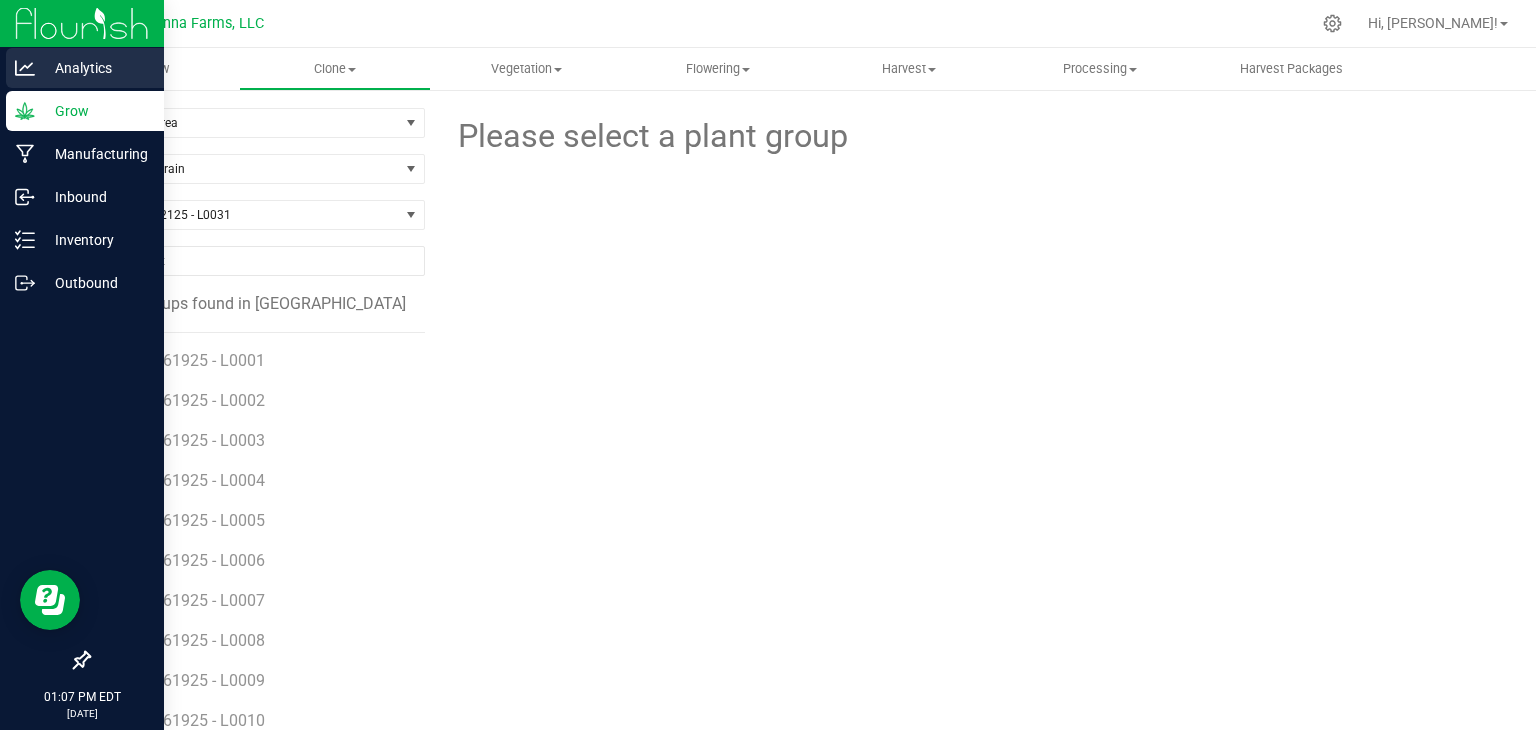 click on "Analytics" at bounding box center (95, 68) 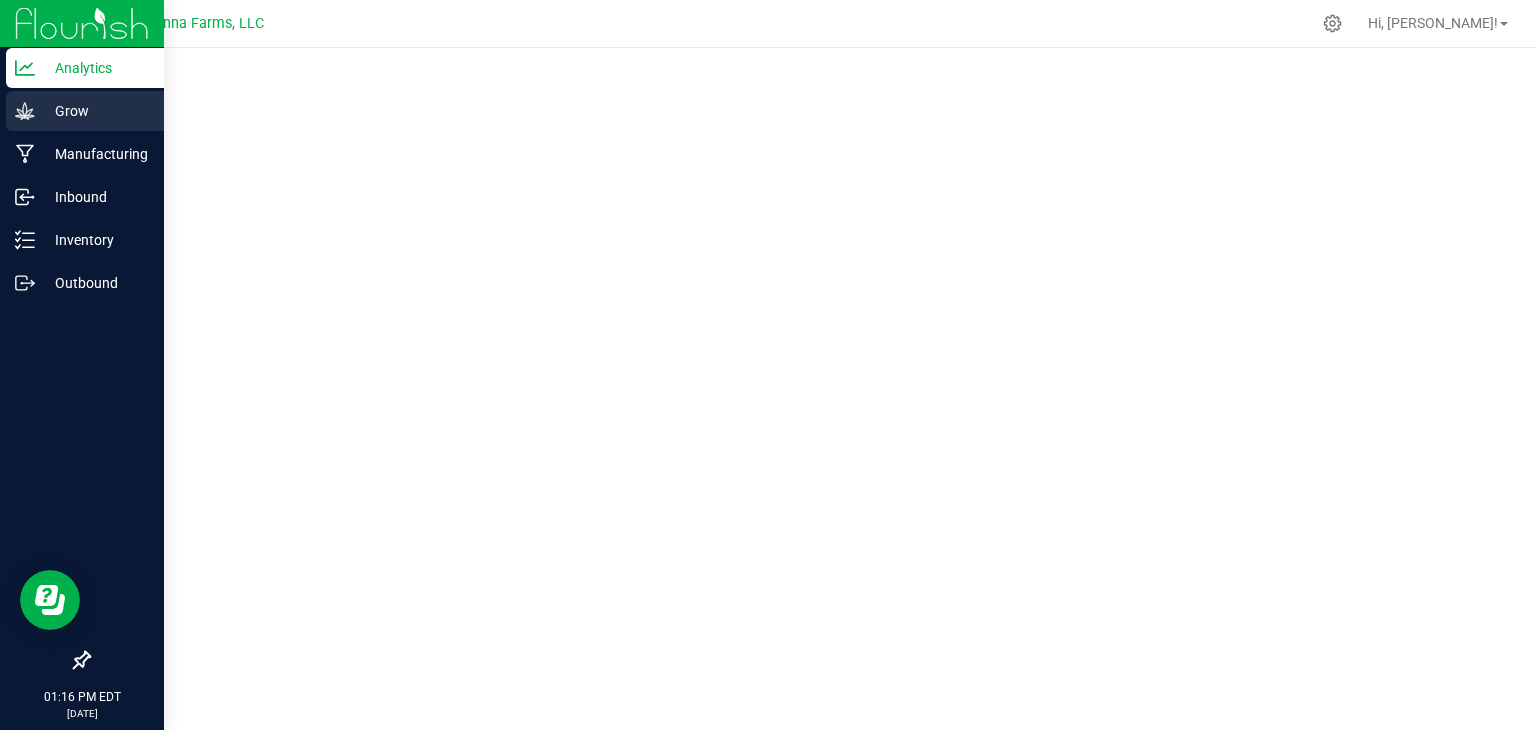 click 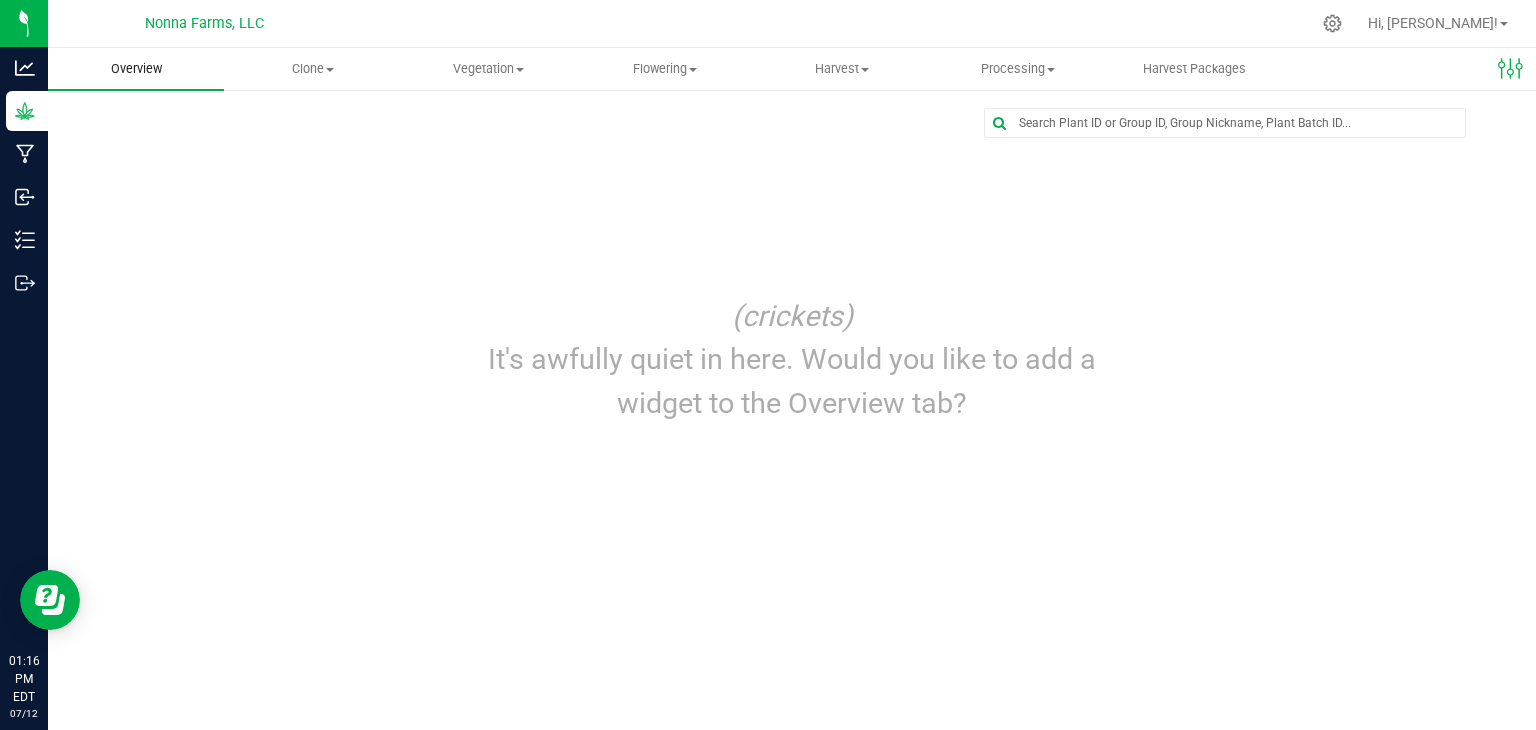 click on "Overview" at bounding box center [136, 69] 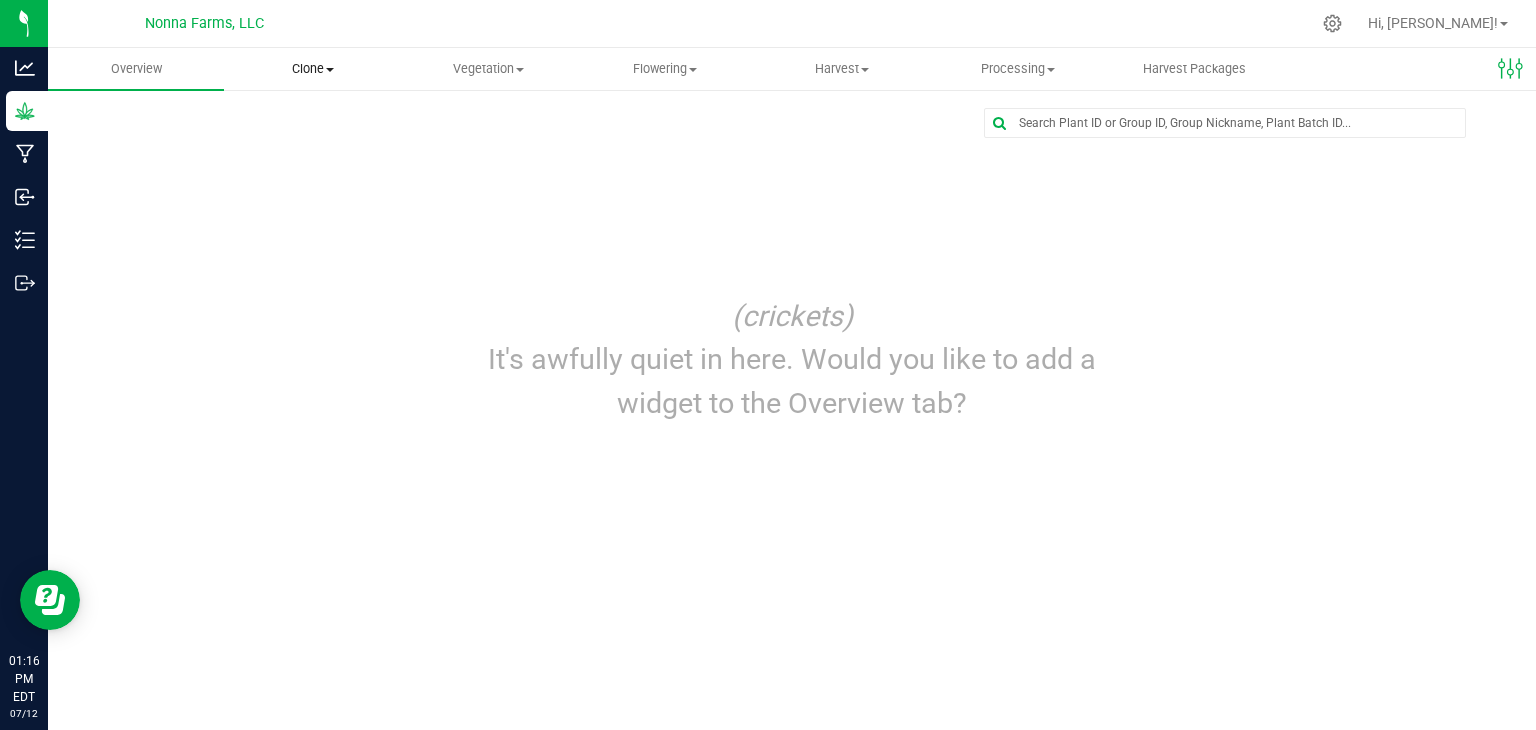 click on "Clone" at bounding box center (312, 69) 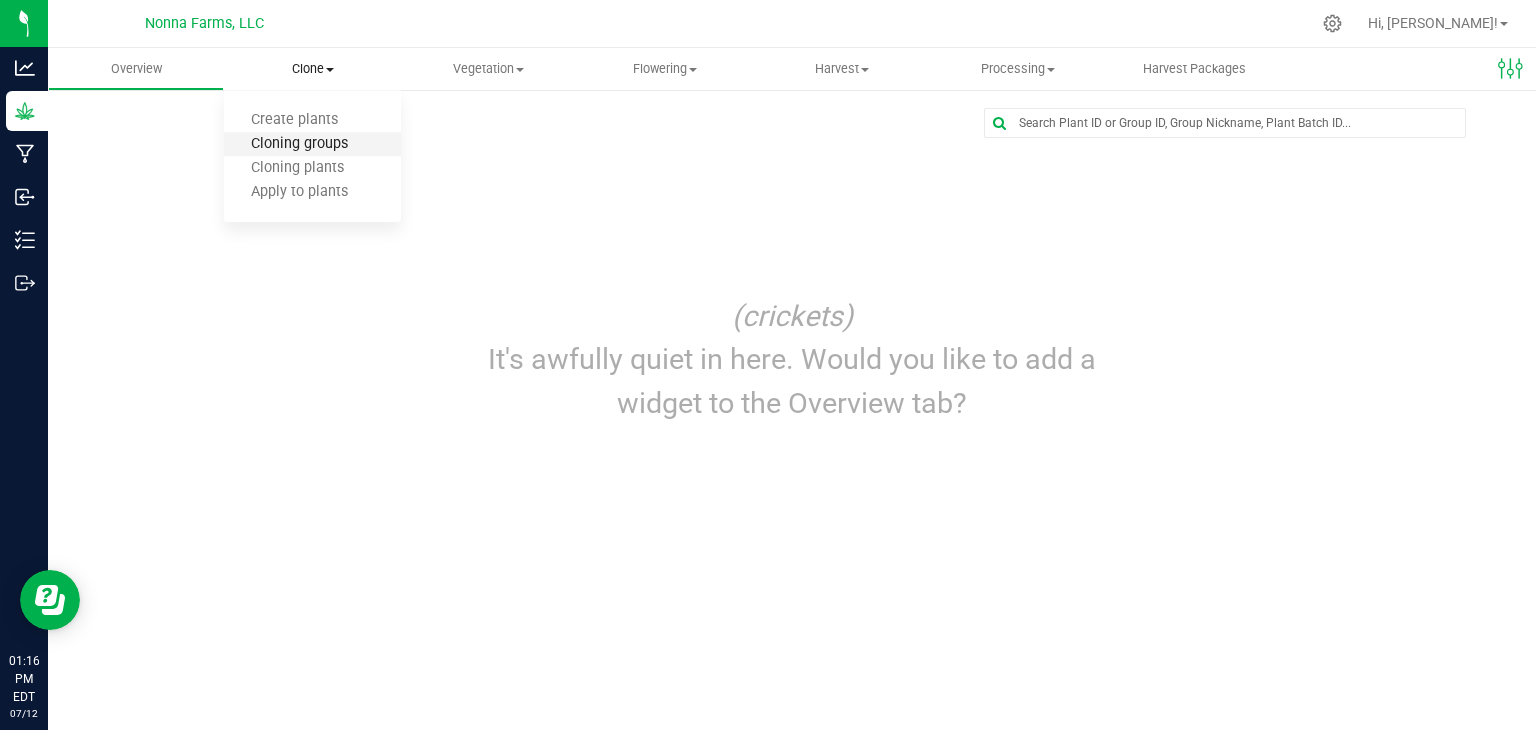 click on "Cloning groups" at bounding box center [299, 144] 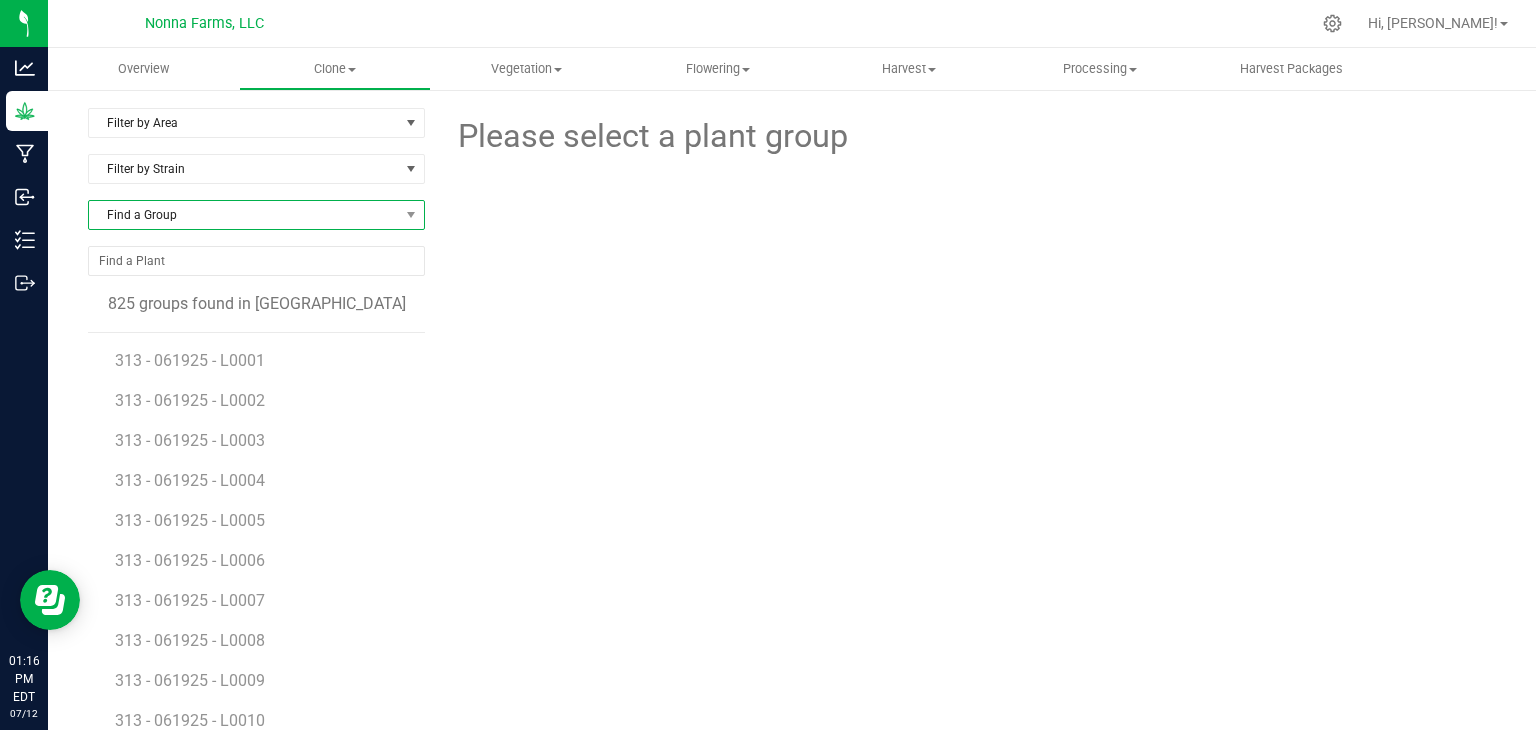click on "Find a Group" at bounding box center (244, 215) 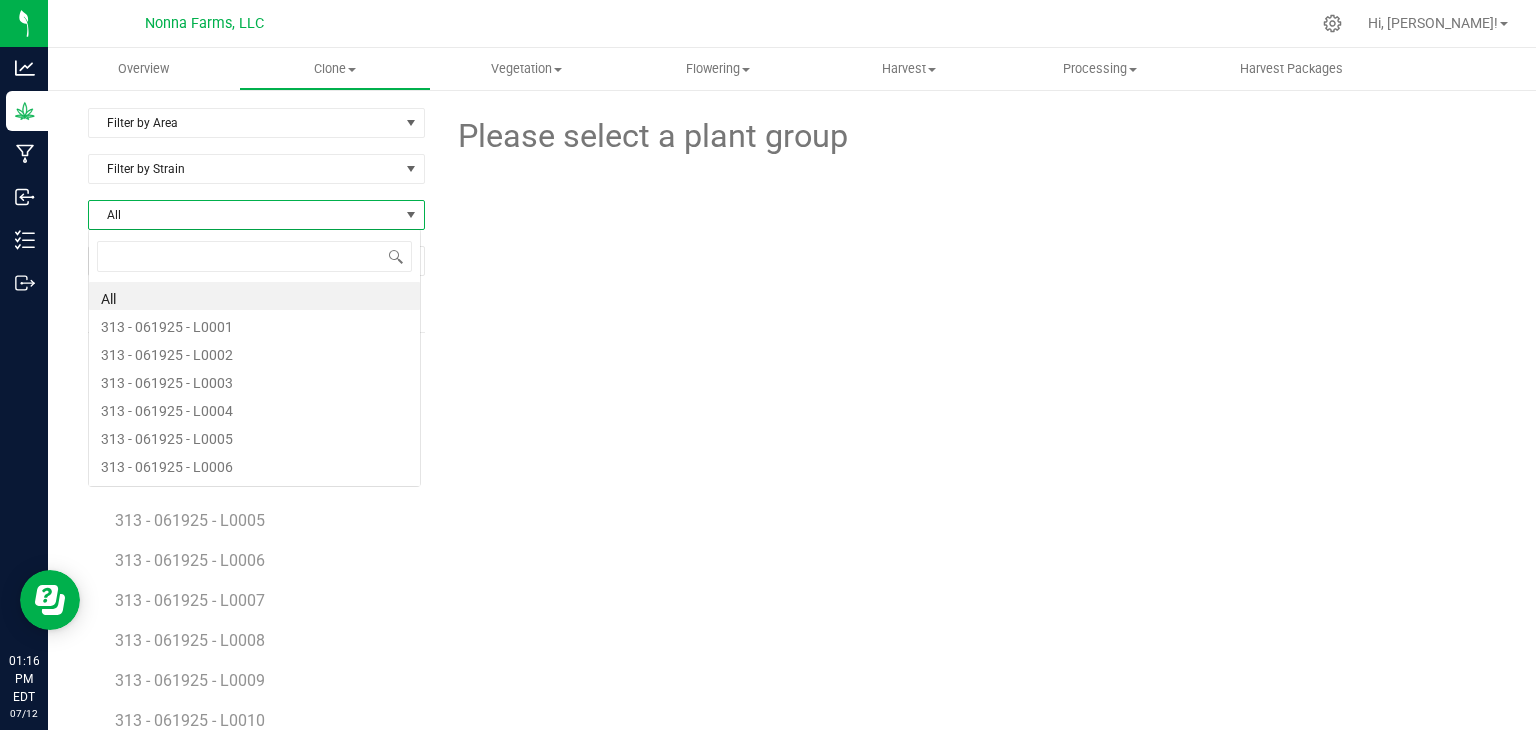 scroll, scrollTop: 99970, scrollLeft: 99666, axis: both 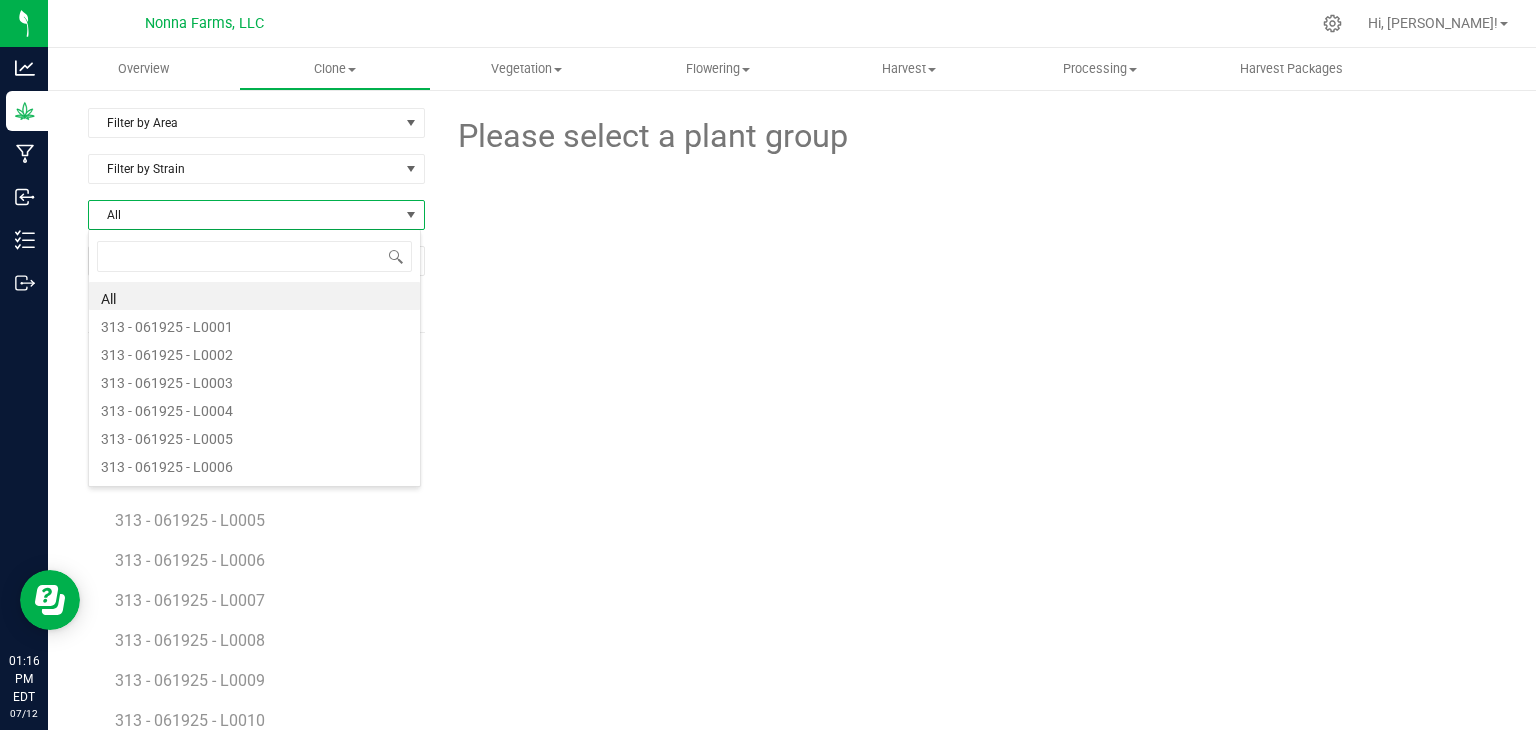 type on "RNTZ - 062125 - L0032" 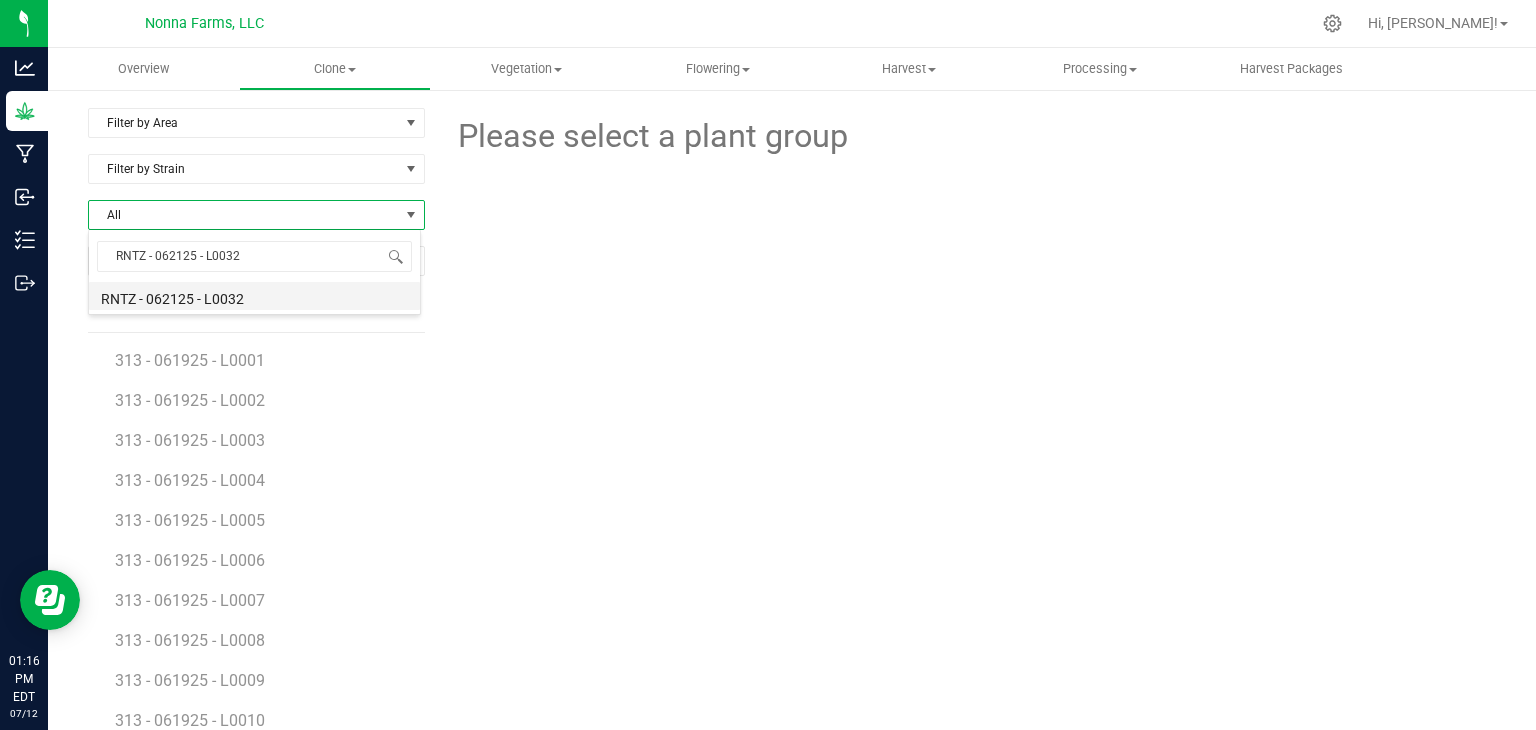 click on "RNTZ - 062125 - L0032" at bounding box center (254, 296) 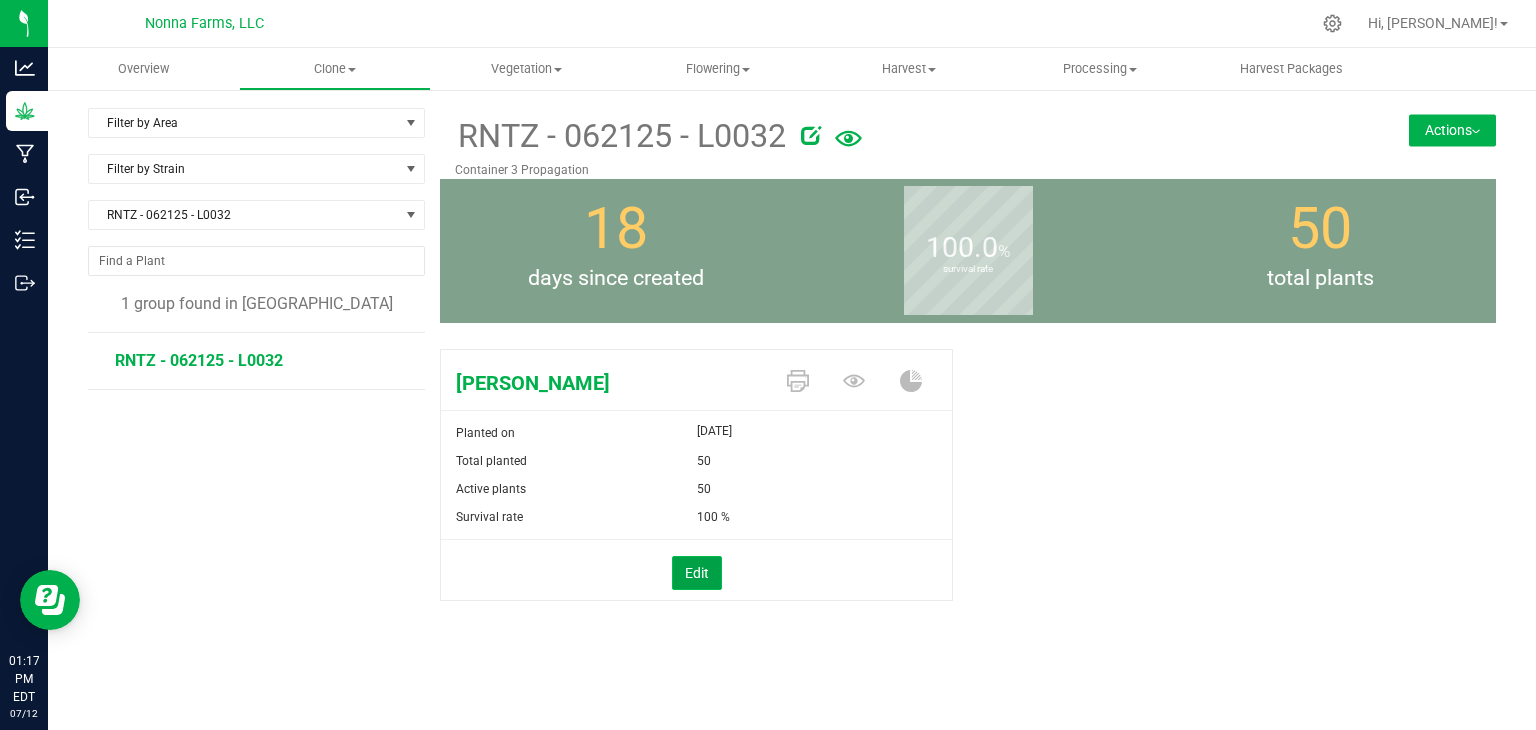click on "Edit" at bounding box center (697, 573) 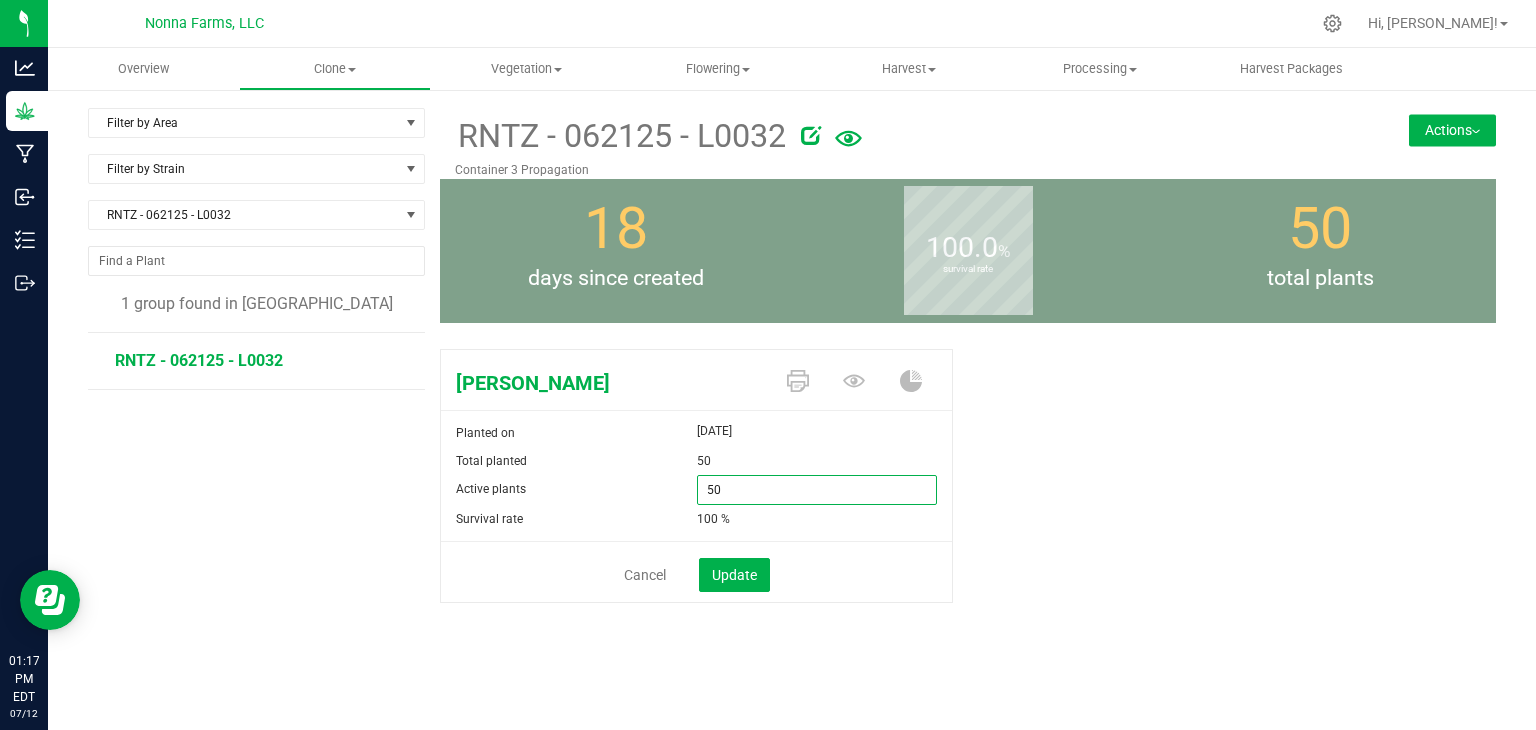 drag, startPoint x: 748, startPoint y: 489, endPoint x: 661, endPoint y: 489, distance: 87 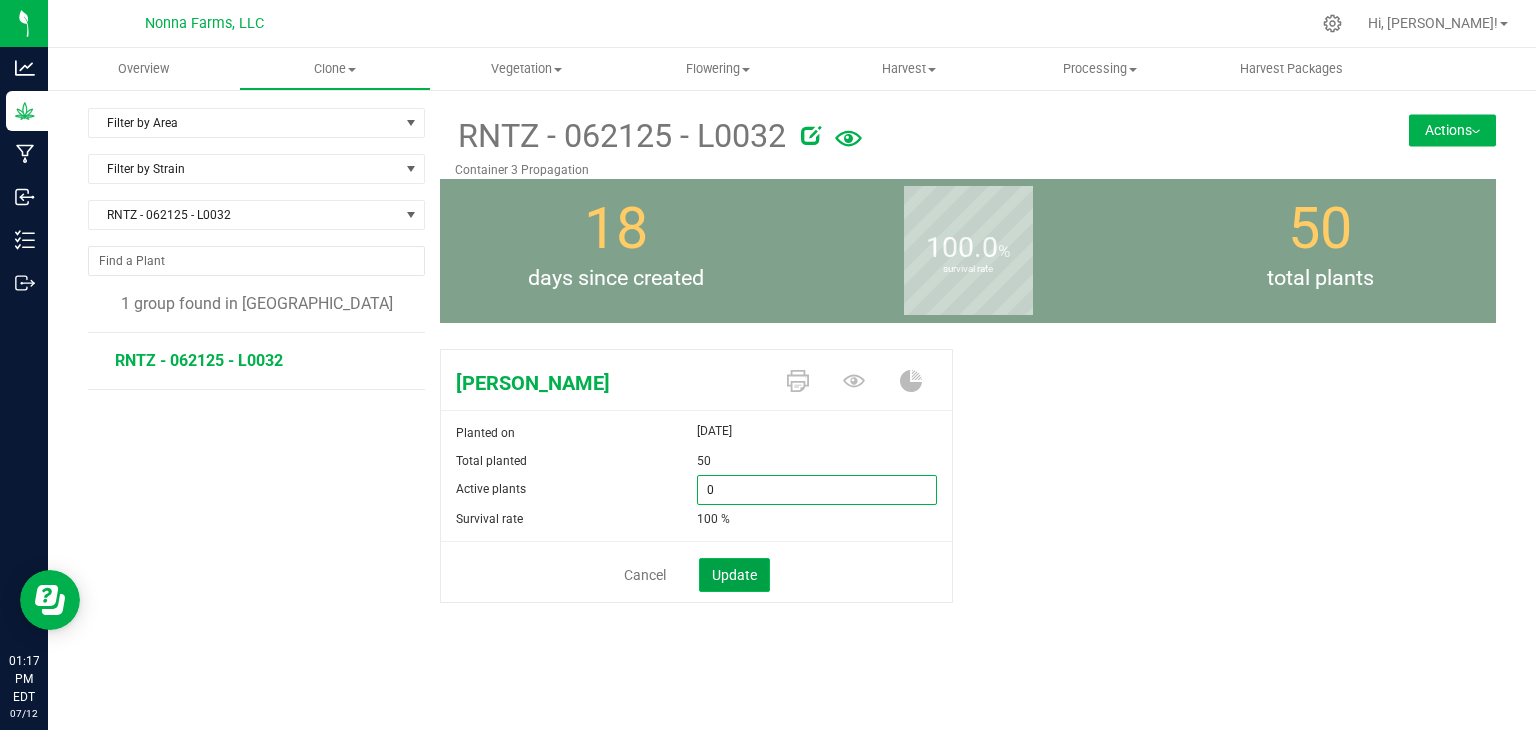 type on "0" 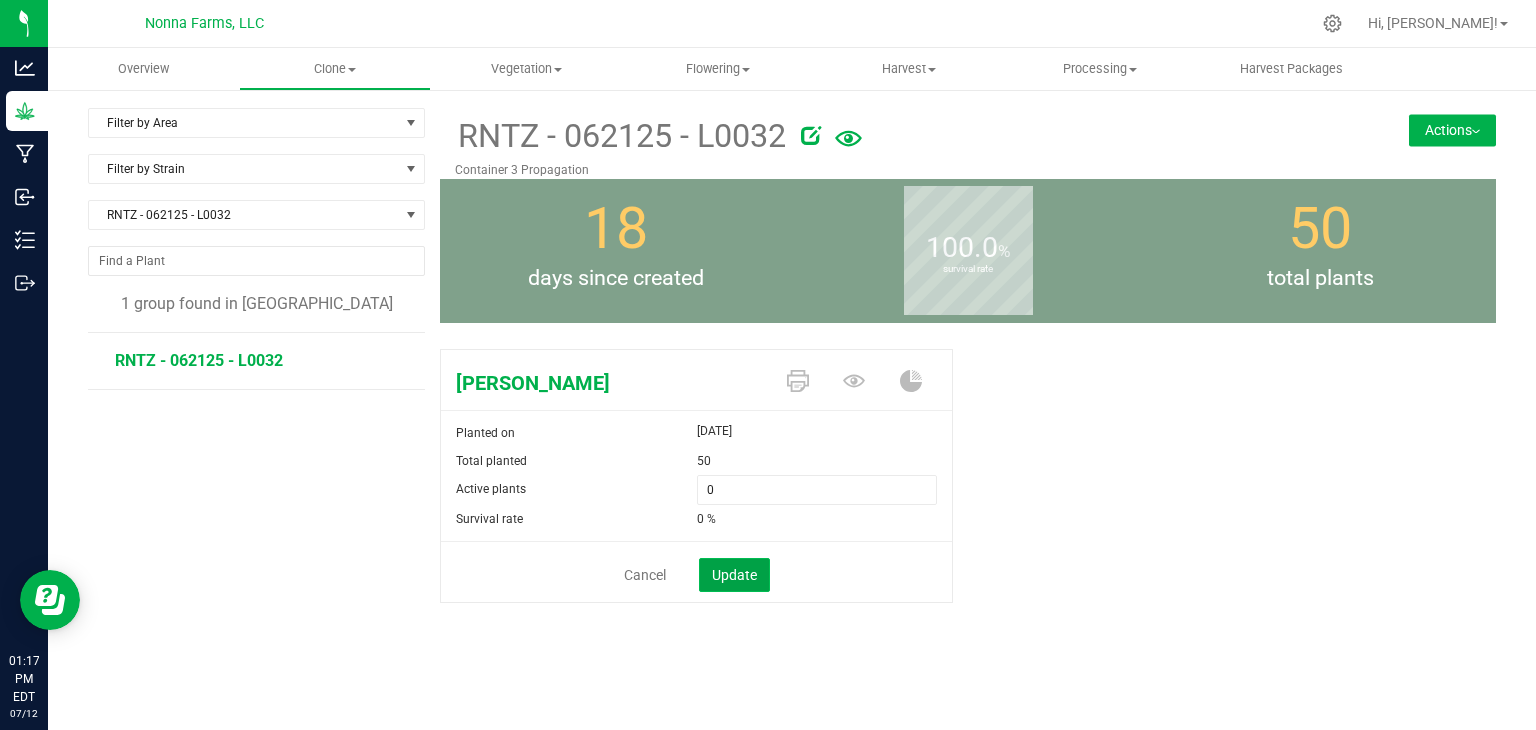 click on "Update" 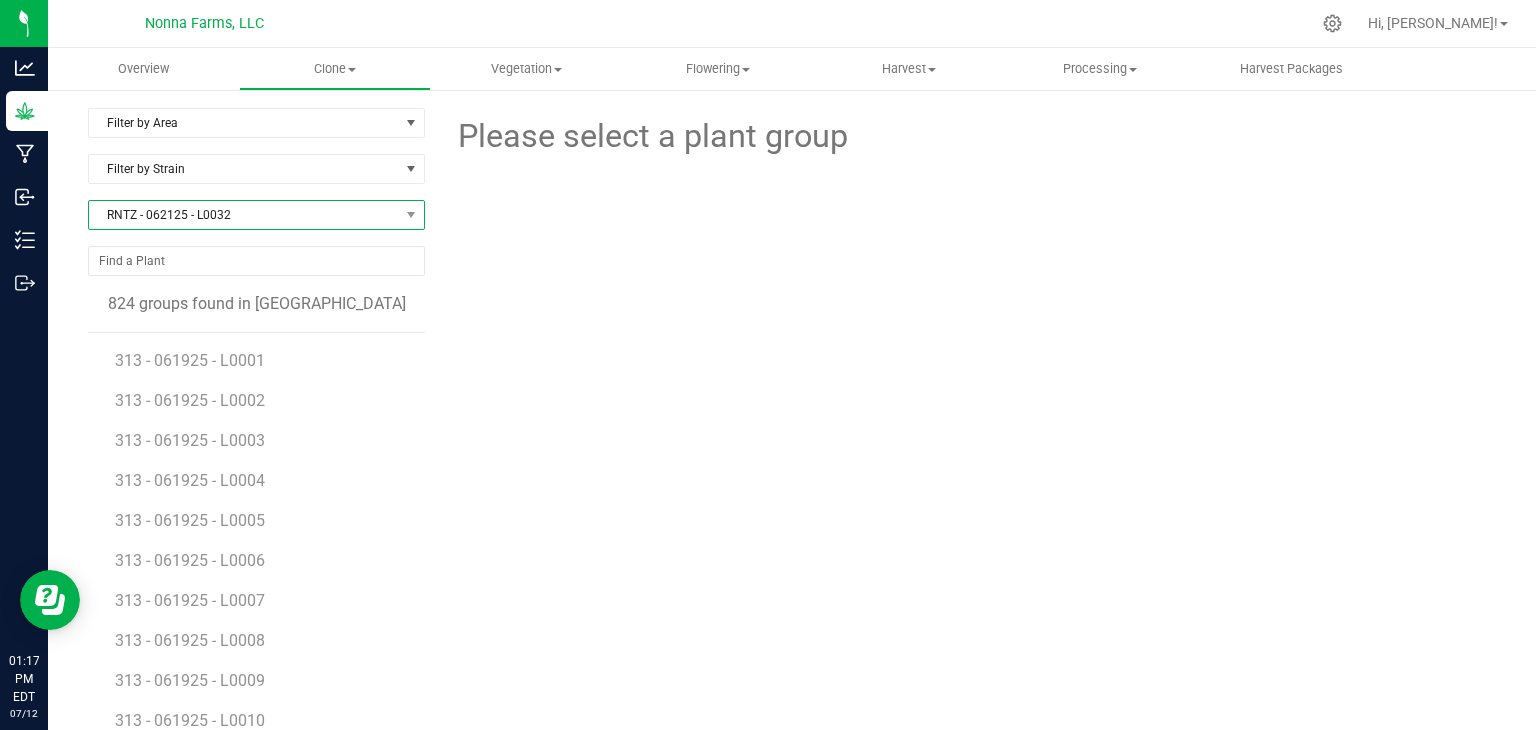 click on "RNTZ - 062125 - L0032" at bounding box center [244, 215] 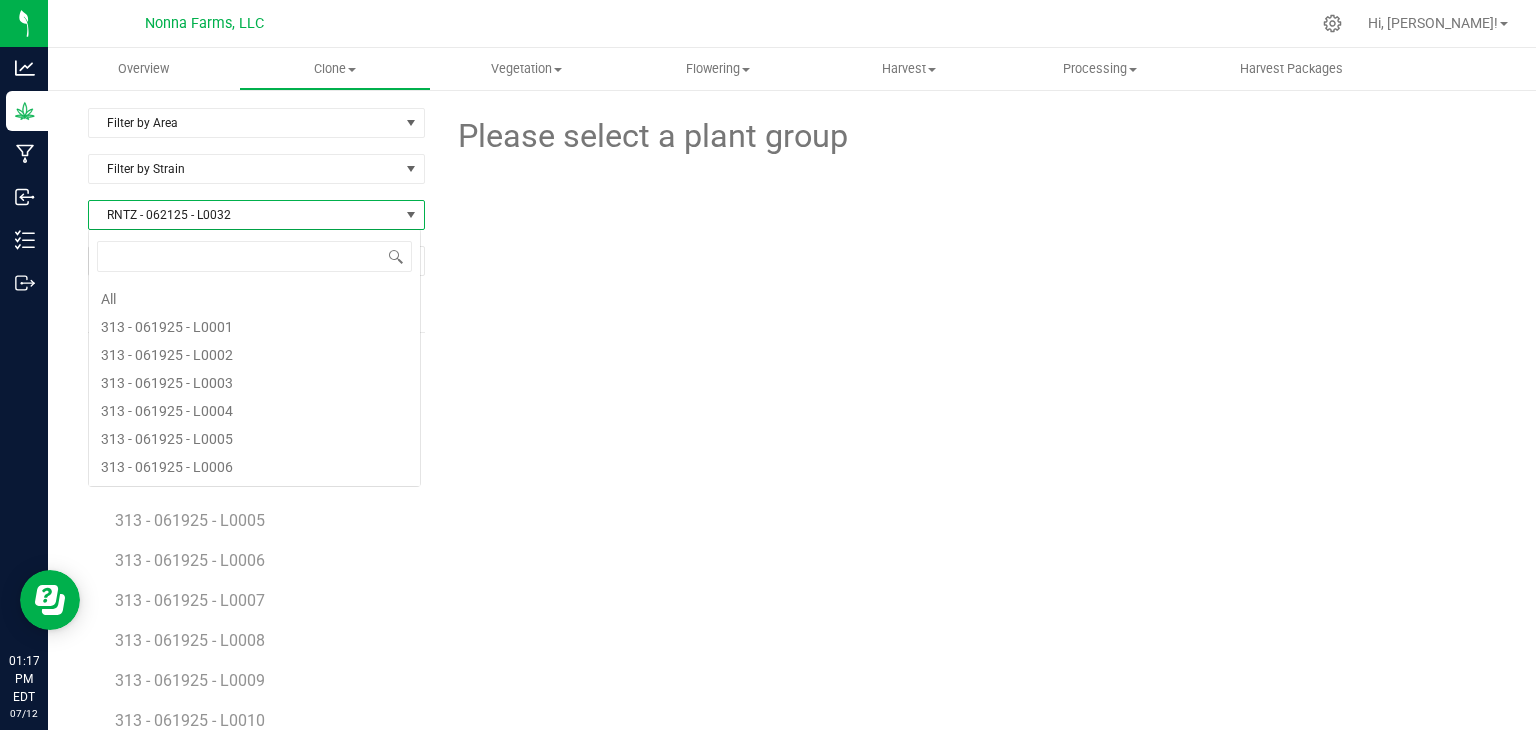 scroll, scrollTop: 99970, scrollLeft: 99666, axis: both 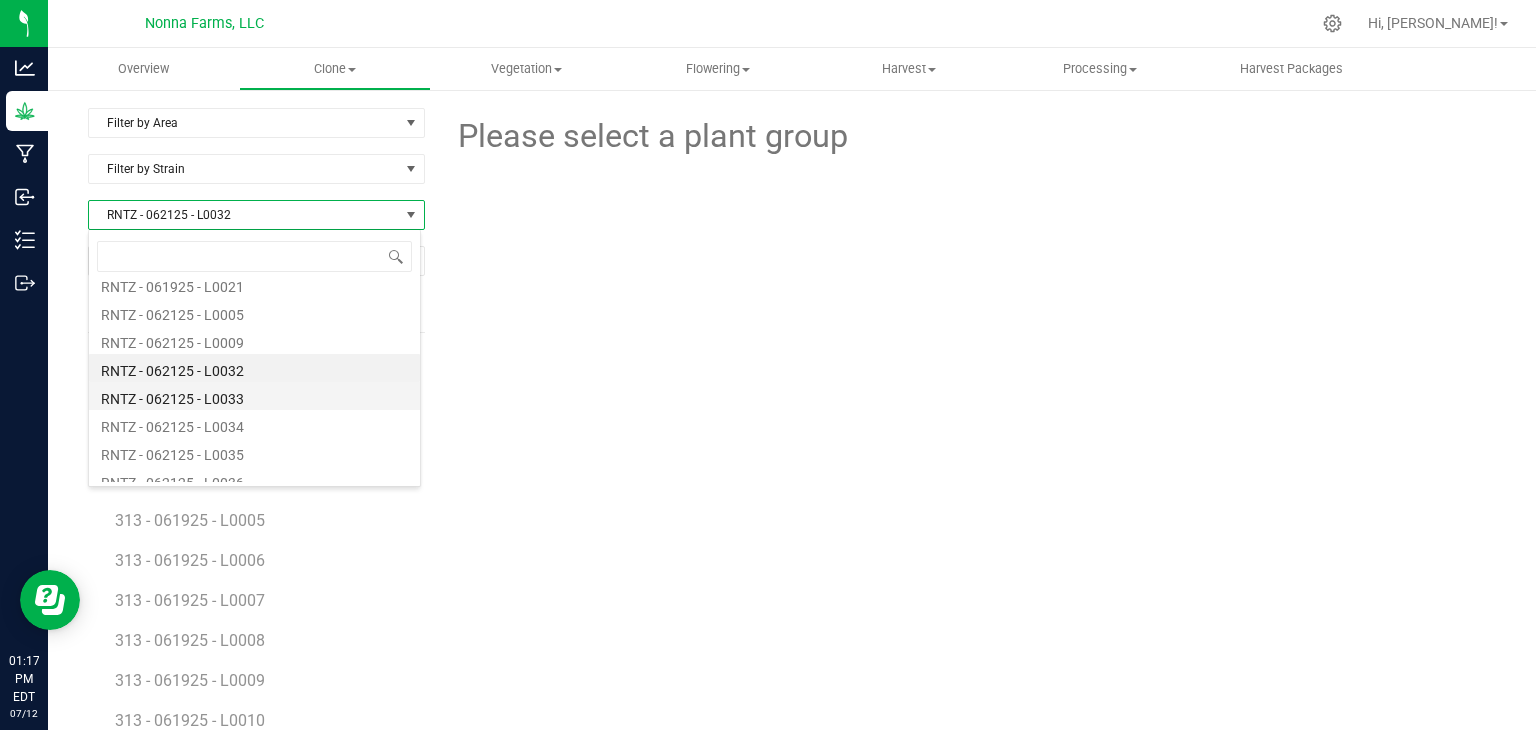 click on "RNTZ - 062125 - L0033" at bounding box center (254, 396) 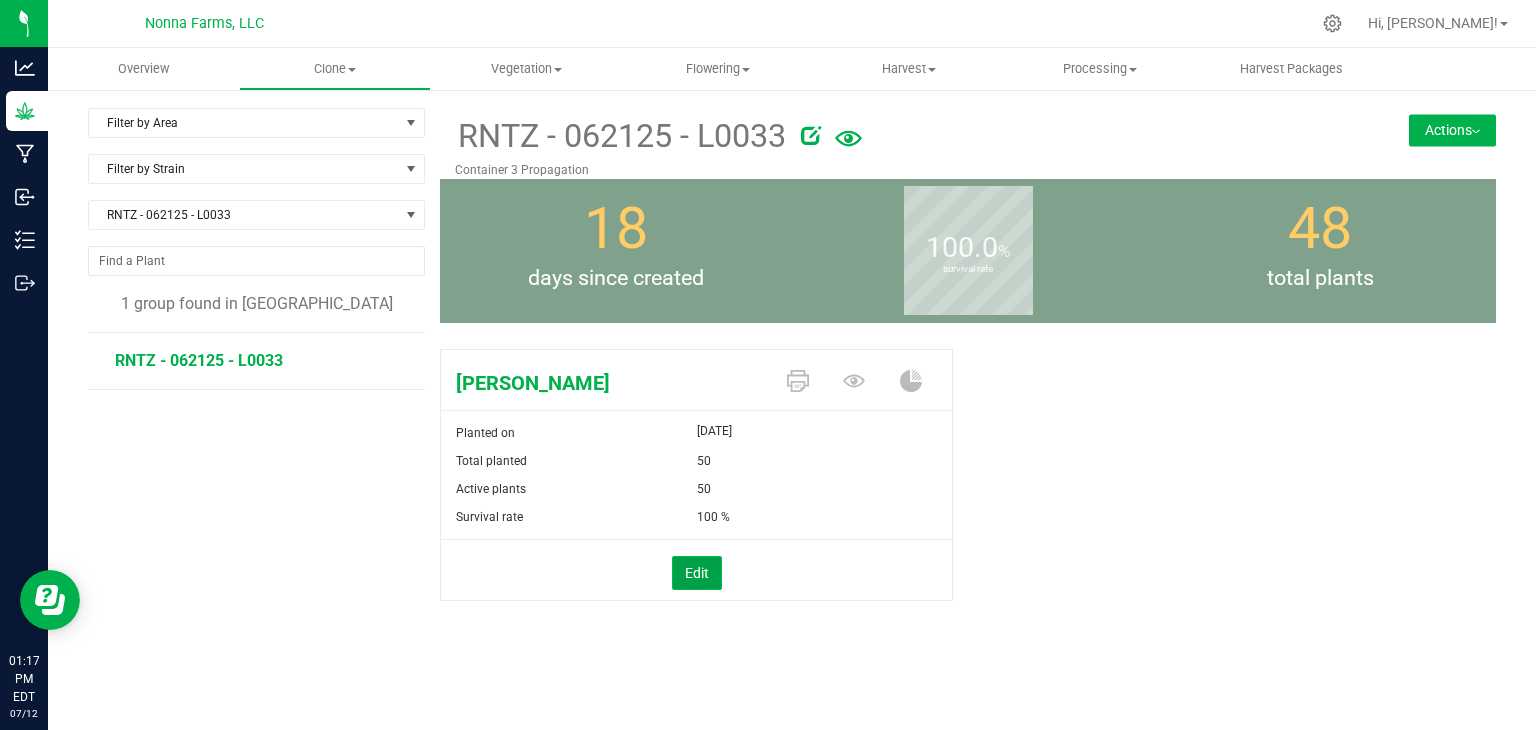click on "Edit" at bounding box center [697, 573] 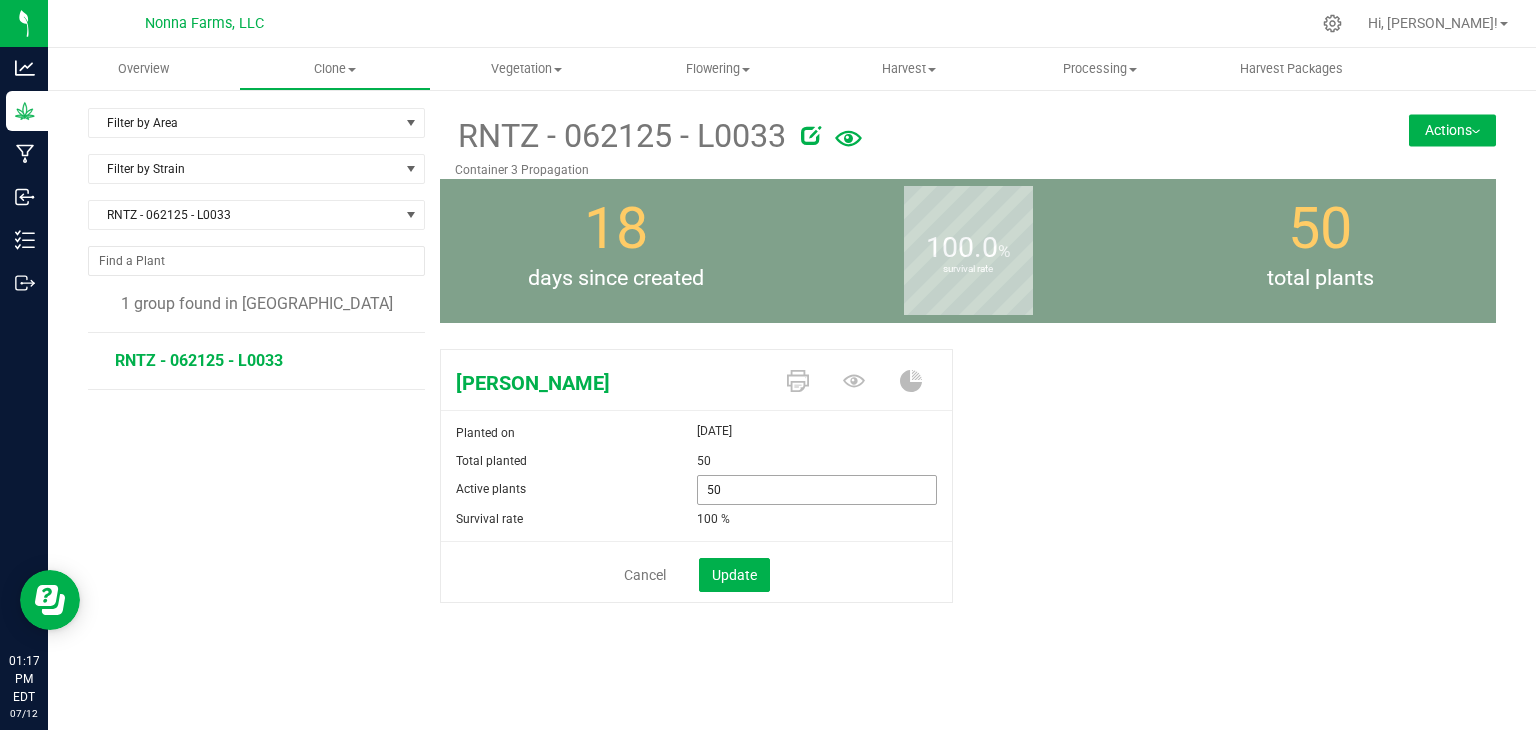click on "Active plants
50 50" at bounding box center [696, 490] 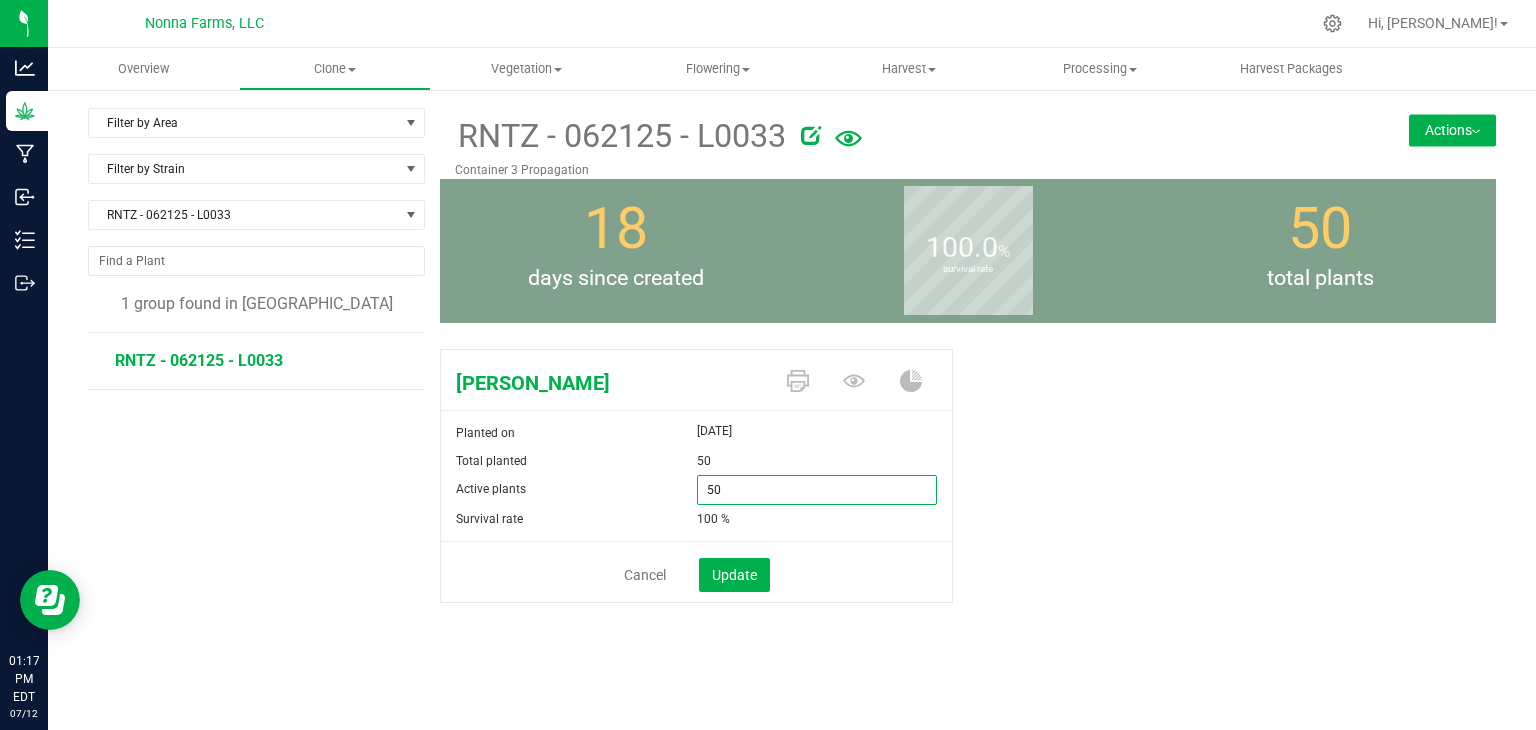 type on "0" 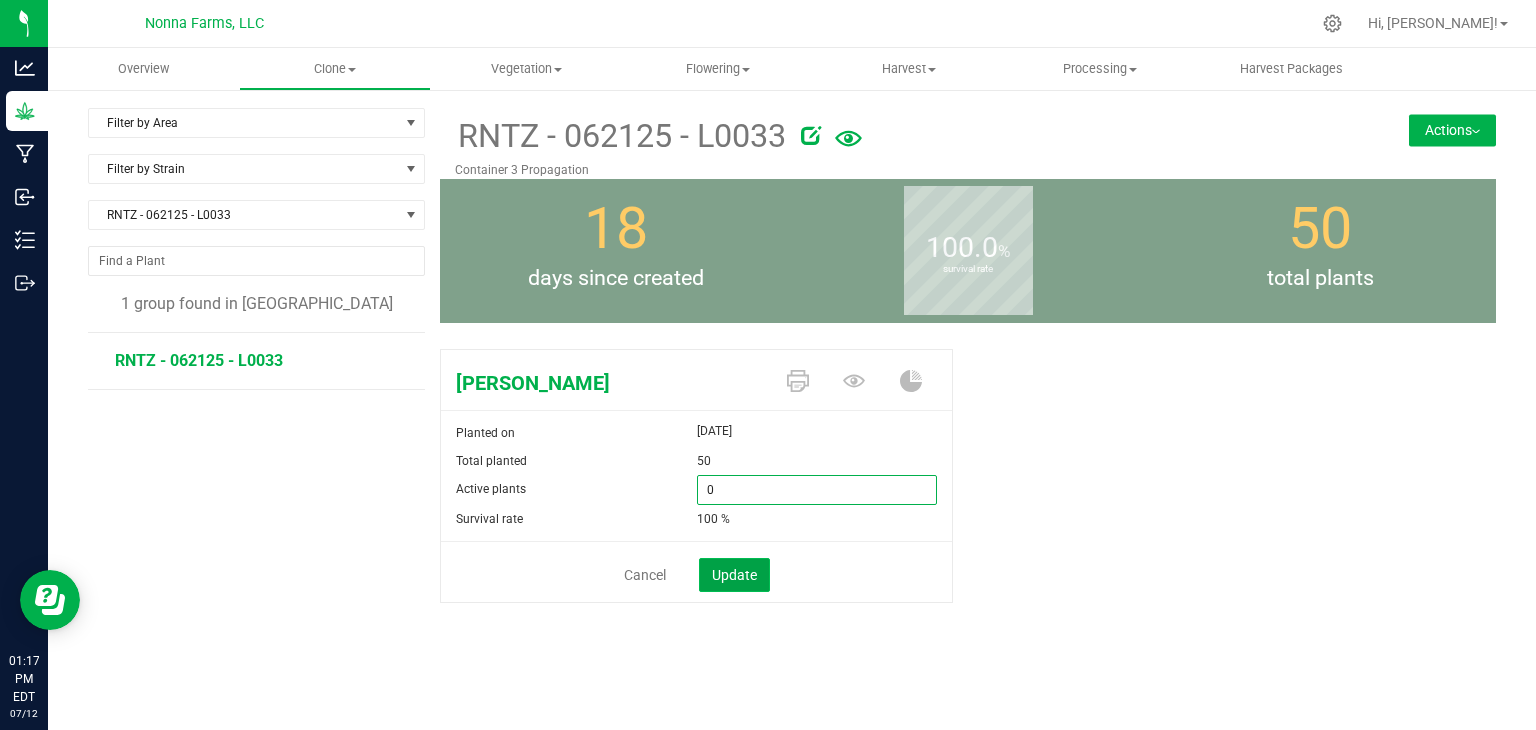 type on "0" 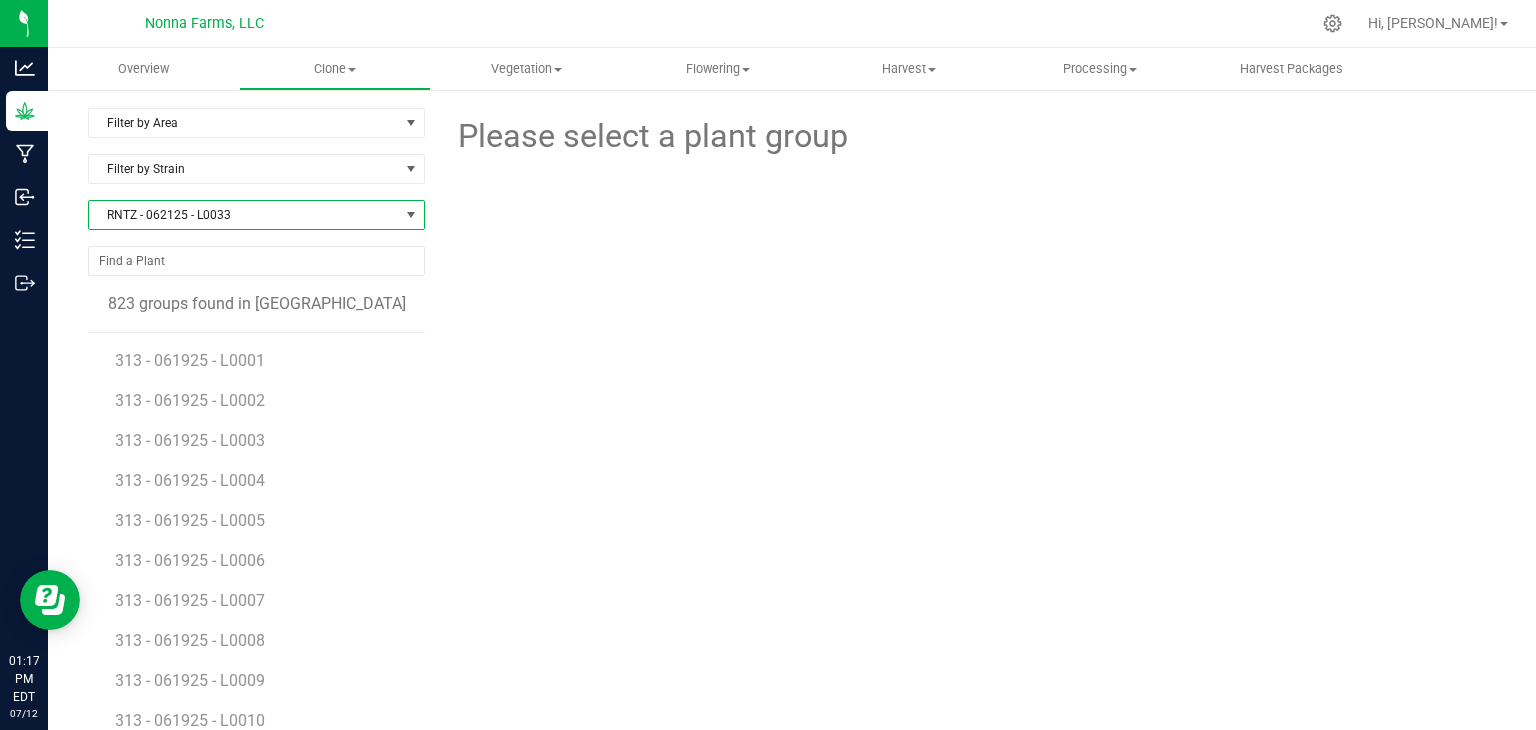 click on "RNTZ - 062125 - L0033" at bounding box center (244, 215) 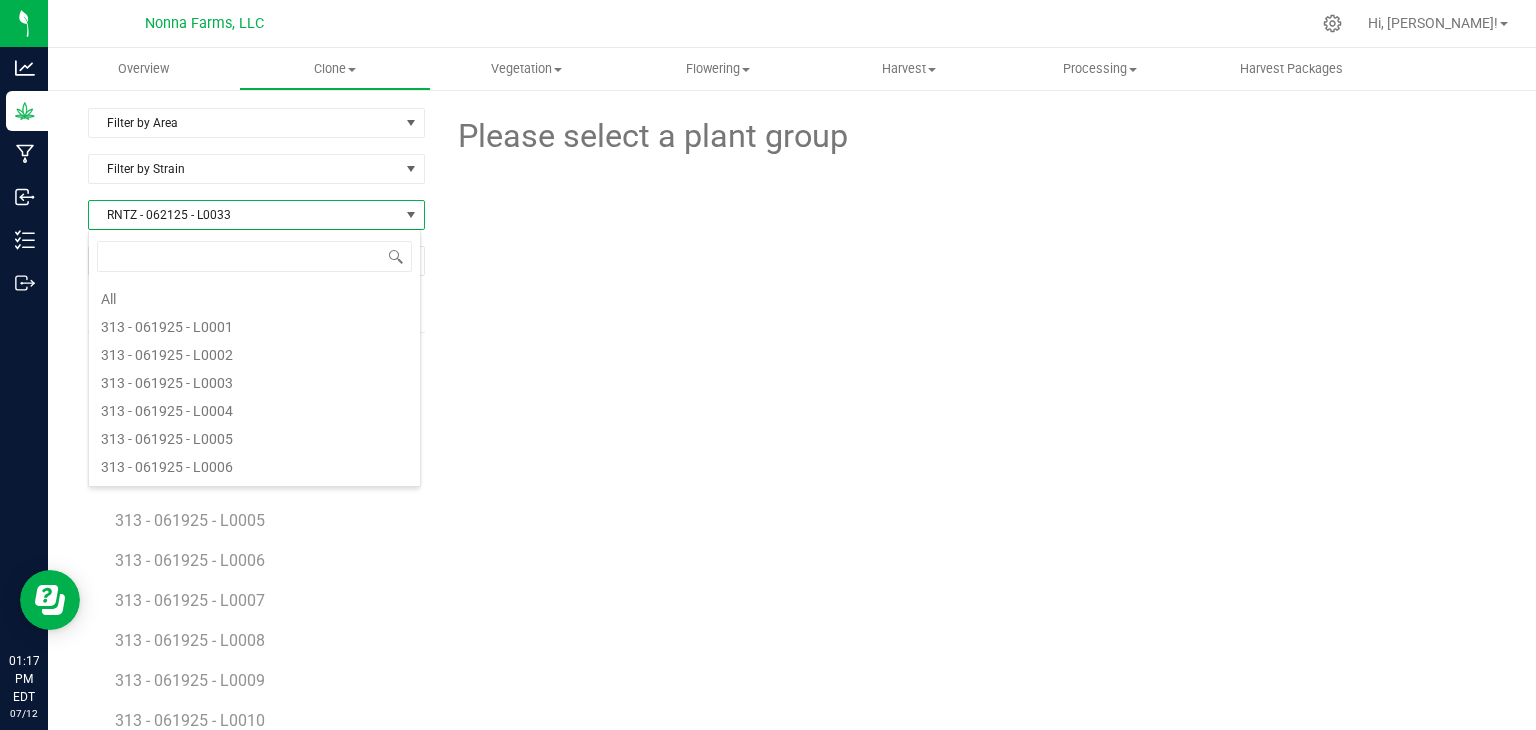 scroll, scrollTop: 5904, scrollLeft: 0, axis: vertical 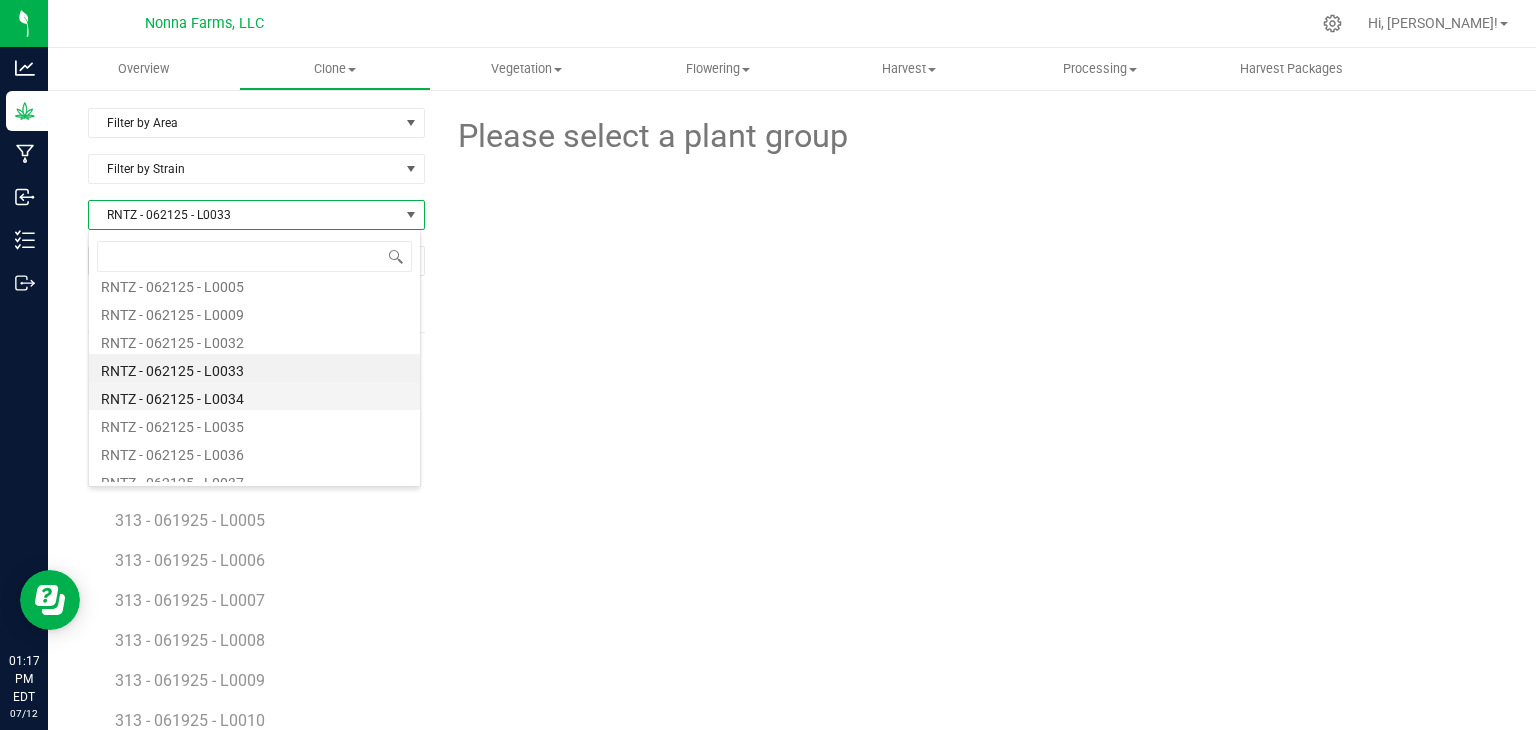 click on "RNTZ - 062125 - L0034" at bounding box center (254, 396) 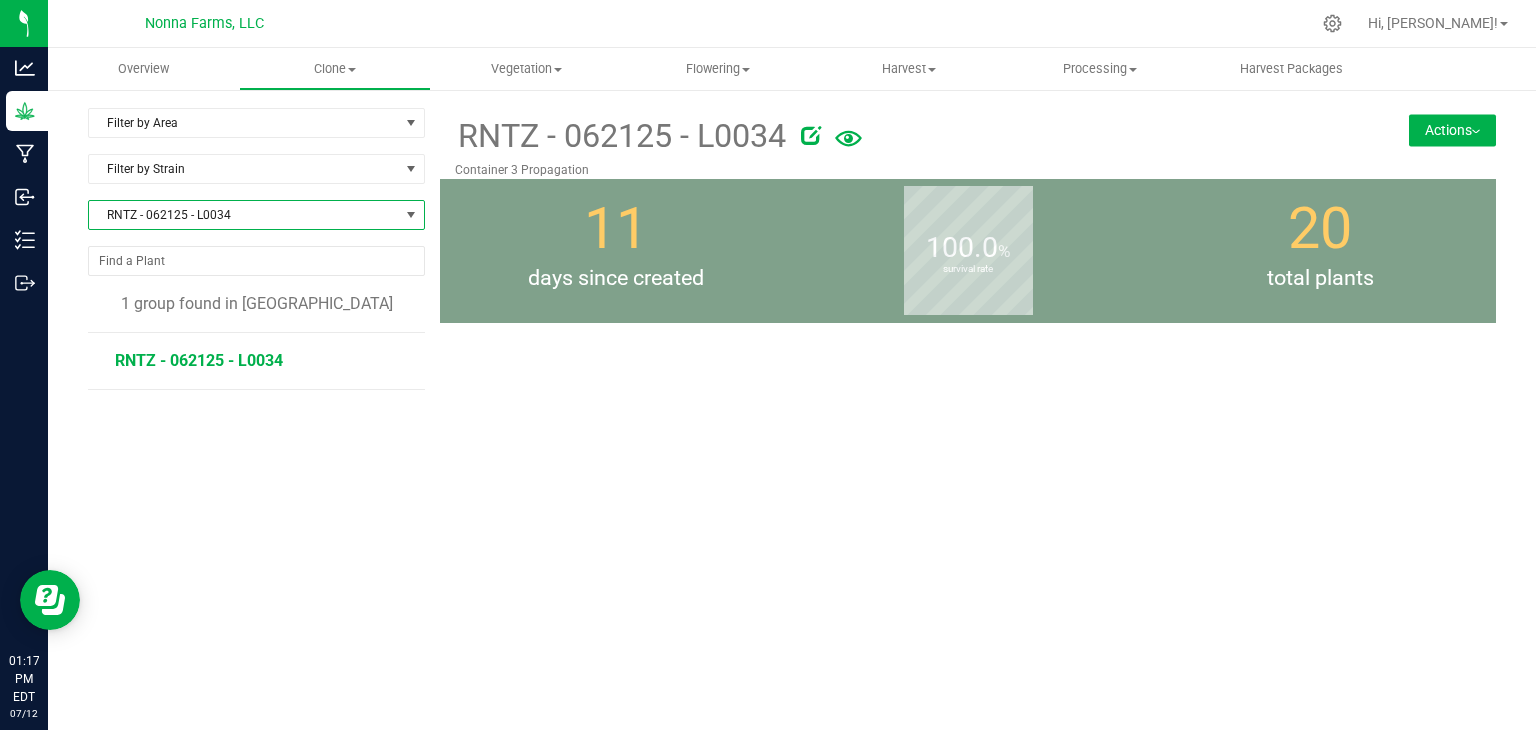 click on "RNTZ - 062125 - L0034" at bounding box center (199, 360) 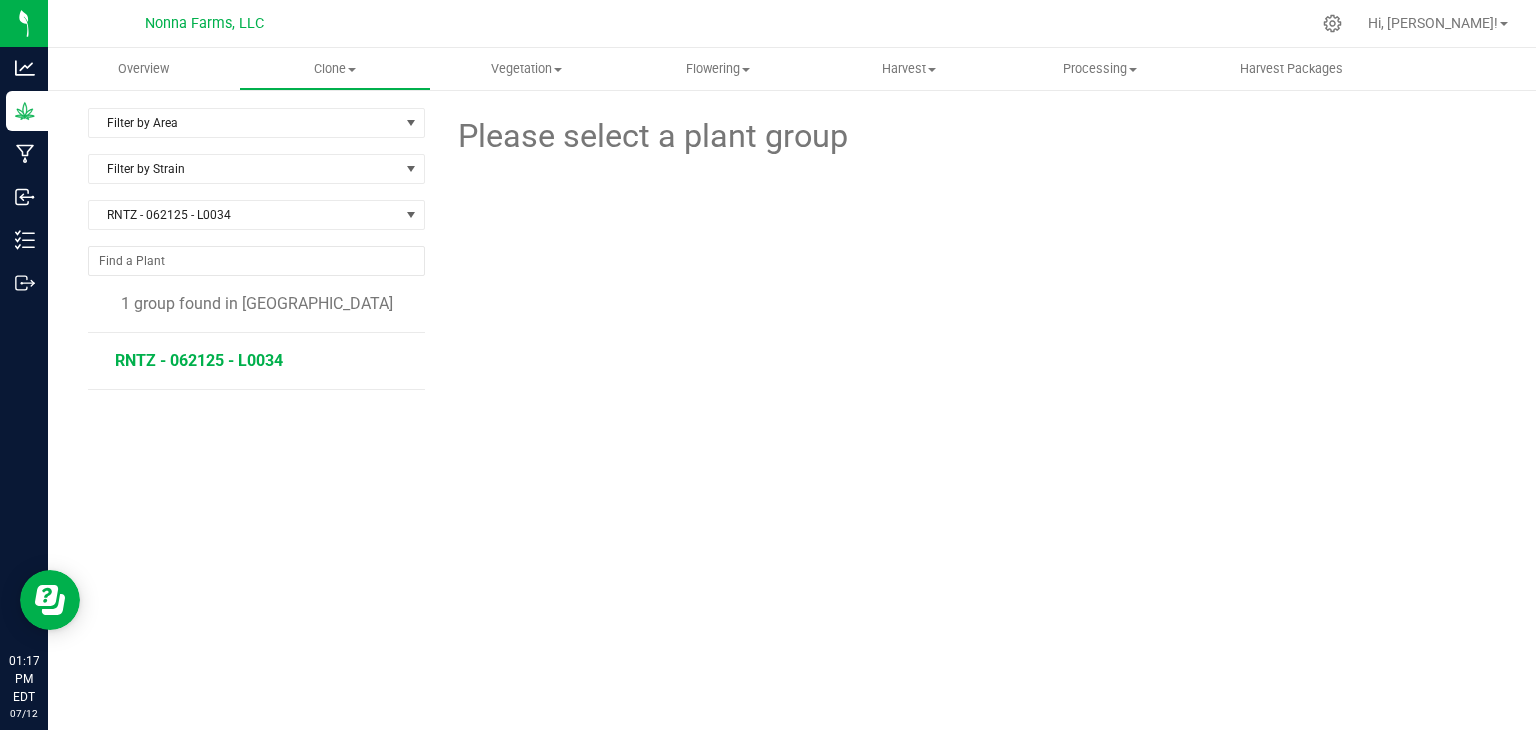 click on "RNTZ - 062125 - L0034" at bounding box center (199, 360) 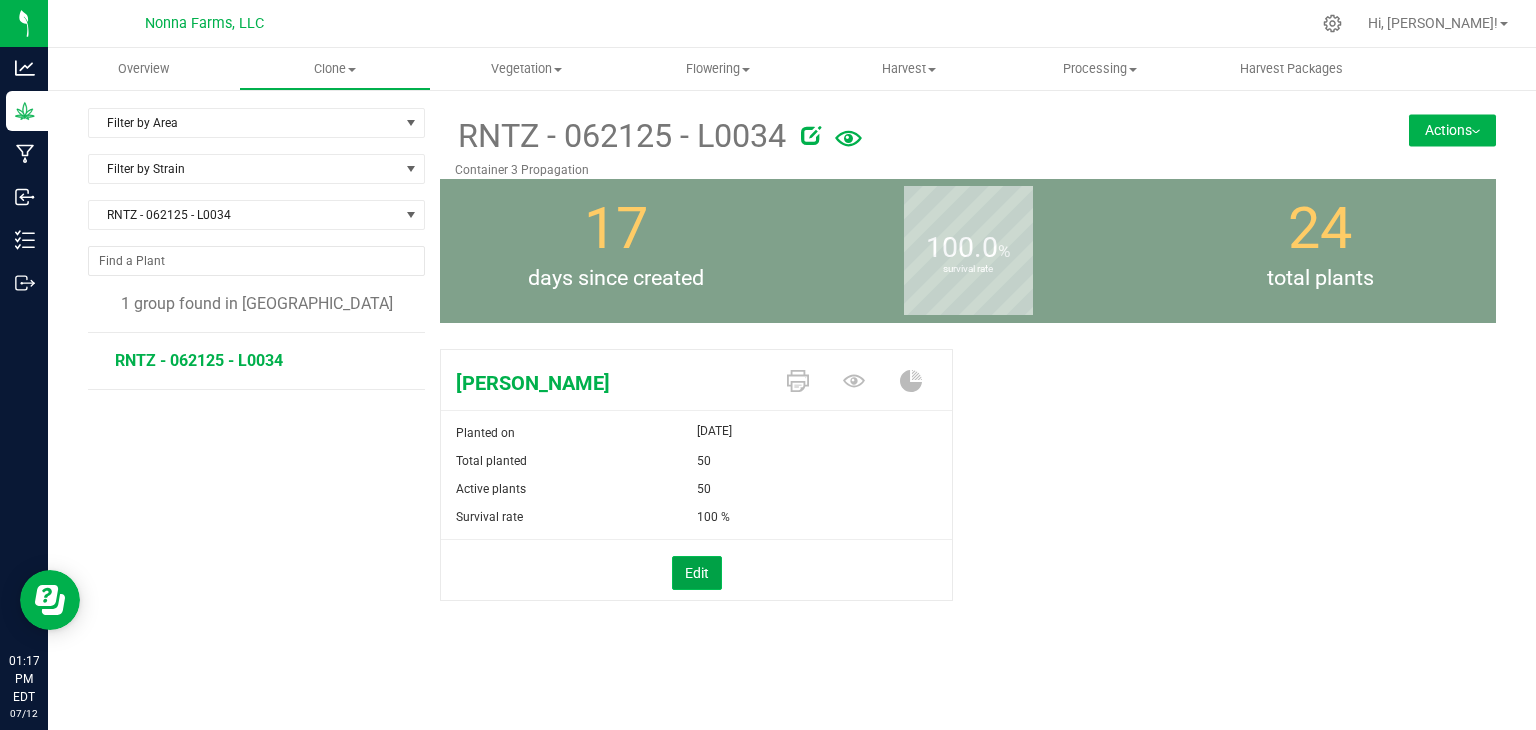 click on "Edit" at bounding box center (697, 573) 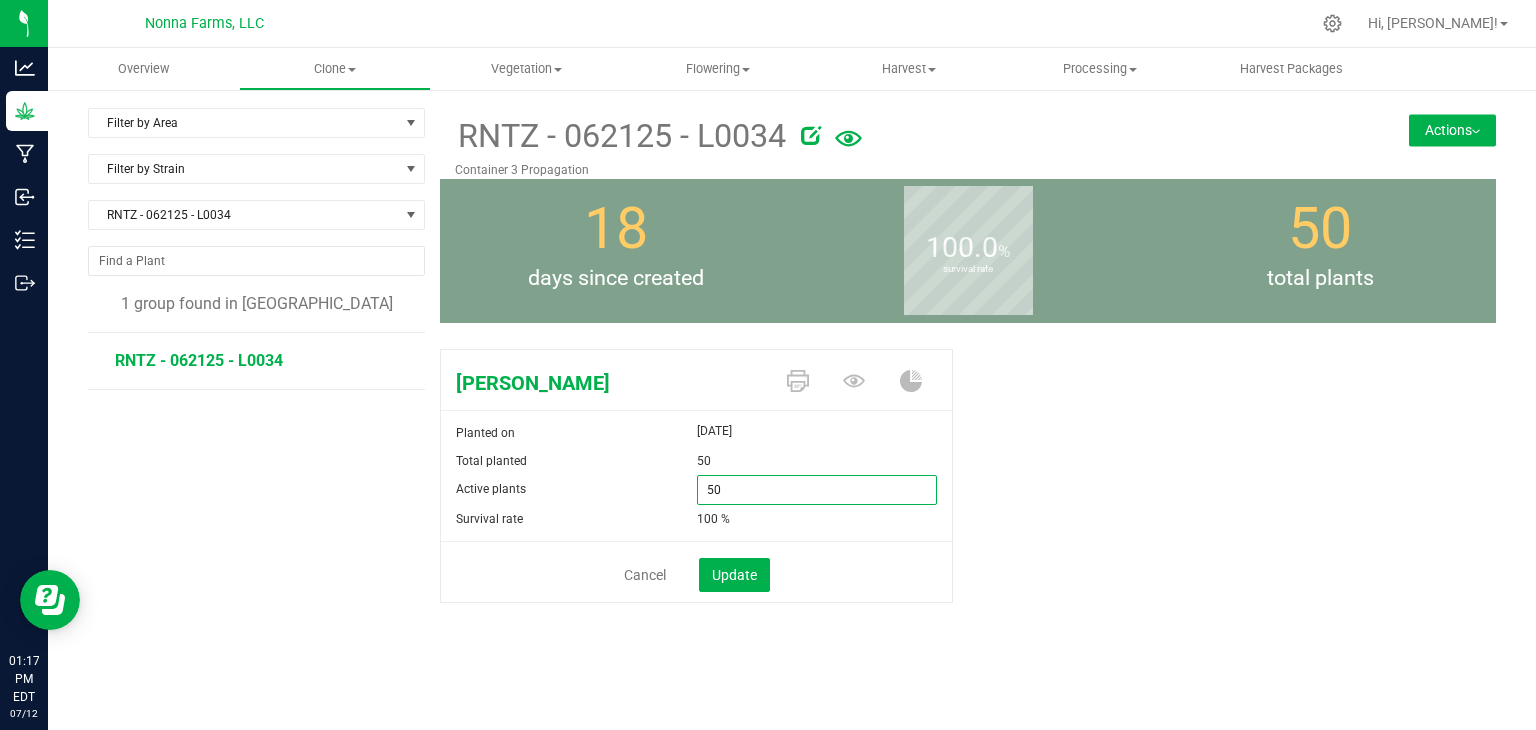 drag, startPoint x: 746, startPoint y: 493, endPoint x: 613, endPoint y: 489, distance: 133.06013 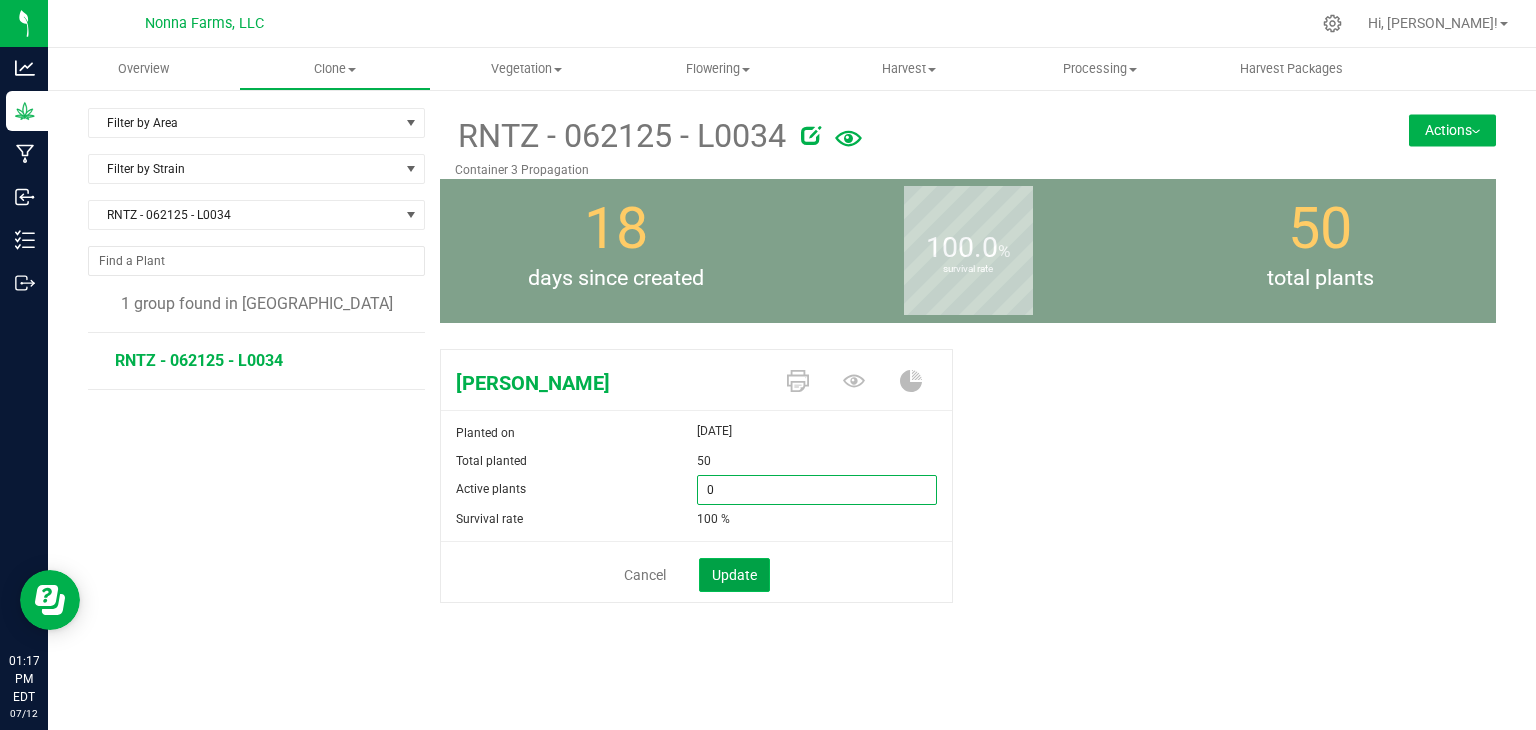 type on "0" 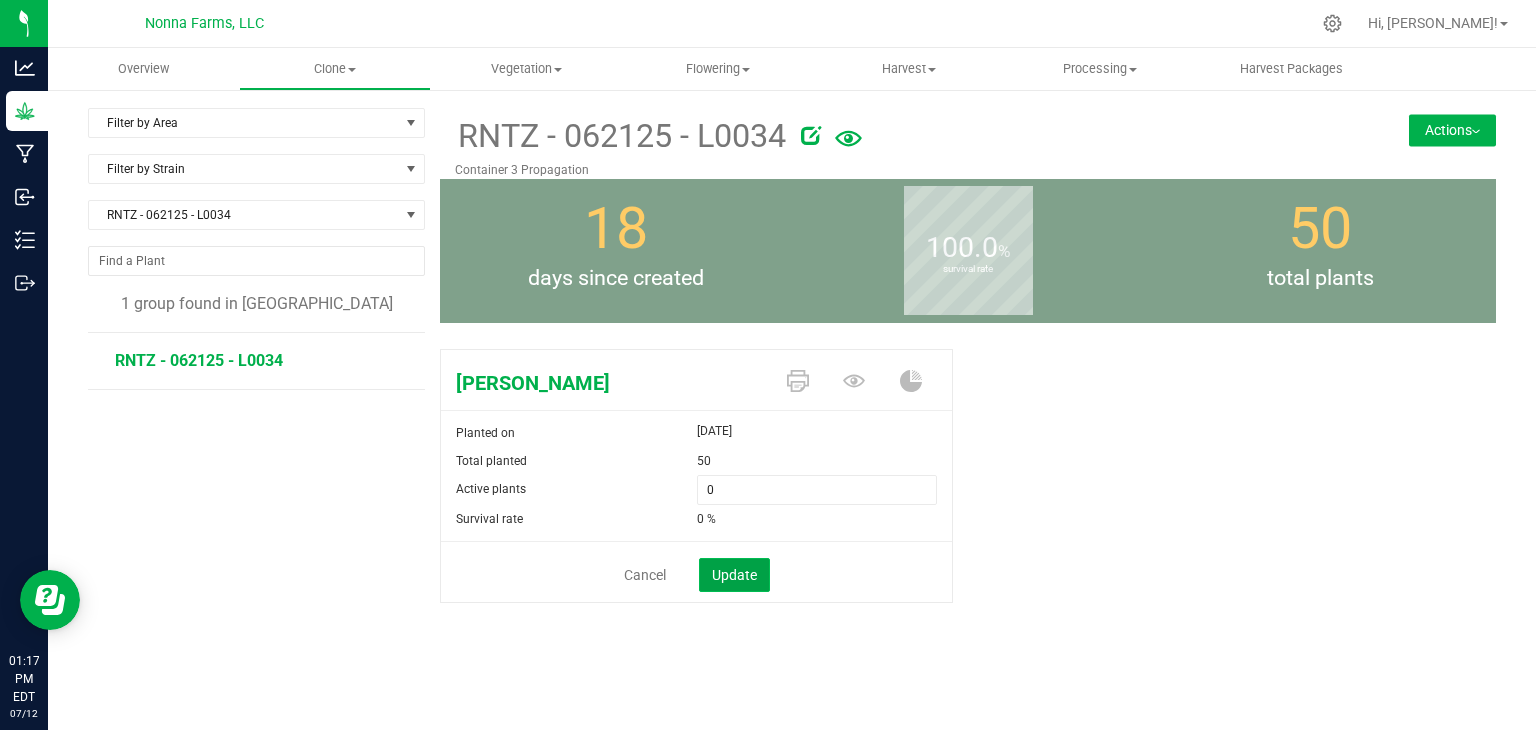 click on "Update" 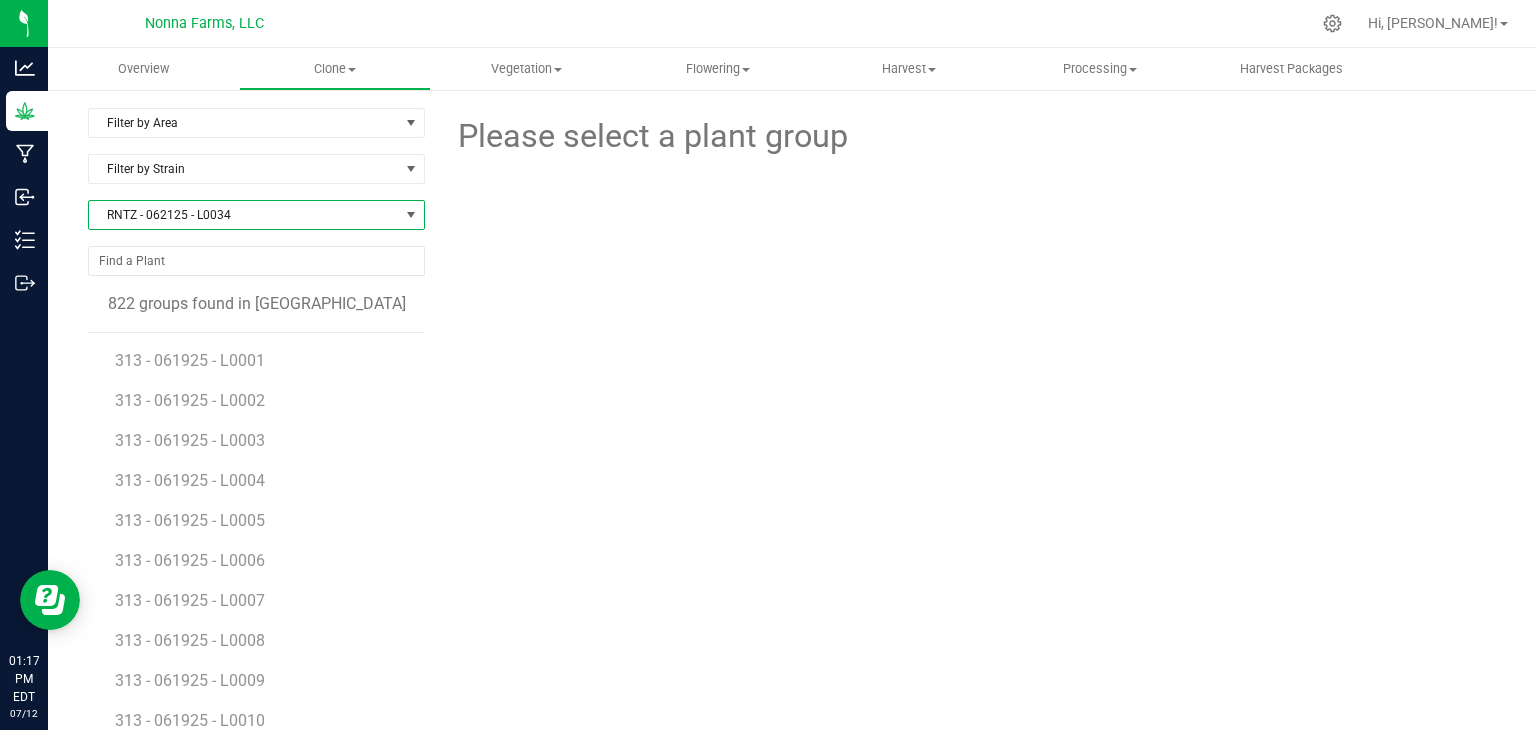 click on "RNTZ - 062125 - L0034" at bounding box center [244, 215] 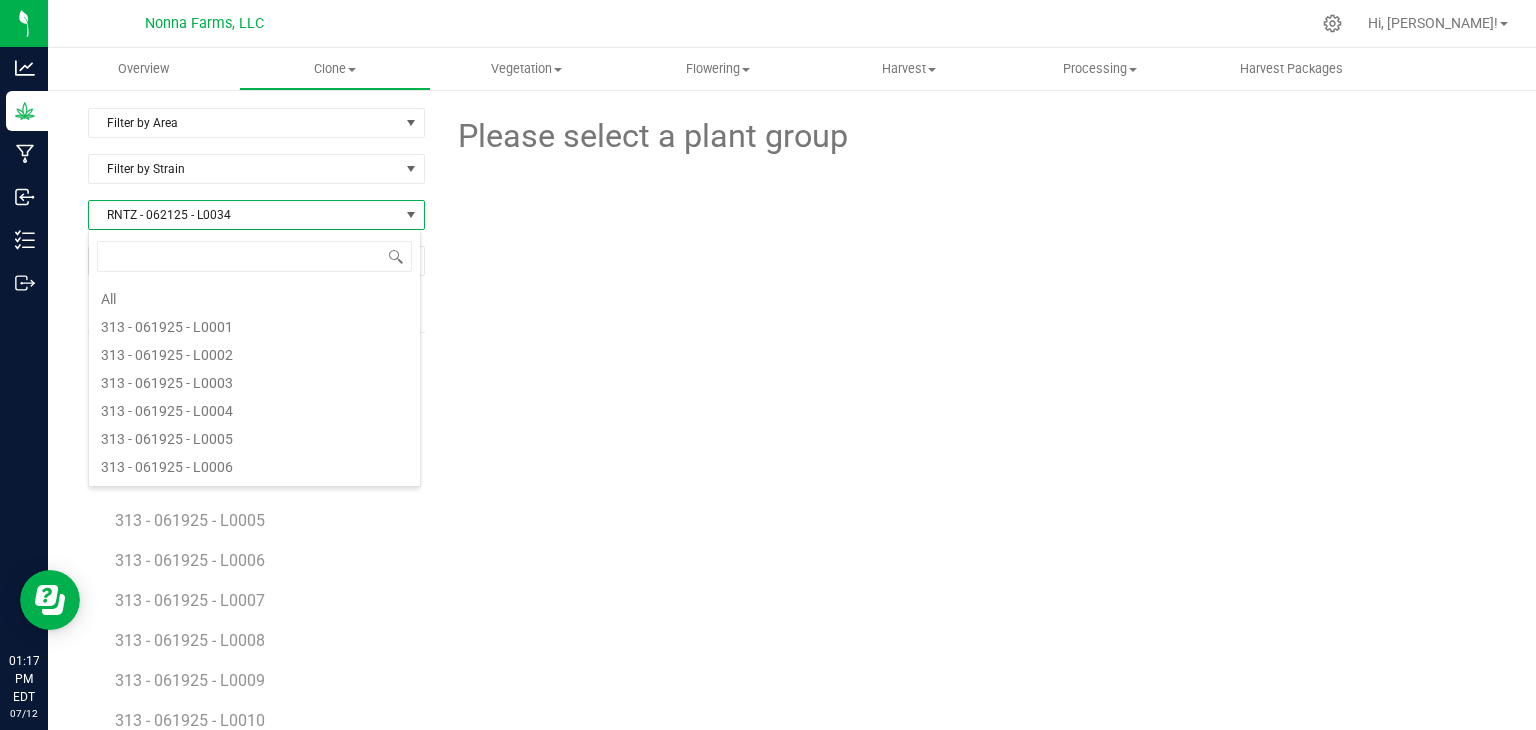 scroll, scrollTop: 5932, scrollLeft: 0, axis: vertical 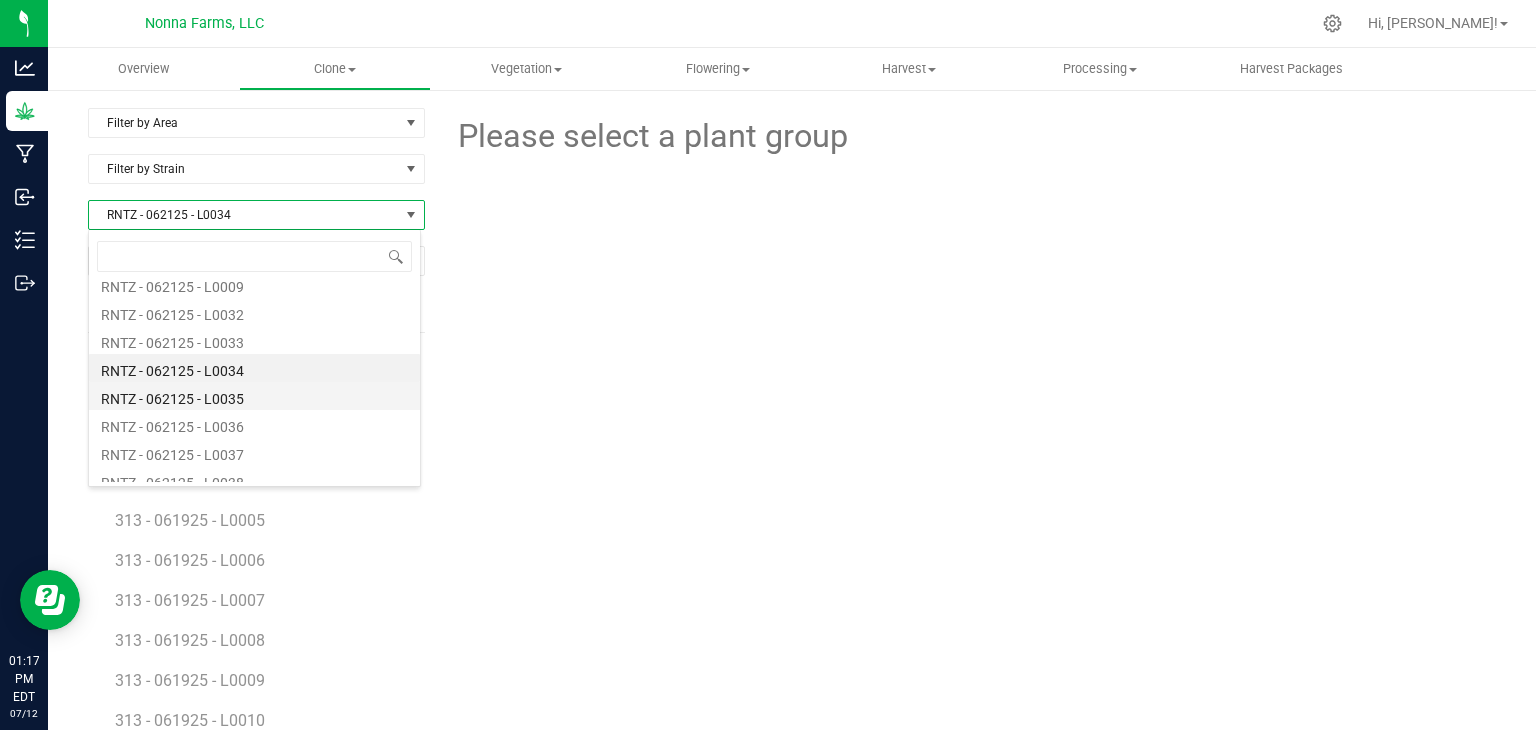 click on "RNTZ - 062125 - L0035" at bounding box center [254, 396] 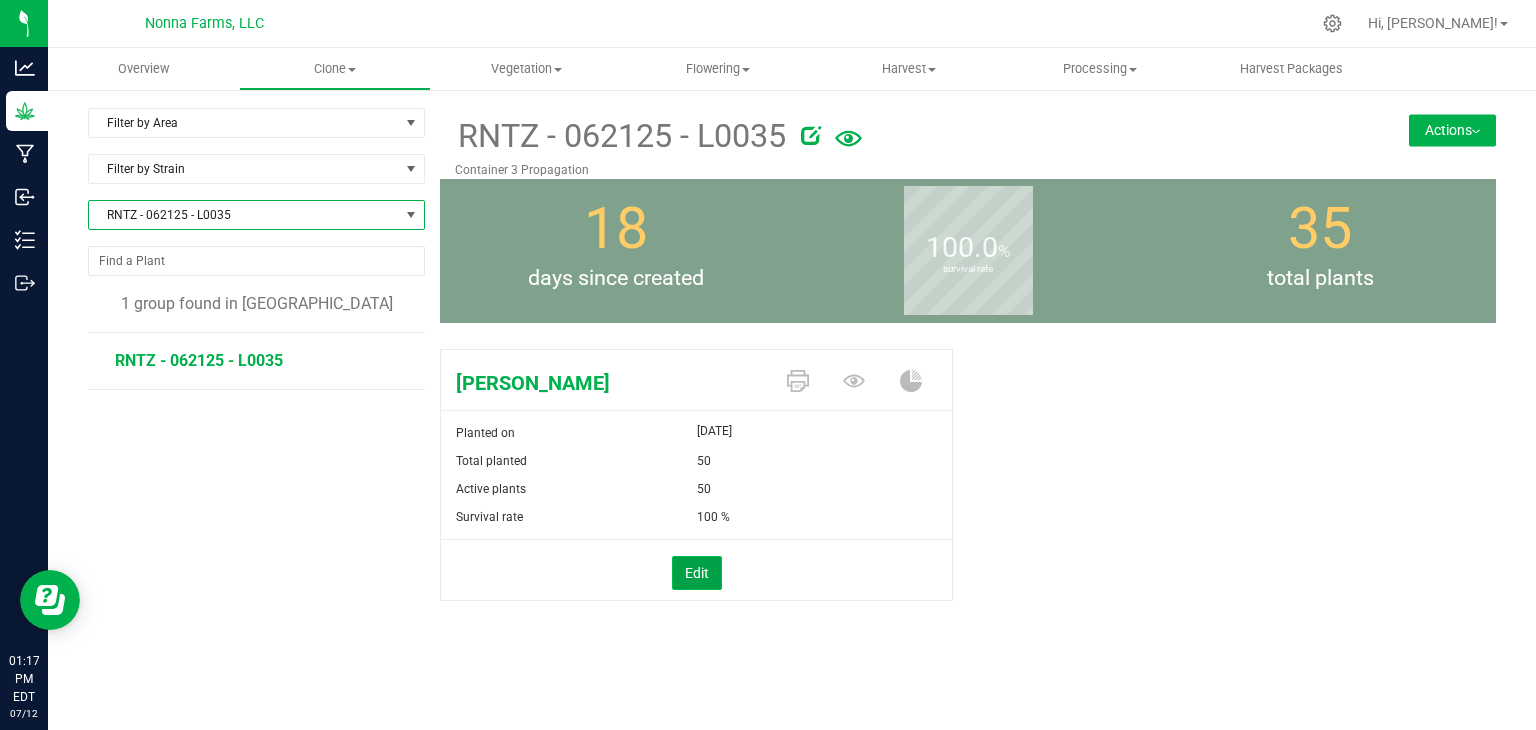 click on "Edit" at bounding box center [697, 573] 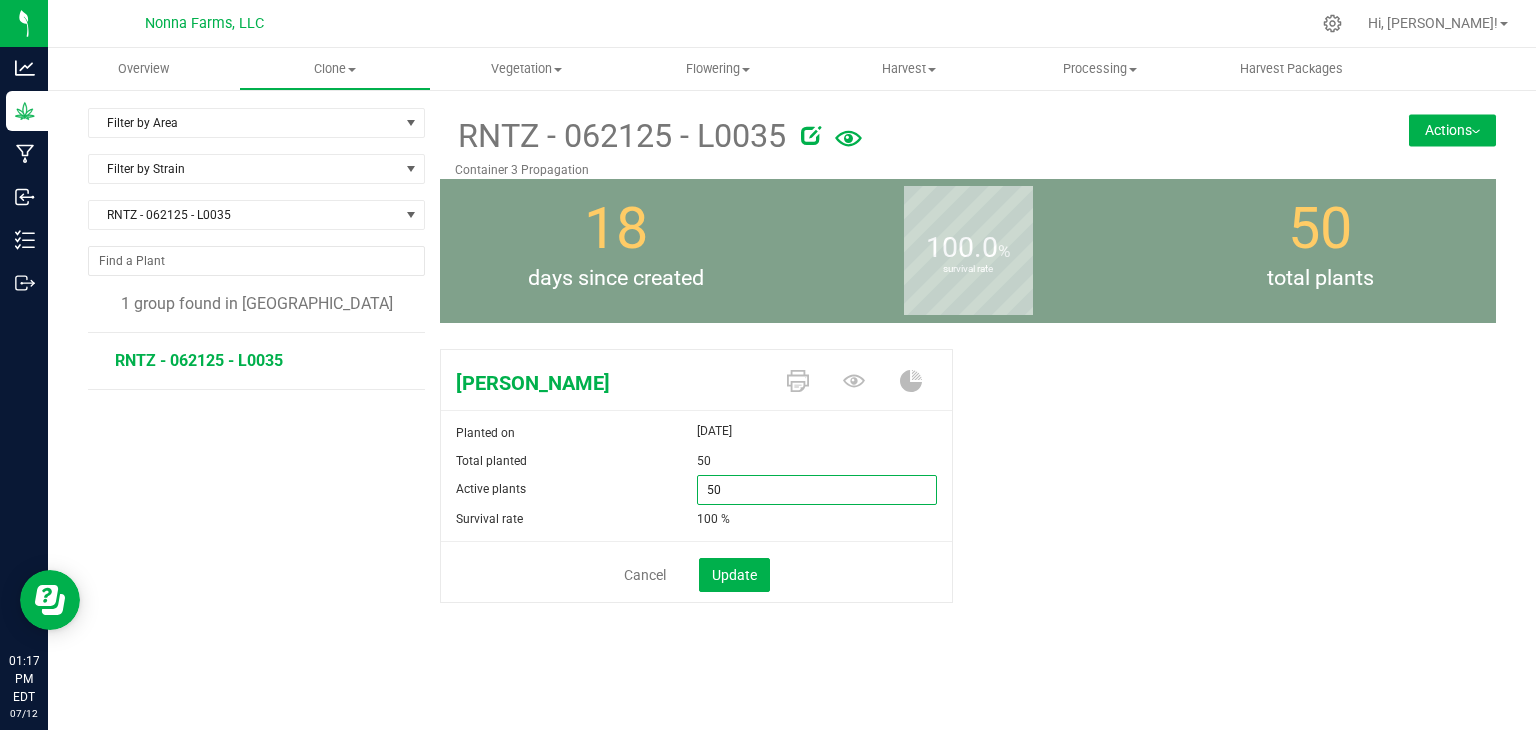 drag, startPoint x: 759, startPoint y: 487, endPoint x: 658, endPoint y: 487, distance: 101 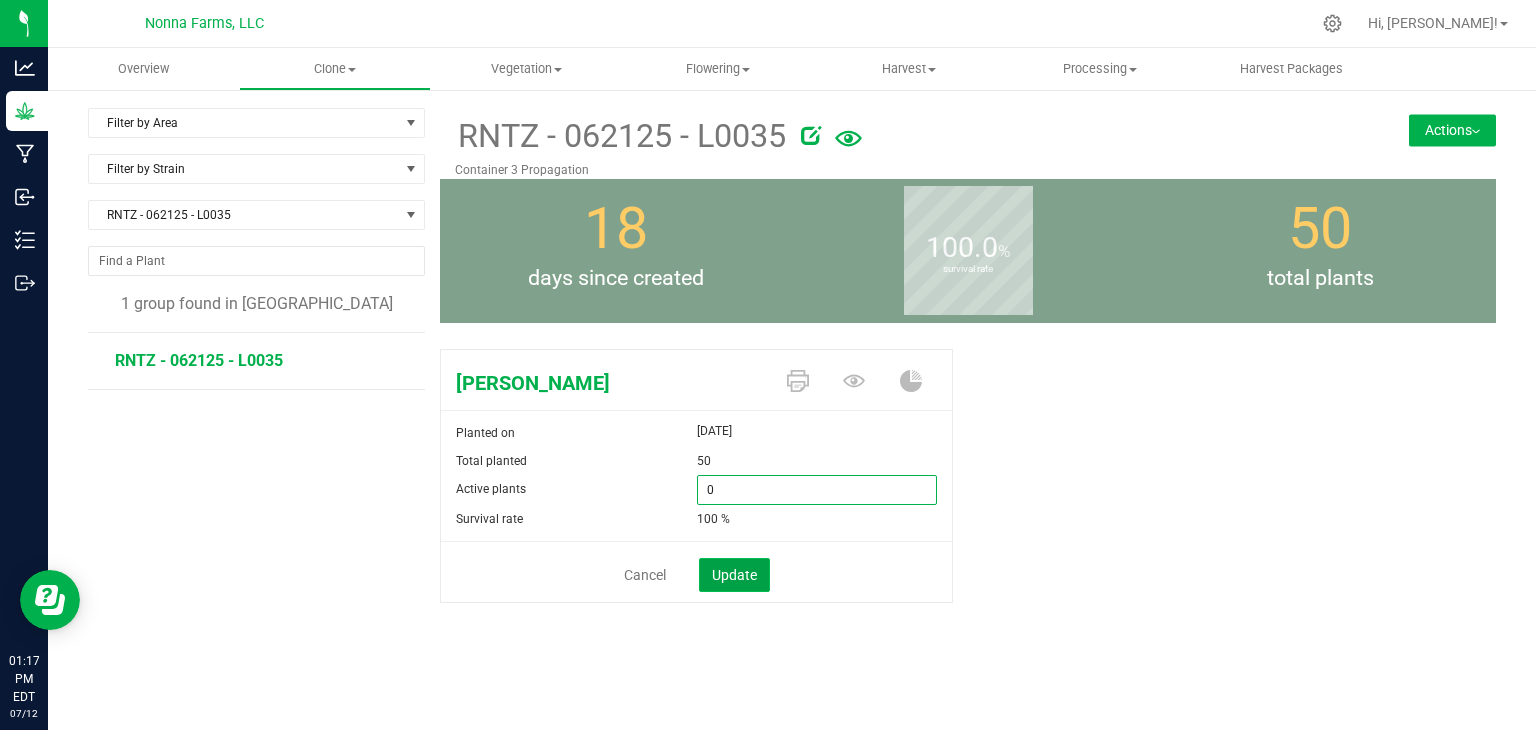 type on "0" 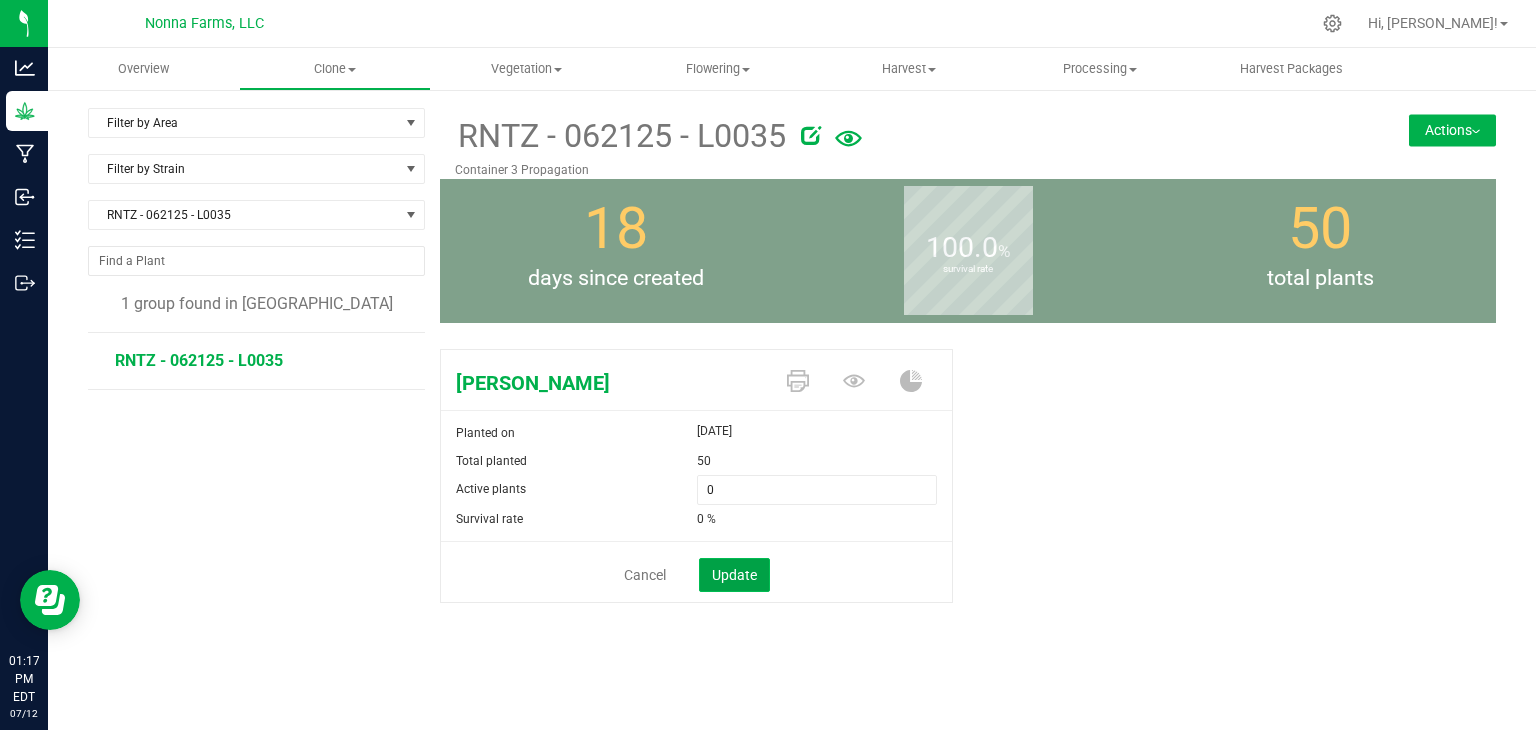 click on "Update" 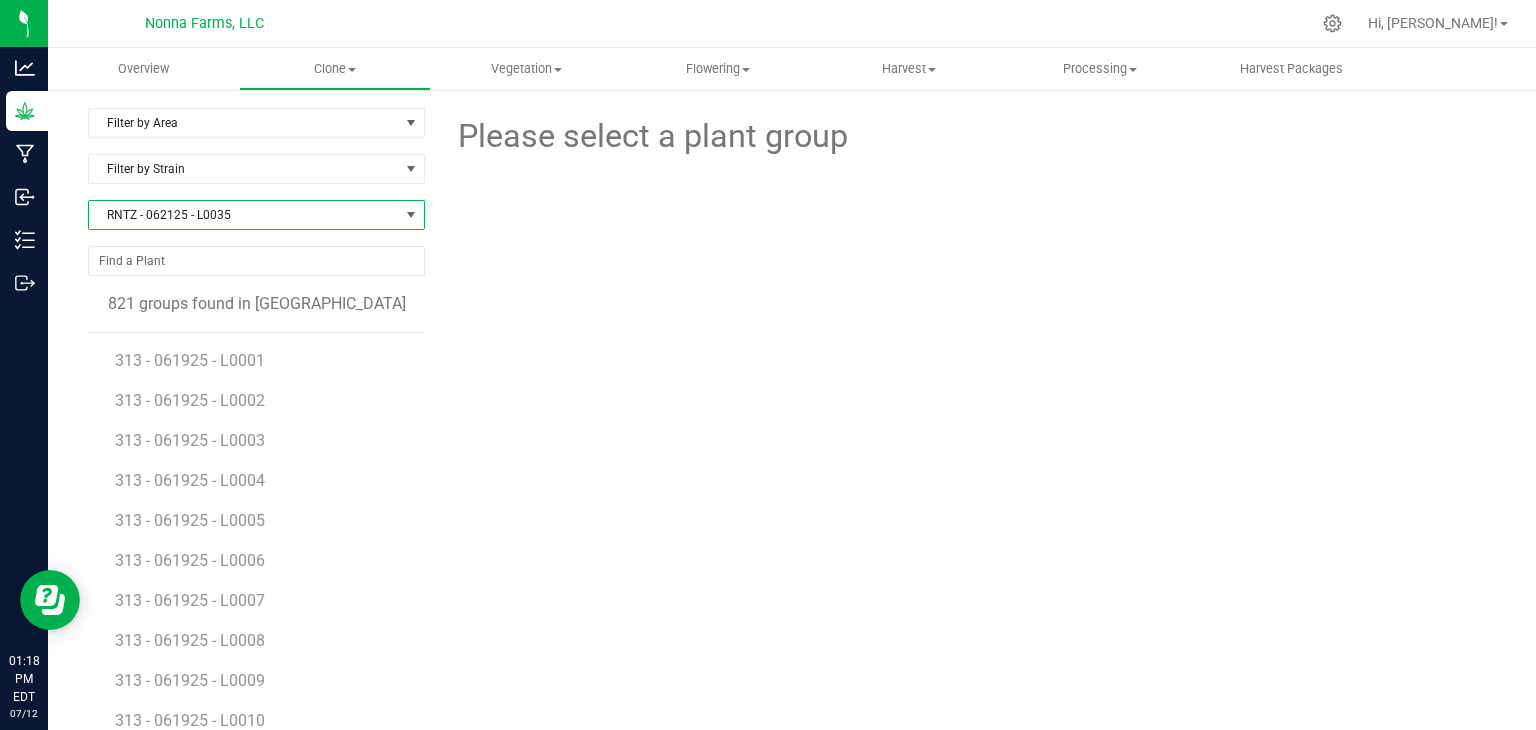 click on "RNTZ - 062125 - L0035" at bounding box center (244, 215) 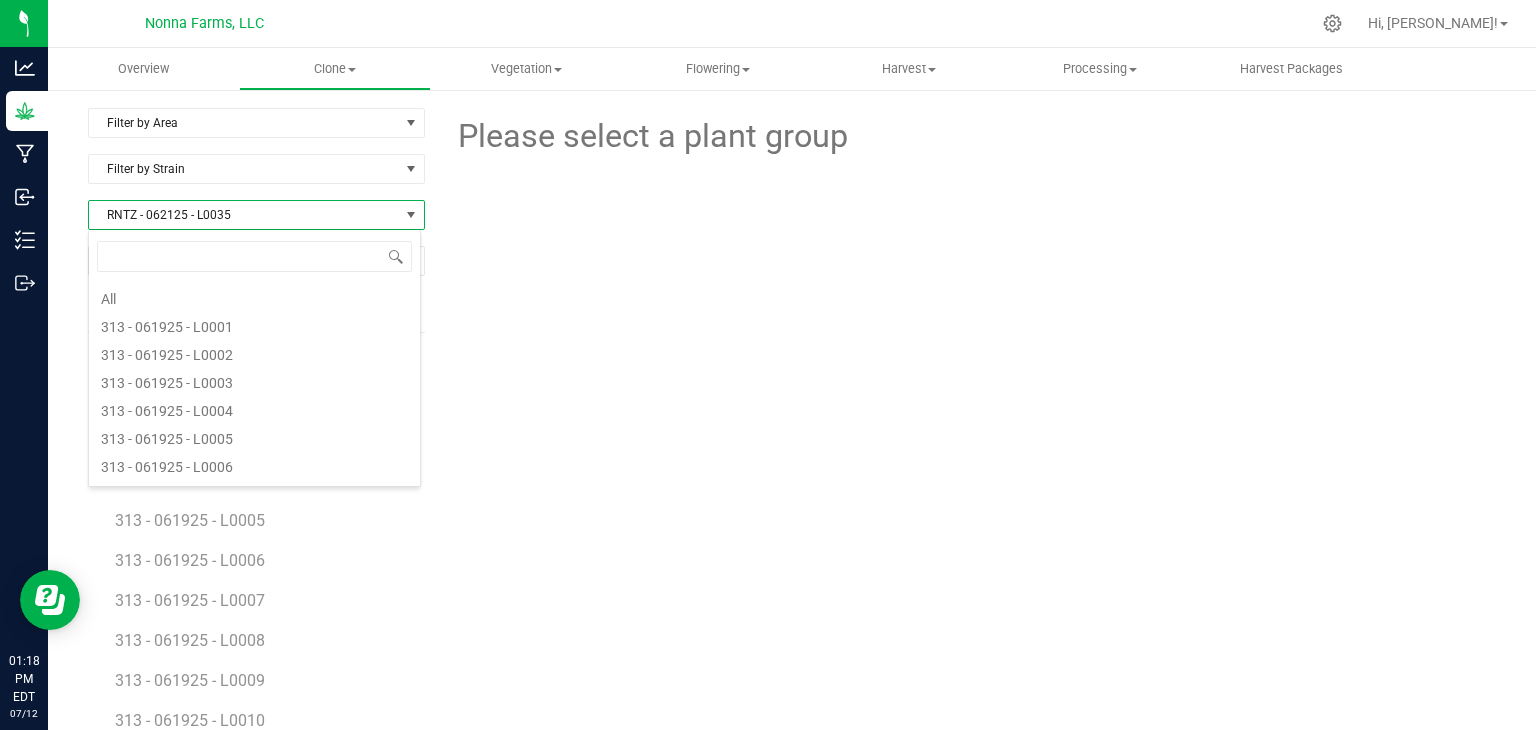 scroll, scrollTop: 5960, scrollLeft: 0, axis: vertical 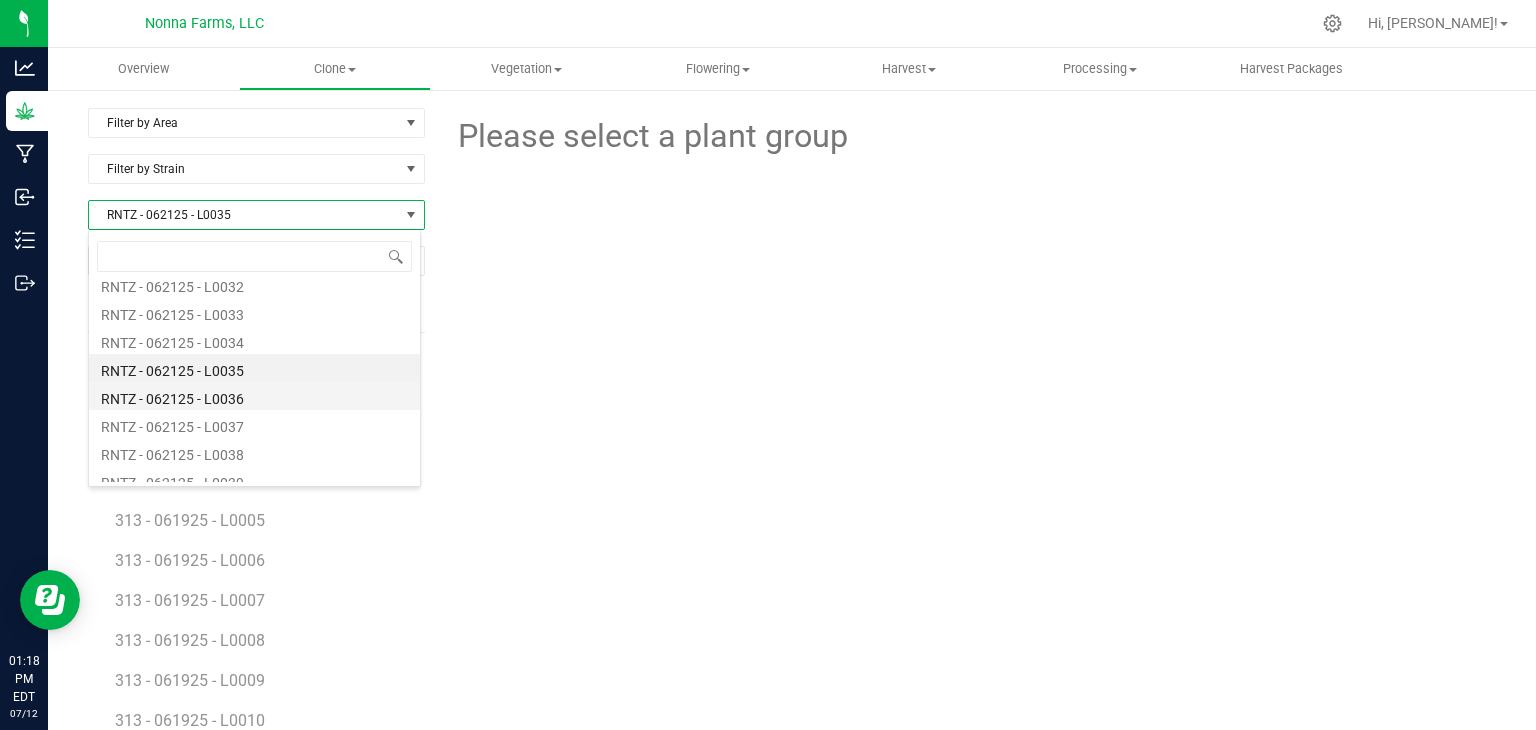 click on "RNTZ - 062125 - L0036" at bounding box center (254, 396) 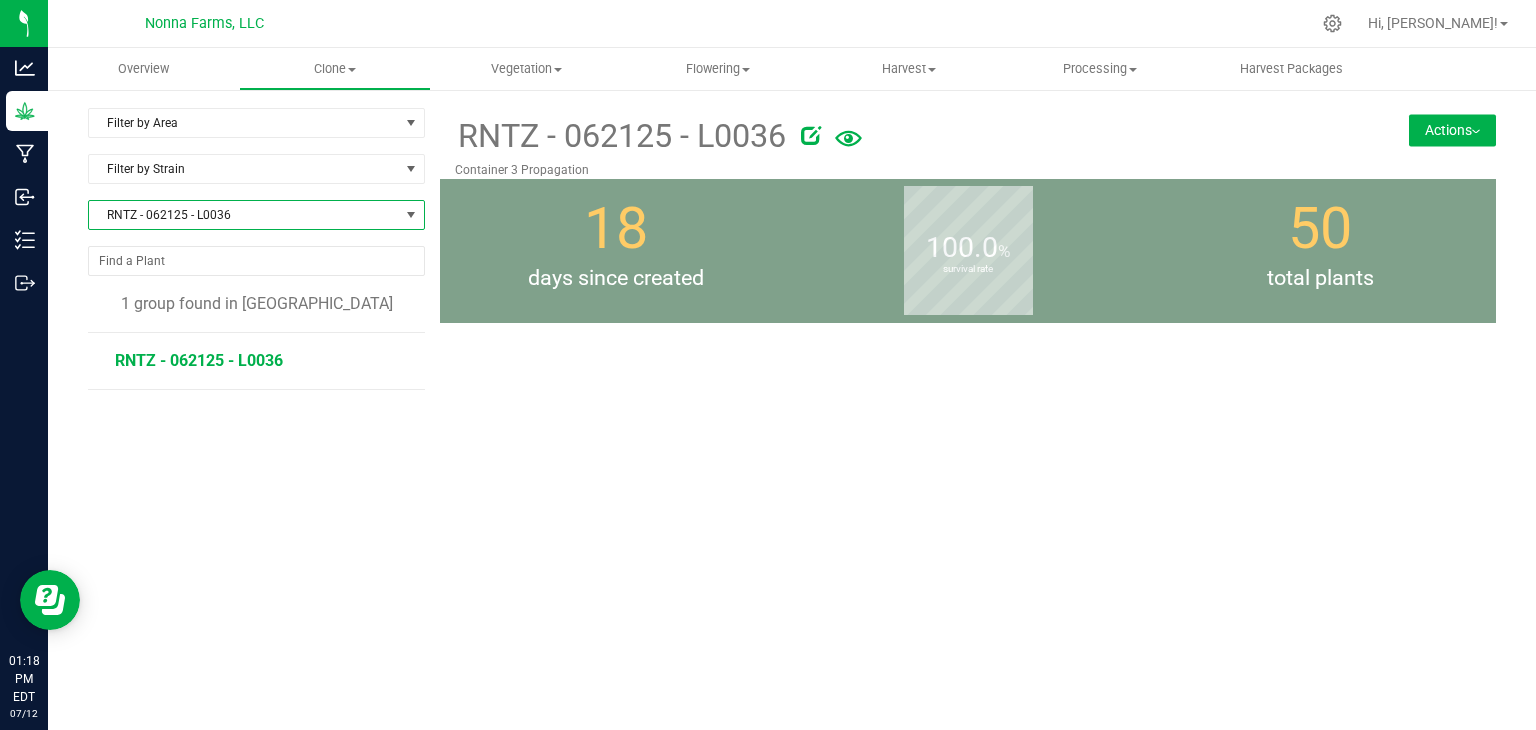click on "RNTZ - 062125 - L0036" at bounding box center (263, 361) 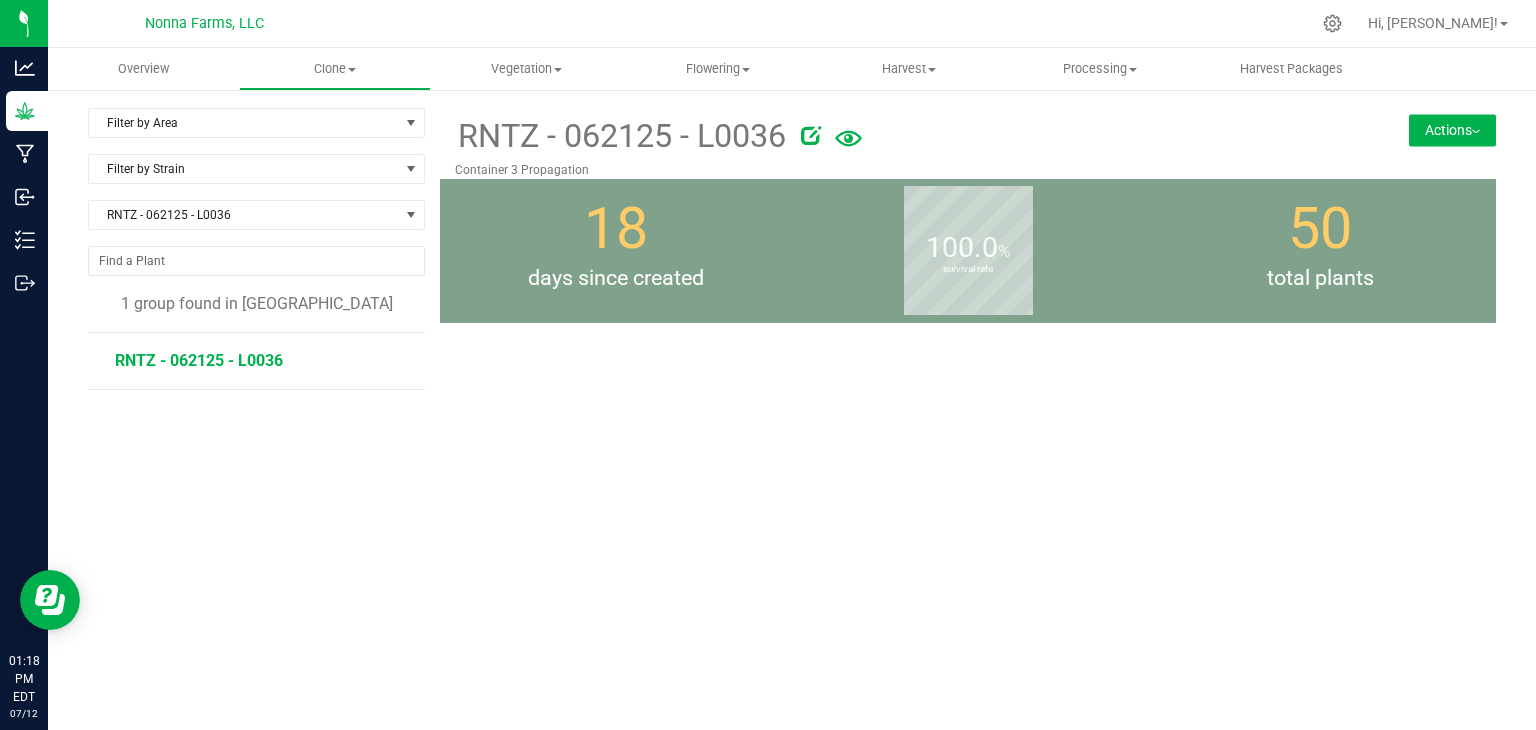 click on "RNTZ - 062125 - L0036" at bounding box center [199, 360] 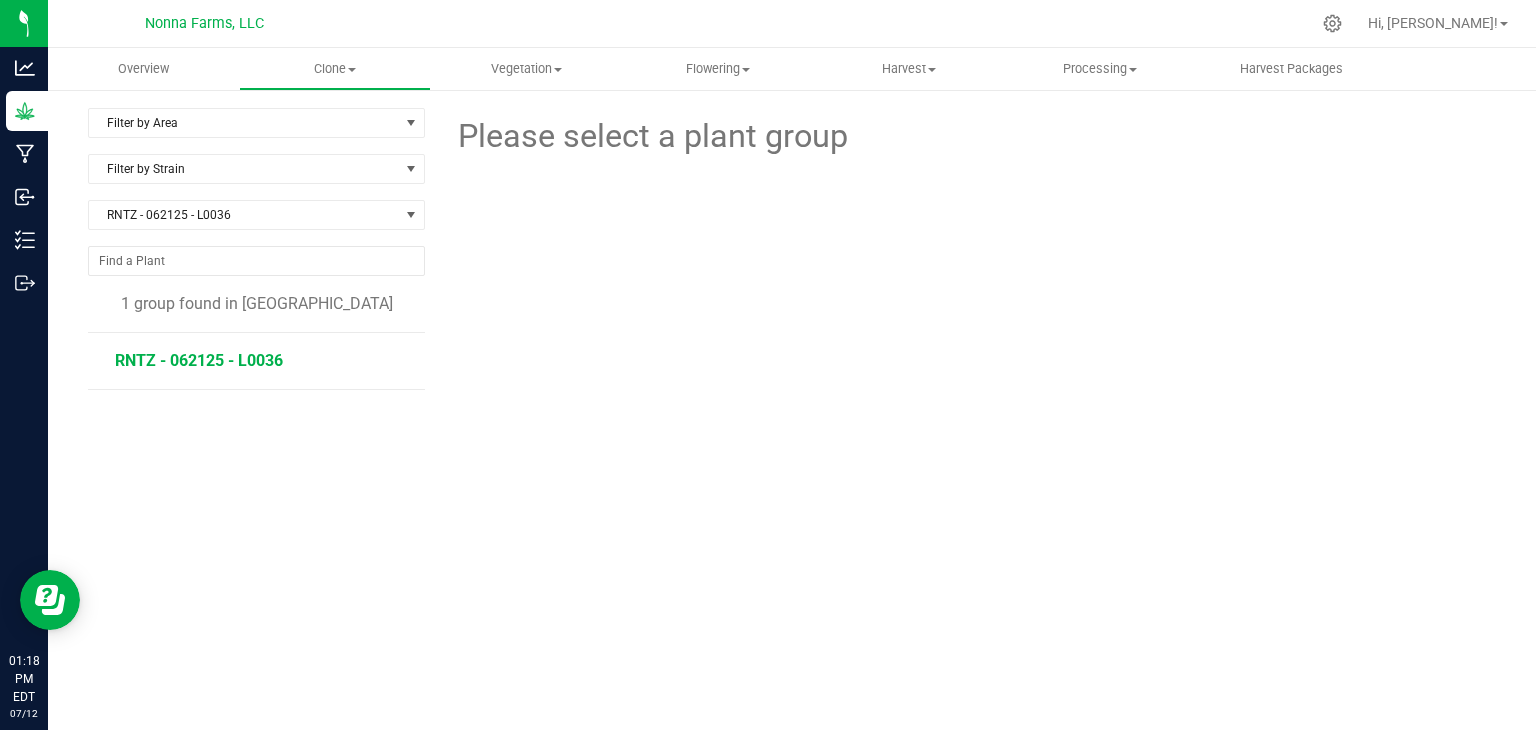 click on "RNTZ - 062125 - L0036" at bounding box center (199, 360) 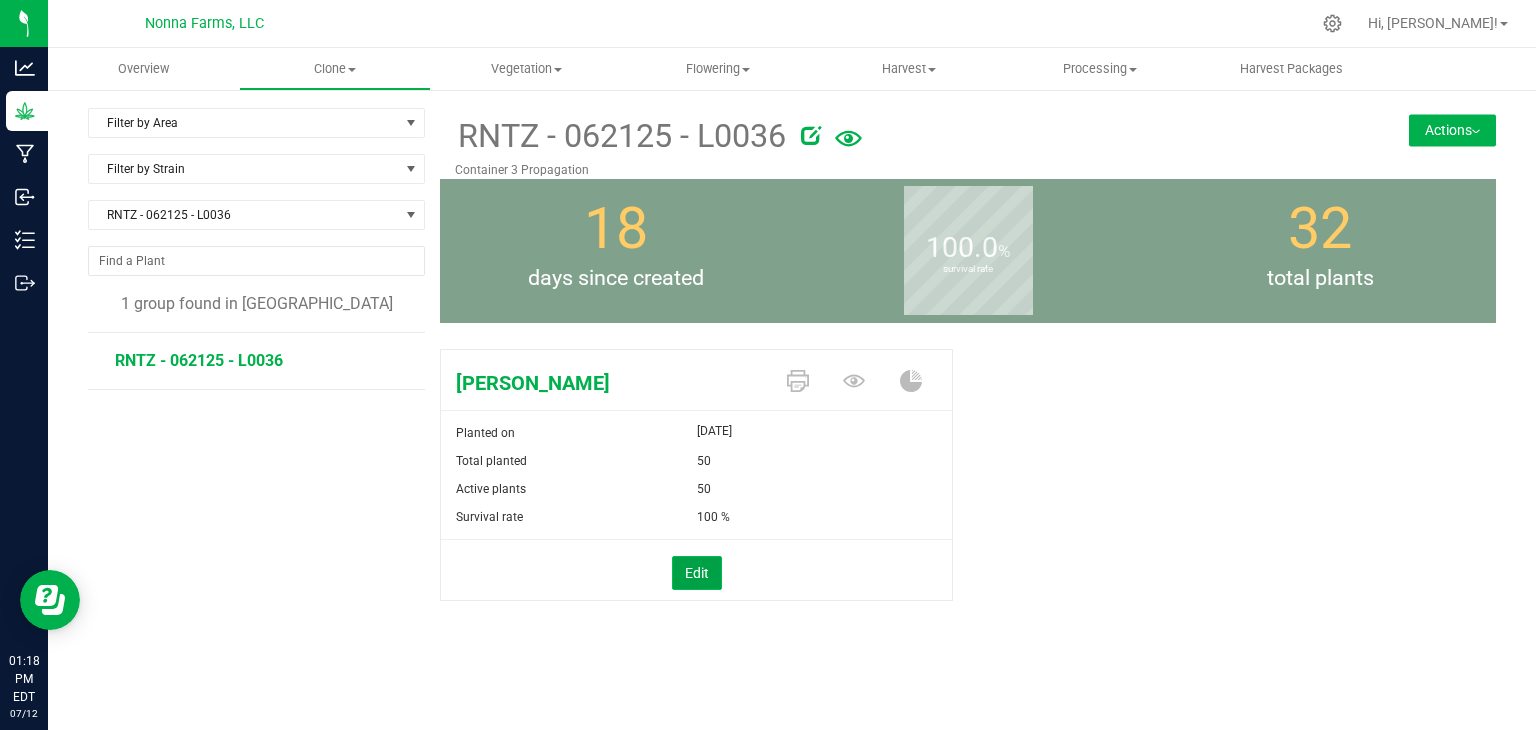 click on "Edit" at bounding box center (697, 573) 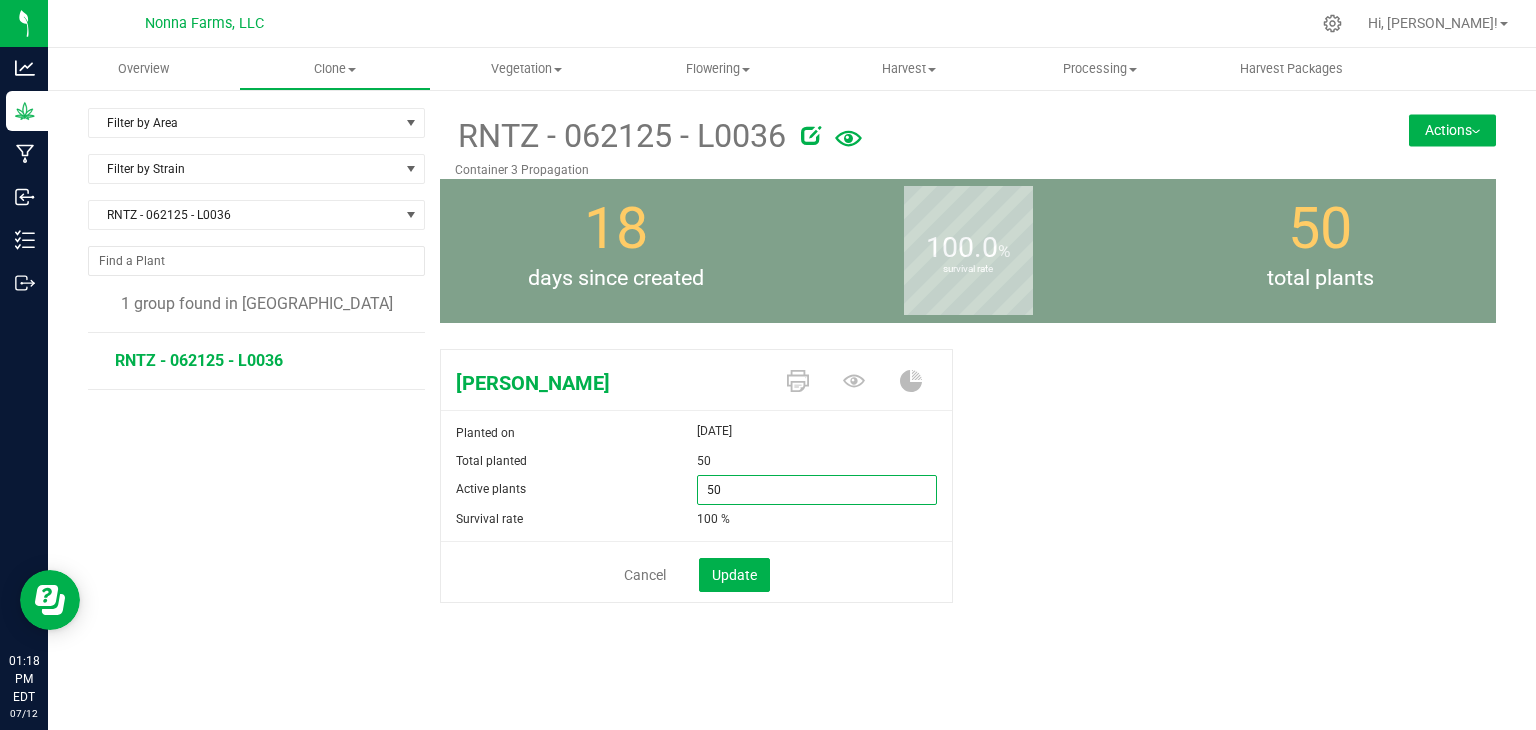 drag, startPoint x: 767, startPoint y: 495, endPoint x: 641, endPoint y: 473, distance: 127.90621 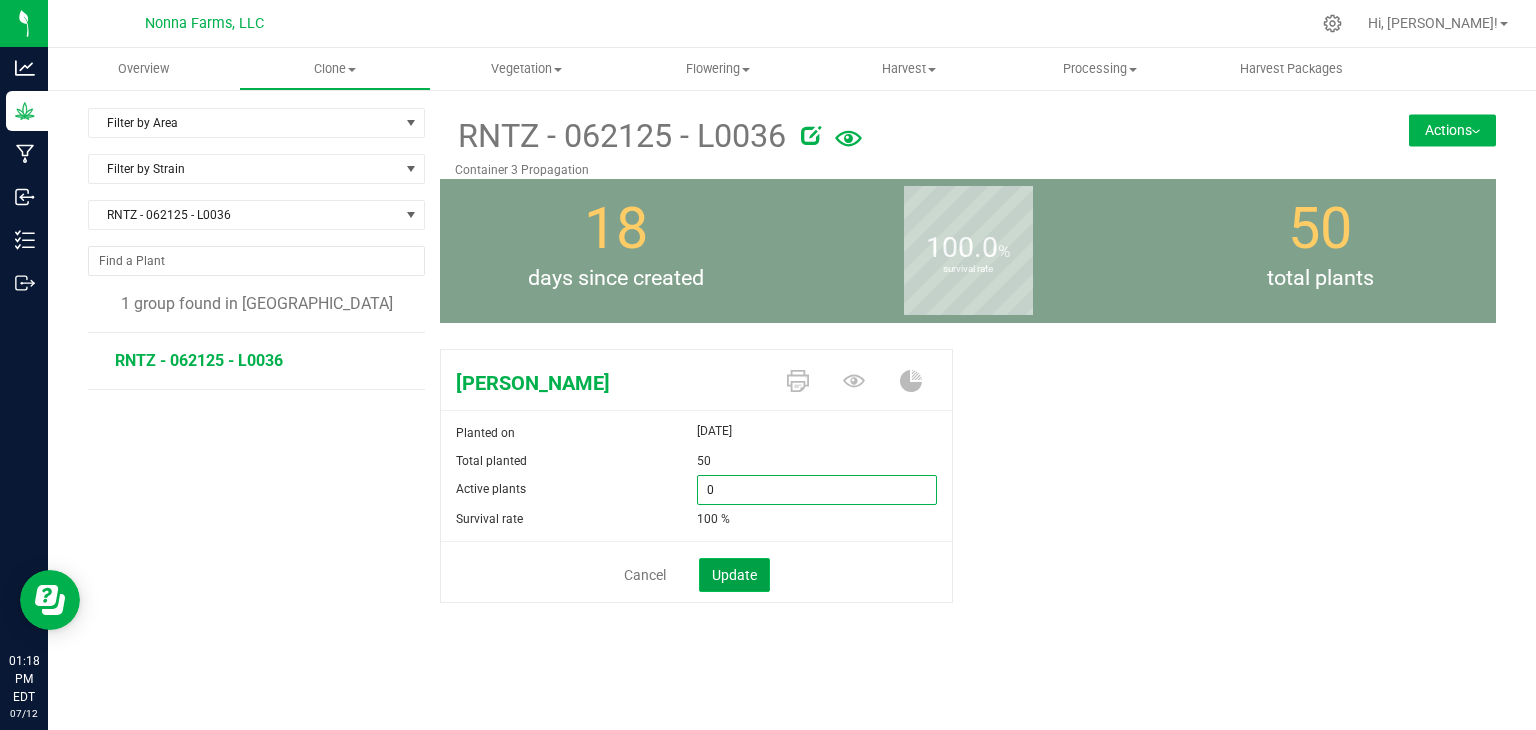 type on "0" 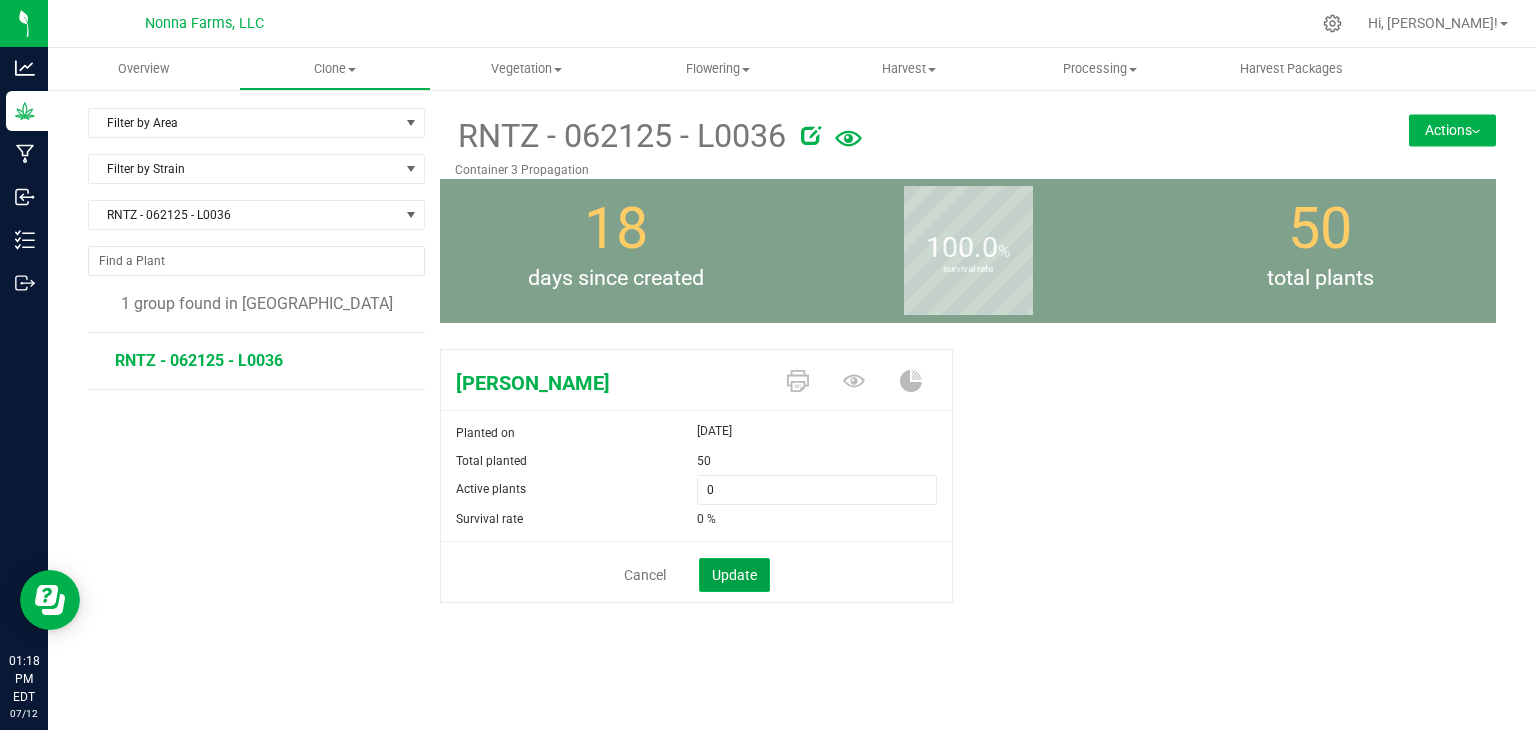 click on "Update" 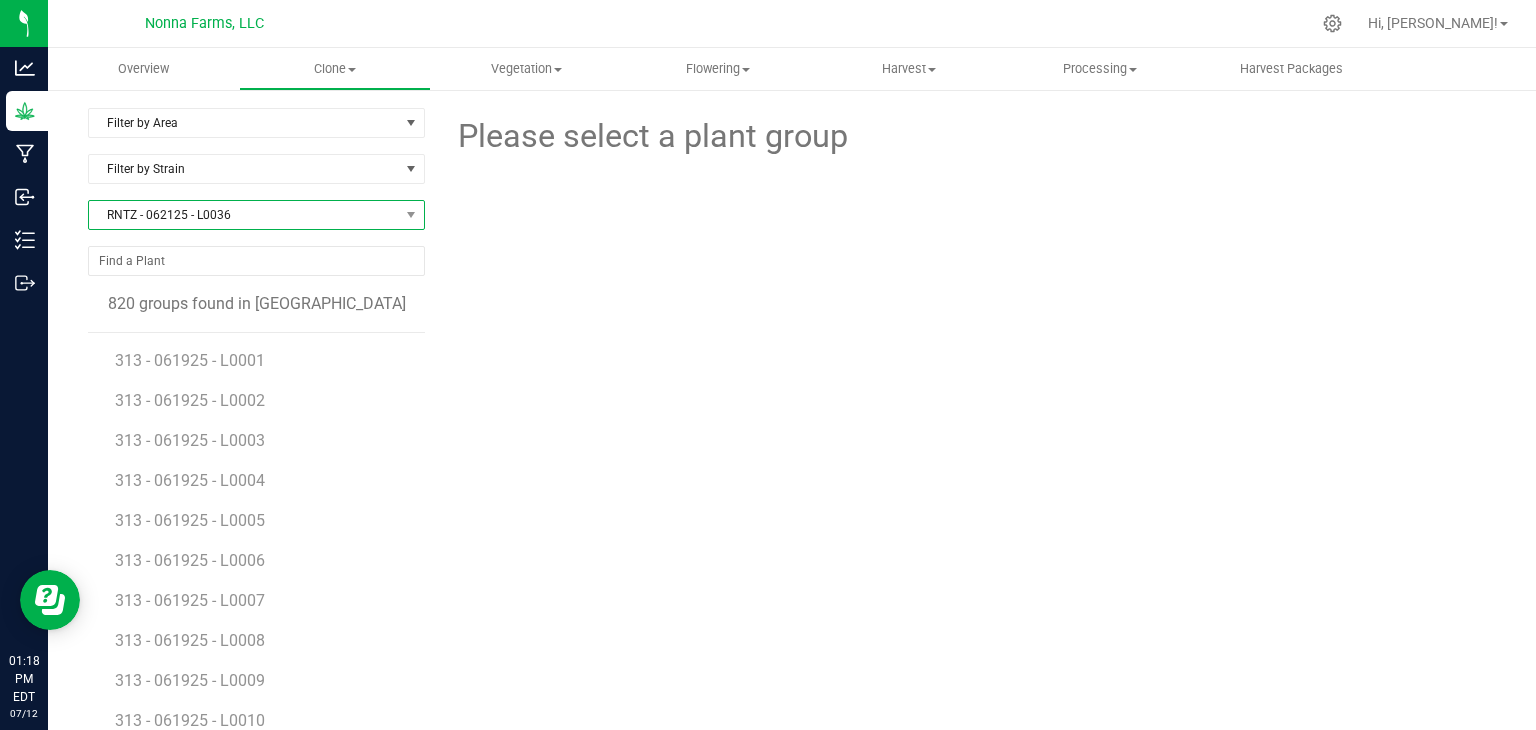 click on "RNTZ - 062125 - L0036" at bounding box center (244, 215) 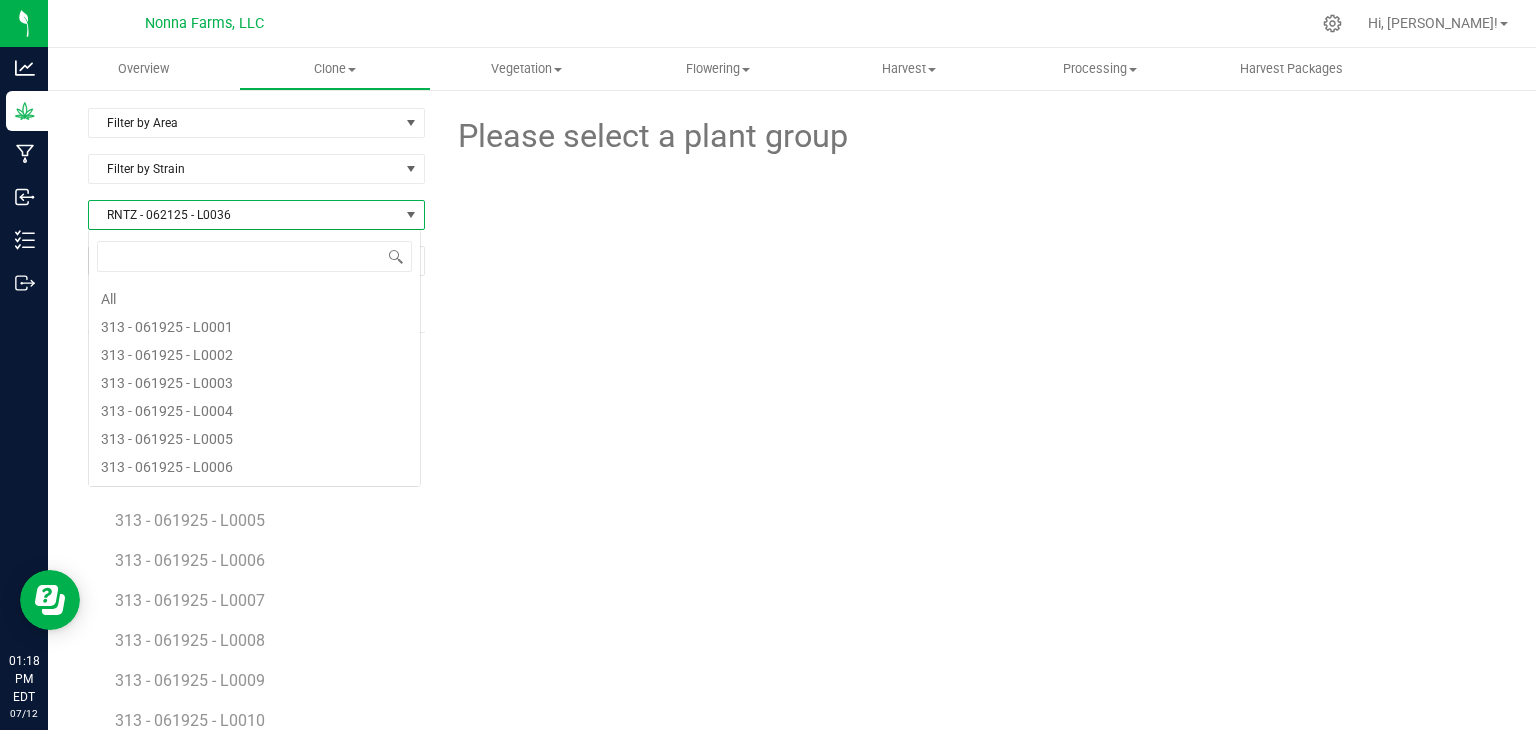 scroll, scrollTop: 5988, scrollLeft: 0, axis: vertical 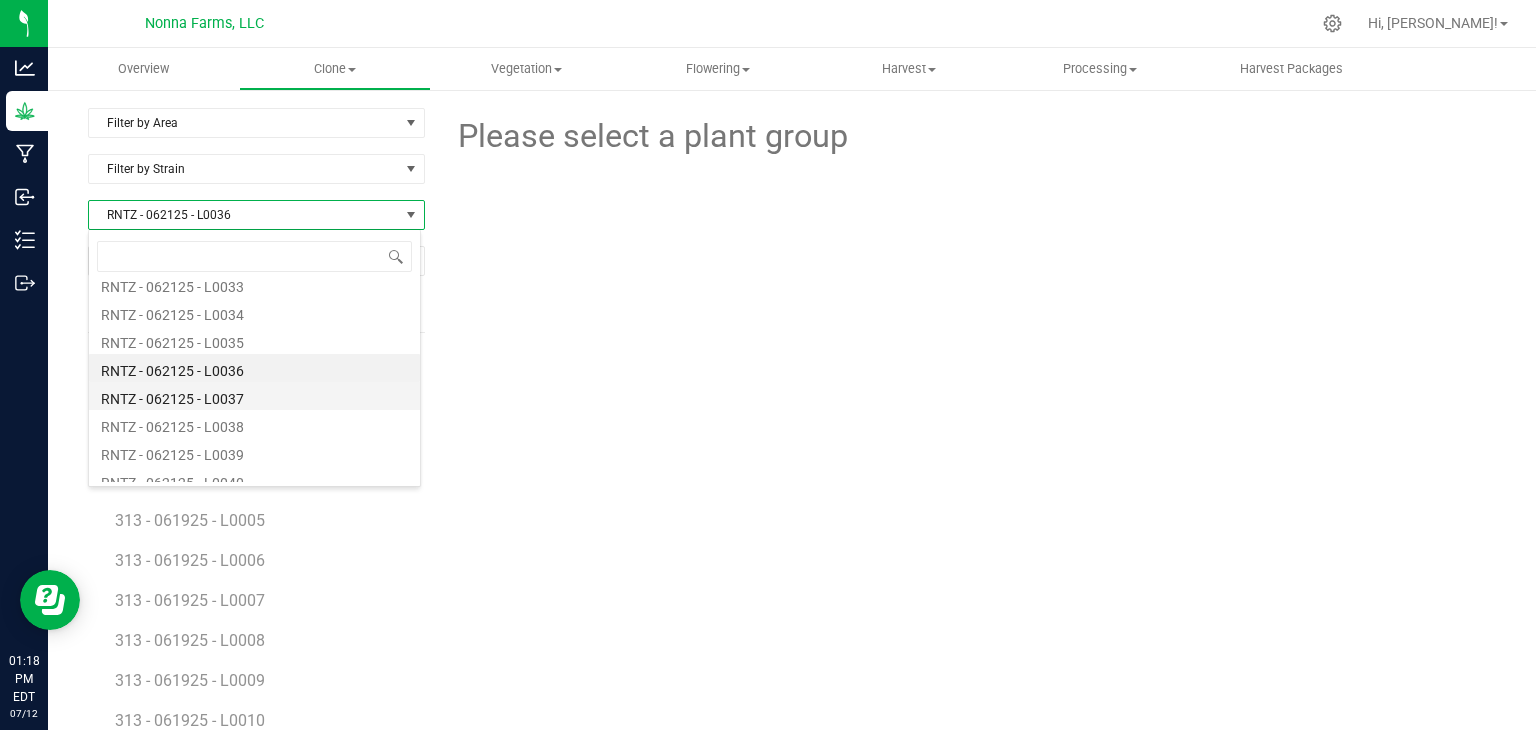 click on "RNTZ - 062125 - L0037" at bounding box center [254, 396] 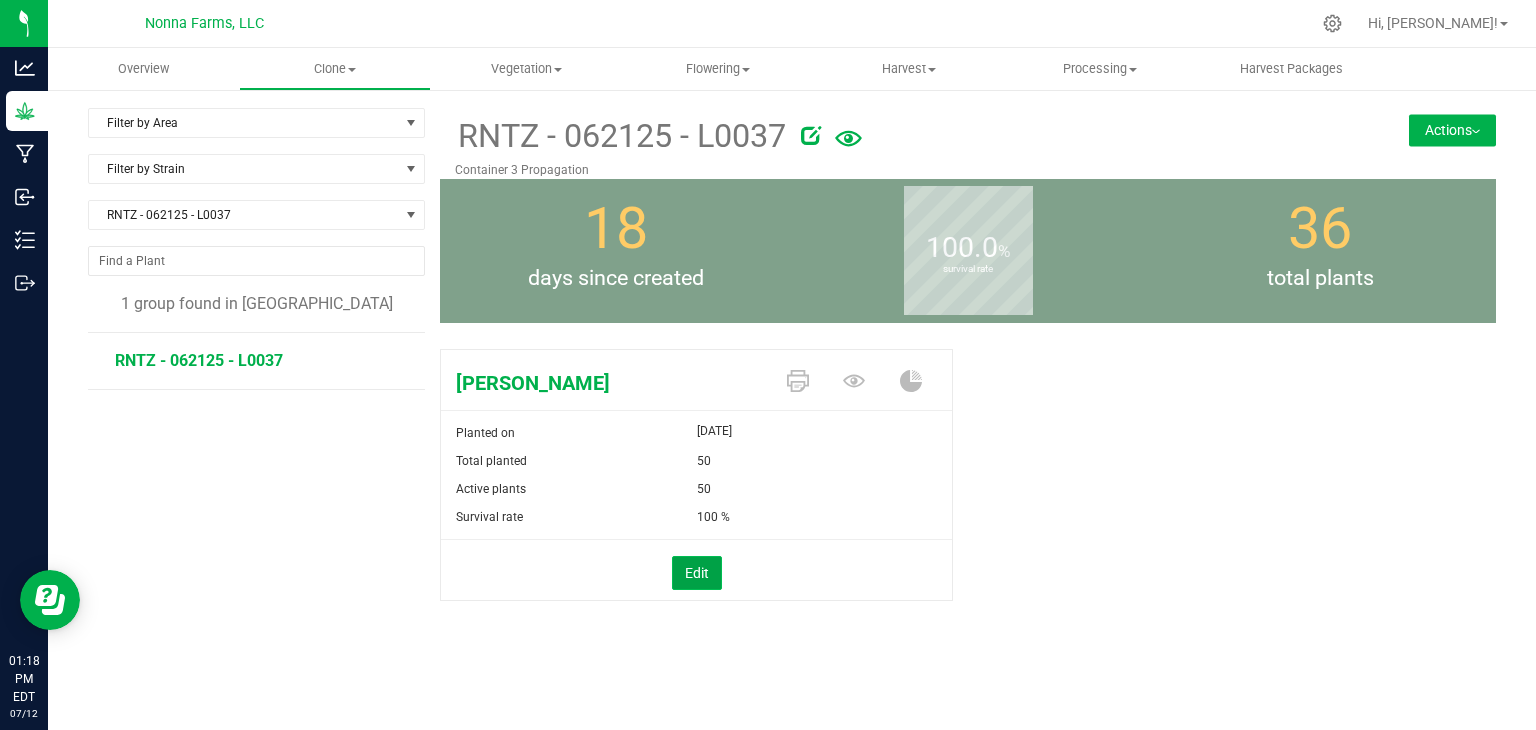 click on "Edit" at bounding box center [697, 573] 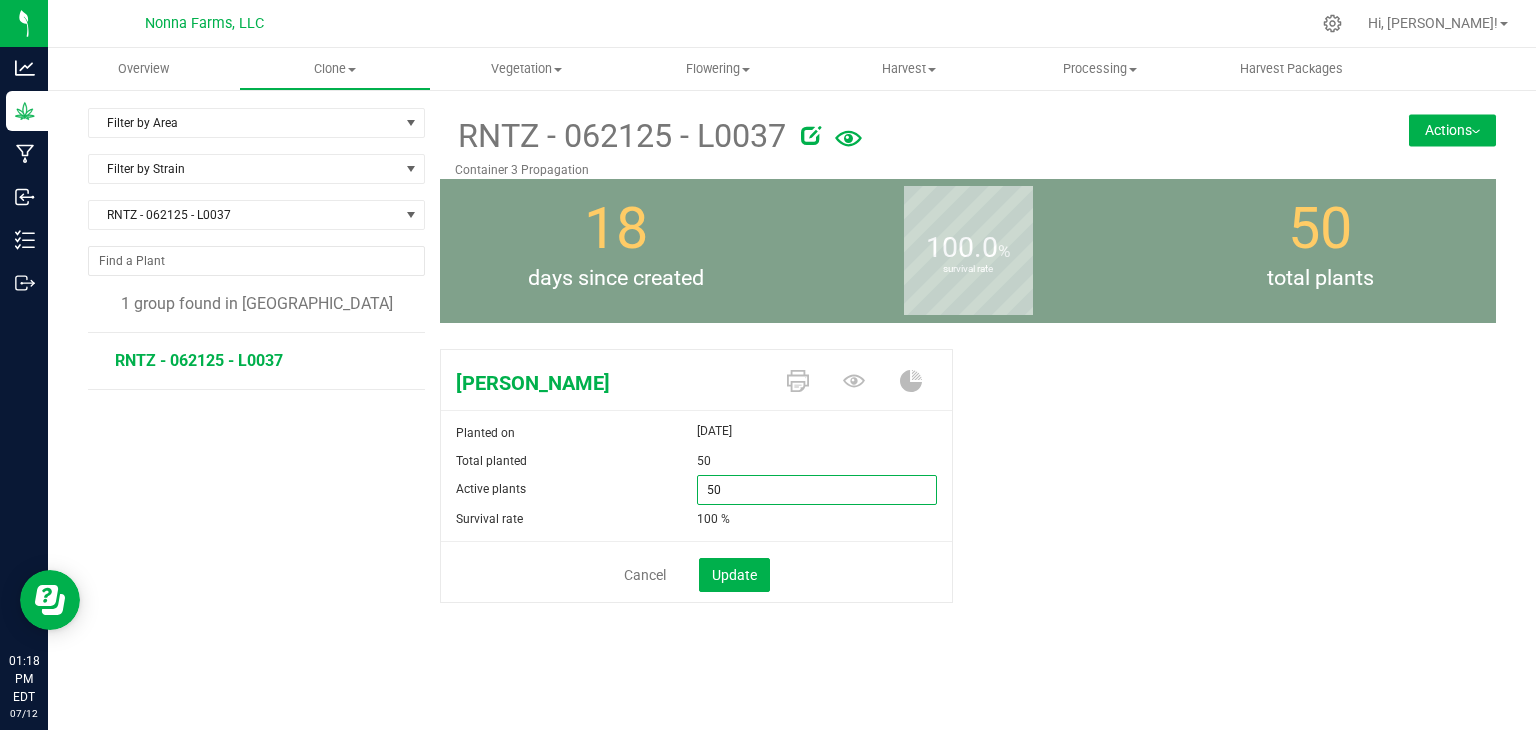 drag, startPoint x: 748, startPoint y: 494, endPoint x: 638, endPoint y: 489, distance: 110.11358 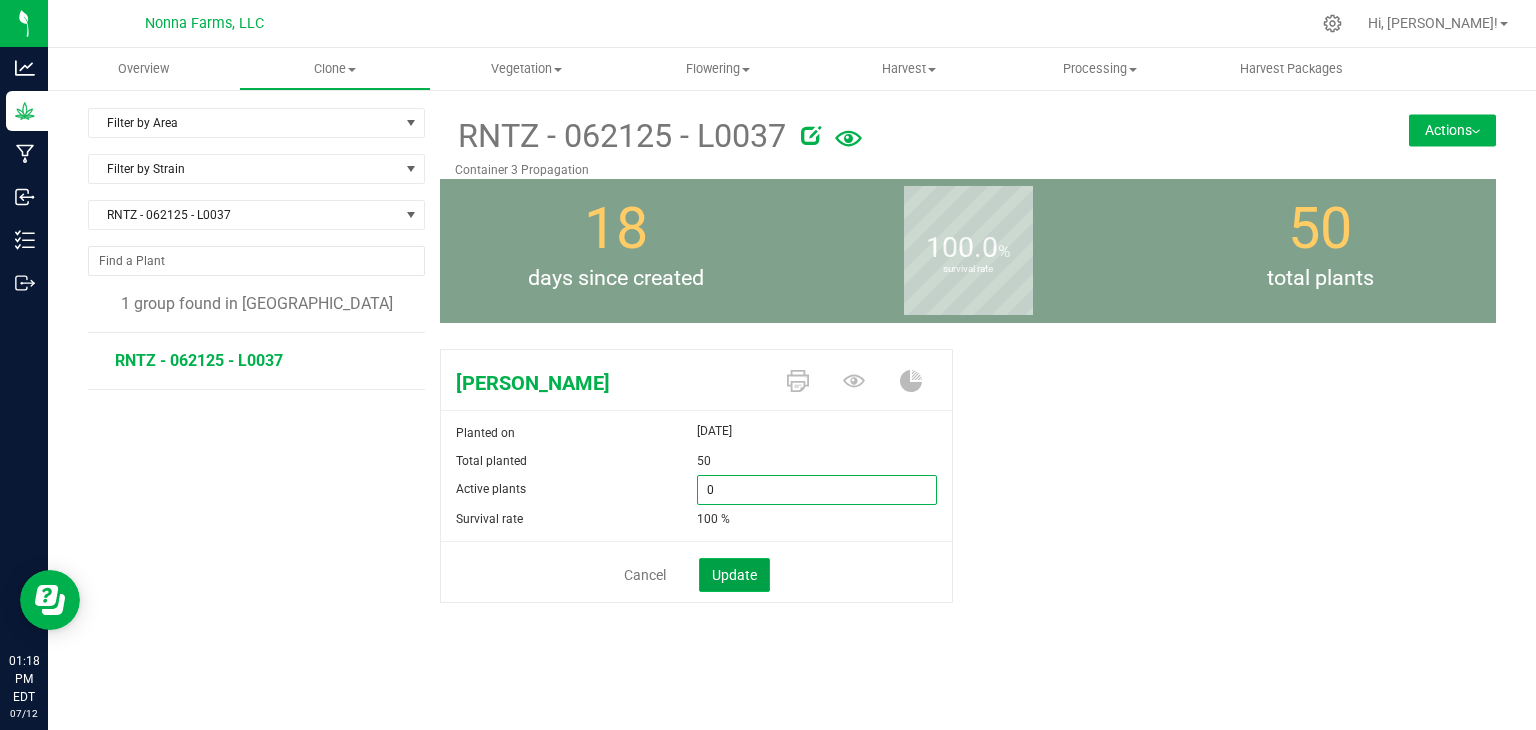 type on "0" 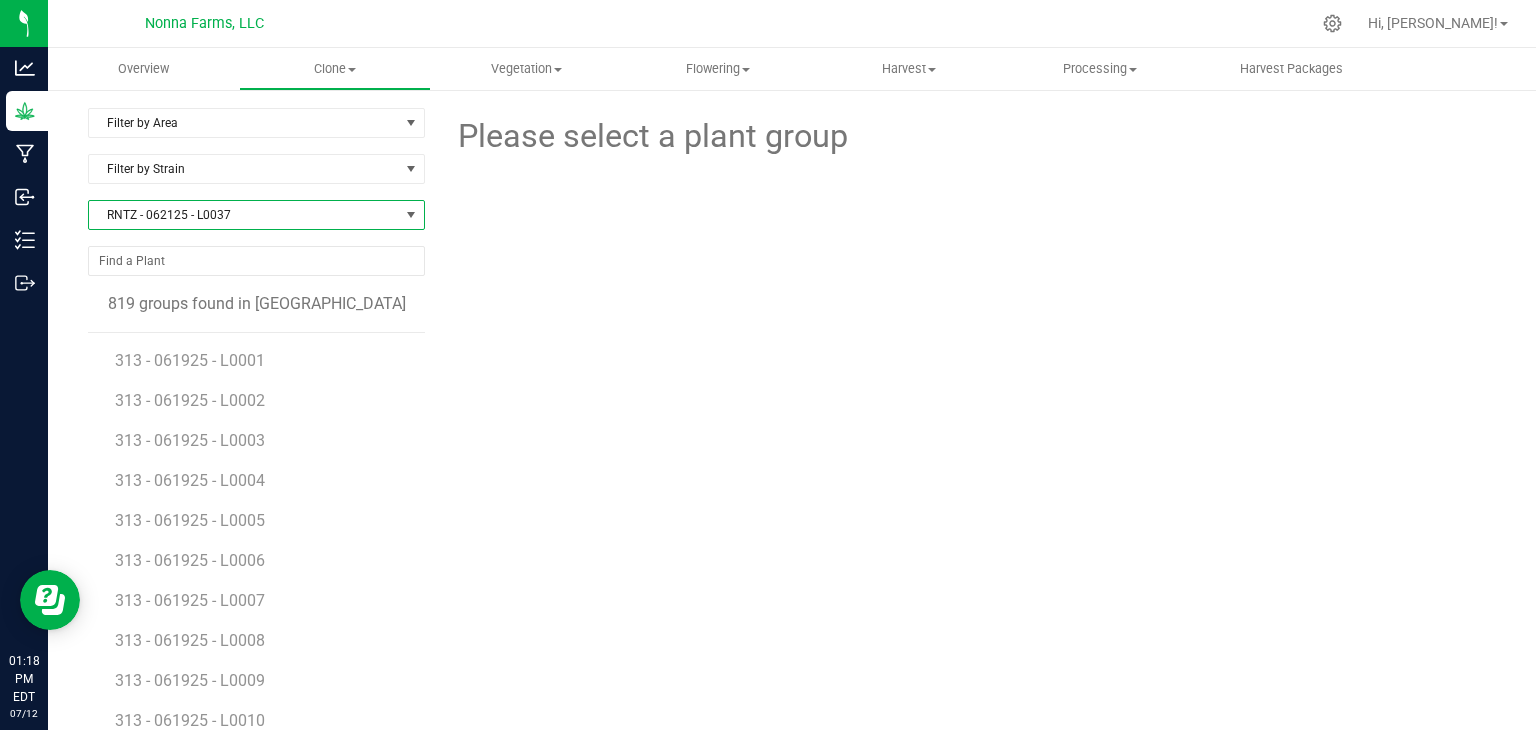 click on "RNTZ - 062125 - L0037" at bounding box center [244, 215] 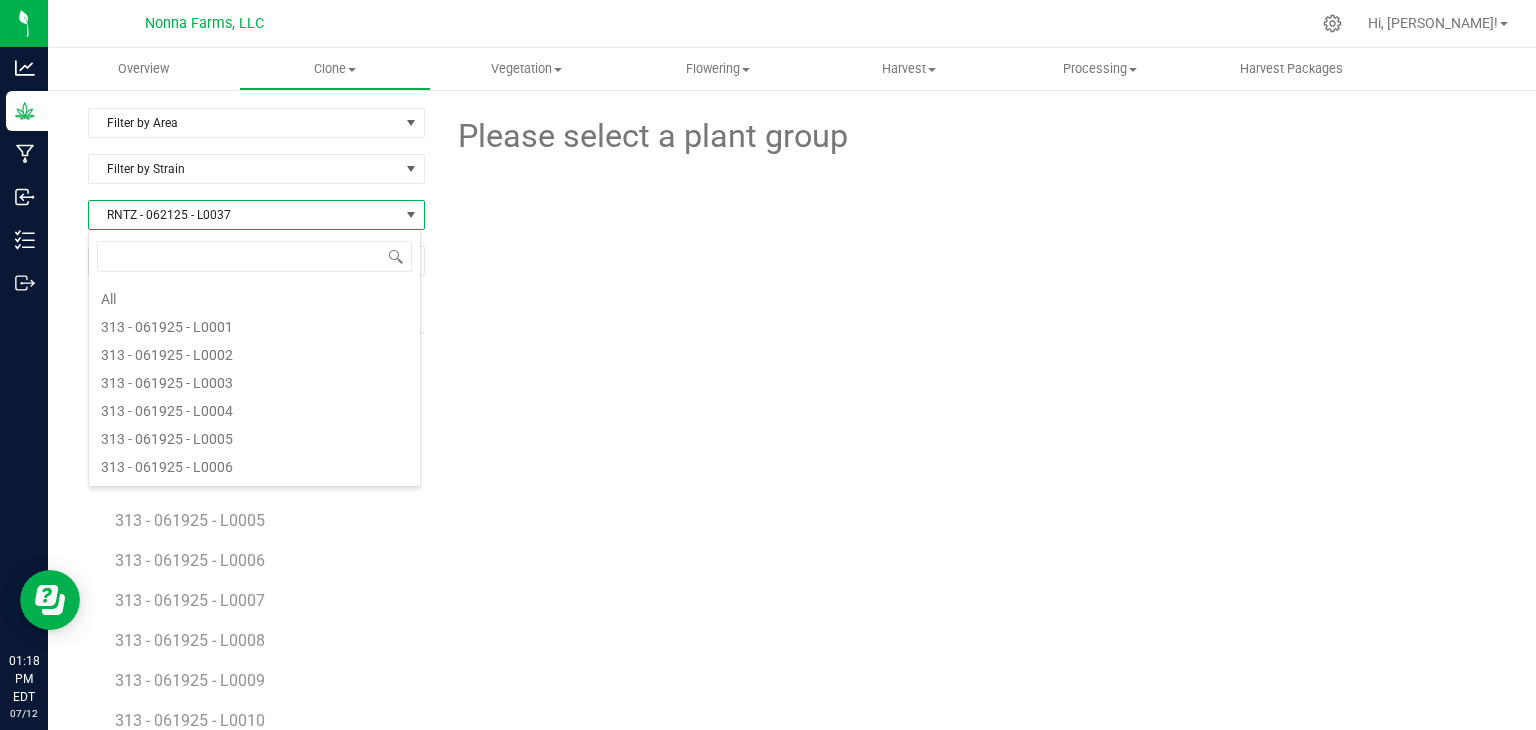 scroll, scrollTop: 6016, scrollLeft: 0, axis: vertical 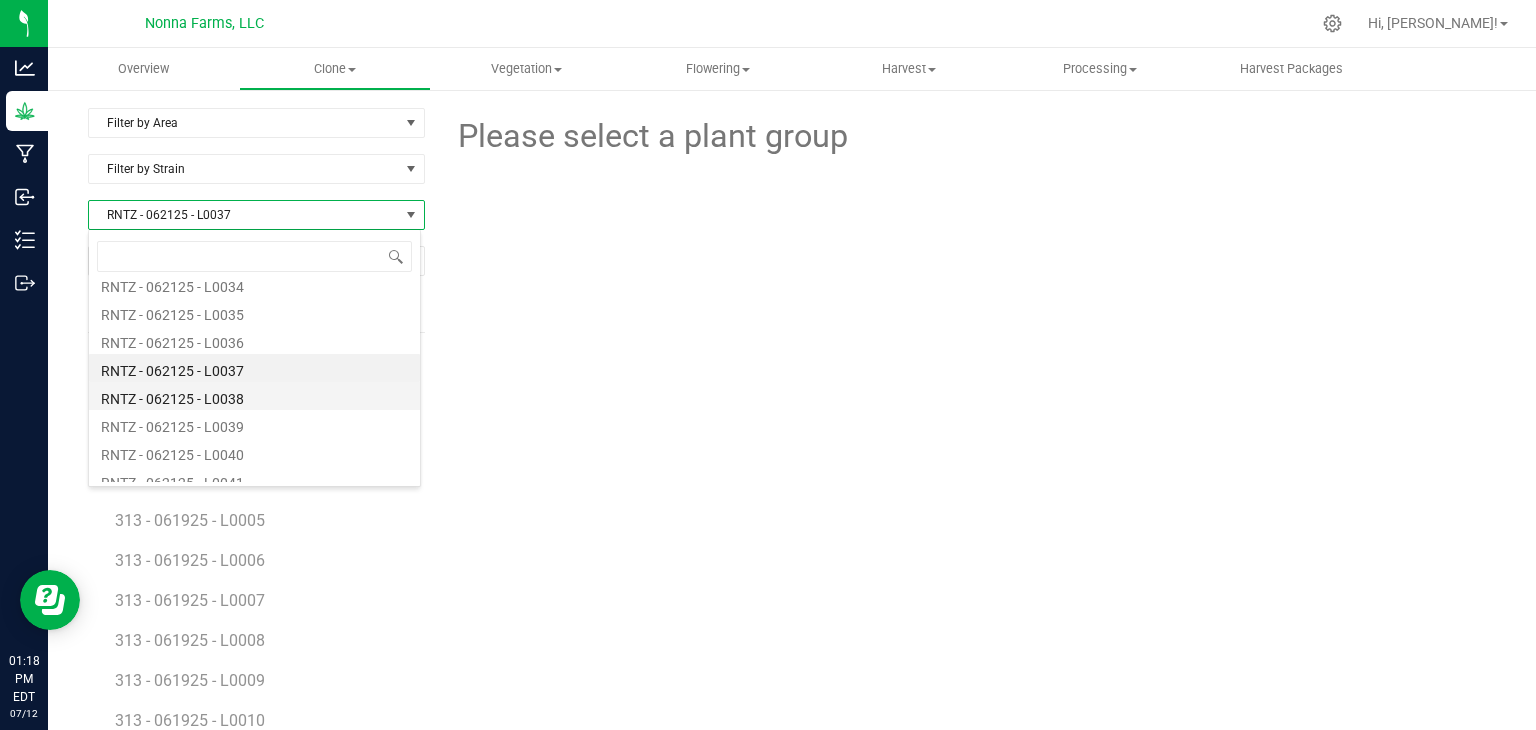 click on "RNTZ - 062125 - L0038" at bounding box center [254, 396] 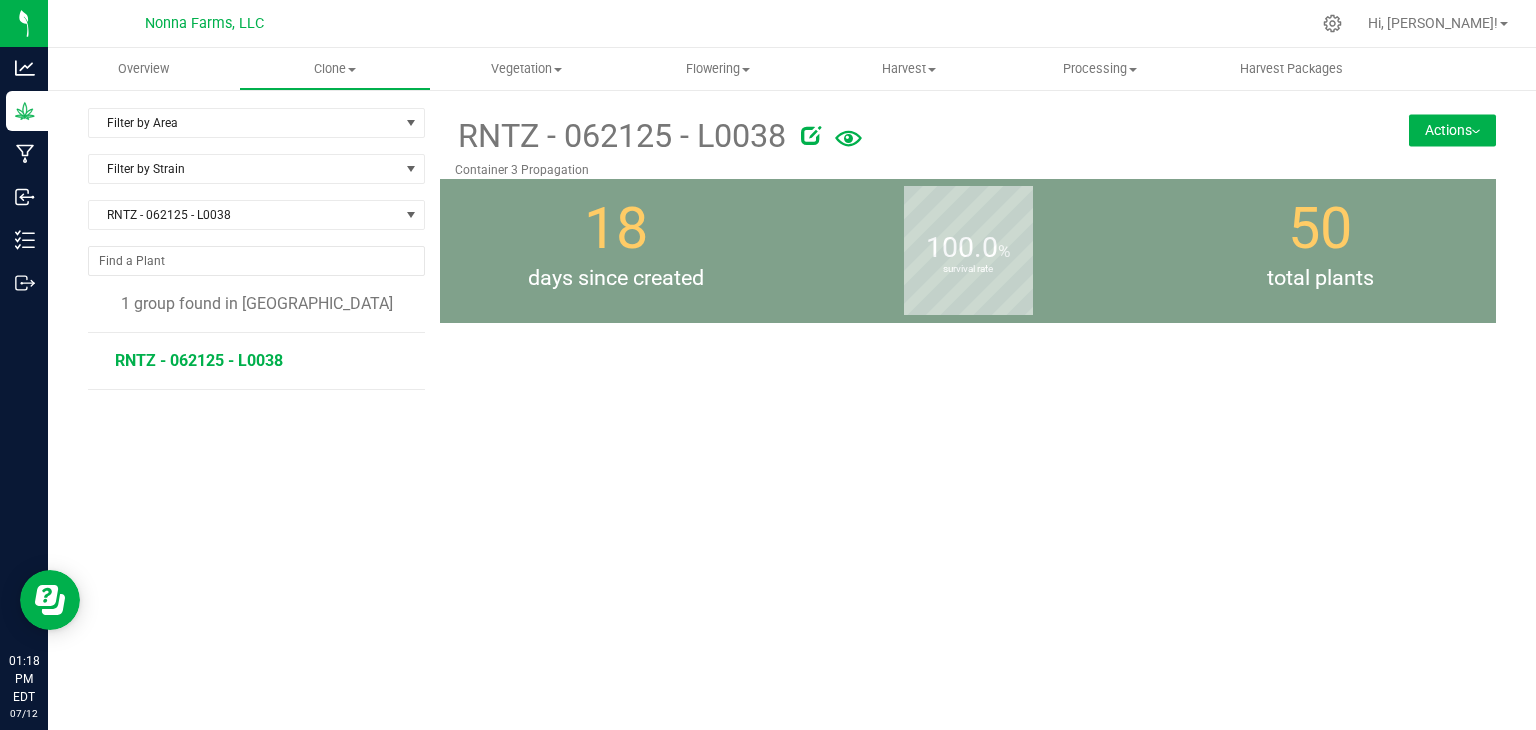 click on "RNTZ - 062125 - L0038" at bounding box center (199, 360) 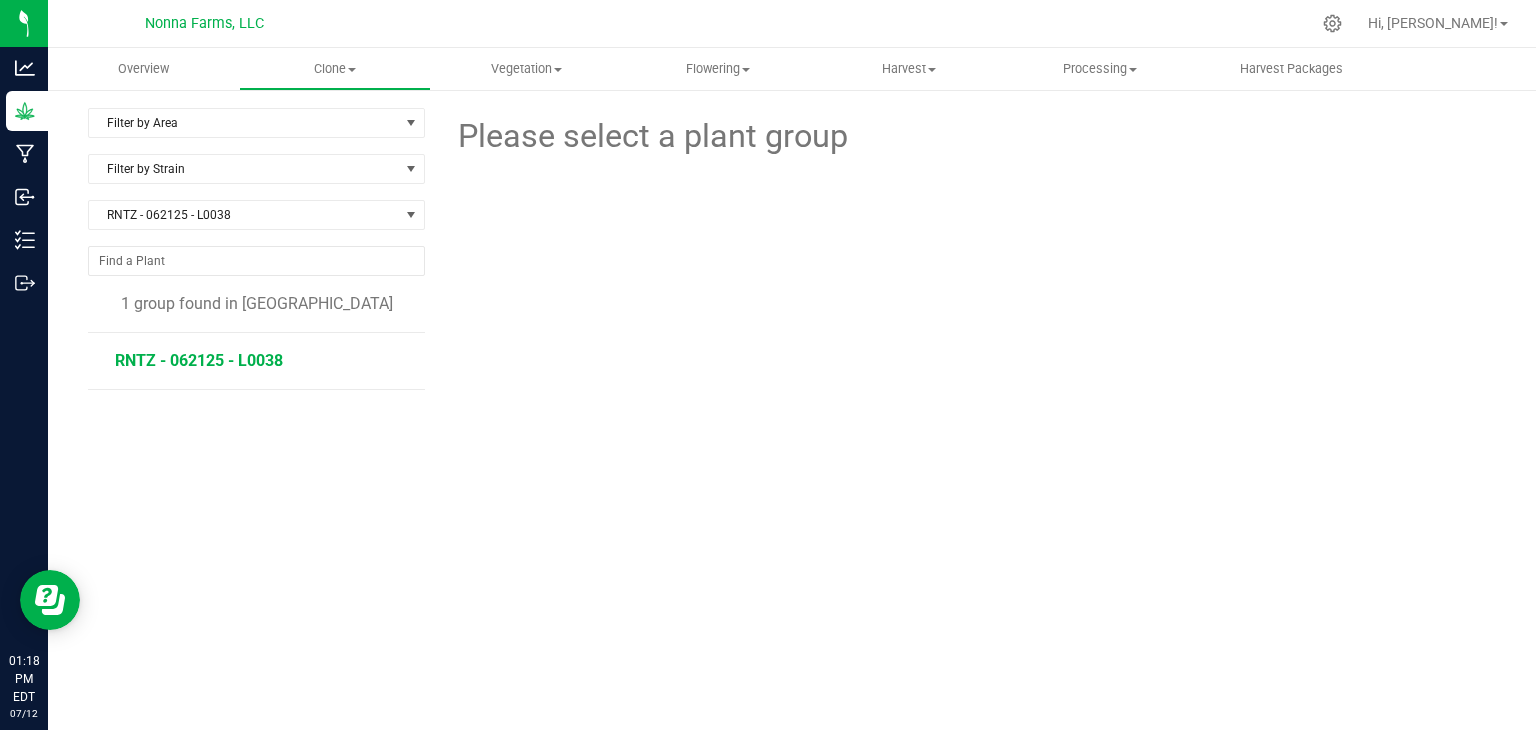 click on "RNTZ - 062125 - L0038" at bounding box center (199, 360) 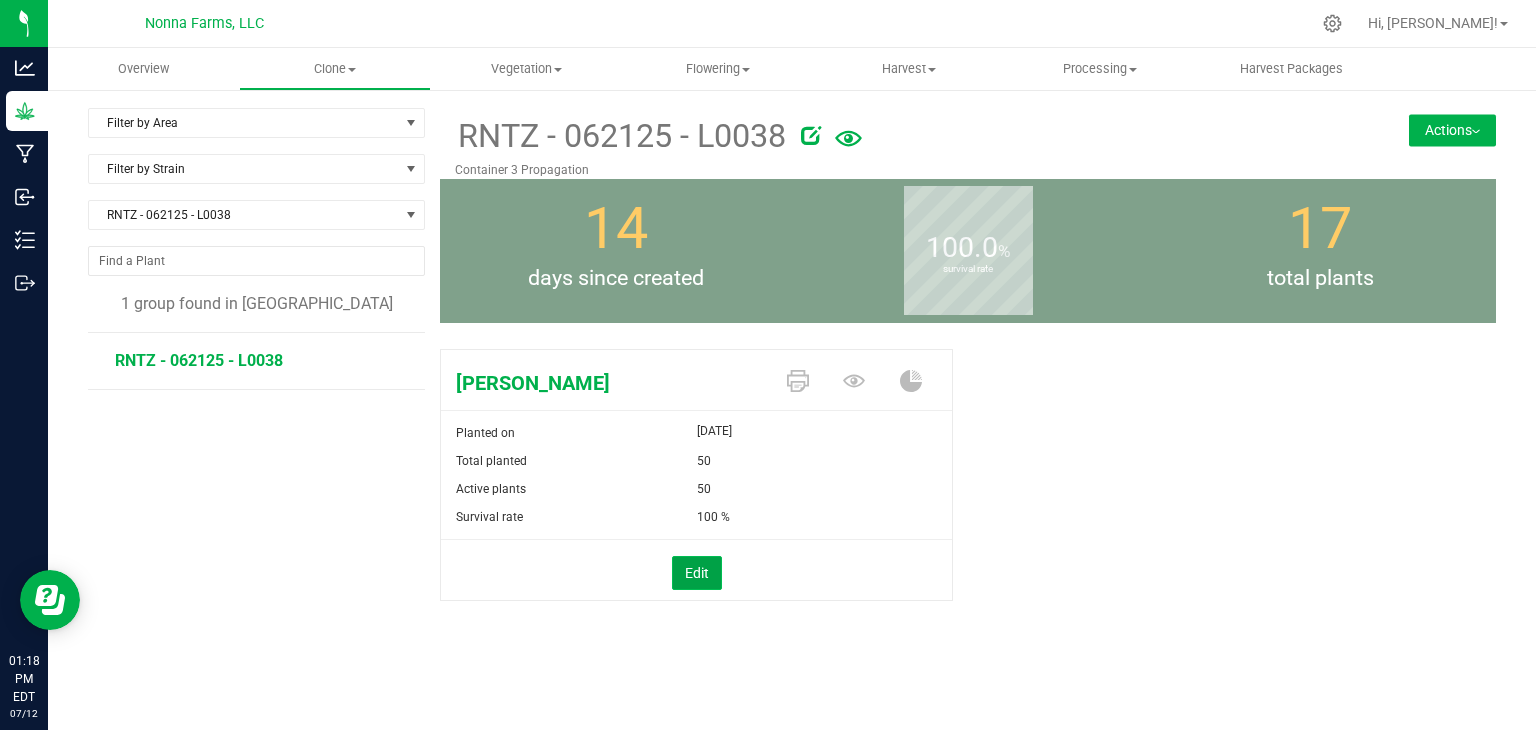 click on "Edit" at bounding box center (697, 573) 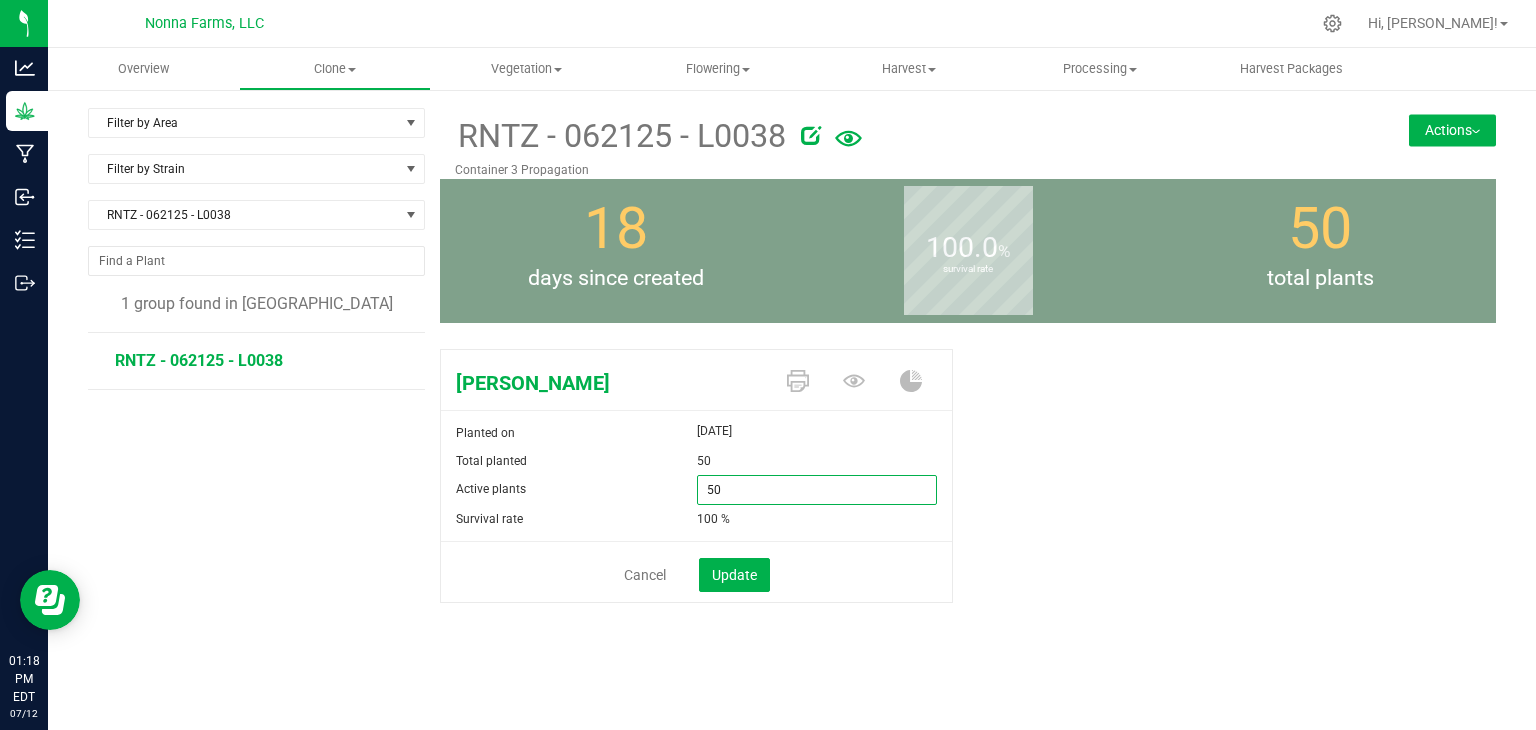 drag, startPoint x: 756, startPoint y: 485, endPoint x: 628, endPoint y: 484, distance: 128.0039 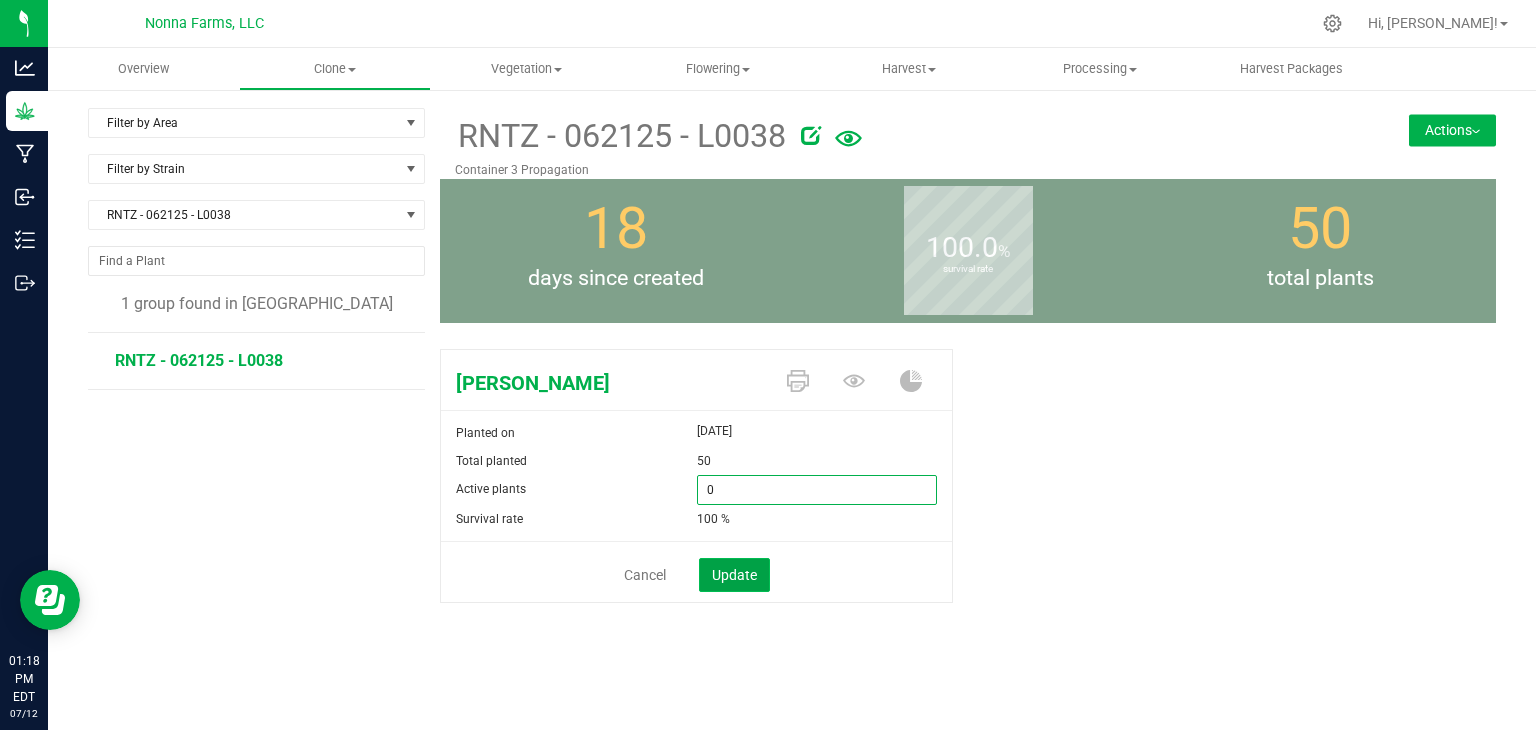 type on "0" 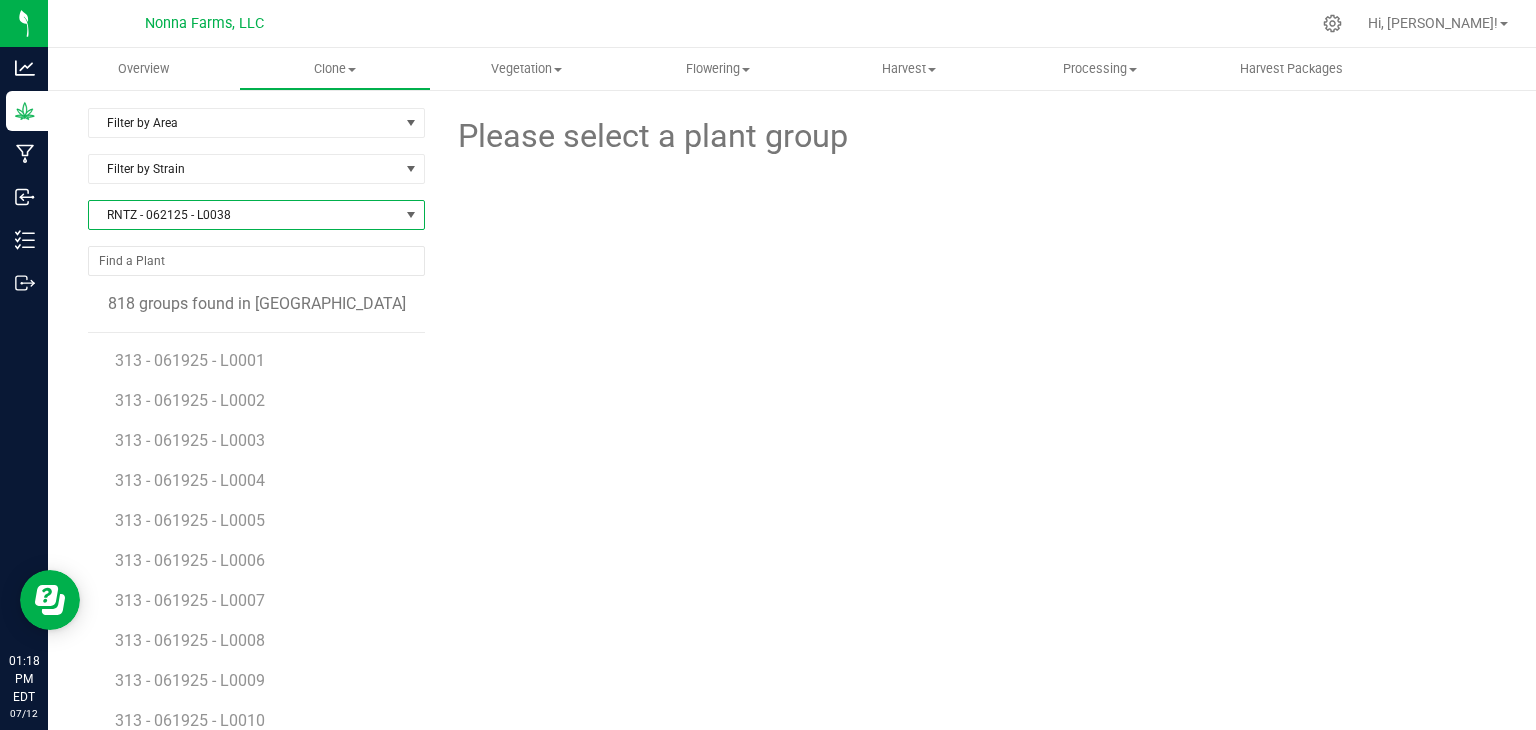 click on "RNTZ - 062125 - L0038" at bounding box center [244, 215] 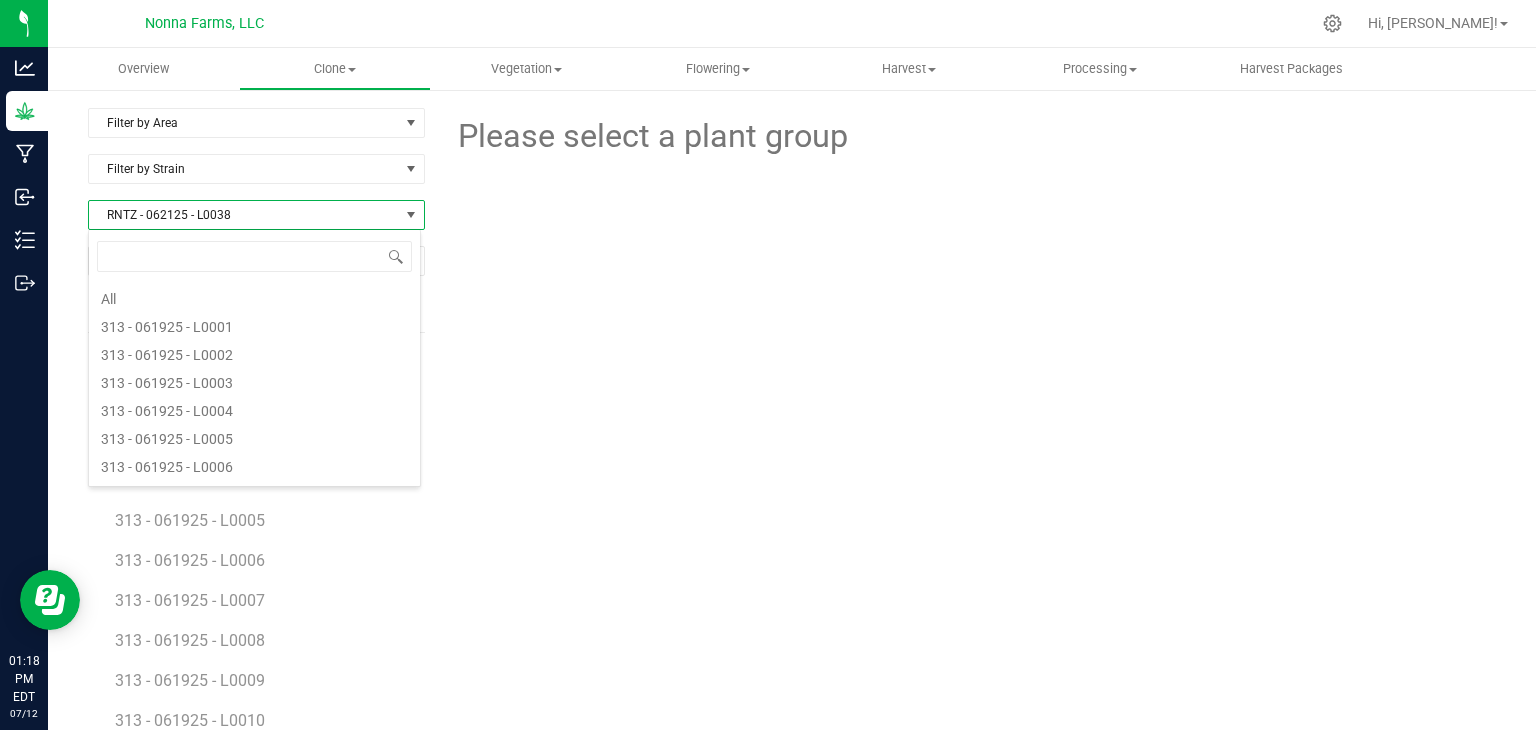 scroll, scrollTop: 6044, scrollLeft: 0, axis: vertical 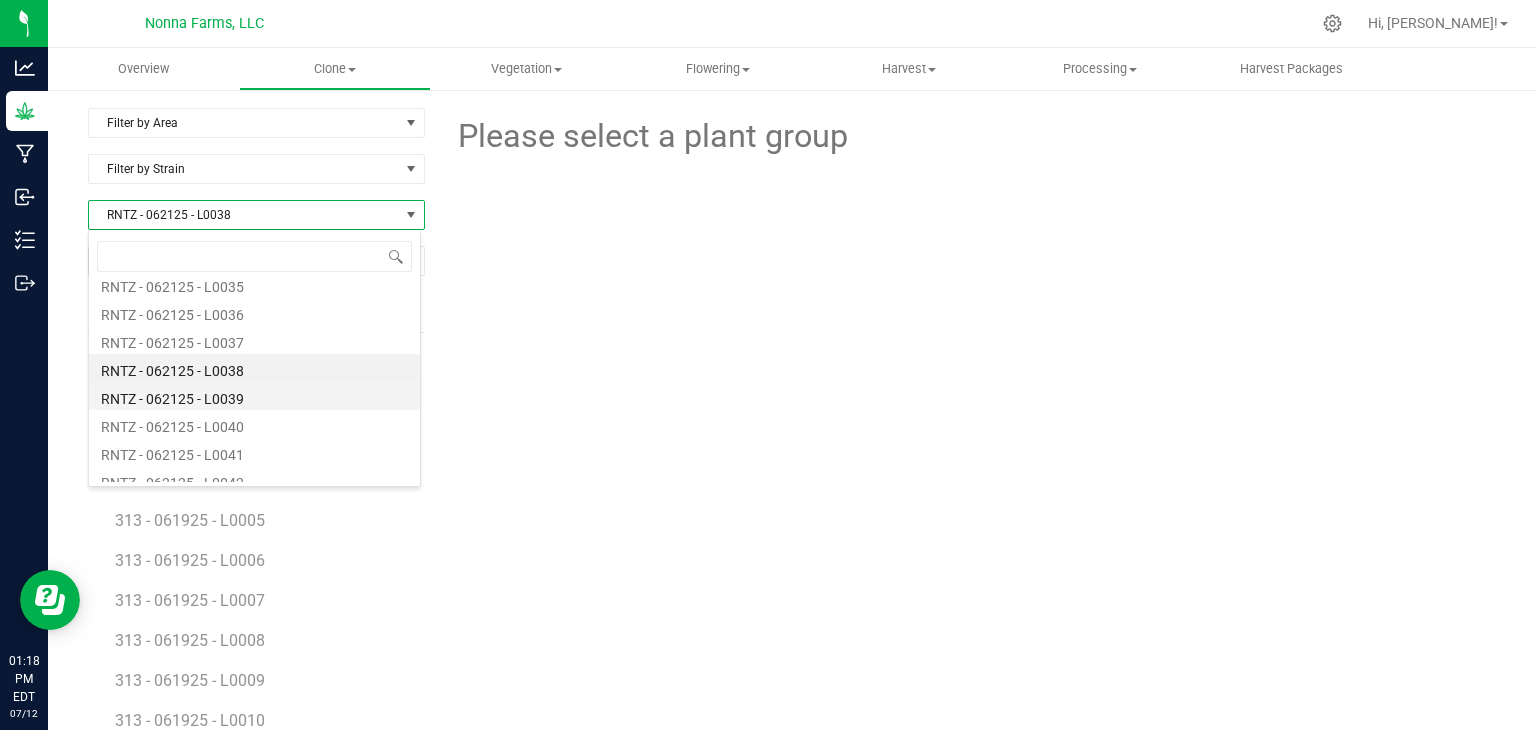 click on "RNTZ - 062125 - L0039" at bounding box center [254, 396] 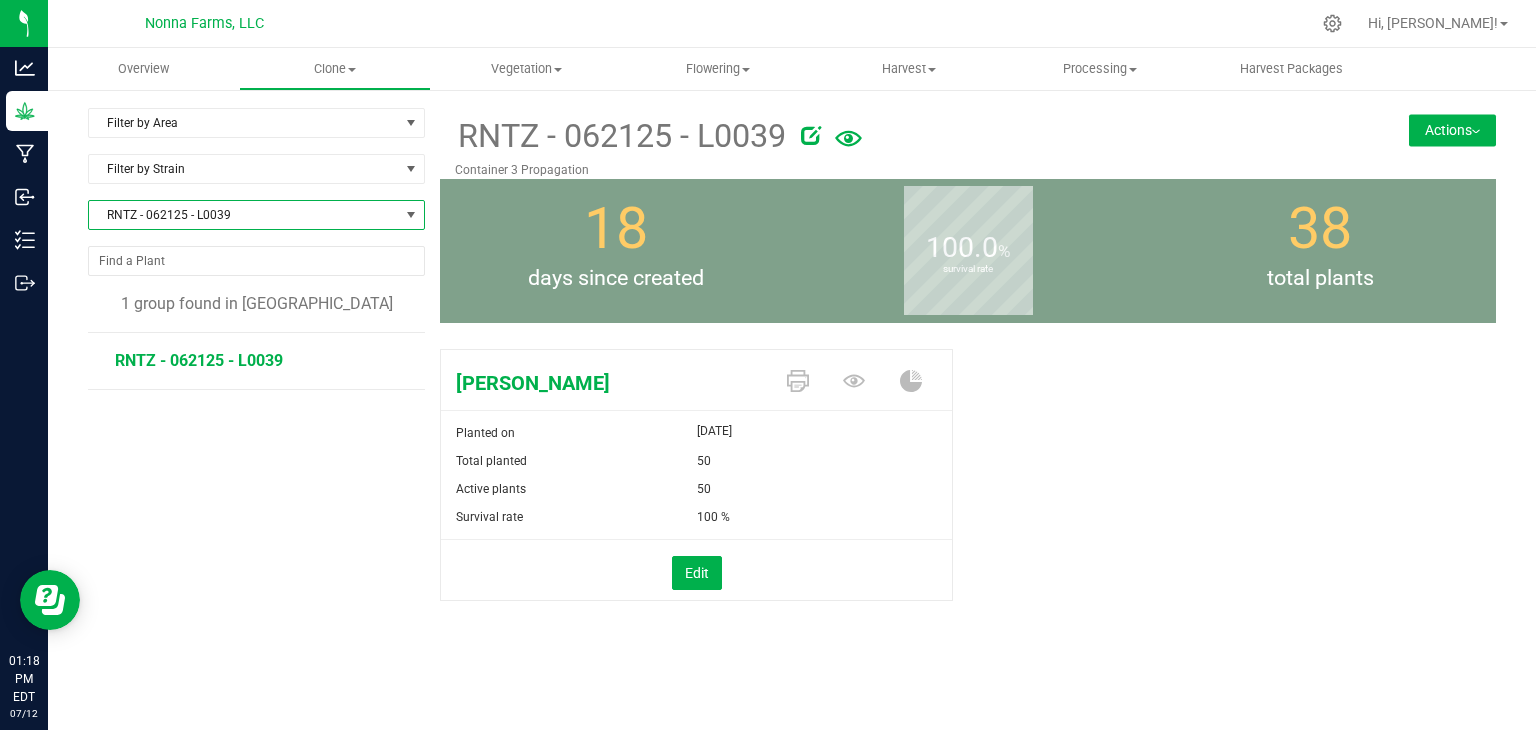 click on "RNTZ - 062125 - L0039" at bounding box center [199, 360] 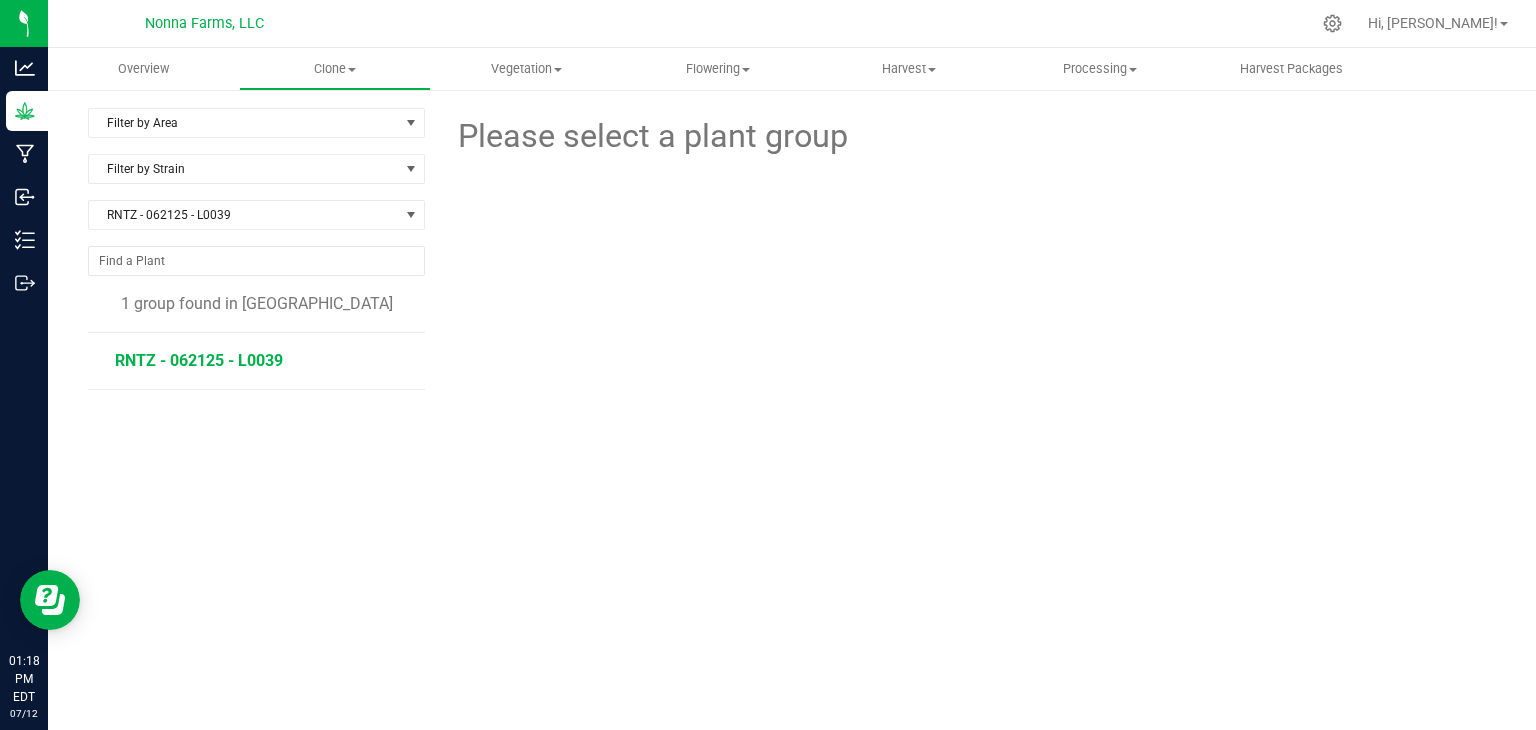 click on "RNTZ - 062125 - L0039" at bounding box center (263, 361) 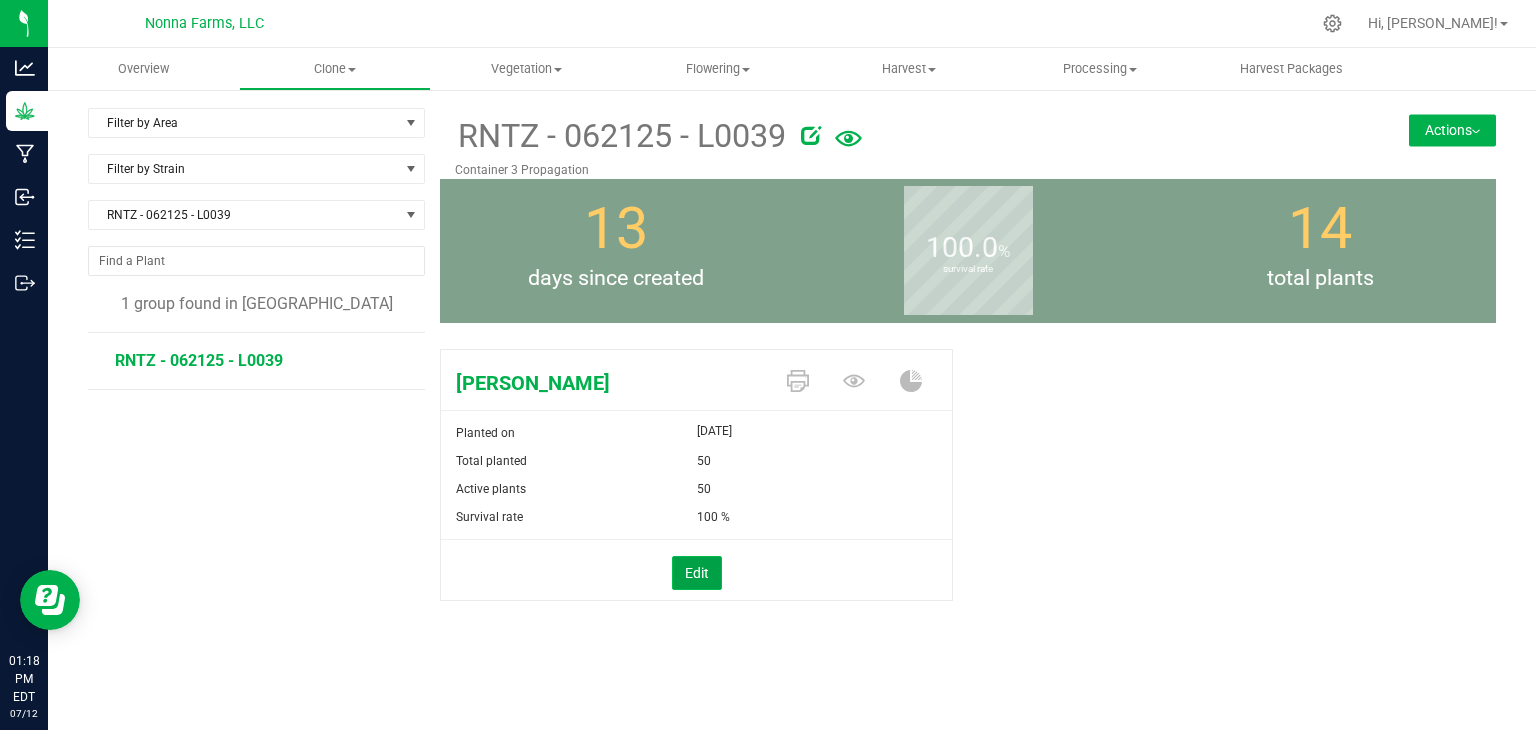 click on "Edit" at bounding box center (697, 573) 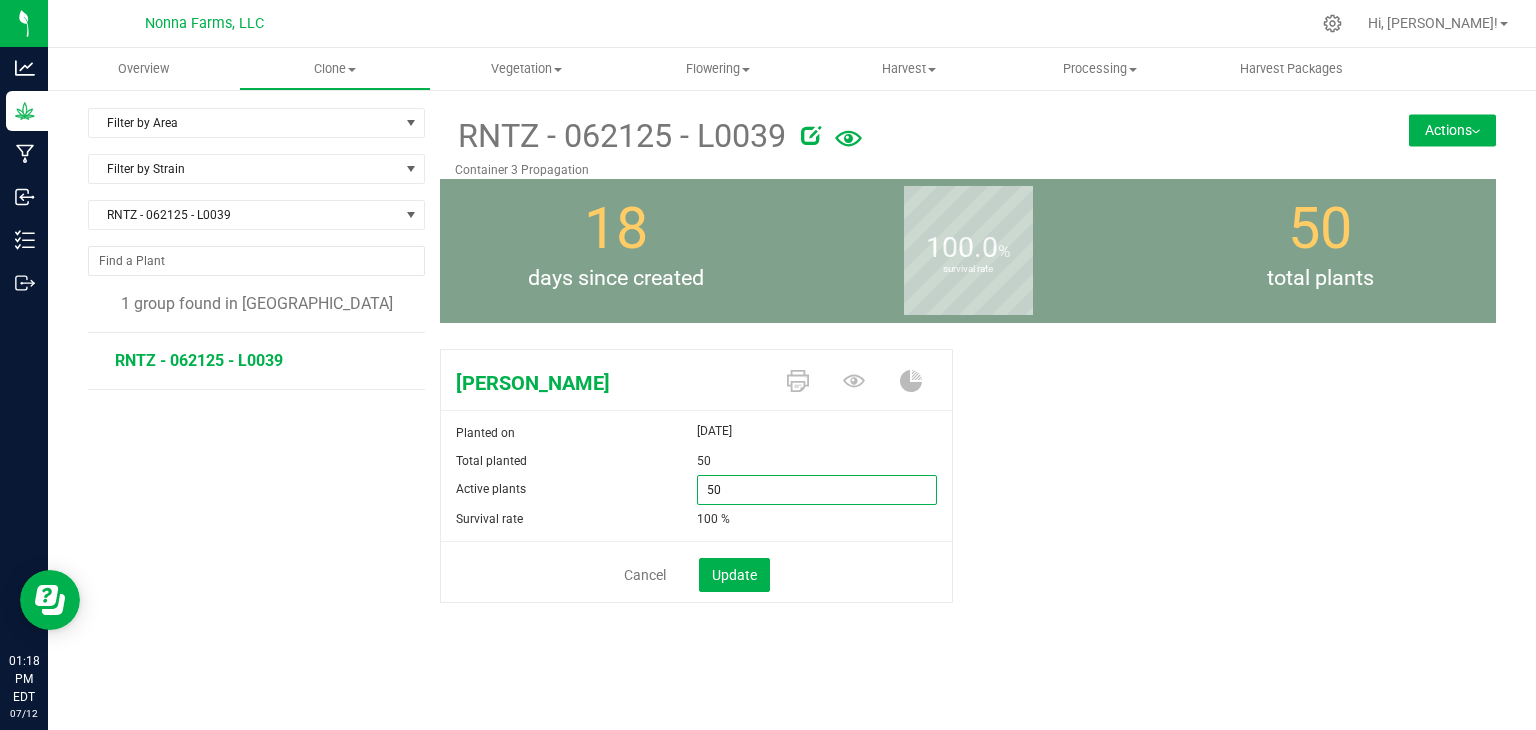 drag, startPoint x: 749, startPoint y: 493, endPoint x: 632, endPoint y: 481, distance: 117.61378 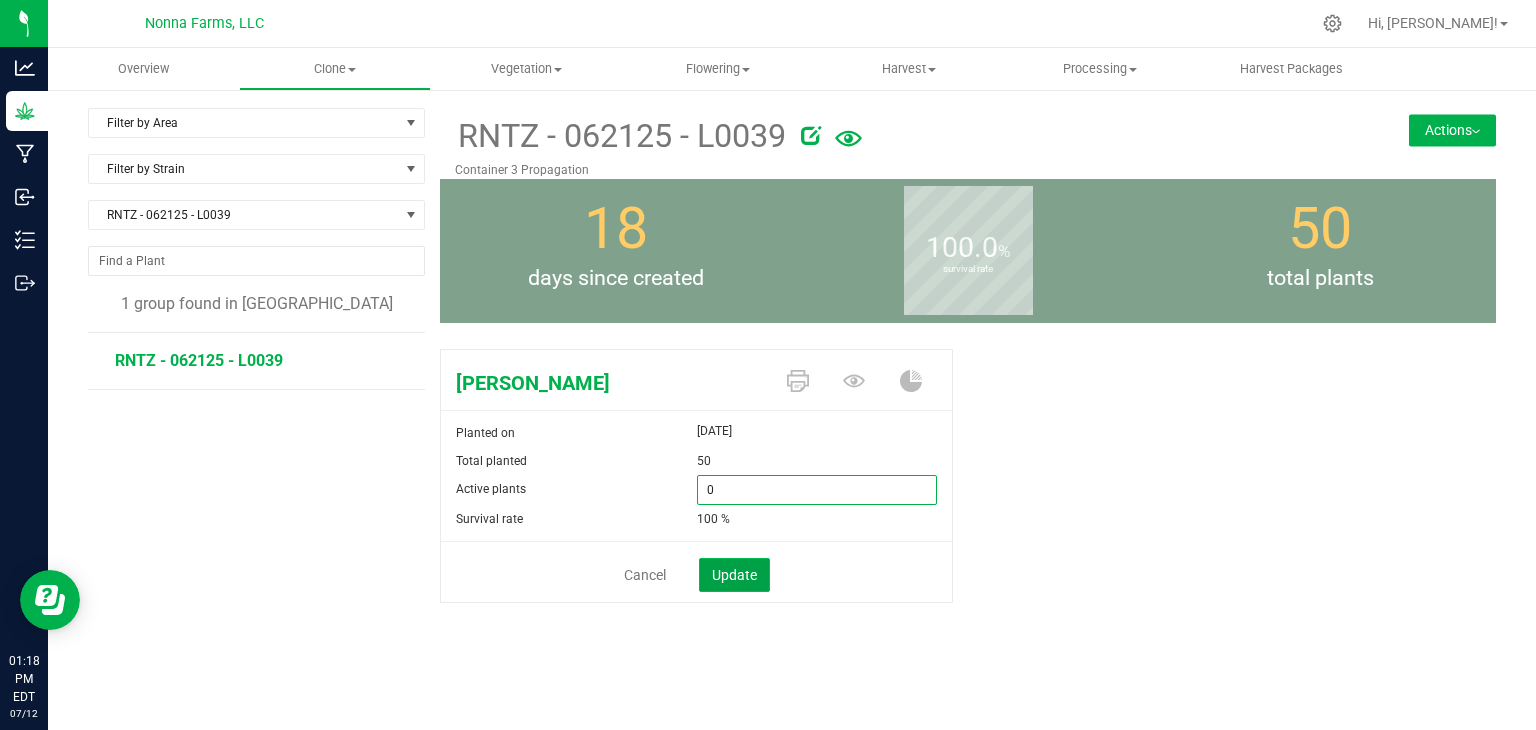type on "0" 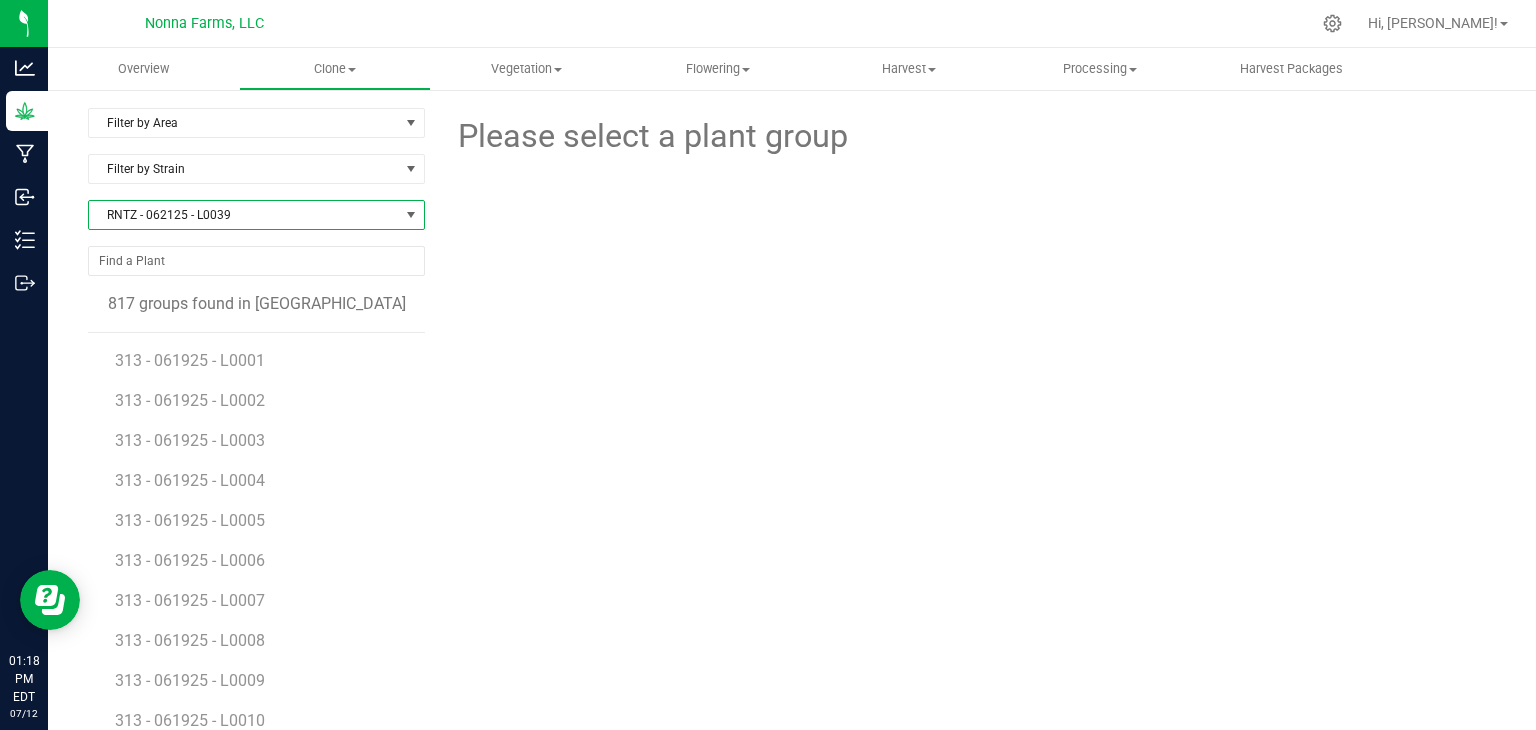 click on "RNTZ - 062125 - L0039" at bounding box center (244, 215) 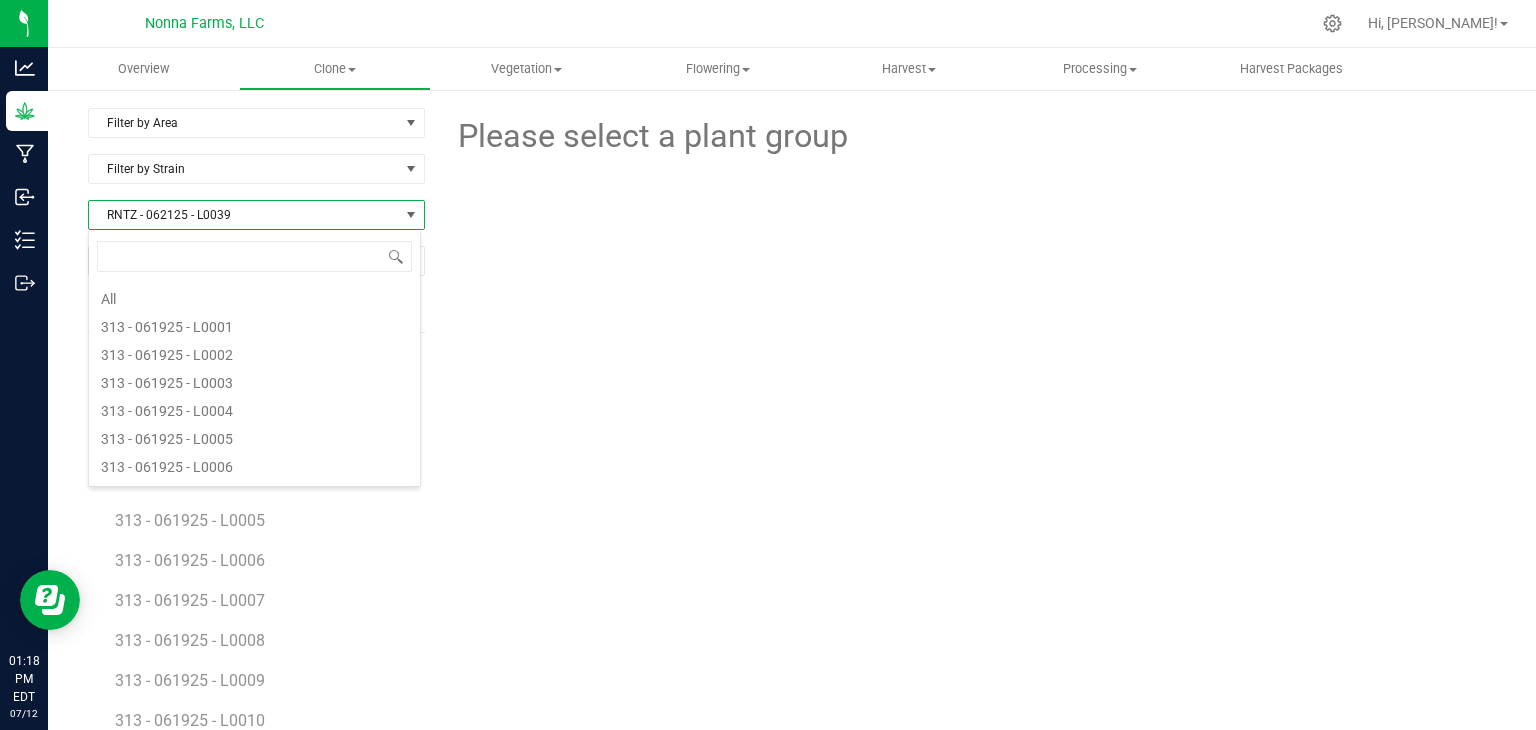 scroll, scrollTop: 6072, scrollLeft: 0, axis: vertical 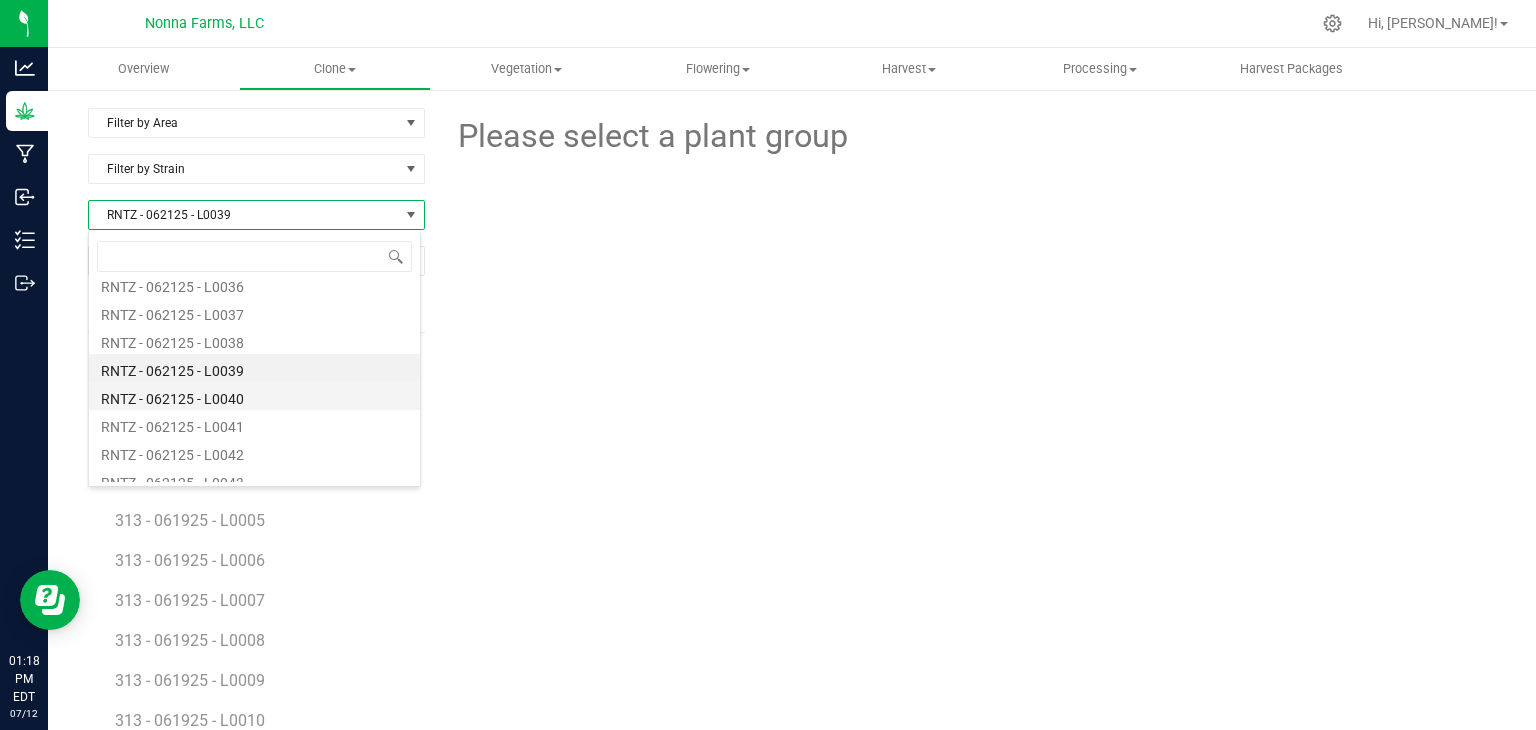 click on "RNTZ - 062125 - L0040" at bounding box center [254, 396] 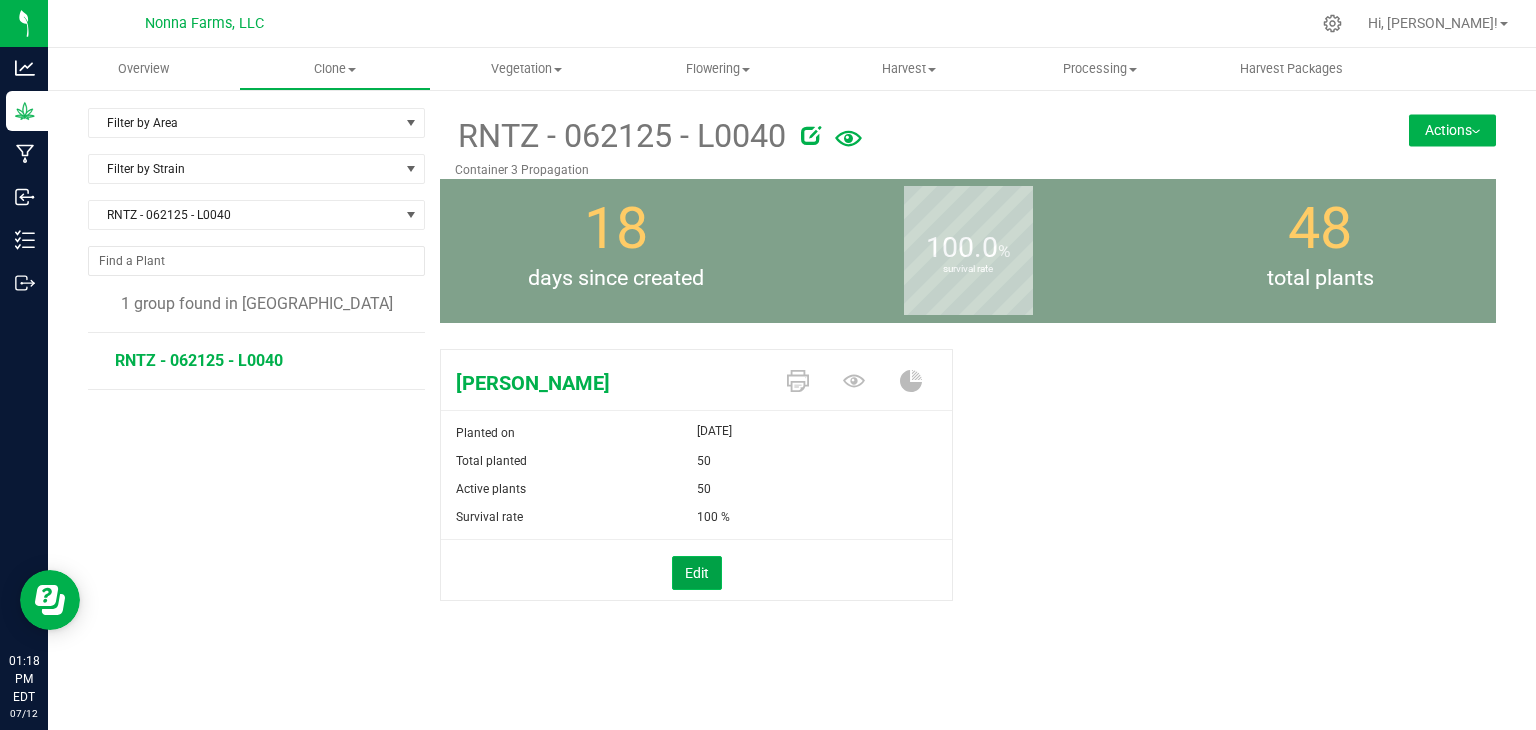 click on "Edit" at bounding box center [697, 573] 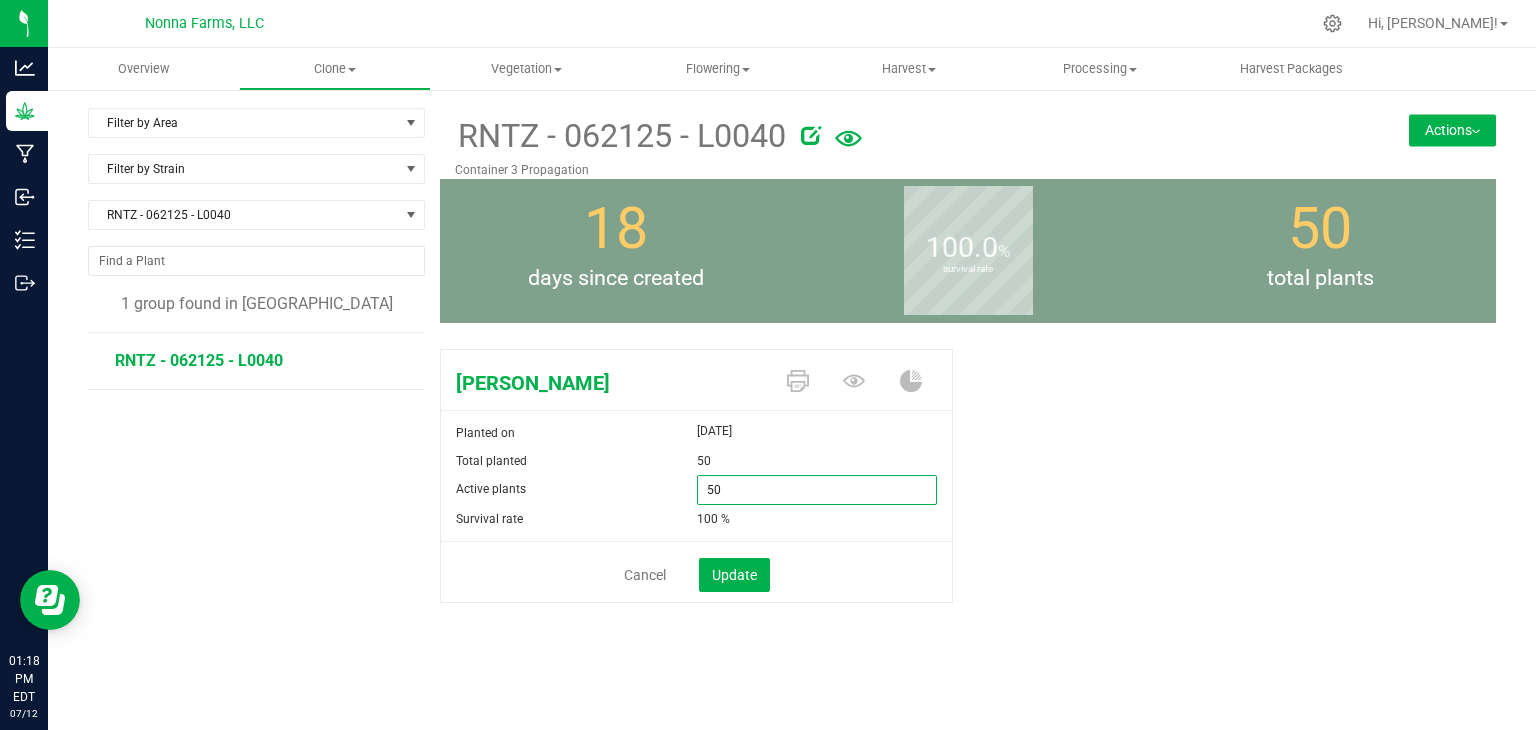 drag, startPoint x: 720, startPoint y: 492, endPoint x: 612, endPoint y: 487, distance: 108.11568 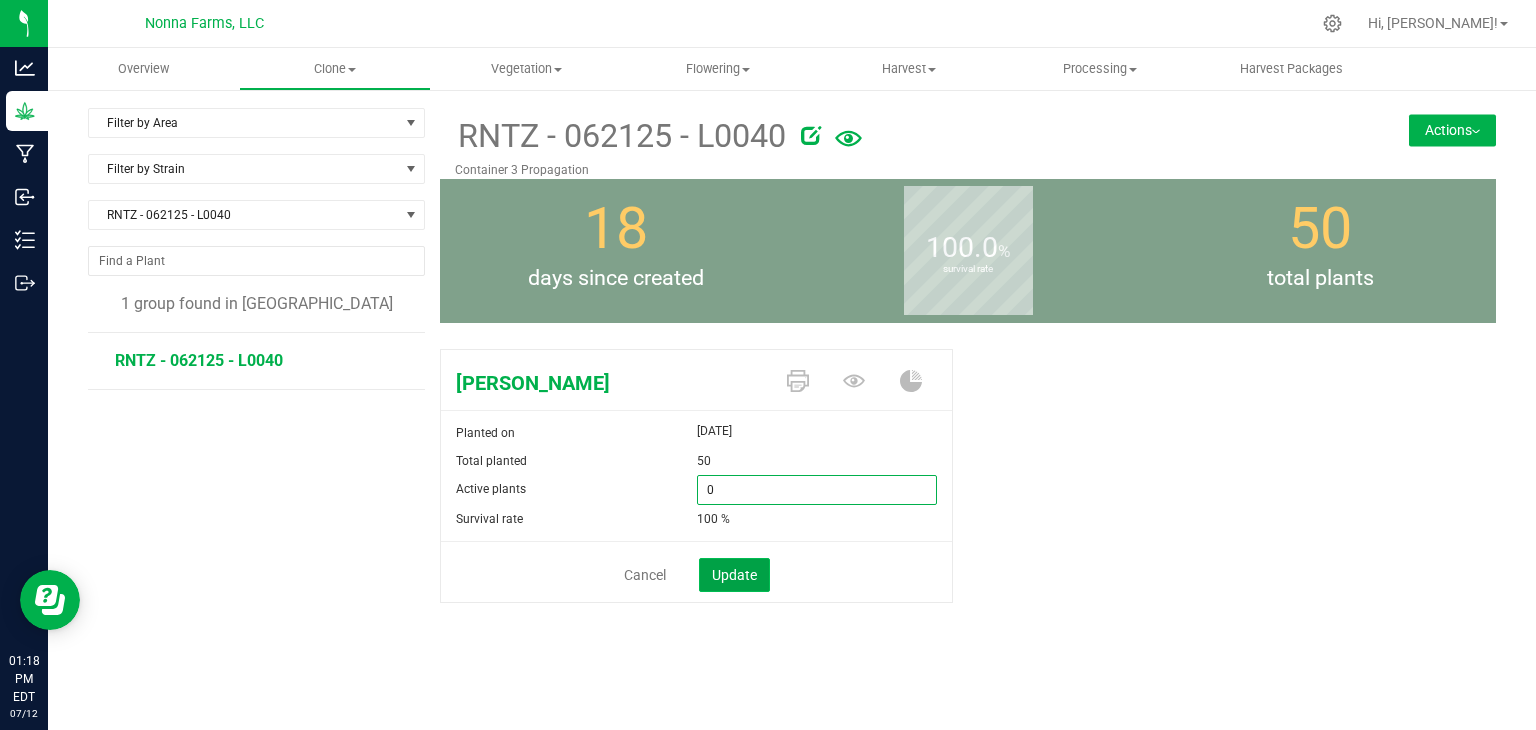type on "0" 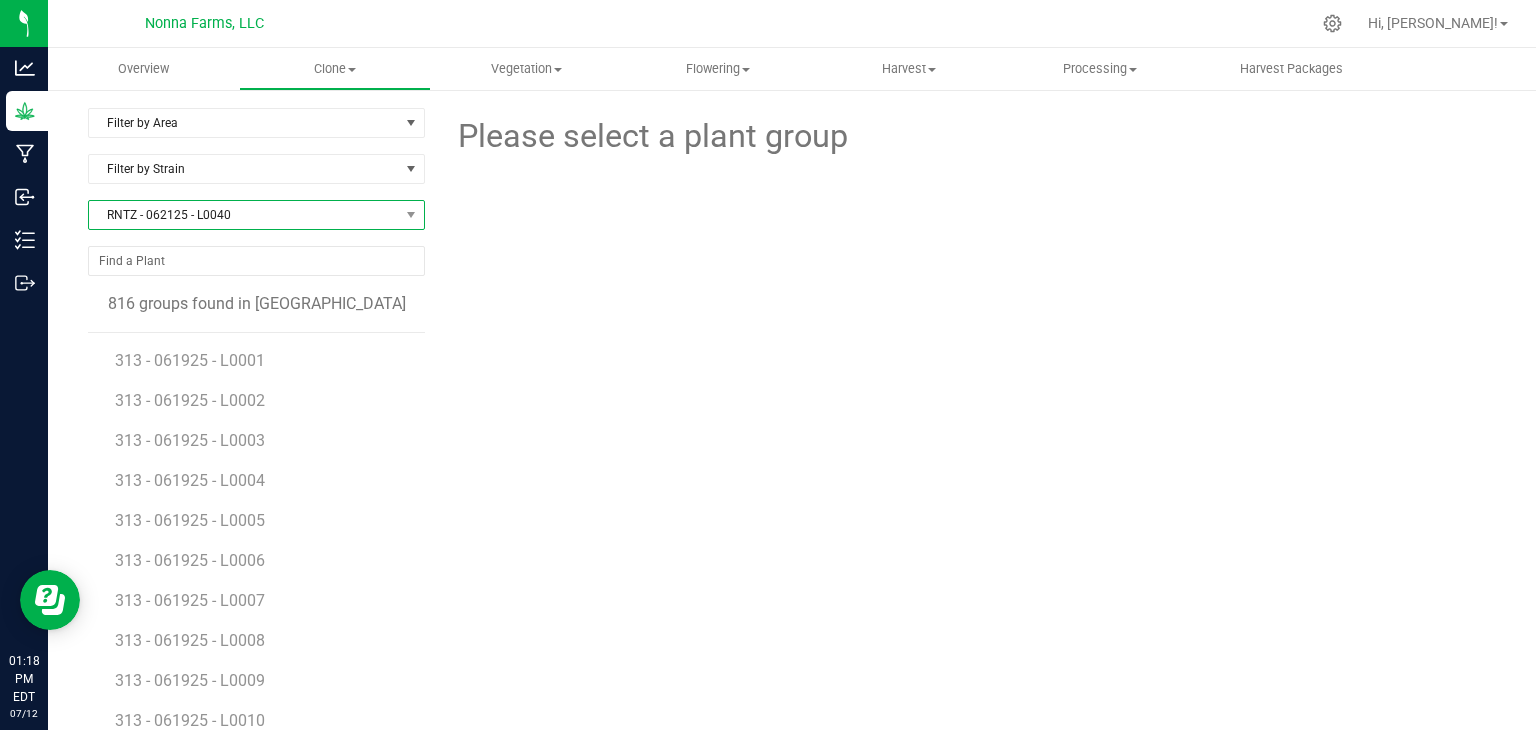 click on "RNTZ - 062125 - L0040" at bounding box center (244, 215) 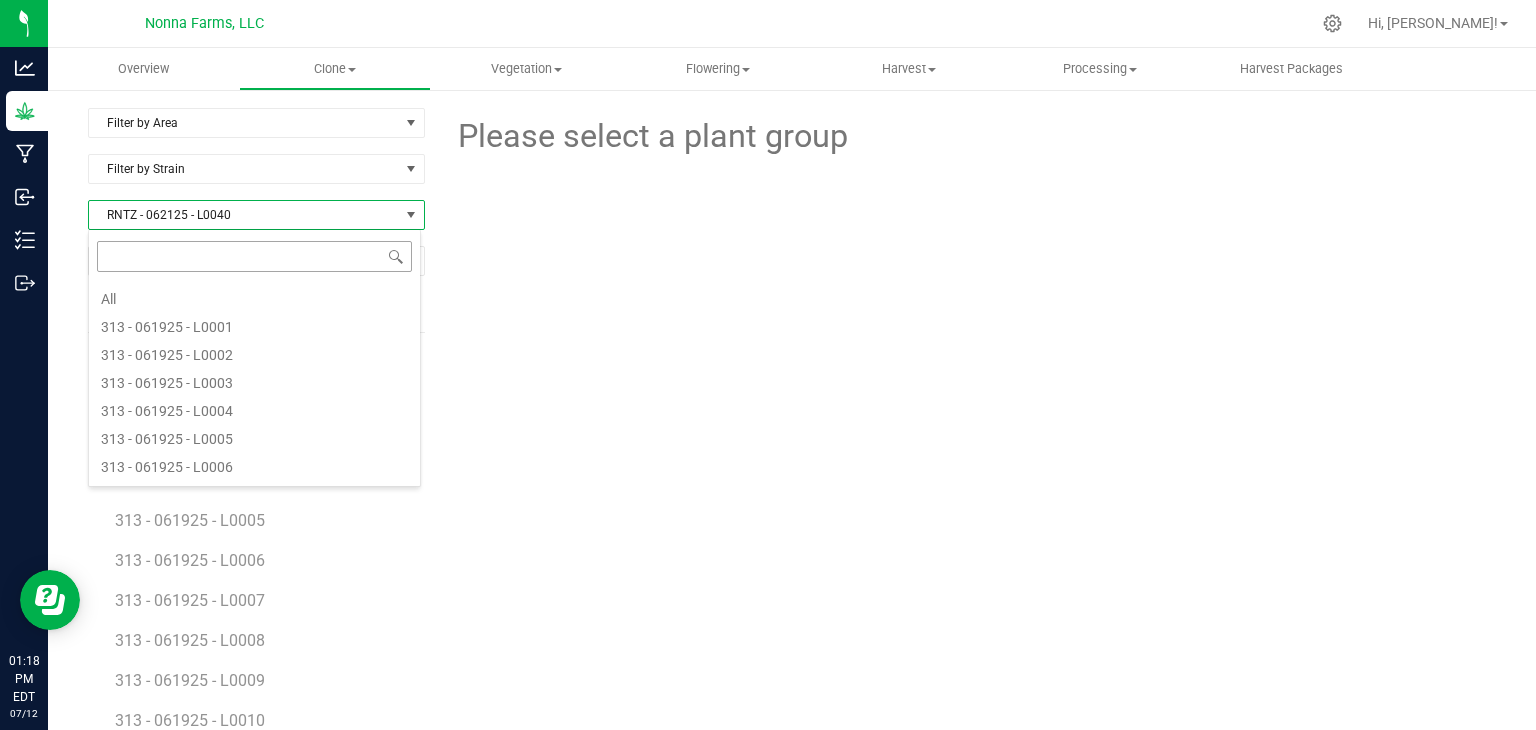 scroll, scrollTop: 6100, scrollLeft: 0, axis: vertical 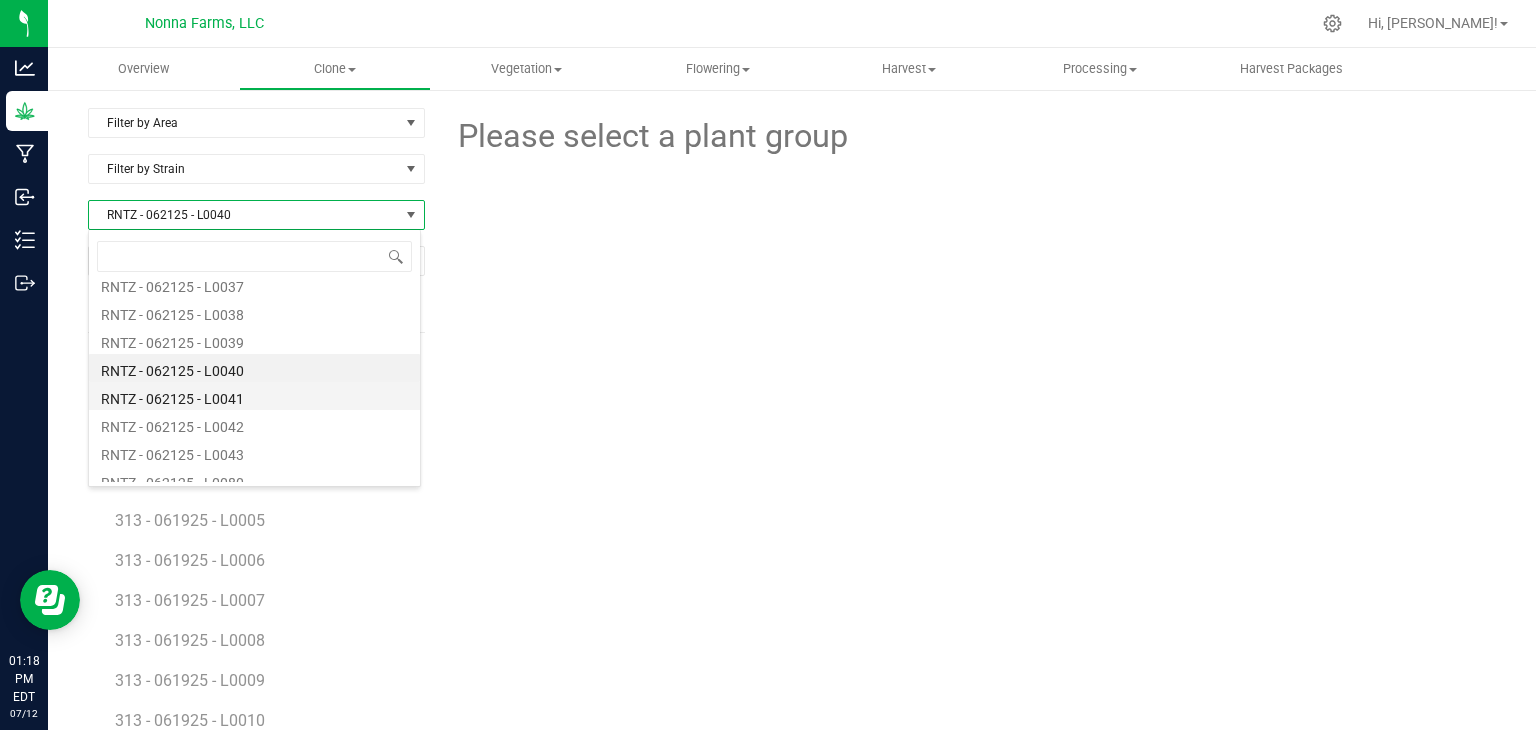 click on "RNTZ - 062125 - L0041" at bounding box center [254, 396] 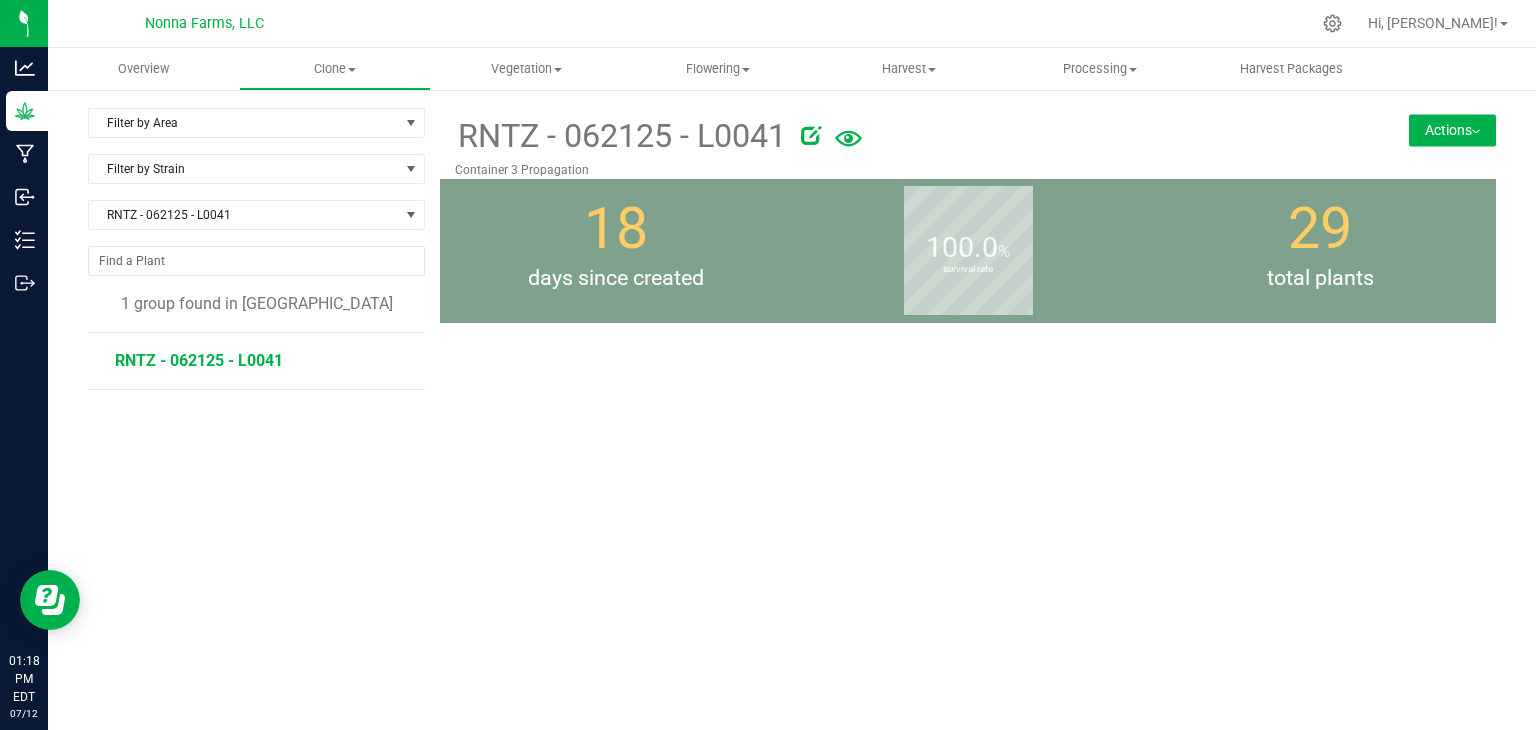 click on "RNTZ - 062125 - L0041" at bounding box center (199, 360) 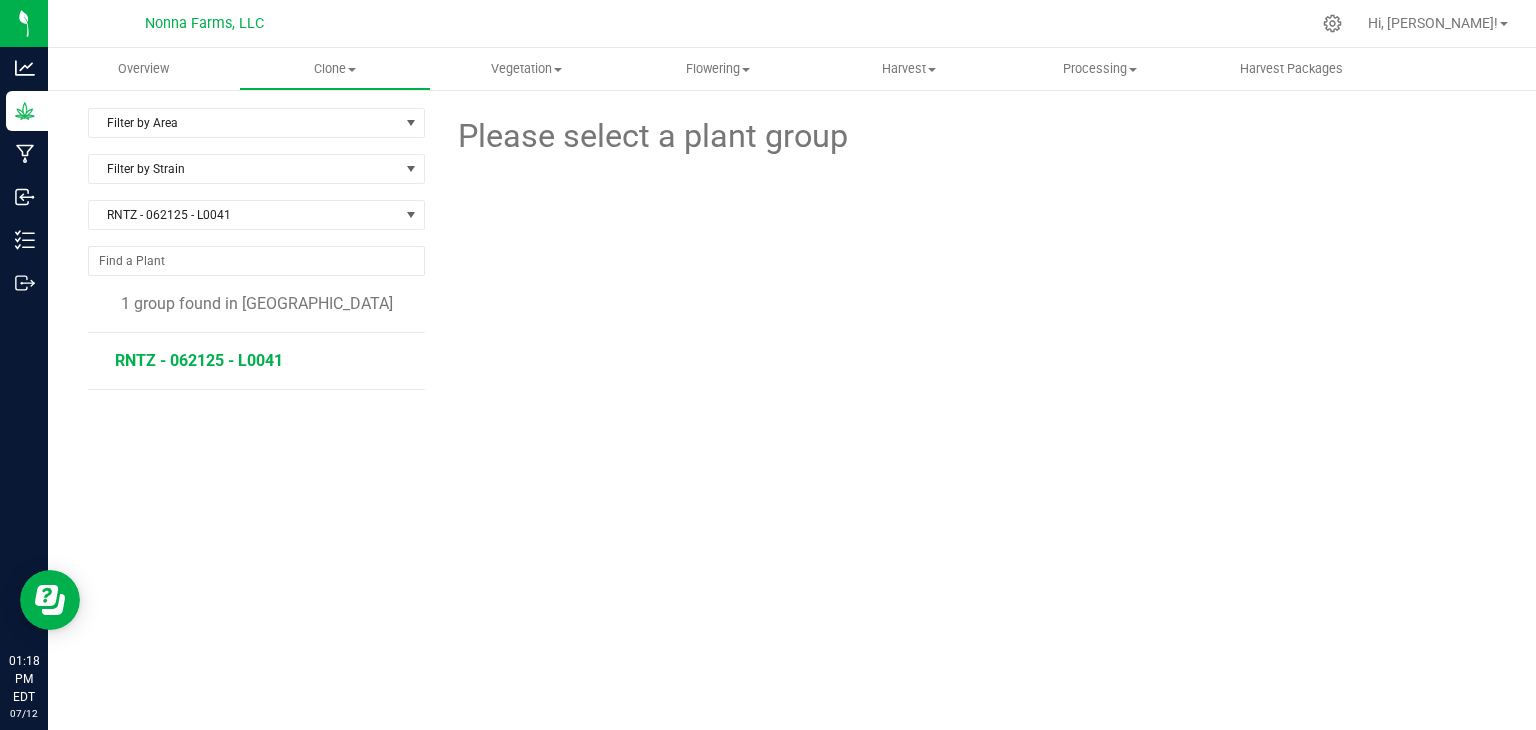 click on "RNTZ - 062125 - L0041" at bounding box center (199, 360) 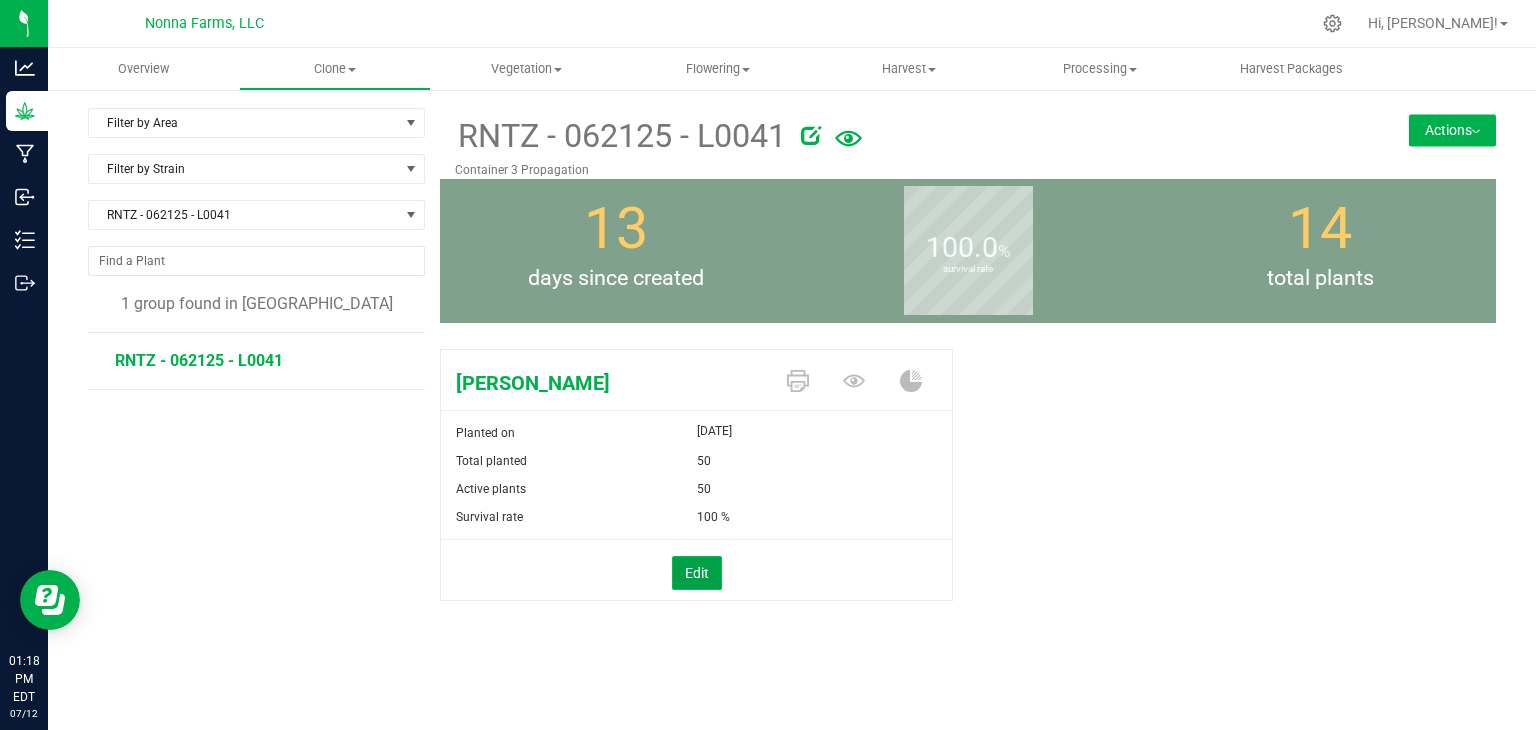 click on "Edit" at bounding box center [697, 573] 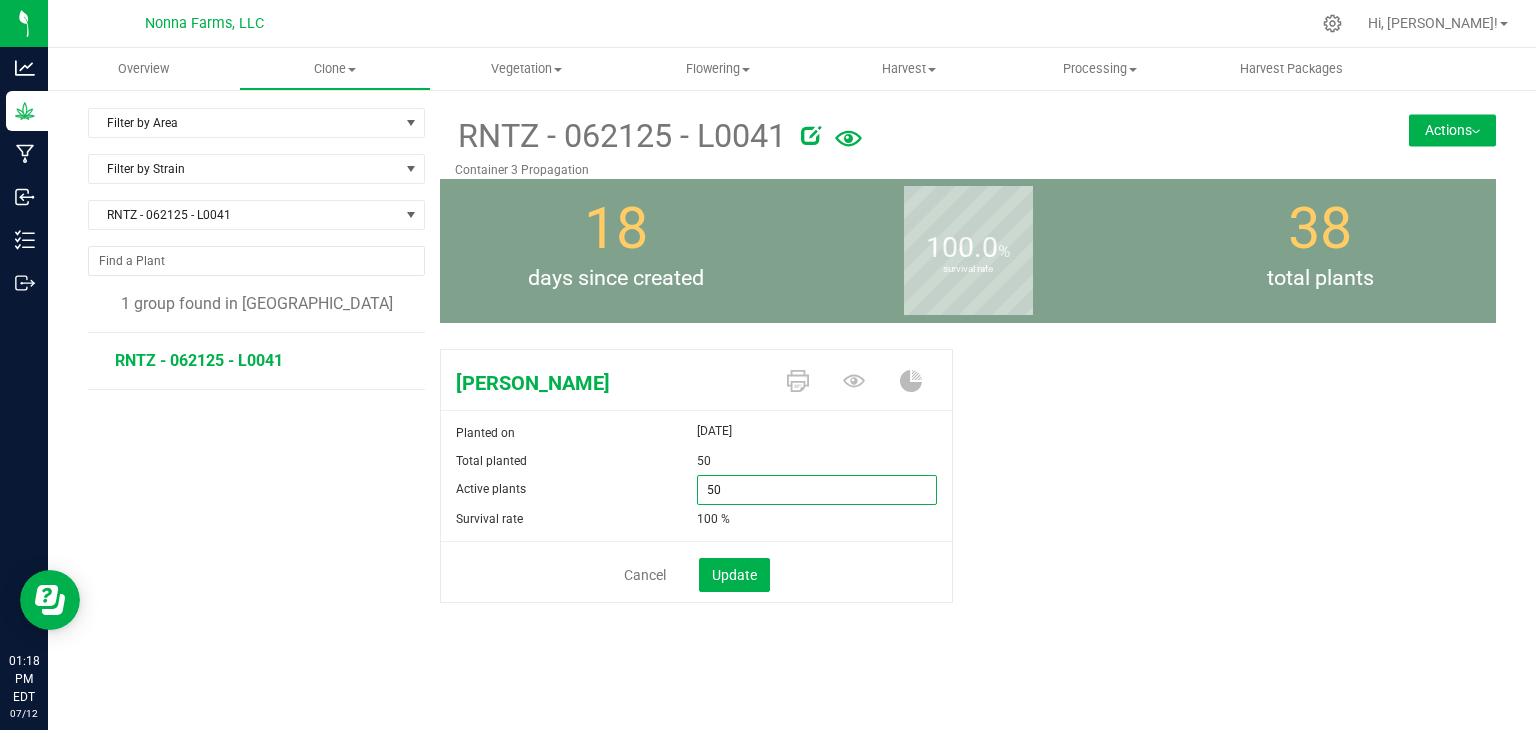 drag, startPoint x: 780, startPoint y: 484, endPoint x: 627, endPoint y: 481, distance: 153.0294 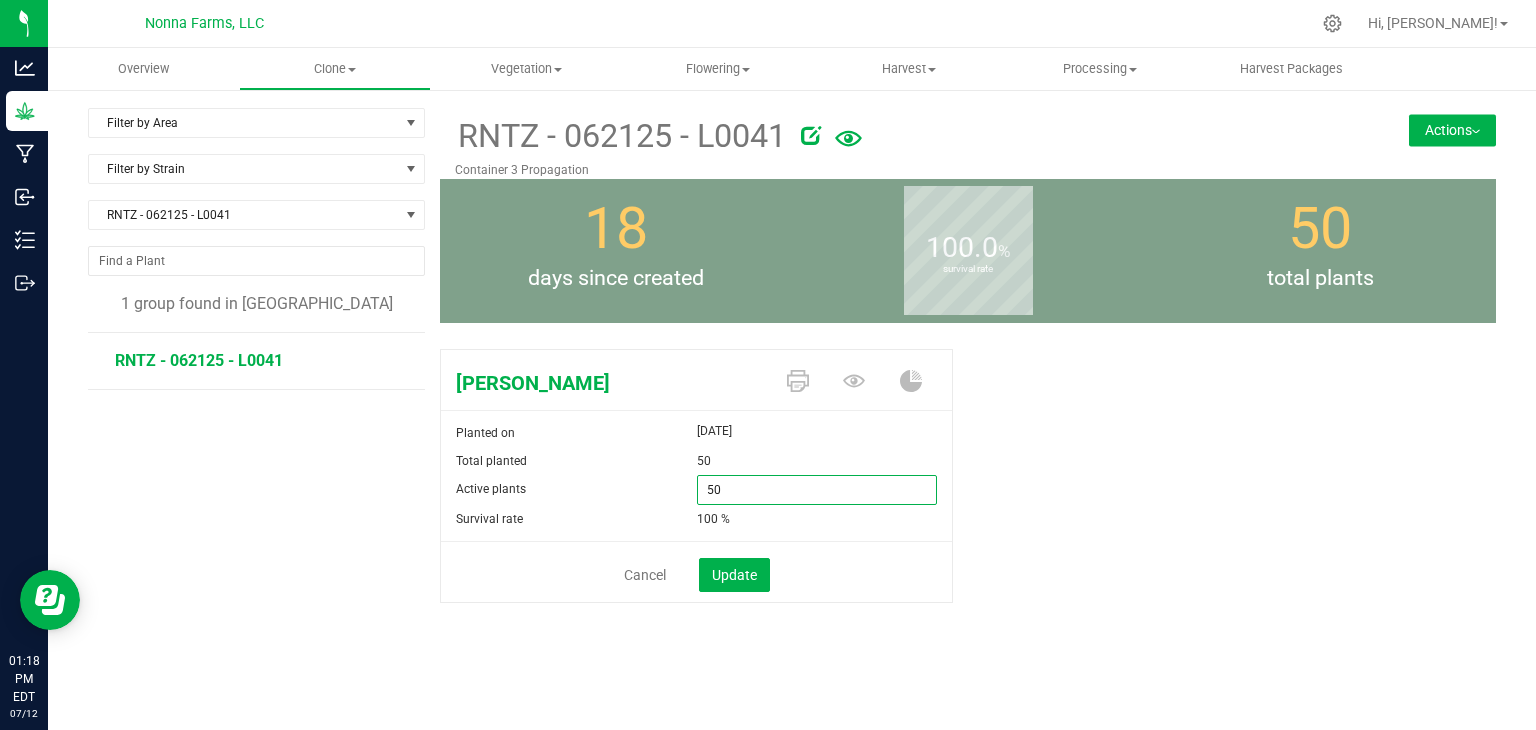 type on "0" 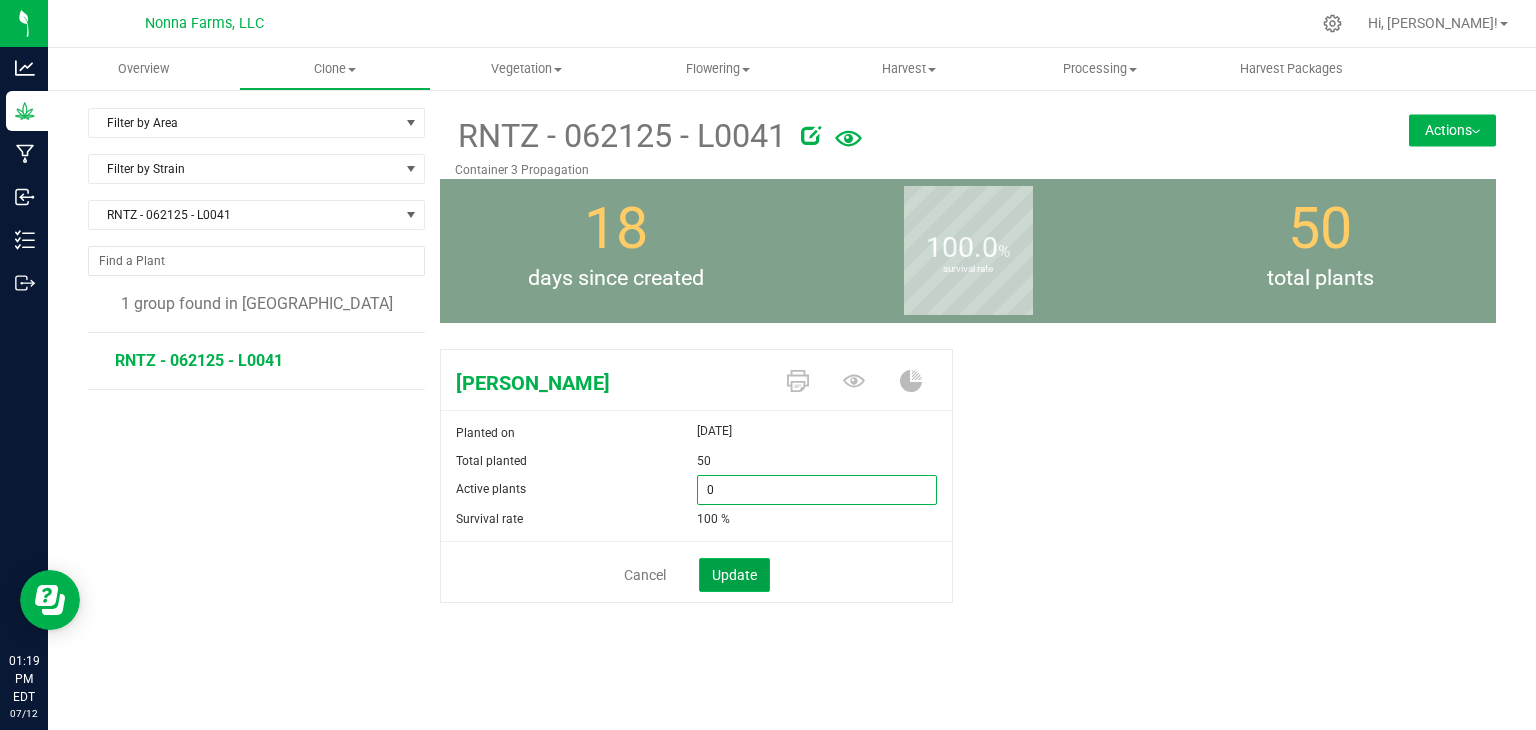 type on "0" 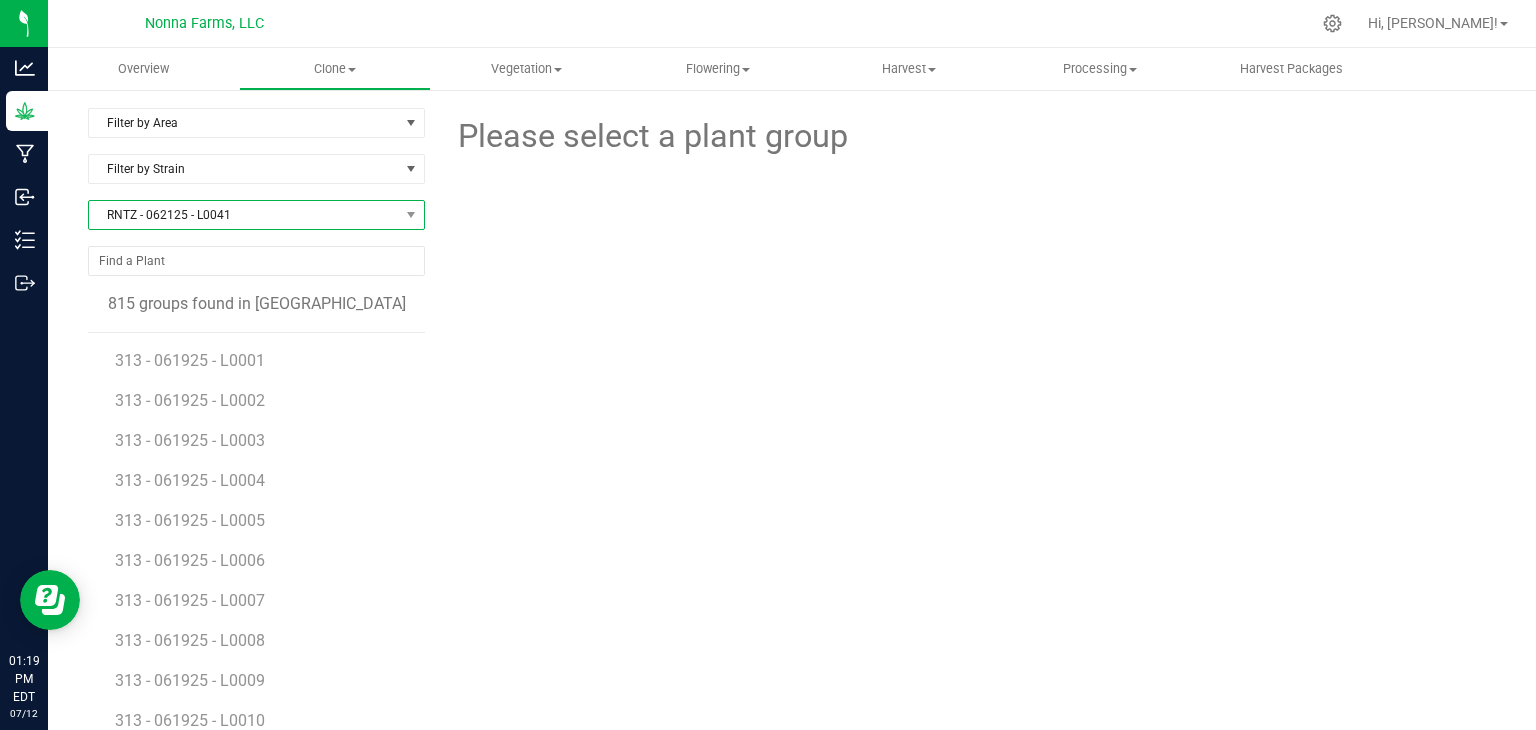 click on "RNTZ - 062125 - L0041" at bounding box center [244, 215] 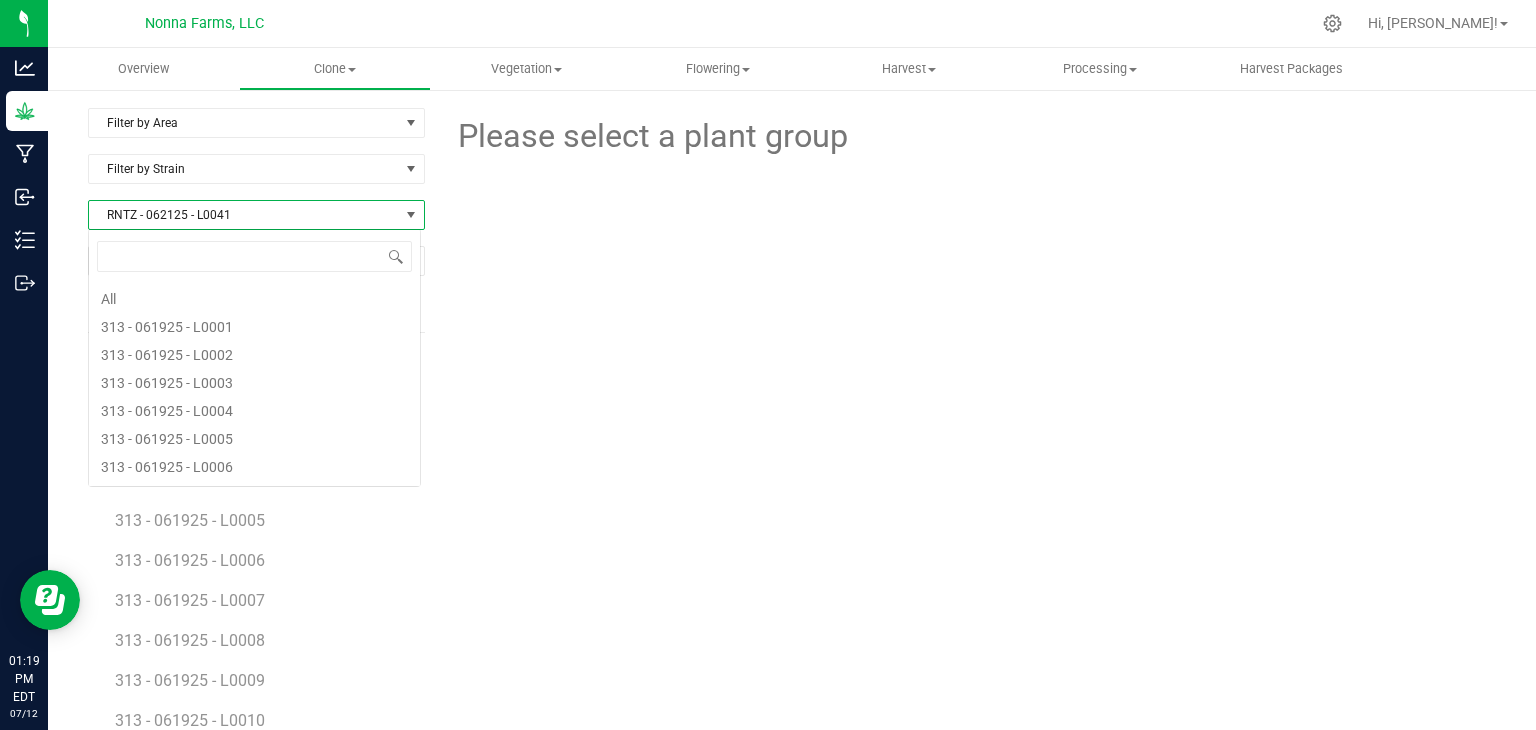 scroll, scrollTop: 99970, scrollLeft: 99666, axis: both 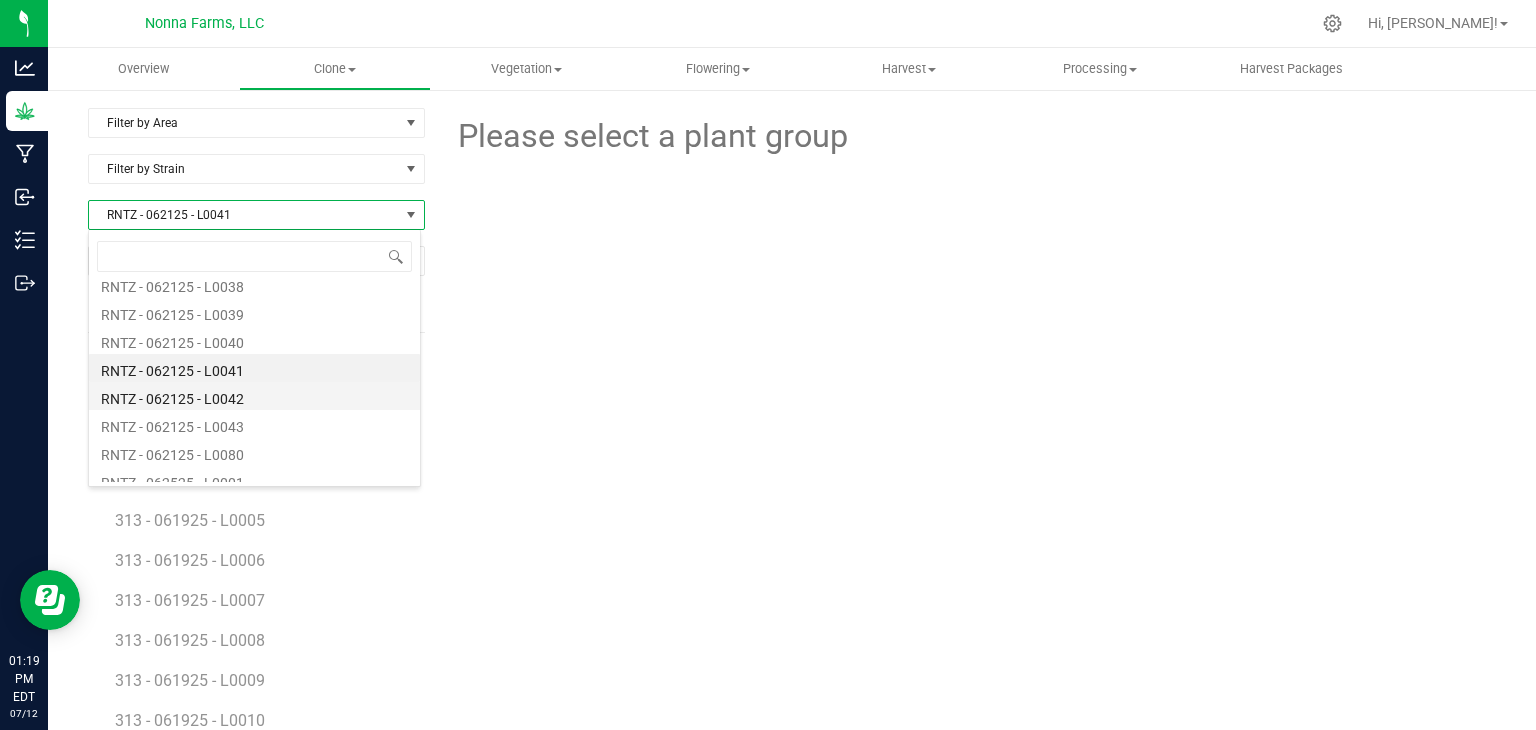 click on "RNTZ - 062125 - L0042" at bounding box center [254, 396] 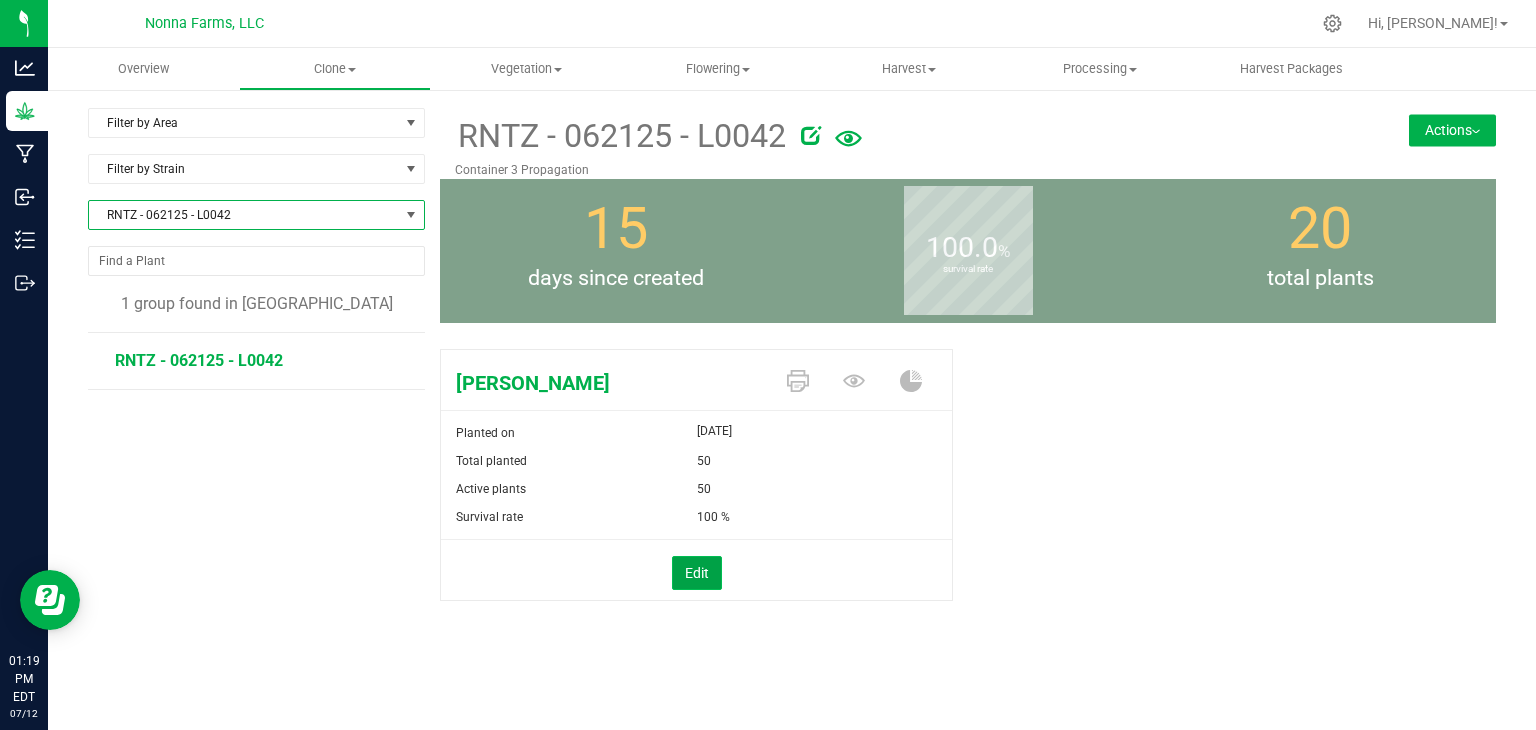click on "Edit" at bounding box center [697, 573] 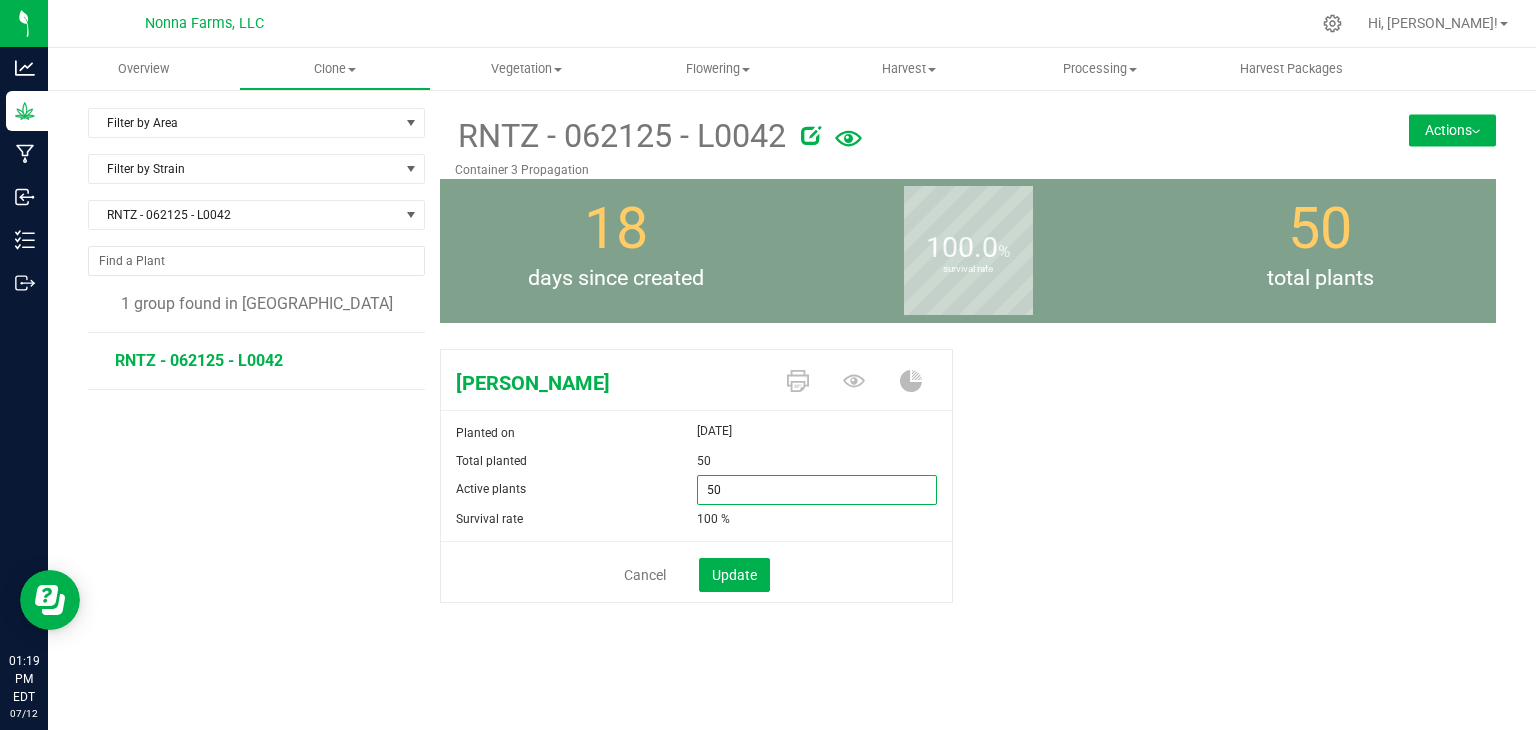drag, startPoint x: 734, startPoint y: 494, endPoint x: 640, endPoint y: 483, distance: 94.641426 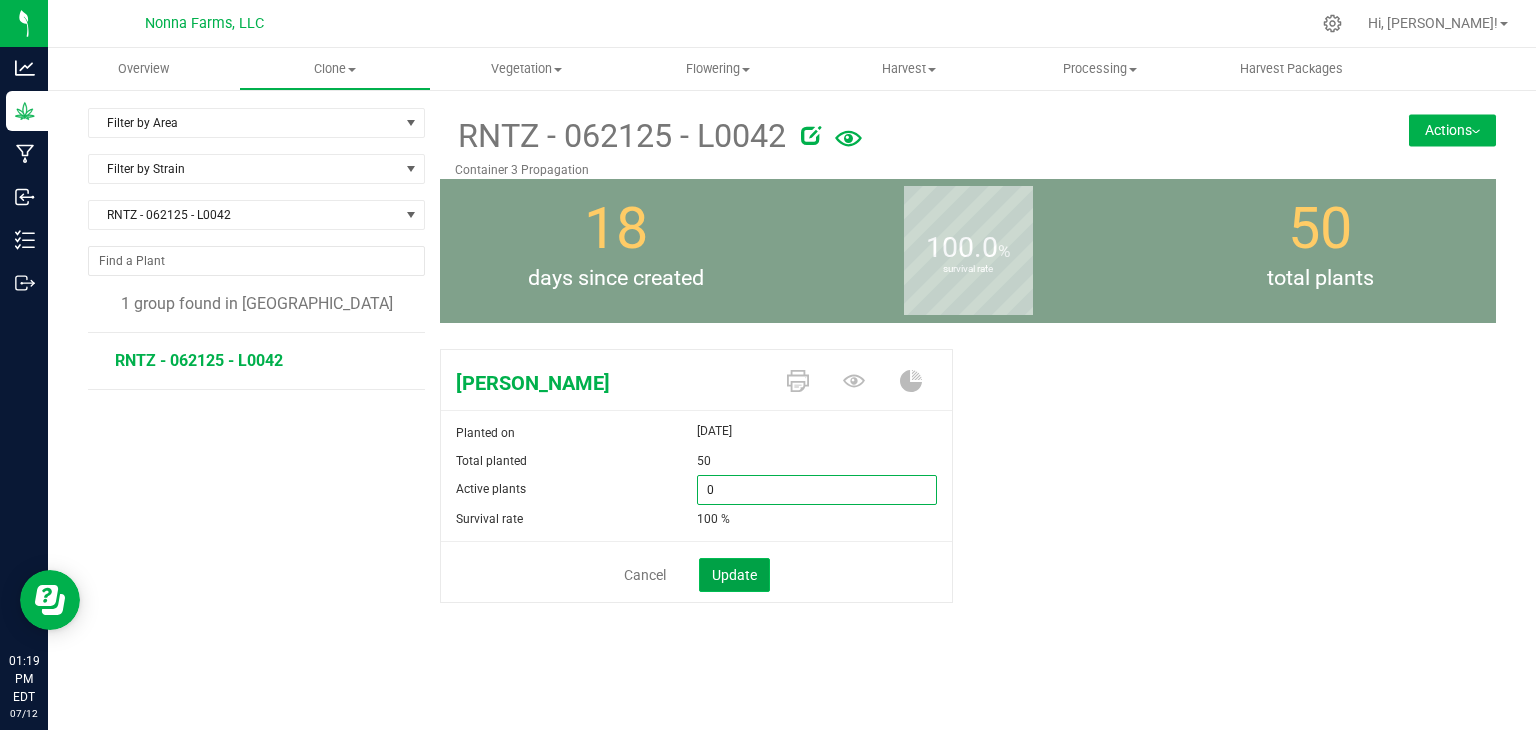 type on "0" 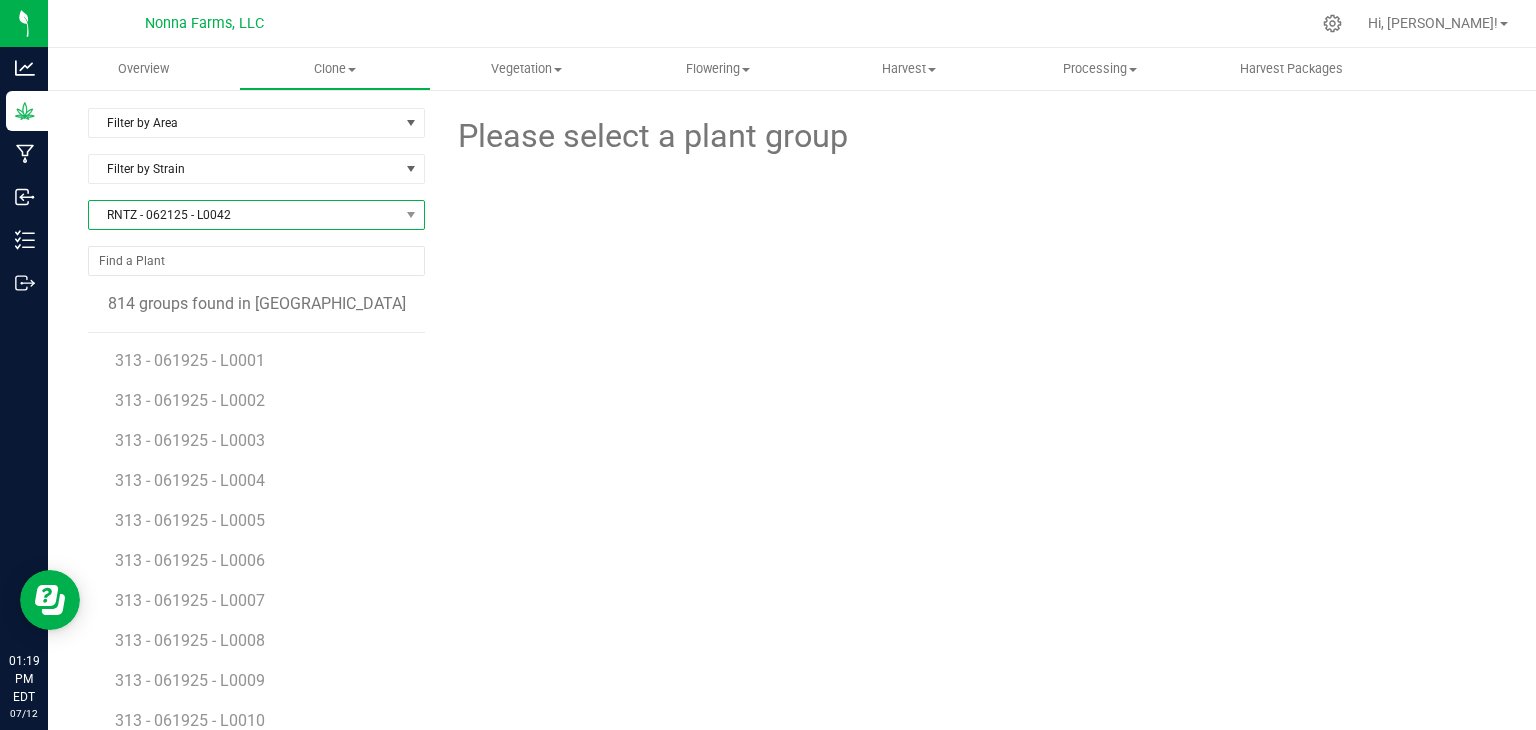 click on "RNTZ - 062125 - L0042" at bounding box center [244, 215] 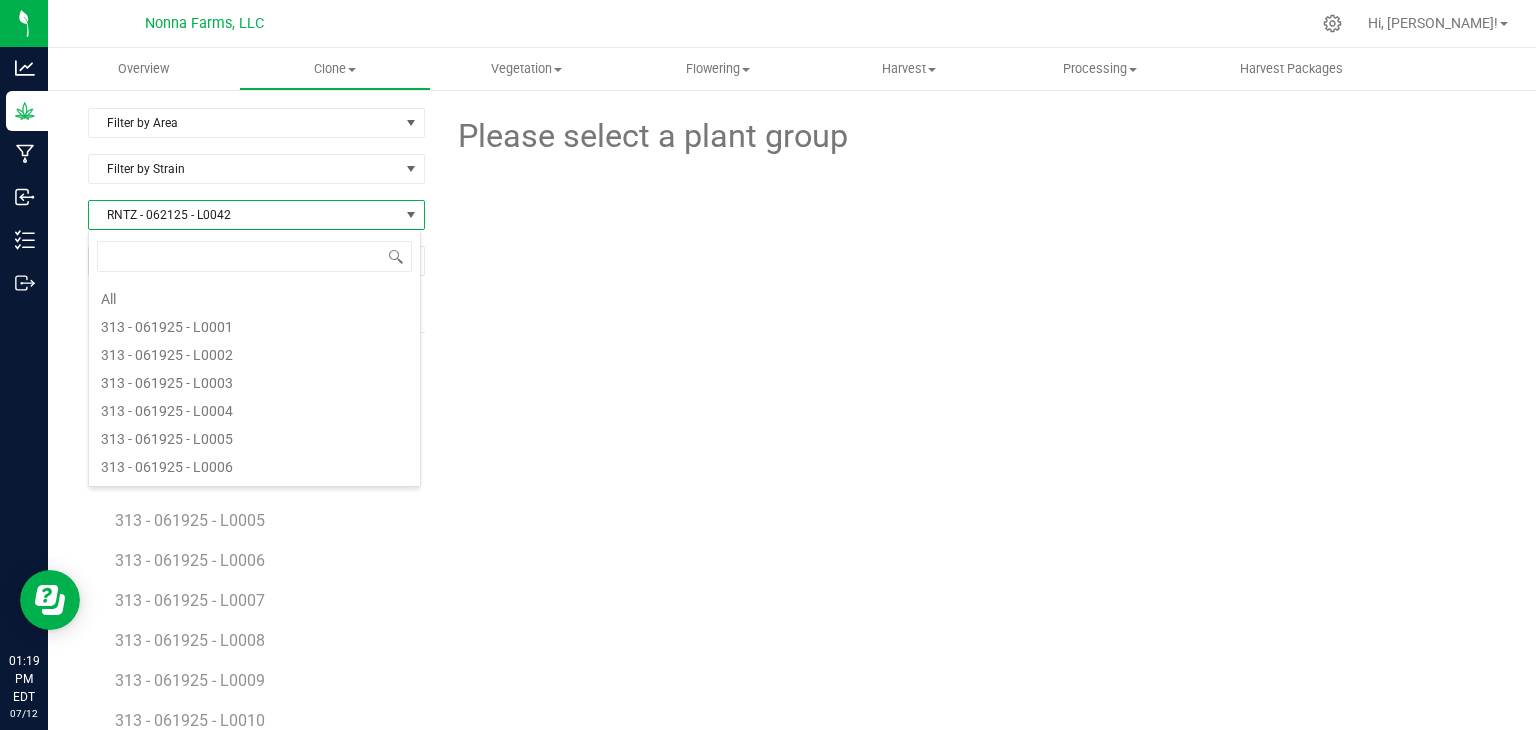 scroll, scrollTop: 6156, scrollLeft: 0, axis: vertical 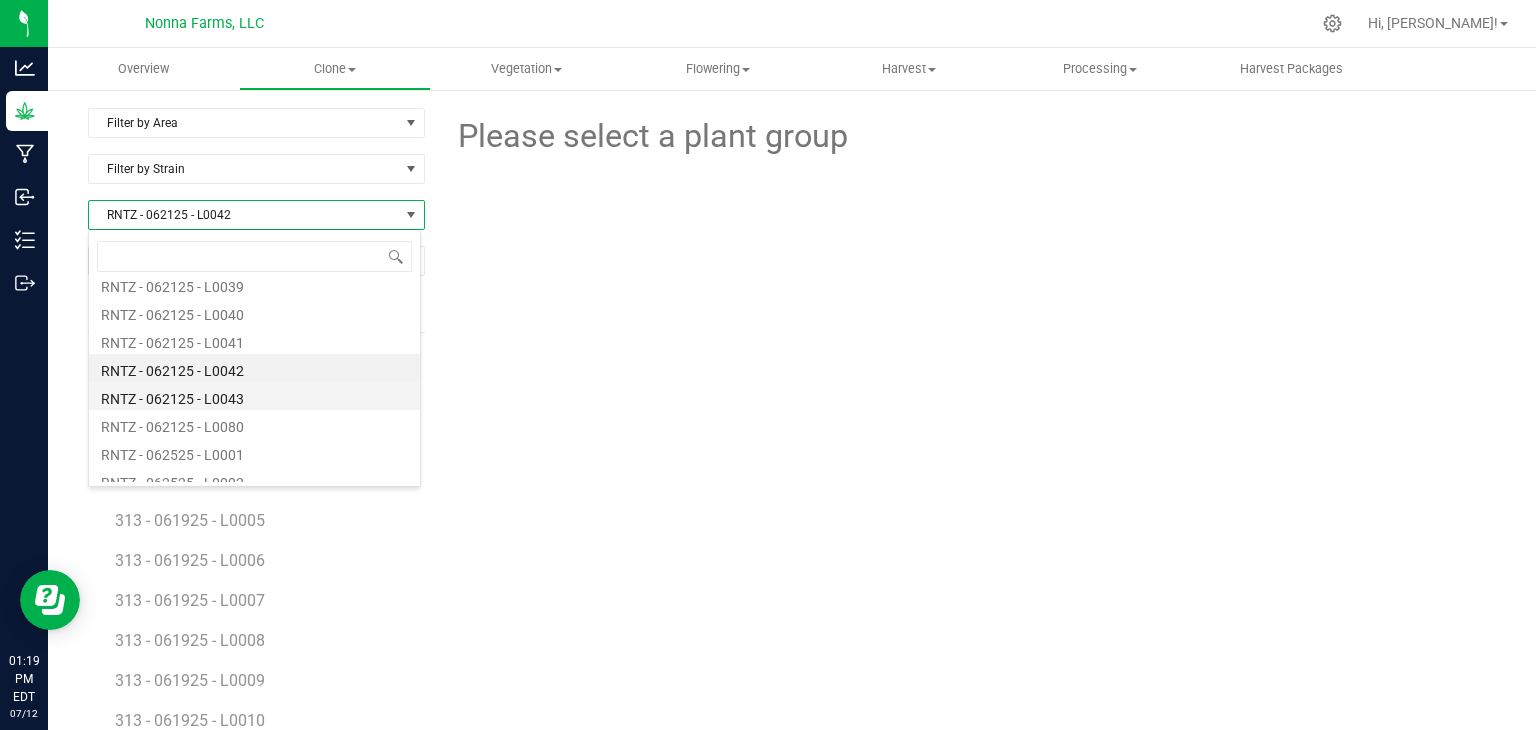click on "RNTZ - 062125 - L0043" at bounding box center [254, 396] 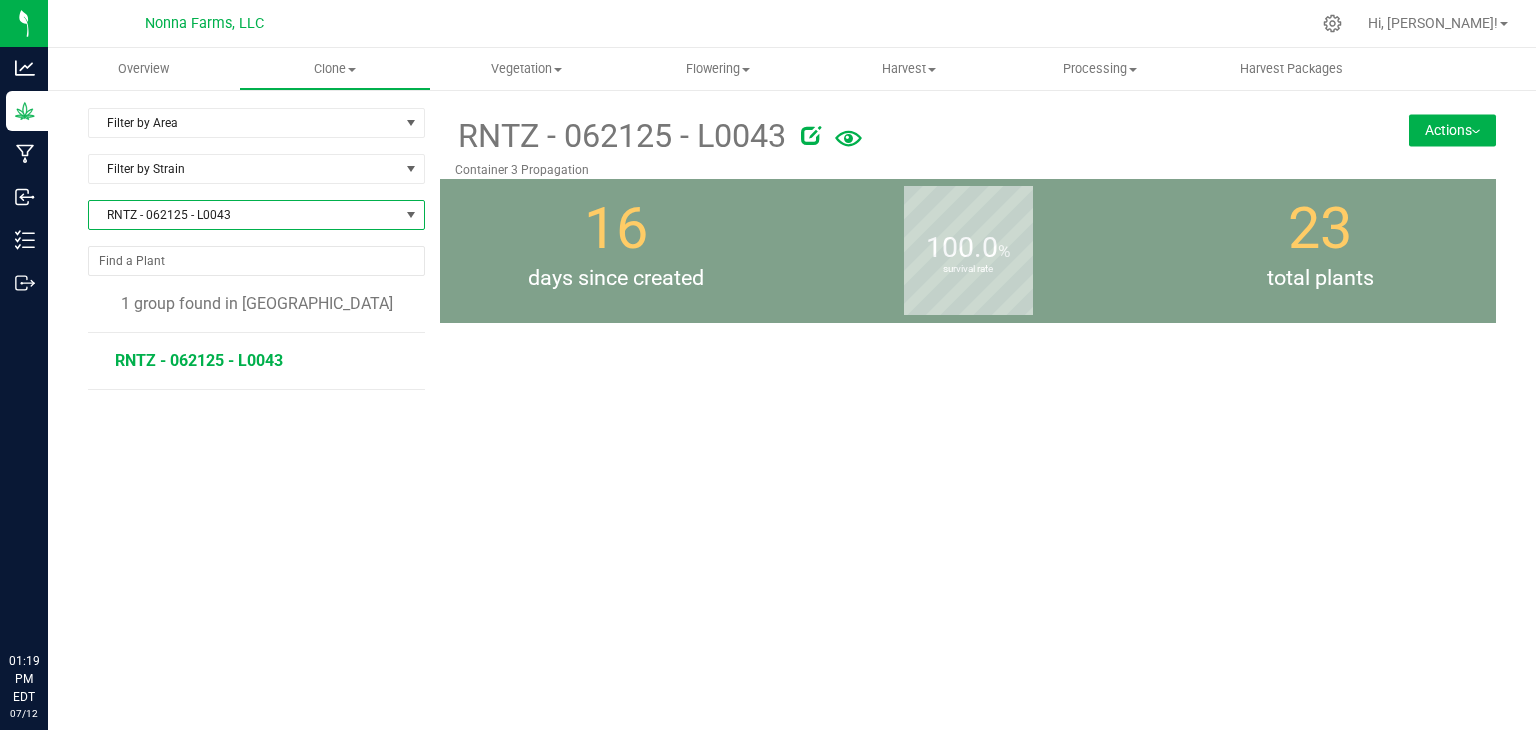 scroll, scrollTop: 0, scrollLeft: 0, axis: both 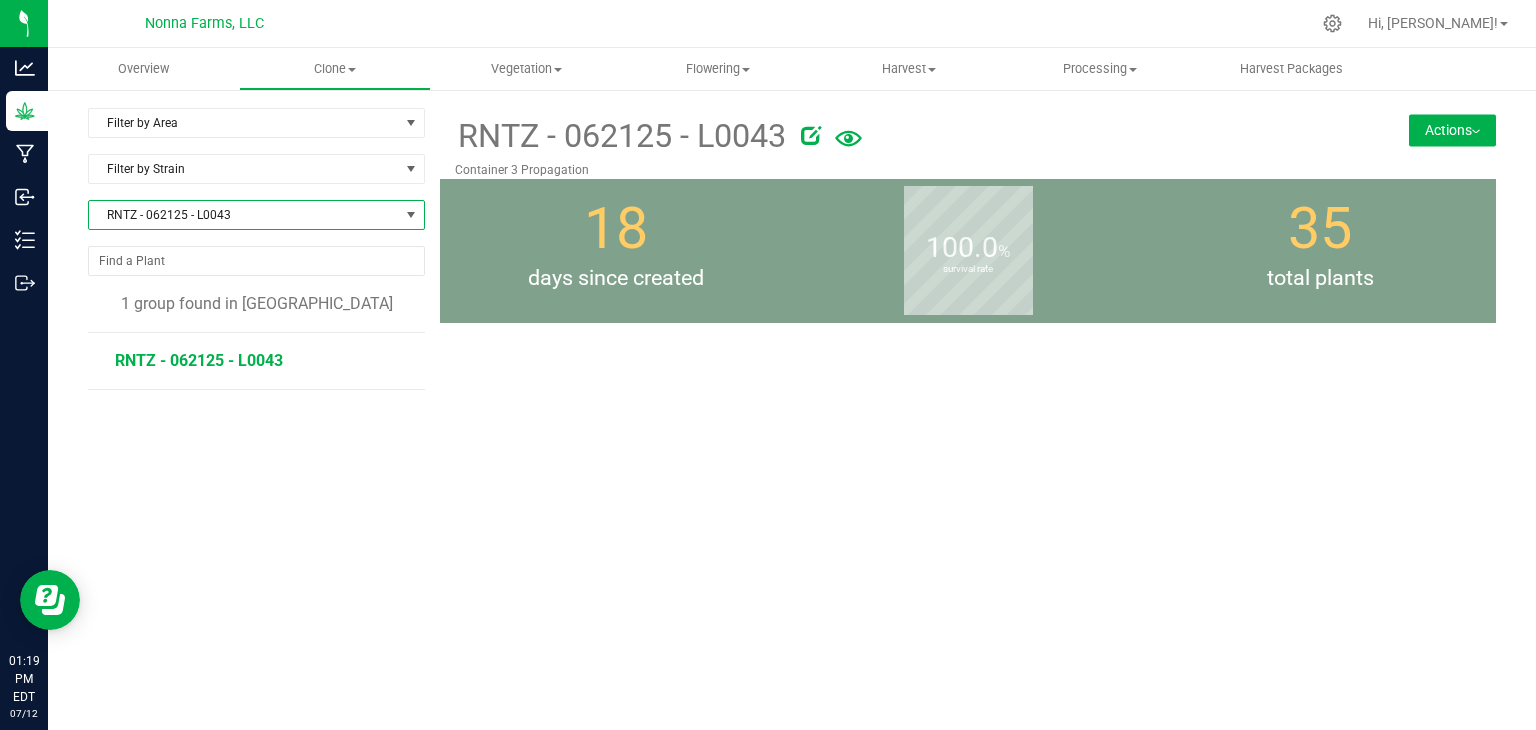click on "RNTZ - 062125 - L0043" at bounding box center [199, 360] 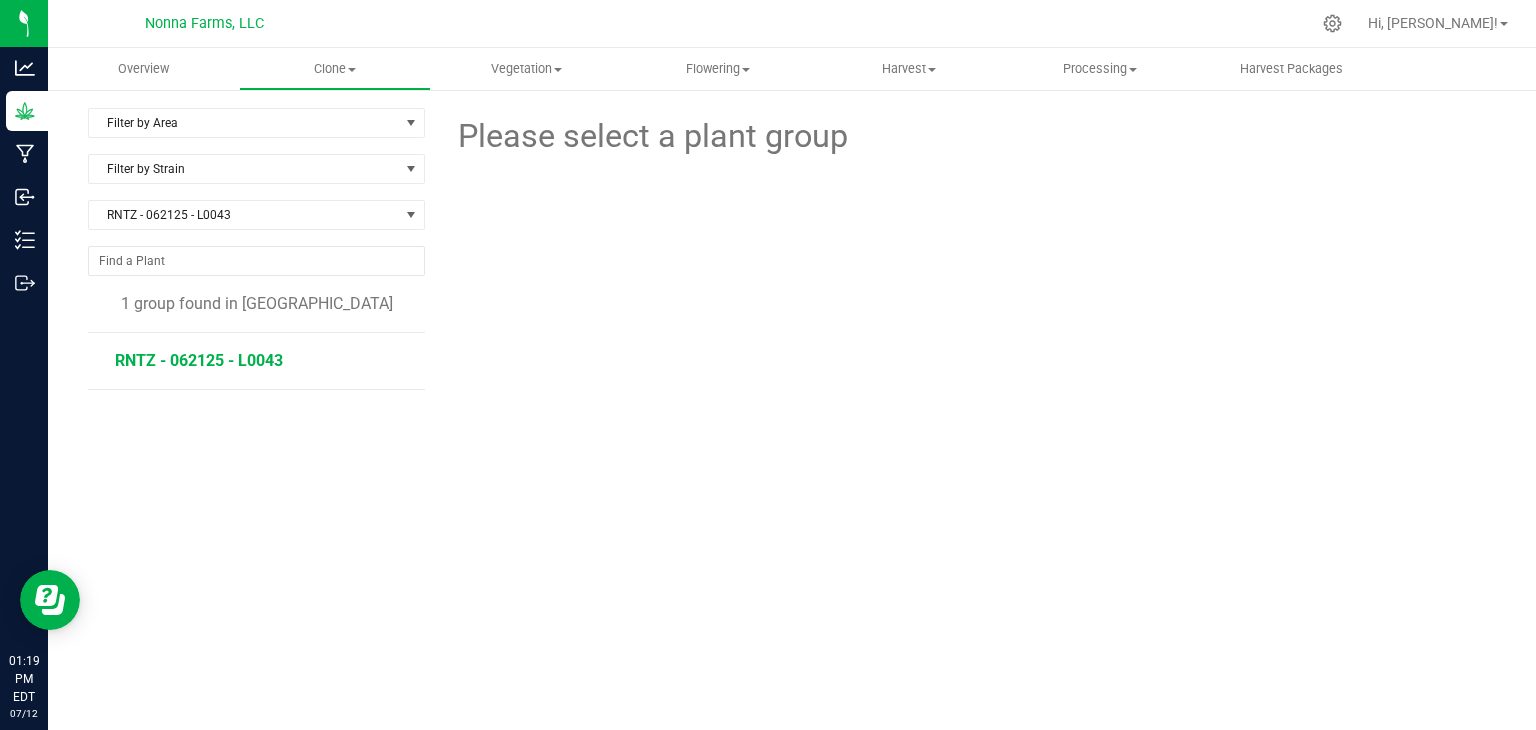 click on "RNTZ - 062125 - L0043" at bounding box center (199, 360) 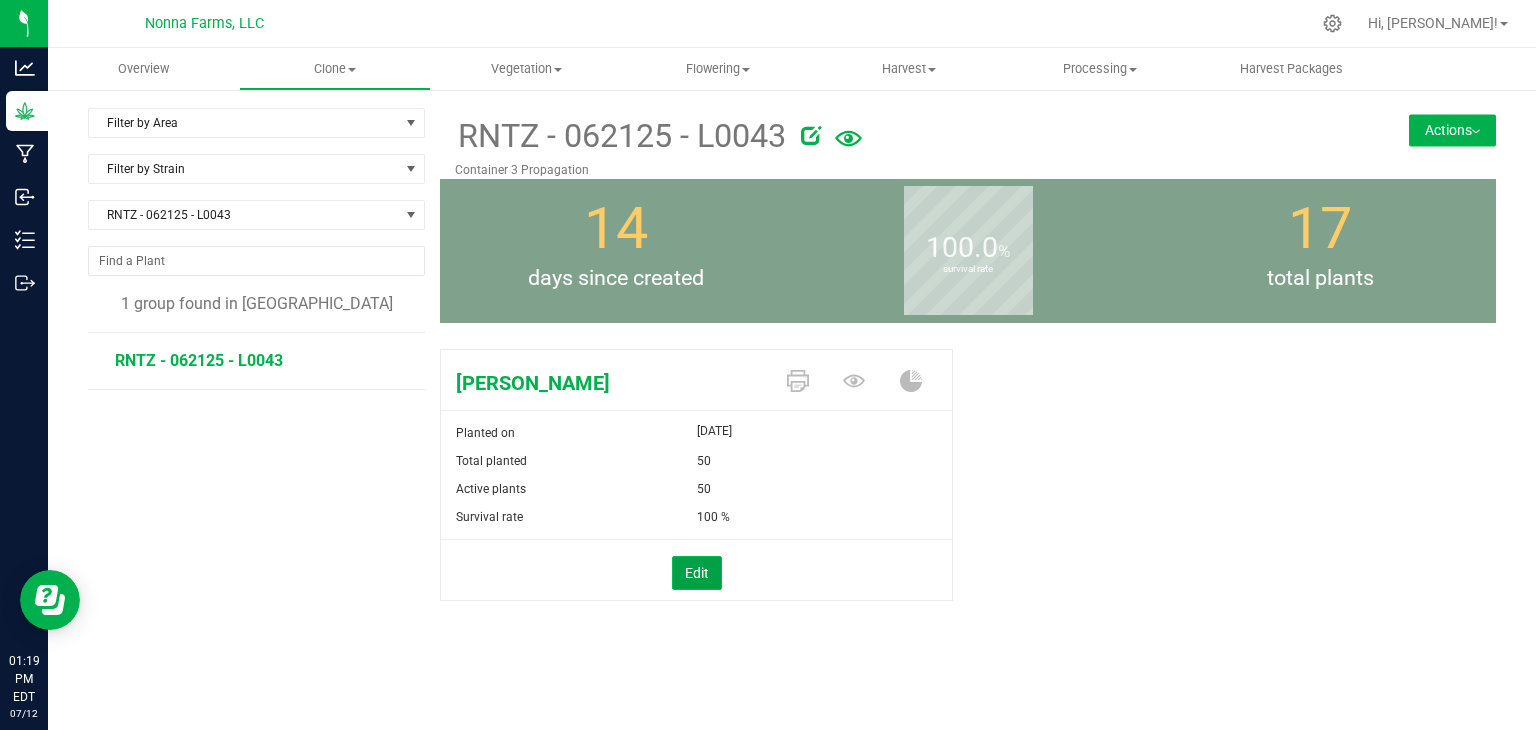click on "Edit" at bounding box center [697, 573] 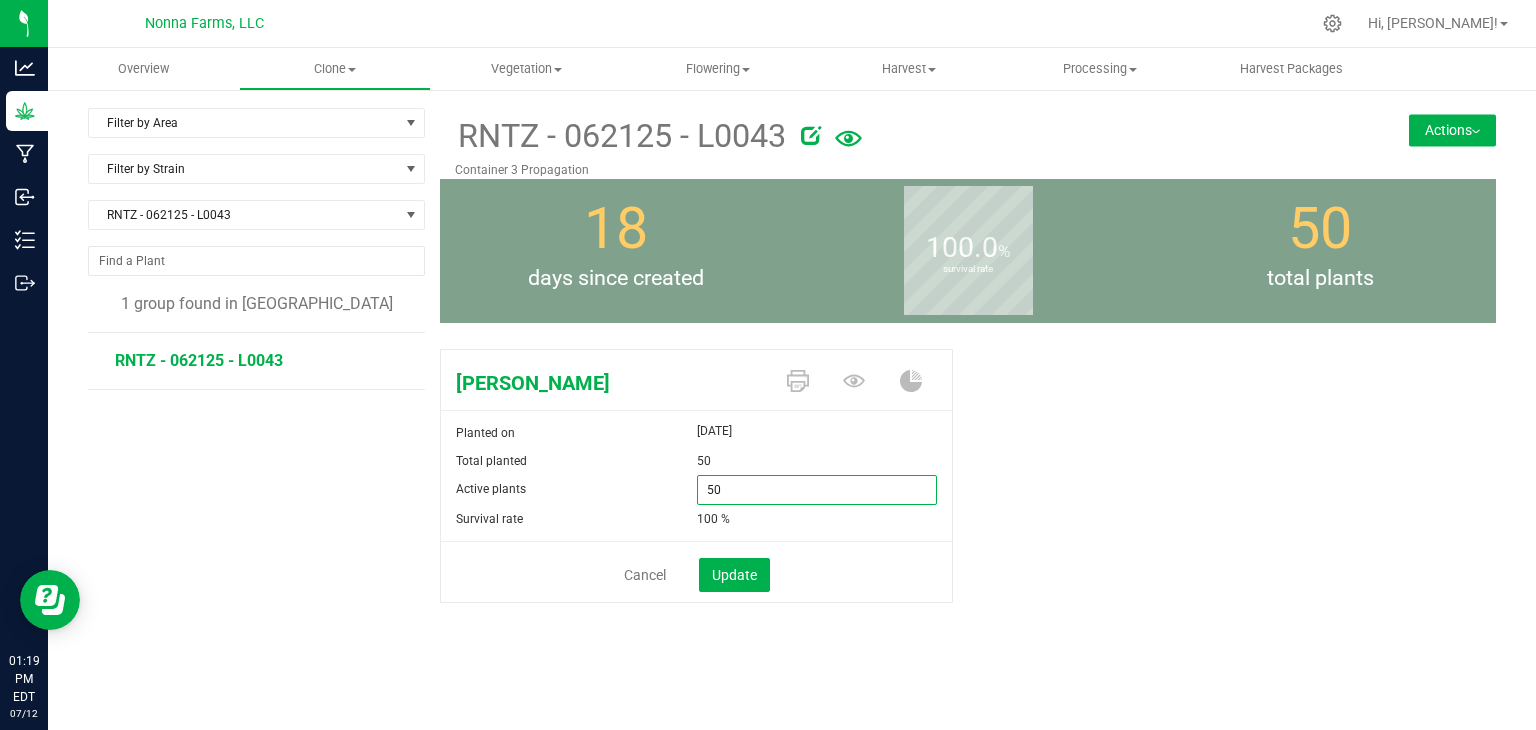 drag, startPoint x: 742, startPoint y: 486, endPoint x: 652, endPoint y: 485, distance: 90.005554 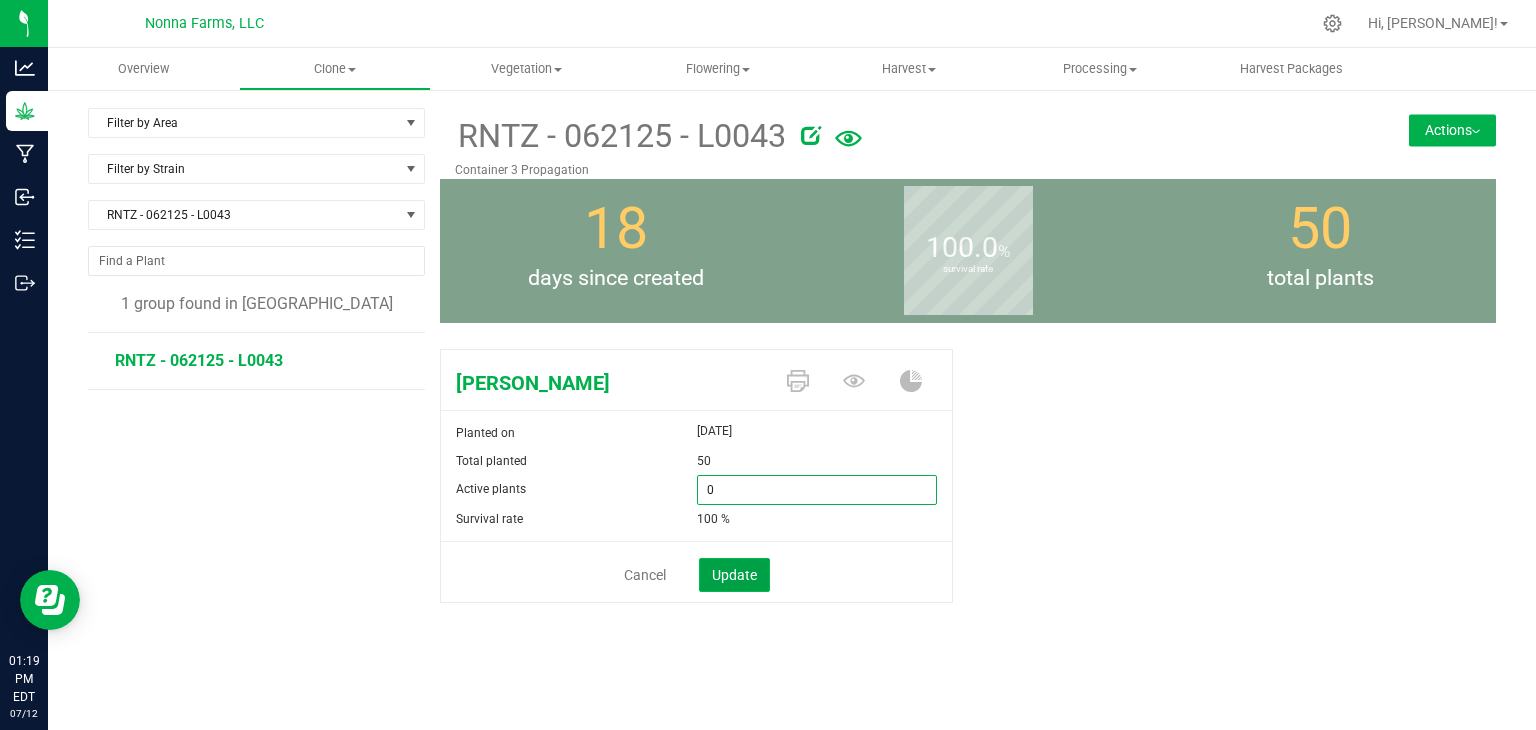 type on "0" 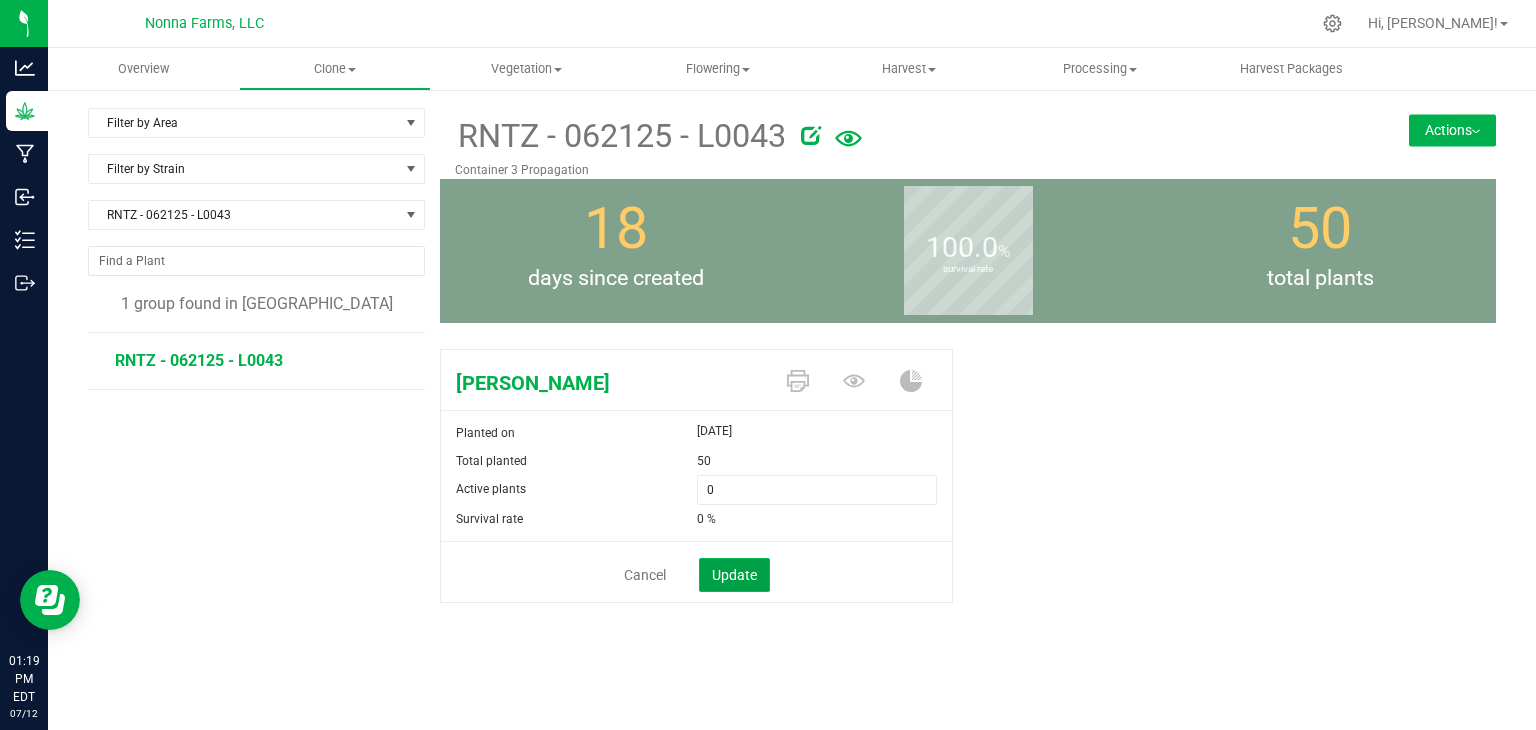 click on "Update" 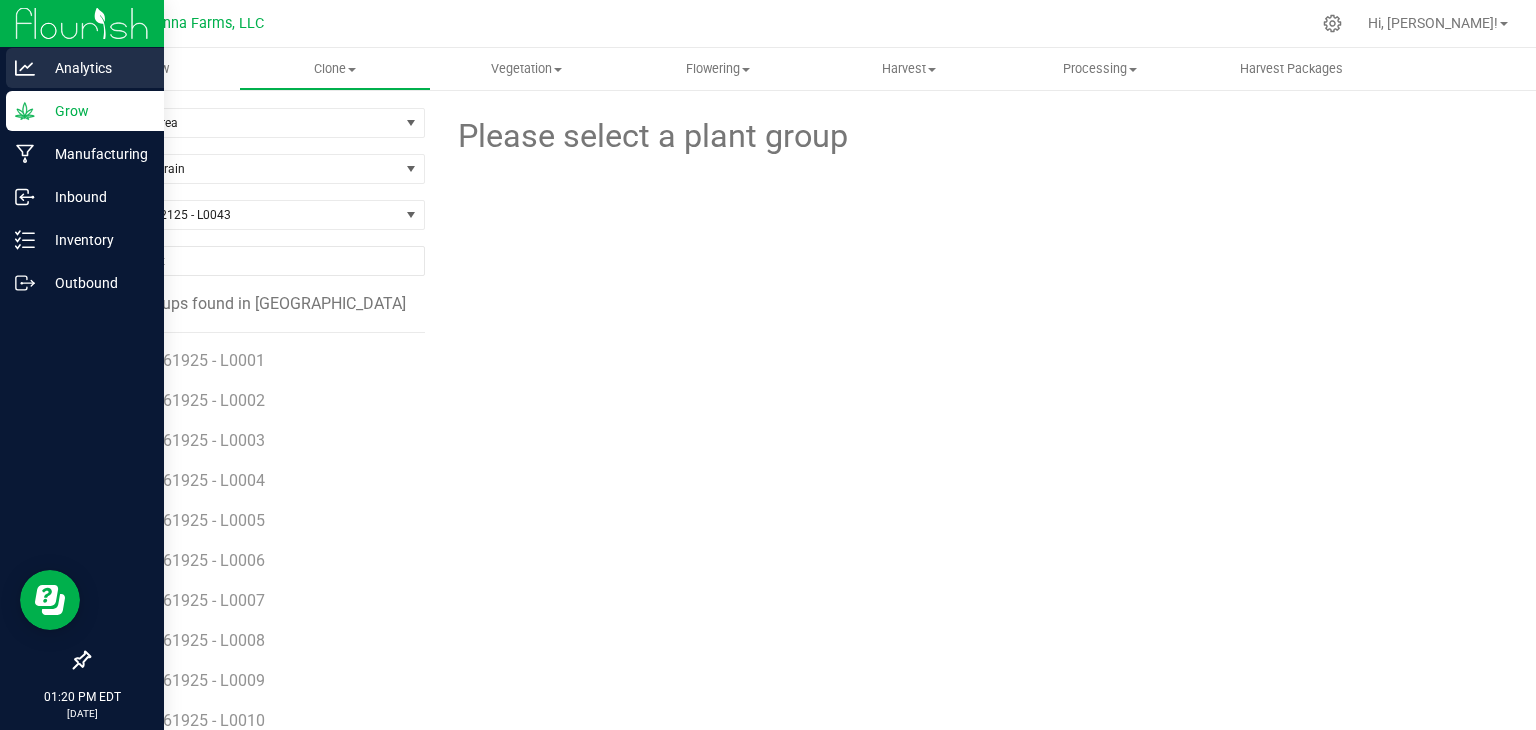 click 